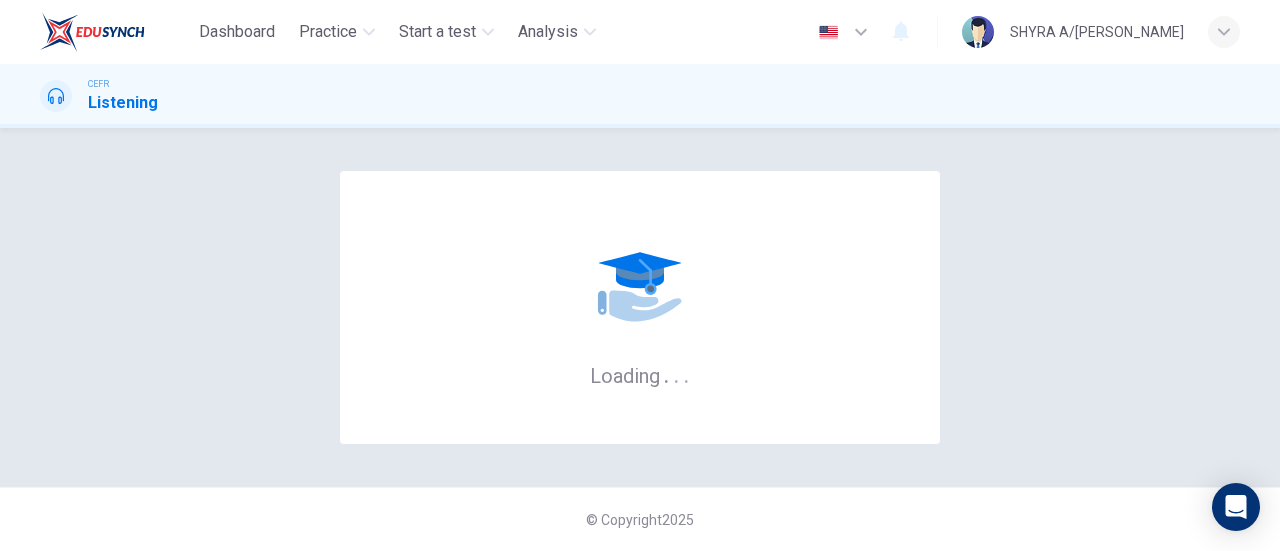 scroll, scrollTop: 0, scrollLeft: 0, axis: both 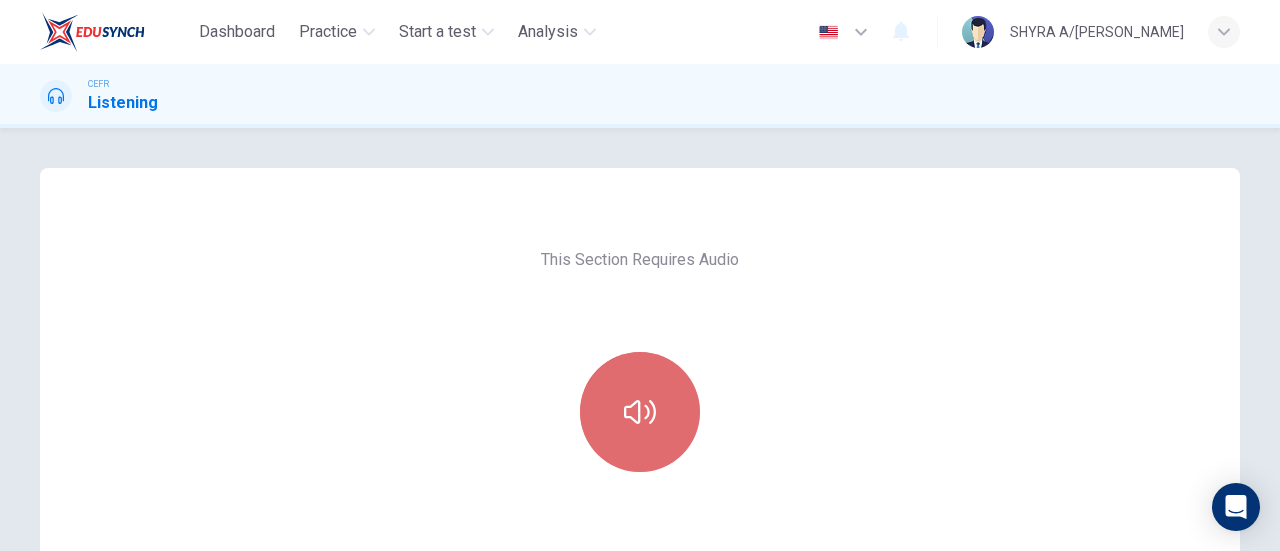 click at bounding box center (640, 412) 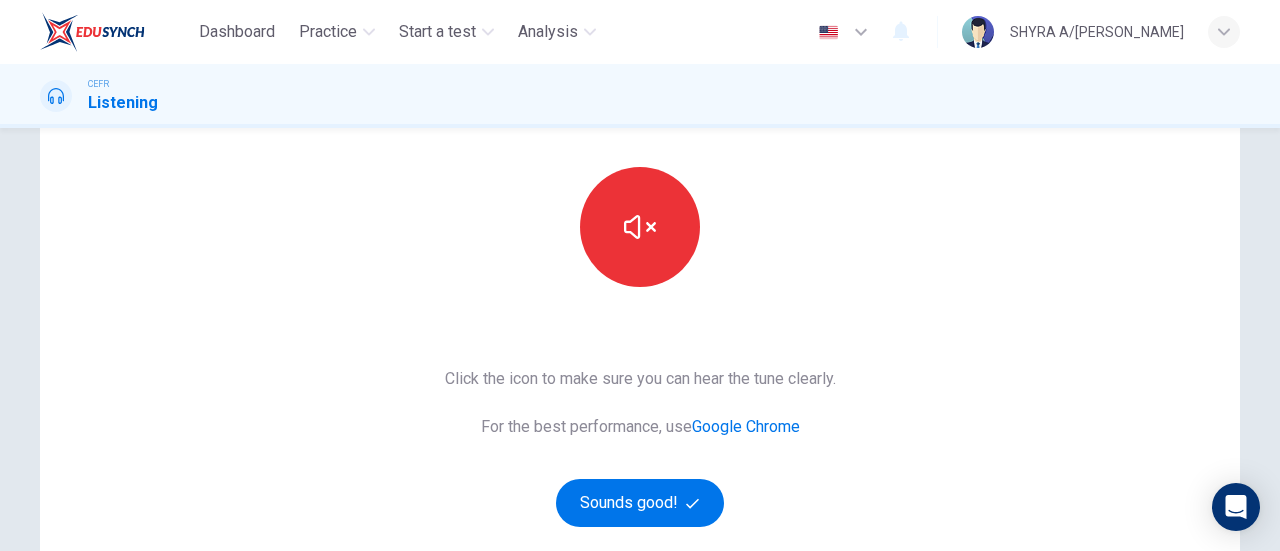 scroll, scrollTop: 190, scrollLeft: 0, axis: vertical 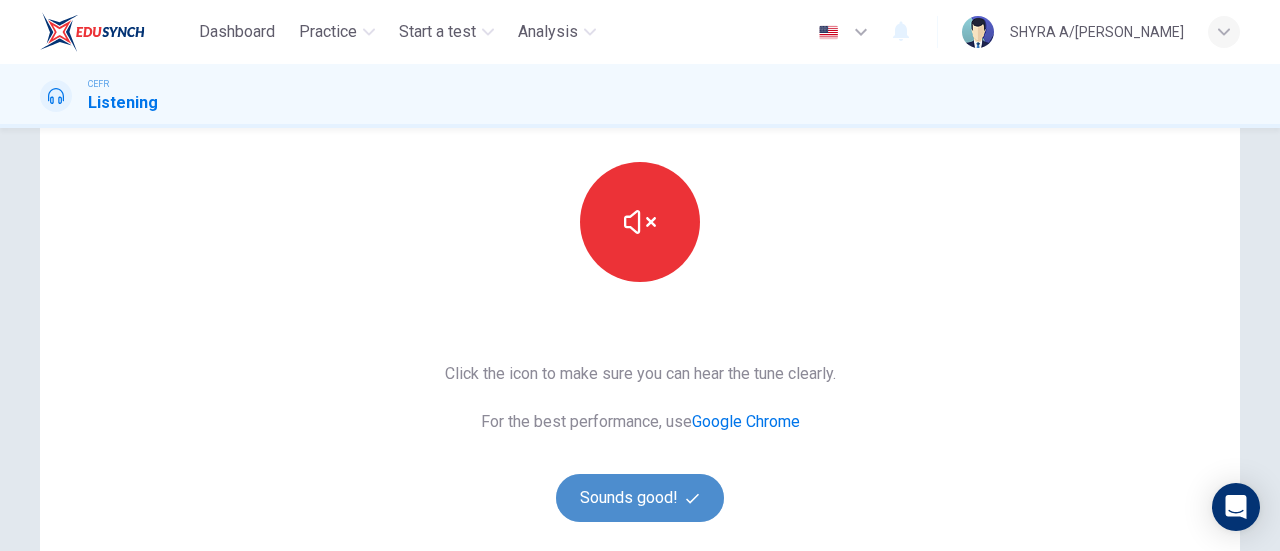 click on "Sounds good!" at bounding box center (640, 498) 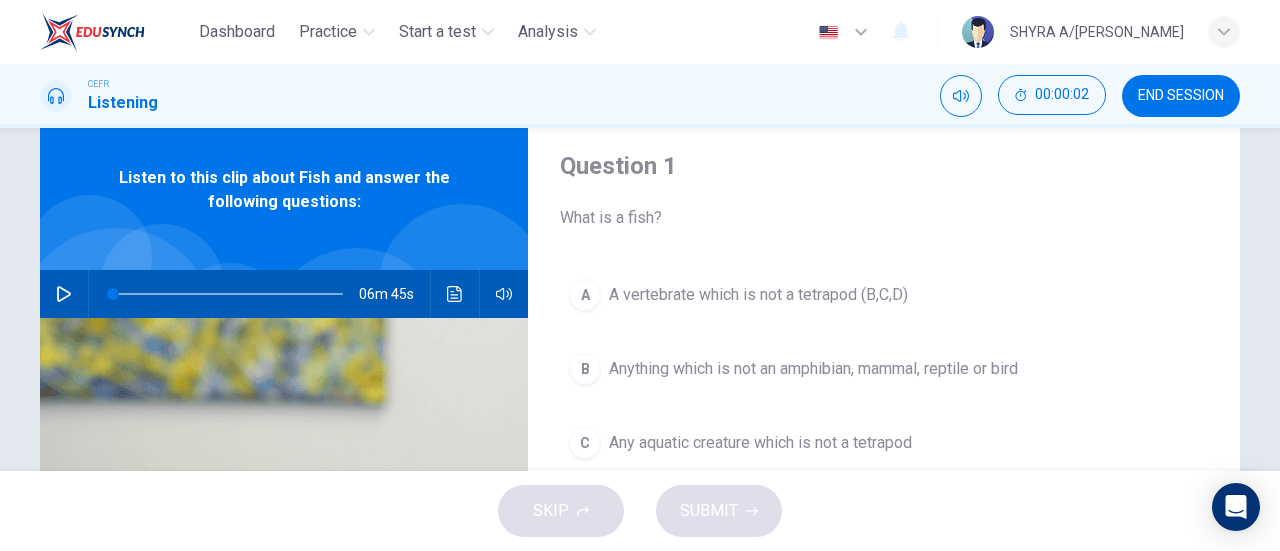scroll, scrollTop: 50, scrollLeft: 0, axis: vertical 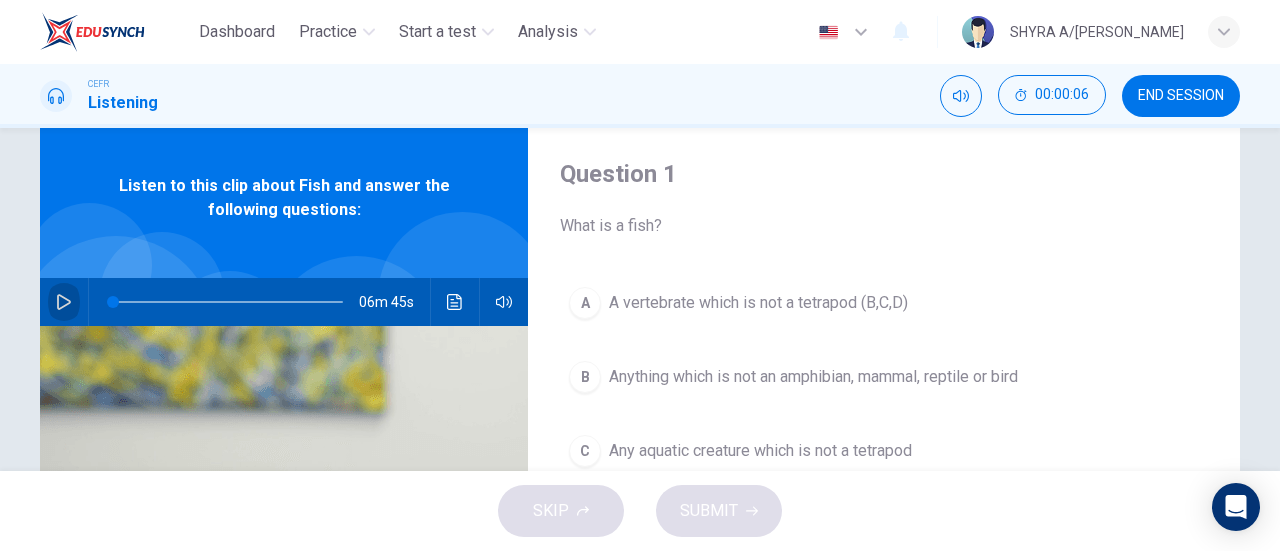 click 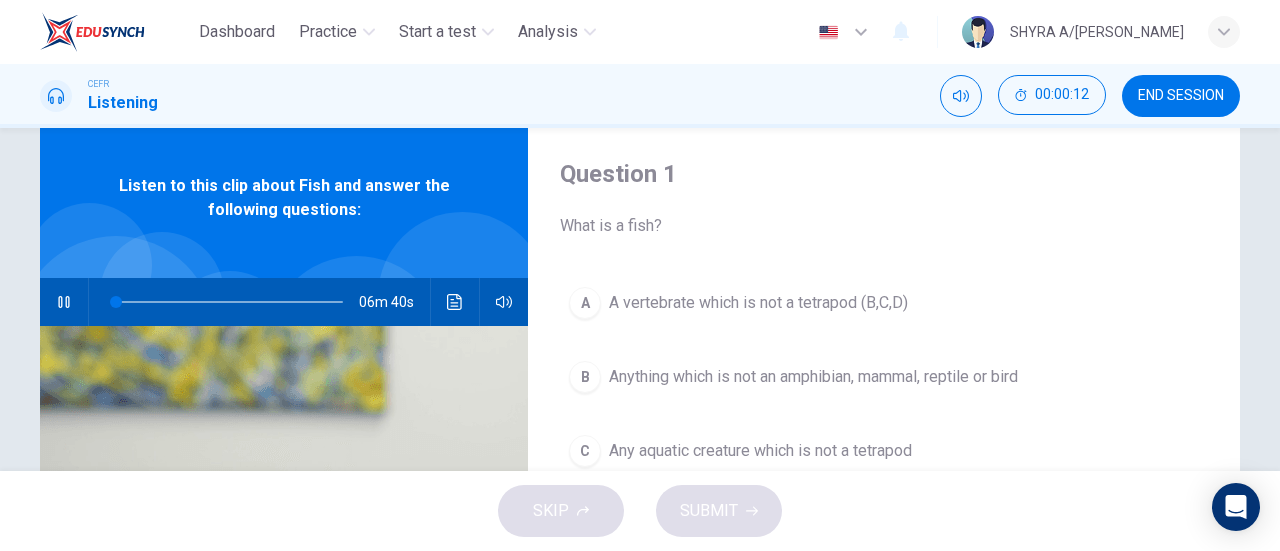 type on "1" 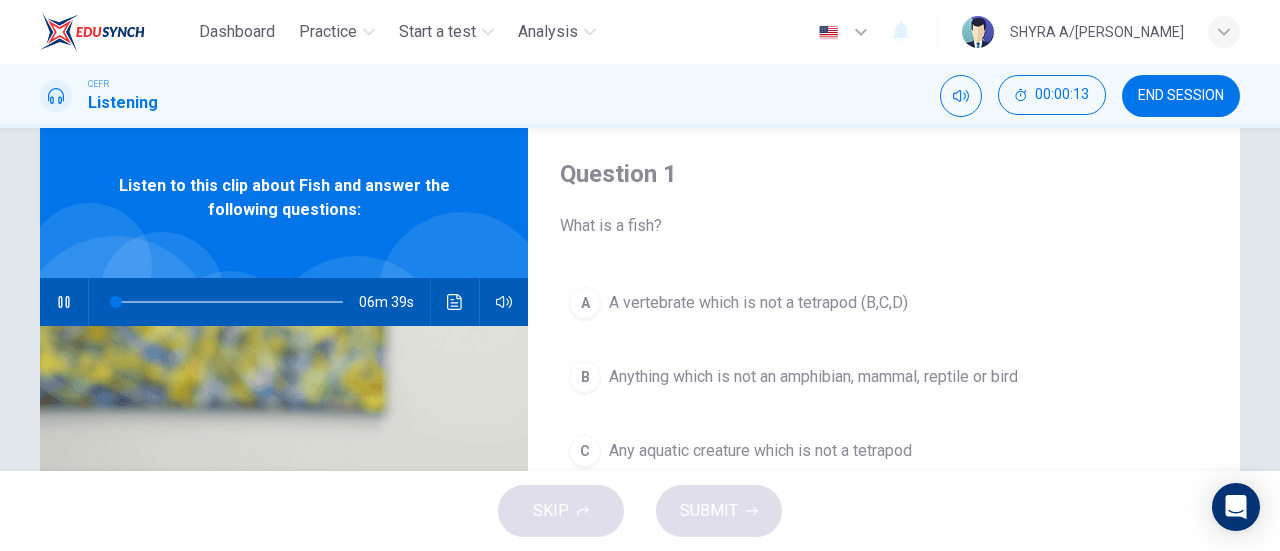 type 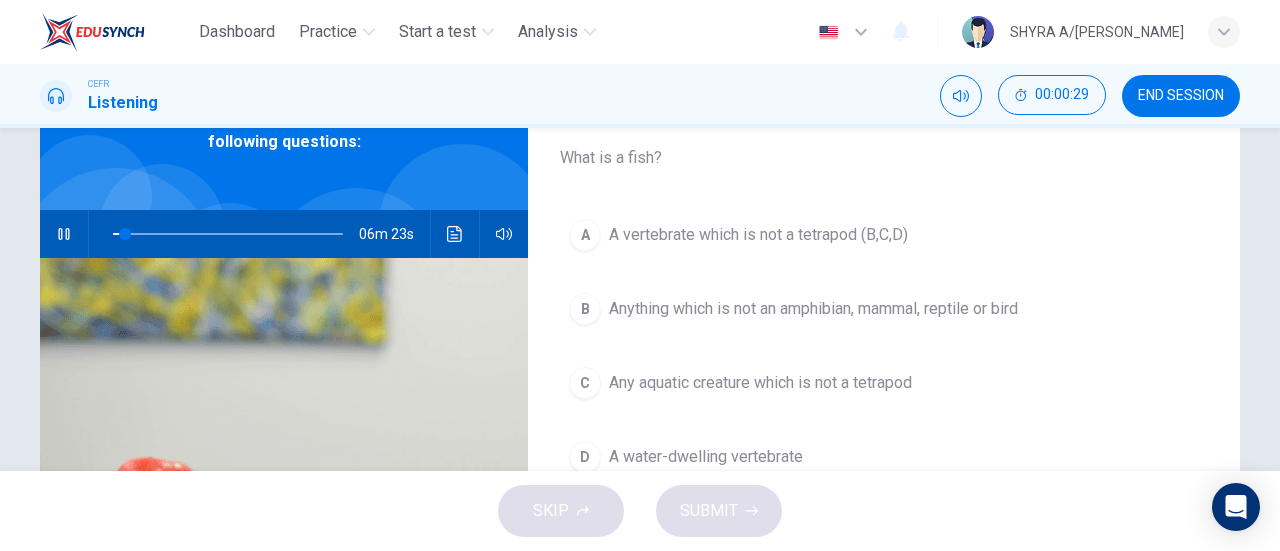 scroll, scrollTop: 122, scrollLeft: 0, axis: vertical 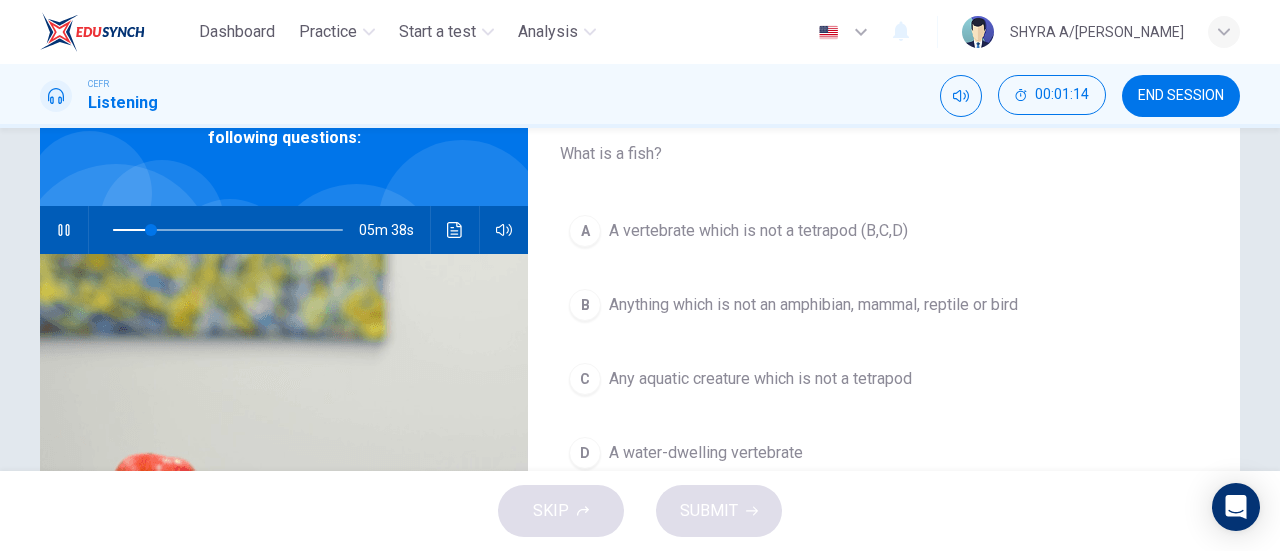 click on "A vertebrate which is not a tetrapod (B,C,D)" at bounding box center (758, 231) 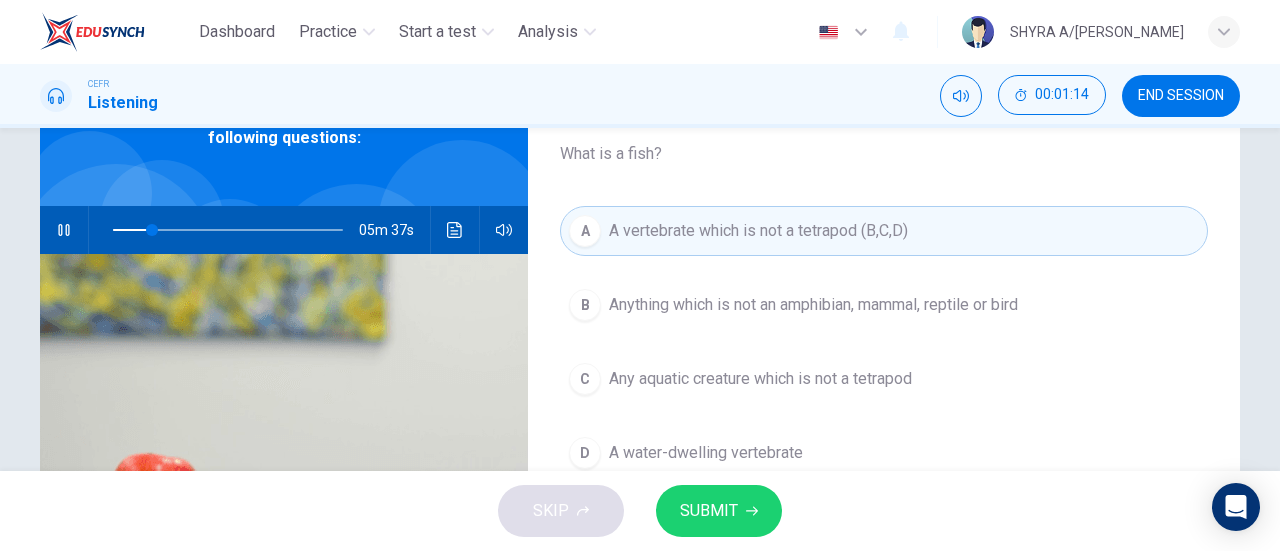 click 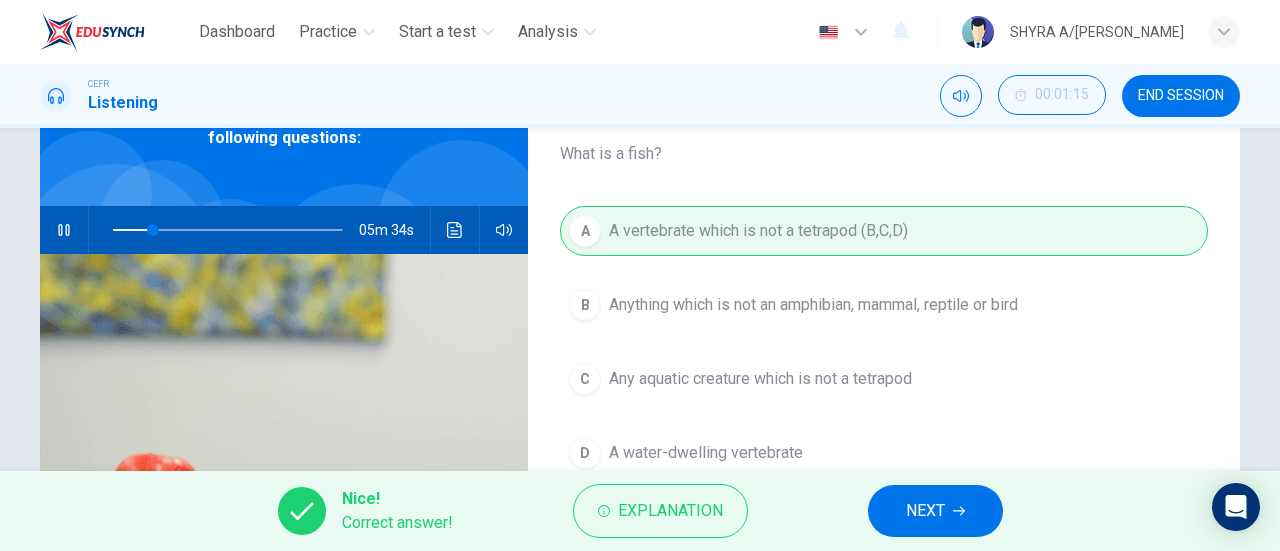 click 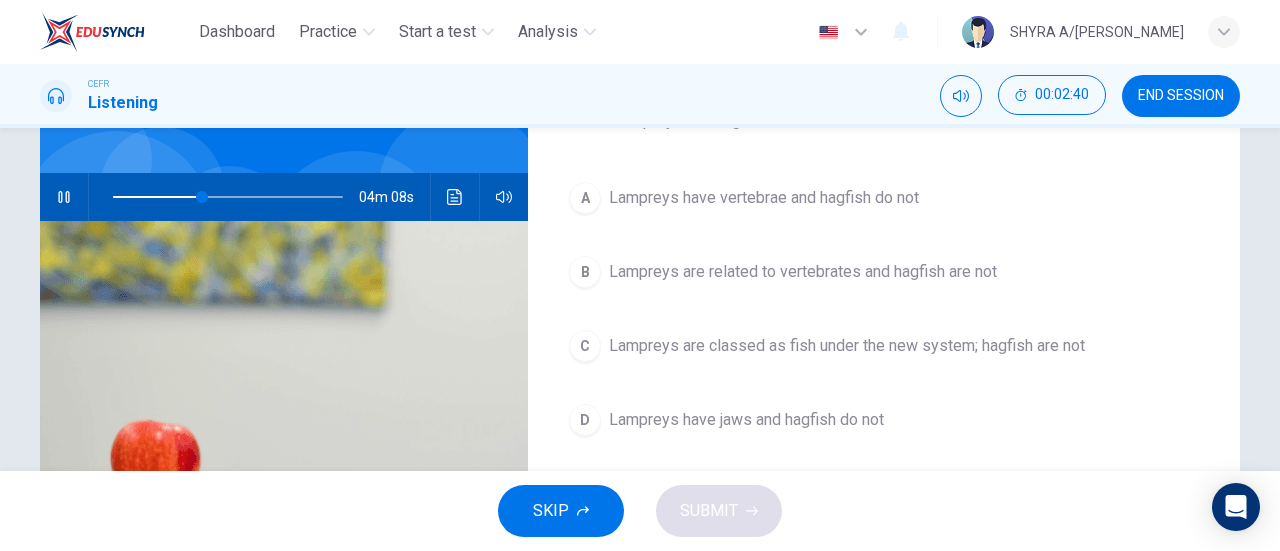scroll, scrollTop: 178, scrollLeft: 0, axis: vertical 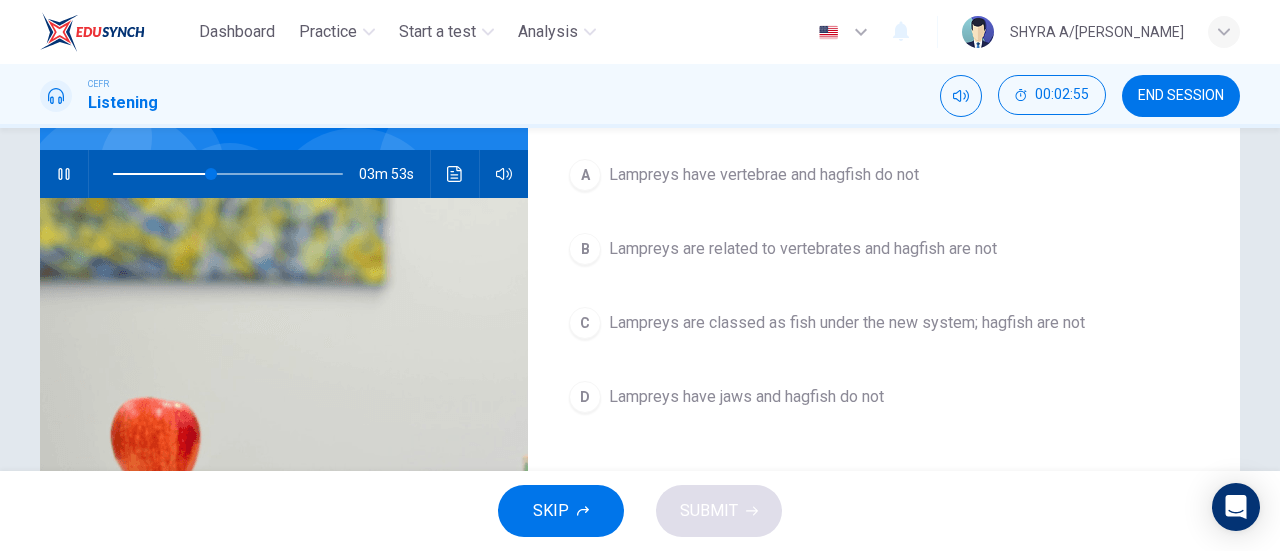 click on "Lampreys are related to vertebrates and hagfish are not" at bounding box center (803, 249) 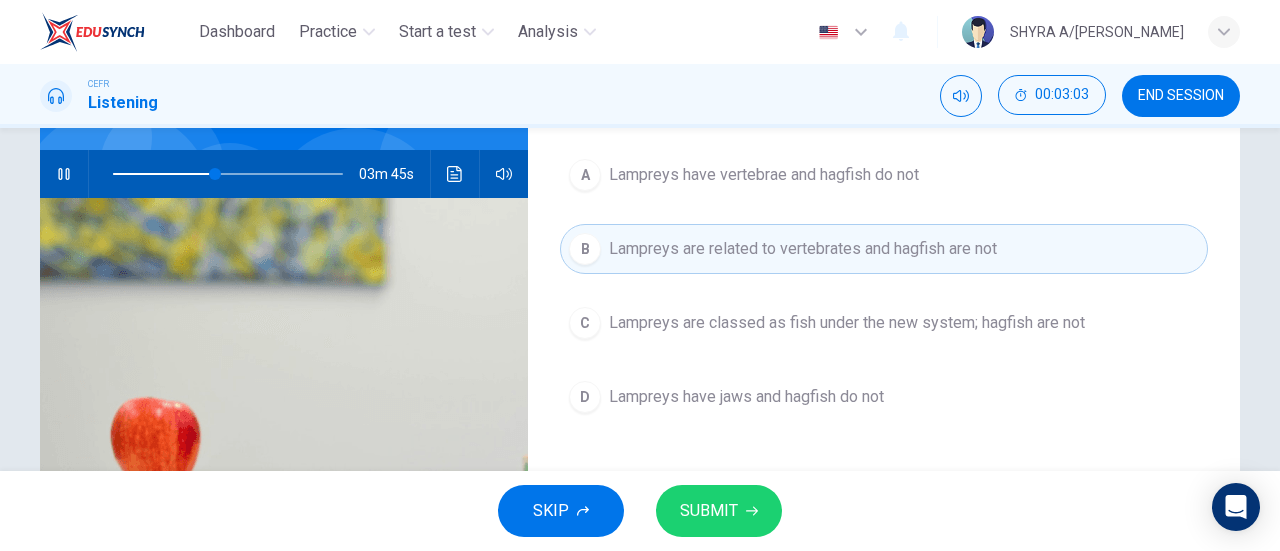 click on "SUBMIT" at bounding box center [709, 511] 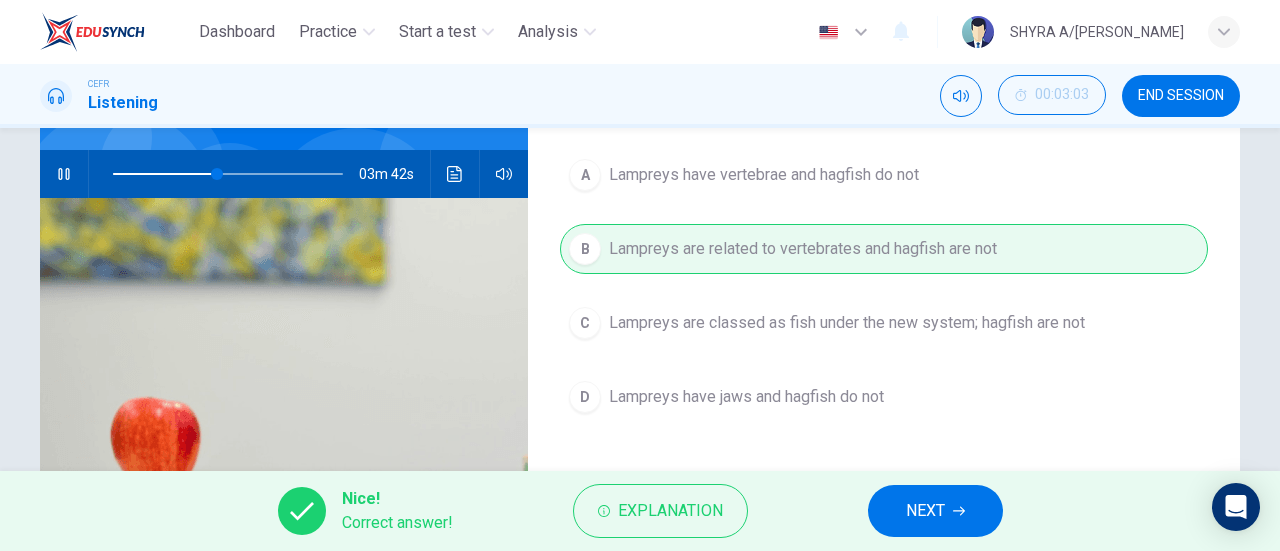 click on "NEXT" at bounding box center (925, 511) 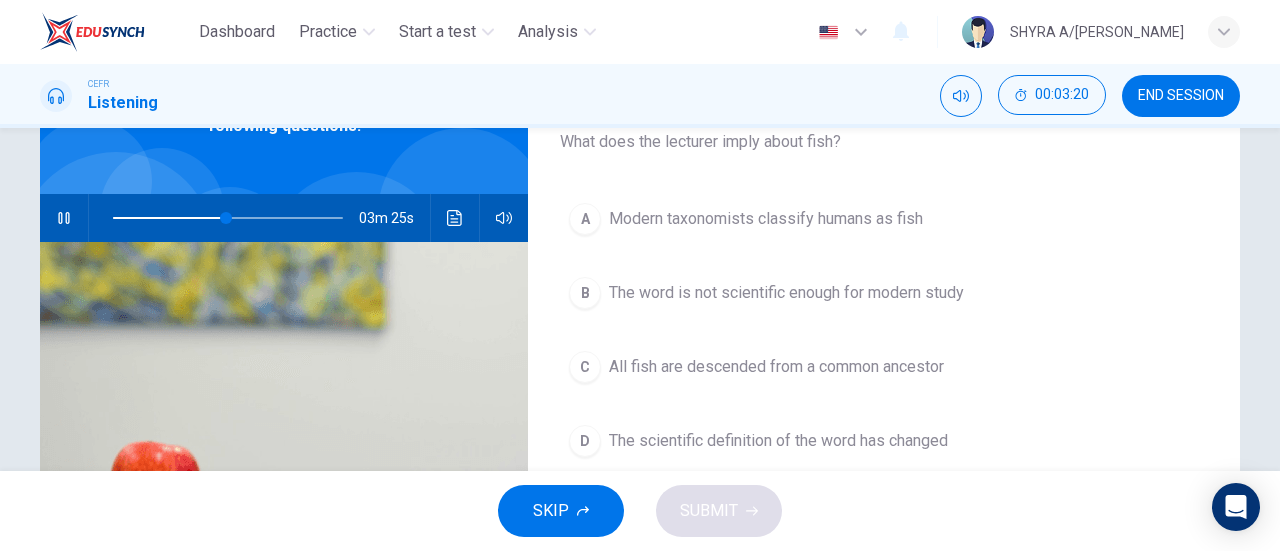 scroll, scrollTop: 136, scrollLeft: 0, axis: vertical 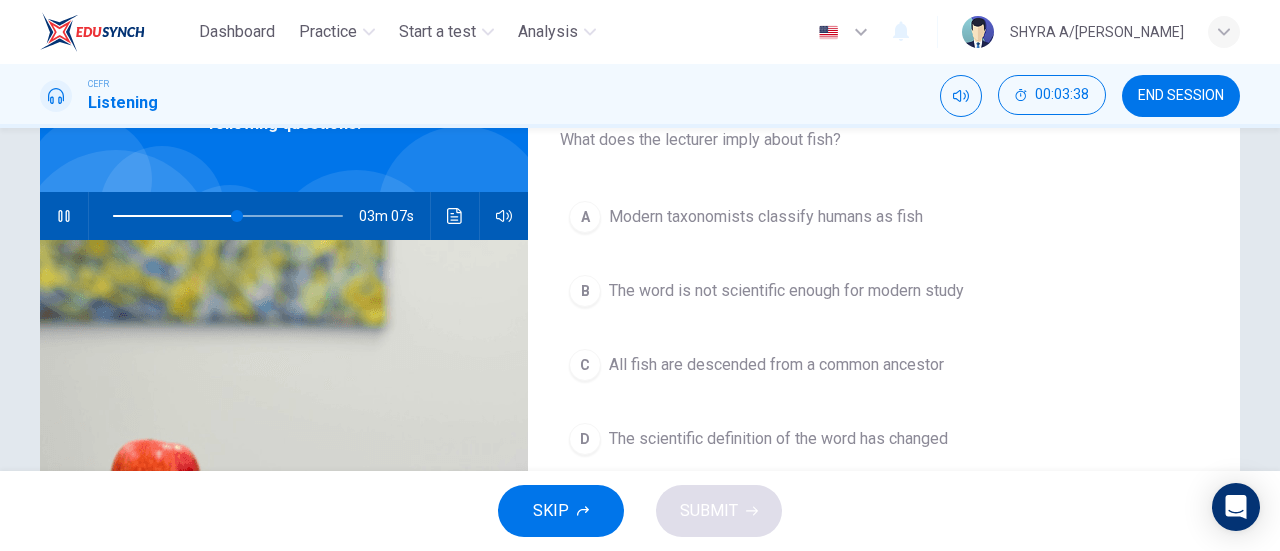 click on "All fish are descended from a common ancestor" at bounding box center (776, 365) 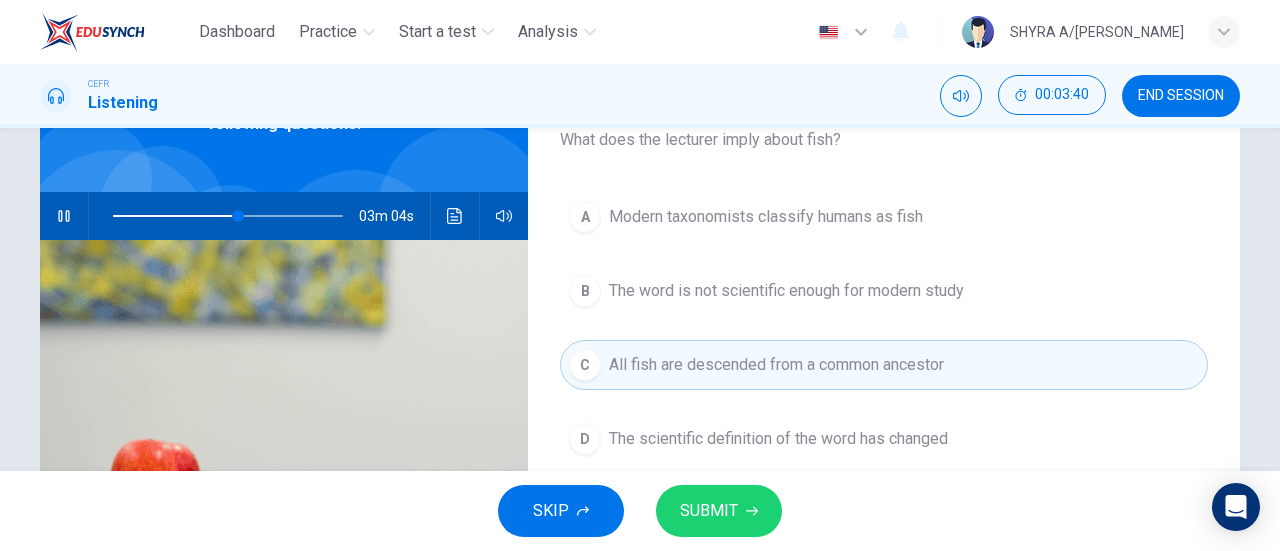 click 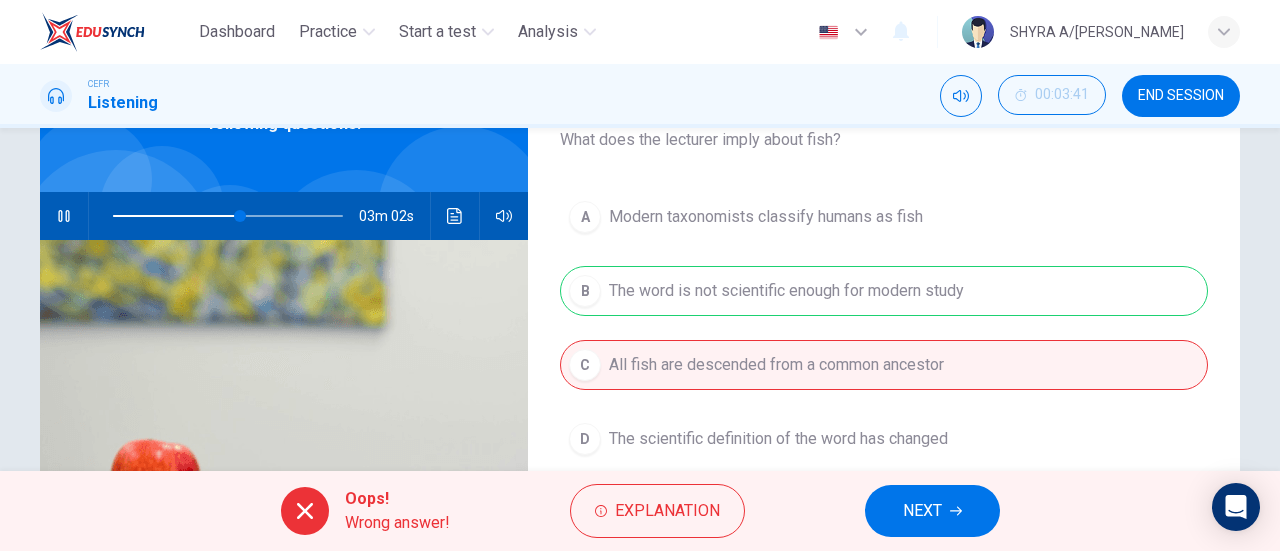 click on "NEXT" at bounding box center [922, 511] 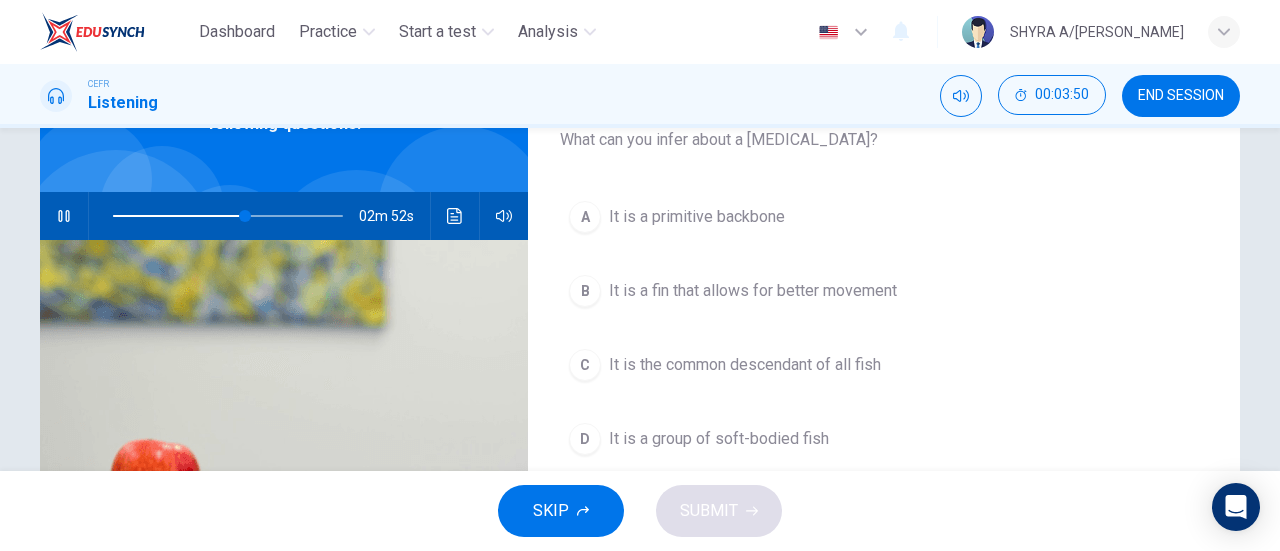 click on "It is a fin that allows for better movement" at bounding box center [753, 291] 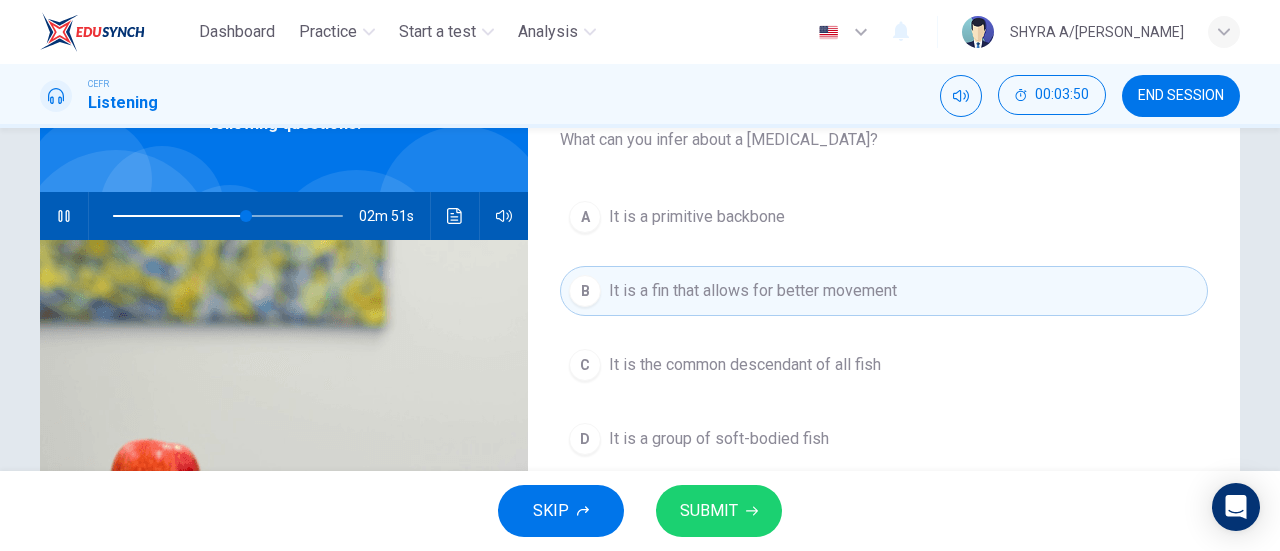 click 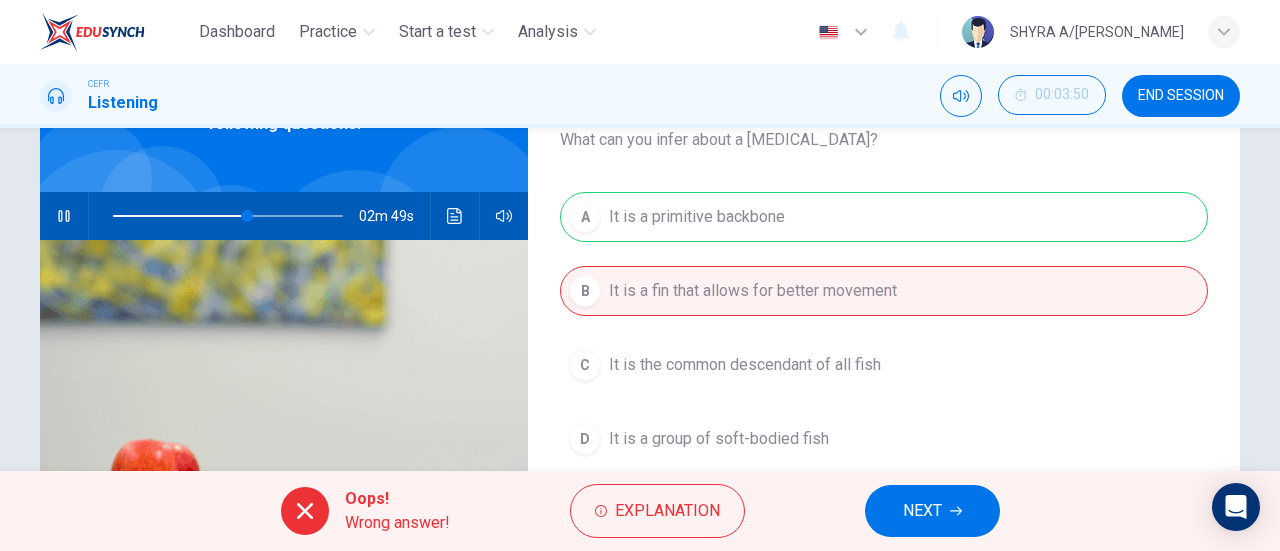 click on "NEXT" at bounding box center (922, 511) 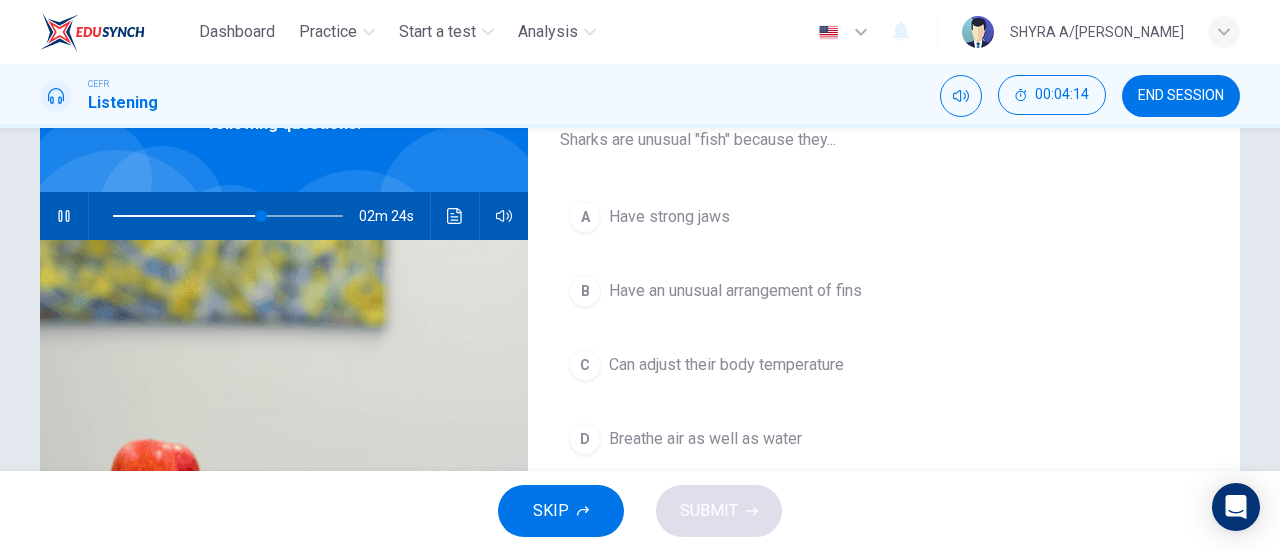 click on "Have strong jaws" at bounding box center [669, 217] 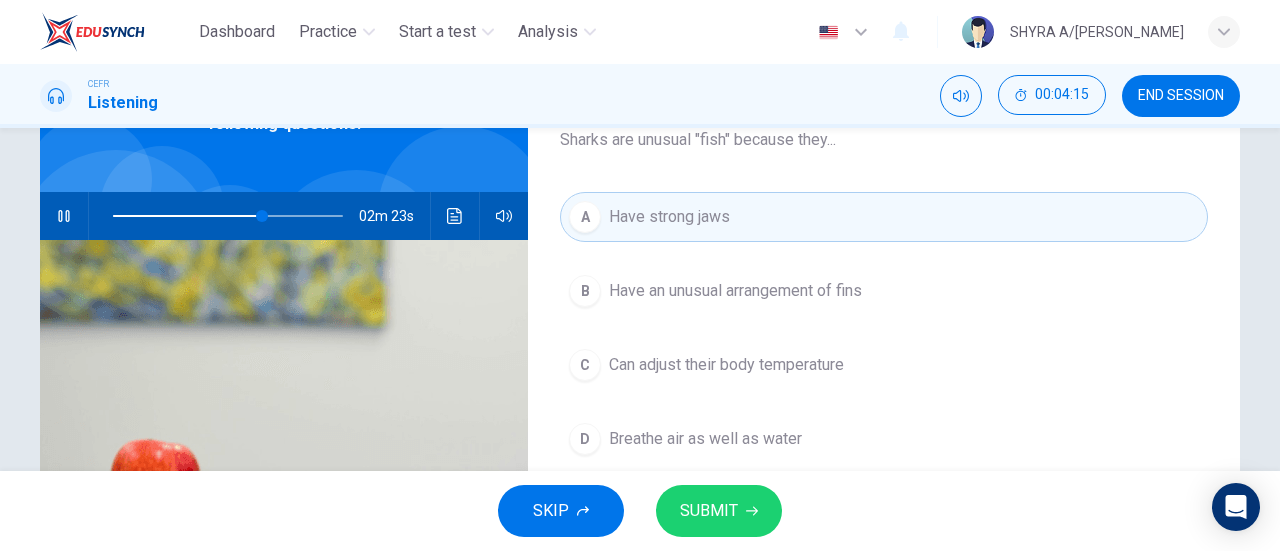 click 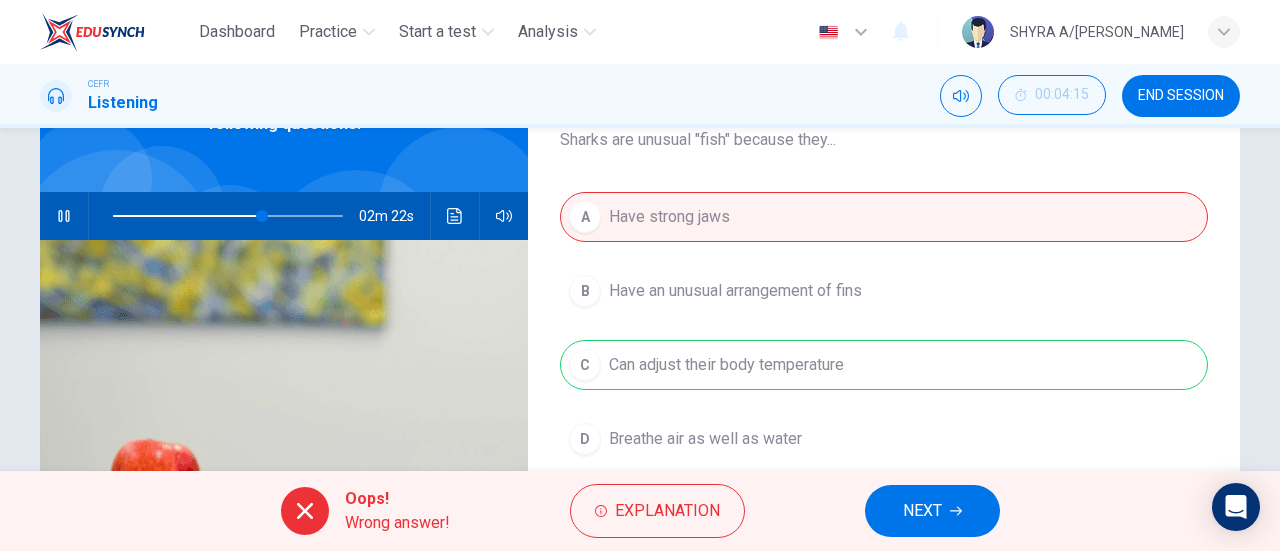 type on "65" 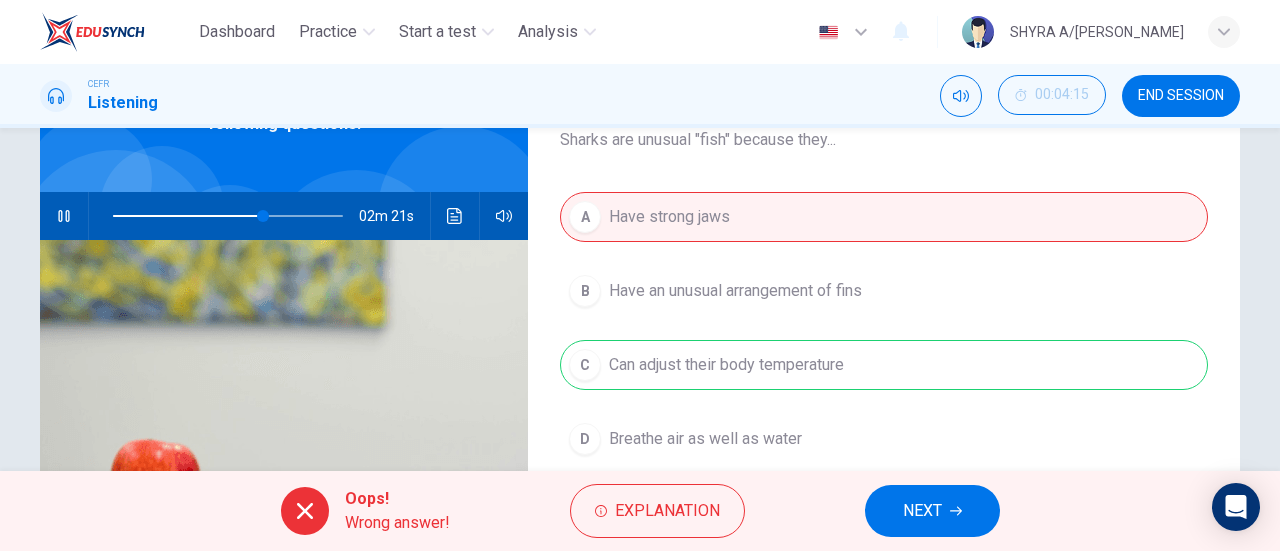 click 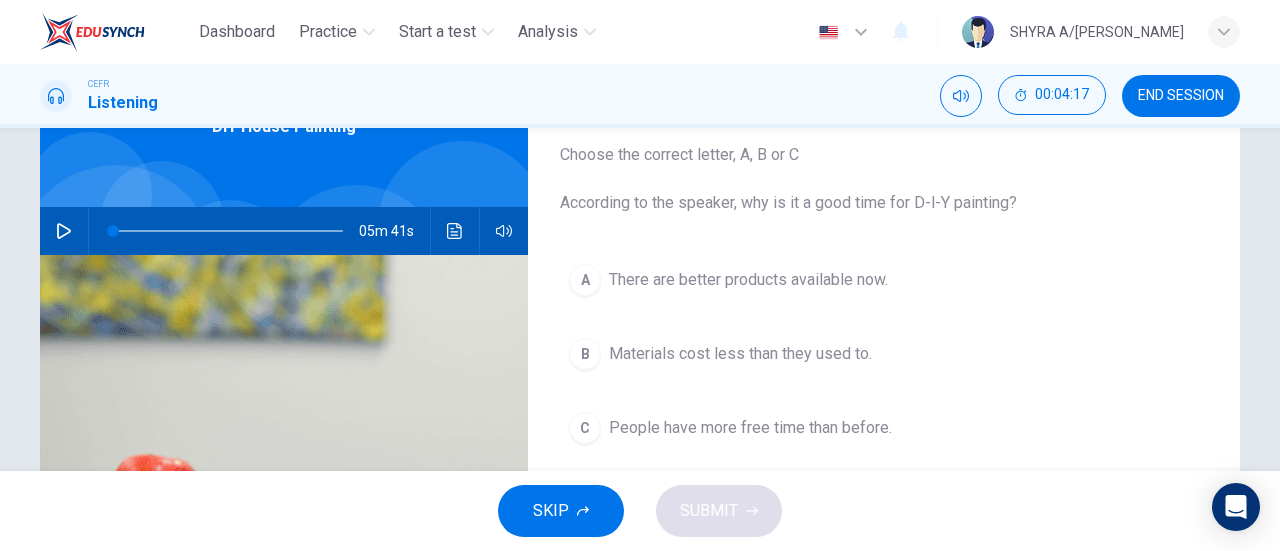 scroll, scrollTop: 130, scrollLeft: 0, axis: vertical 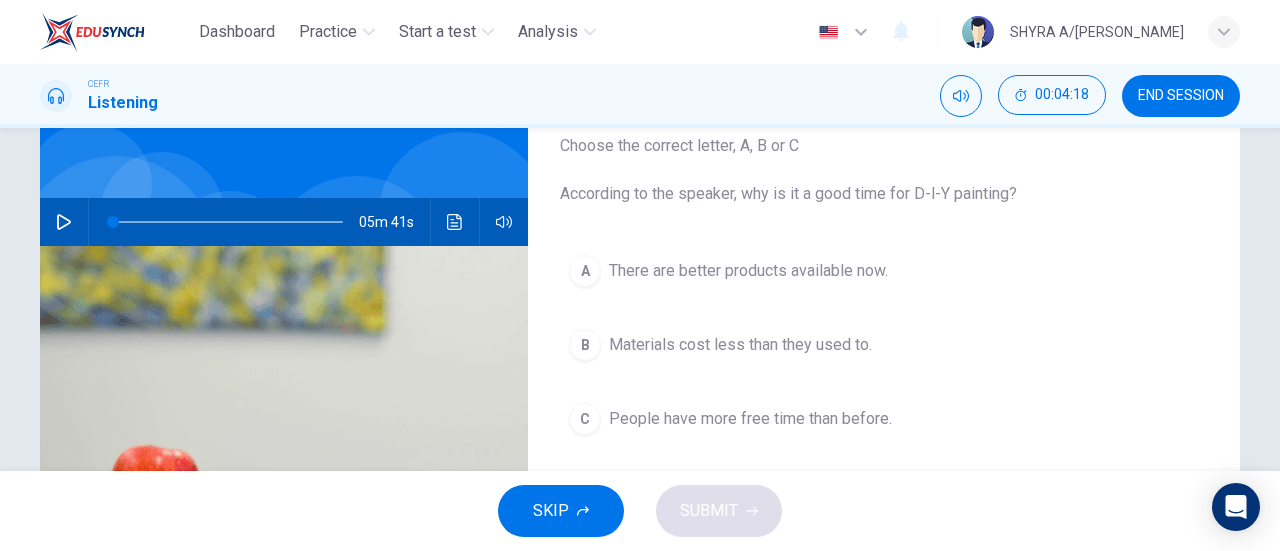 click on "05m 41s" at bounding box center (284, 222) 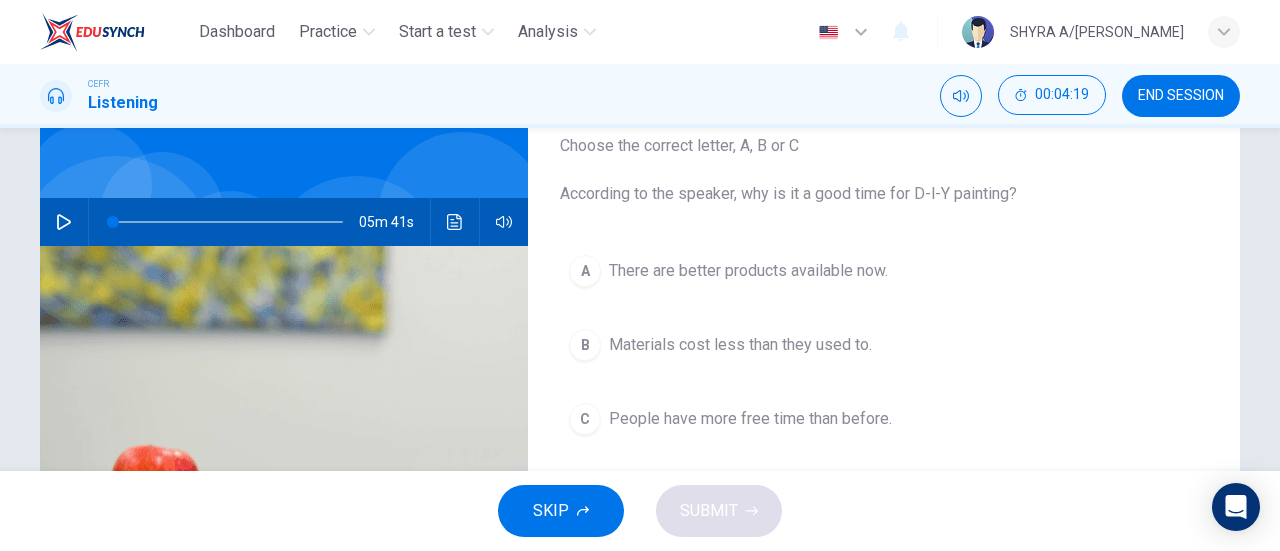 click 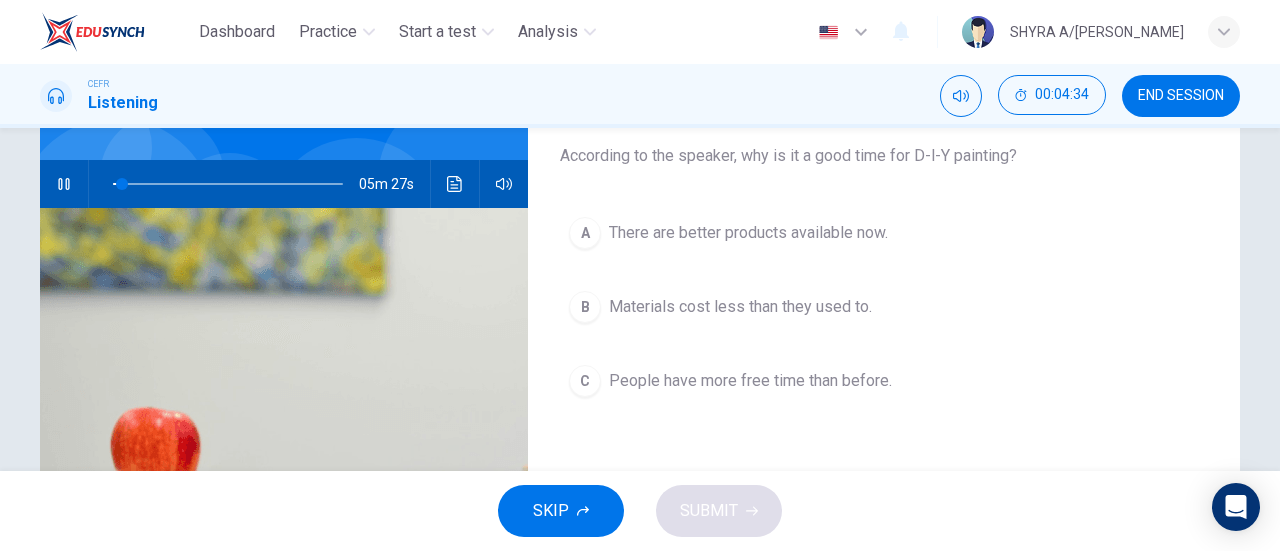 scroll, scrollTop: 168, scrollLeft: 0, axis: vertical 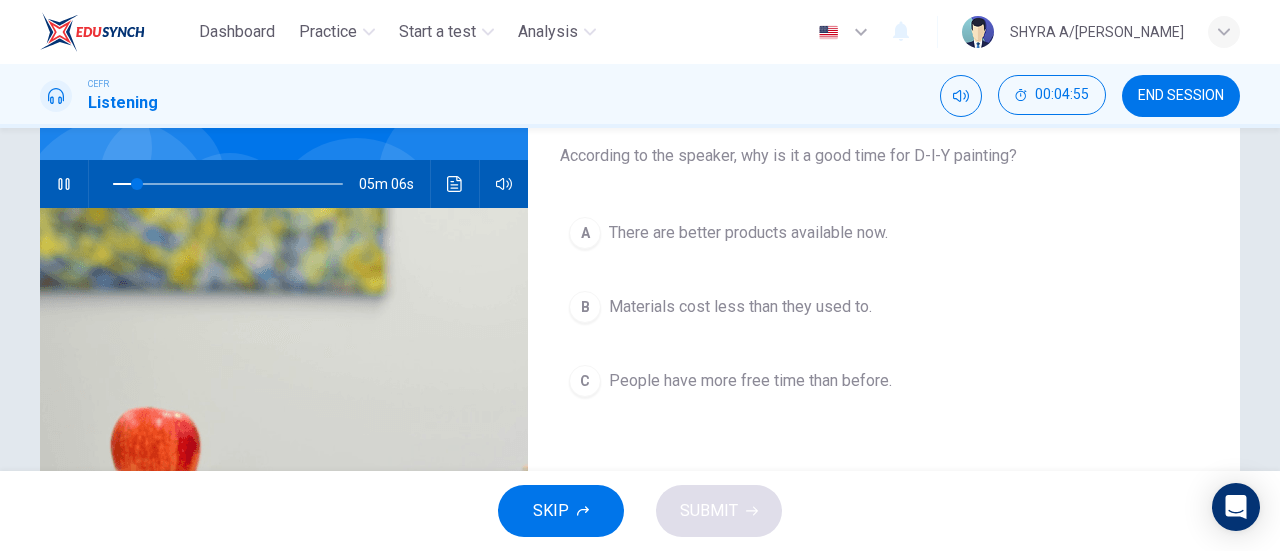 click on "There are better products available now." at bounding box center [748, 233] 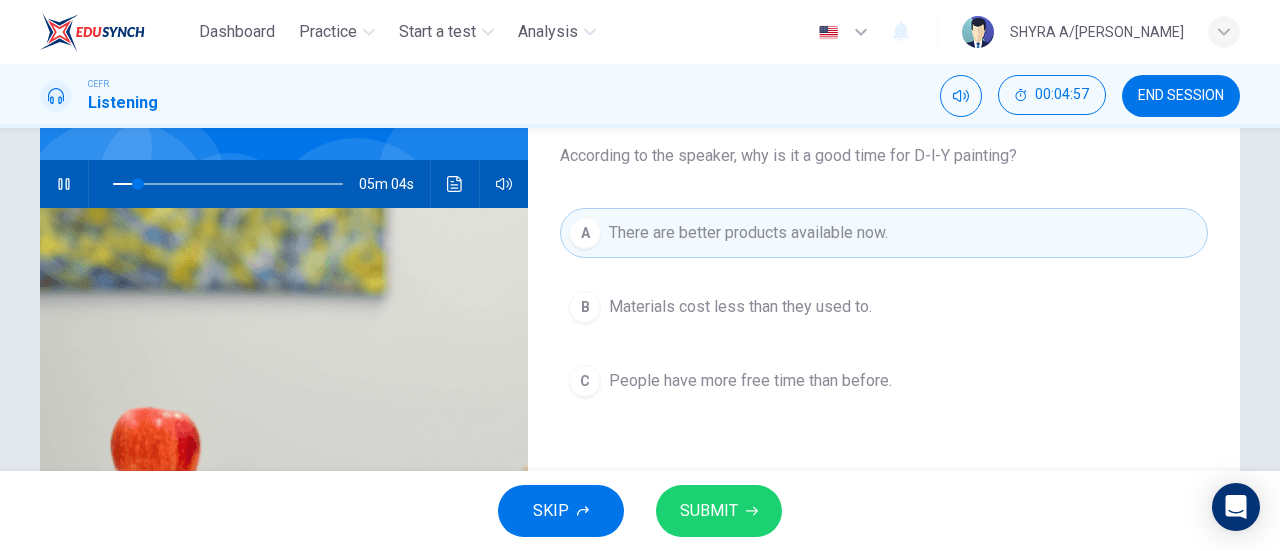 click 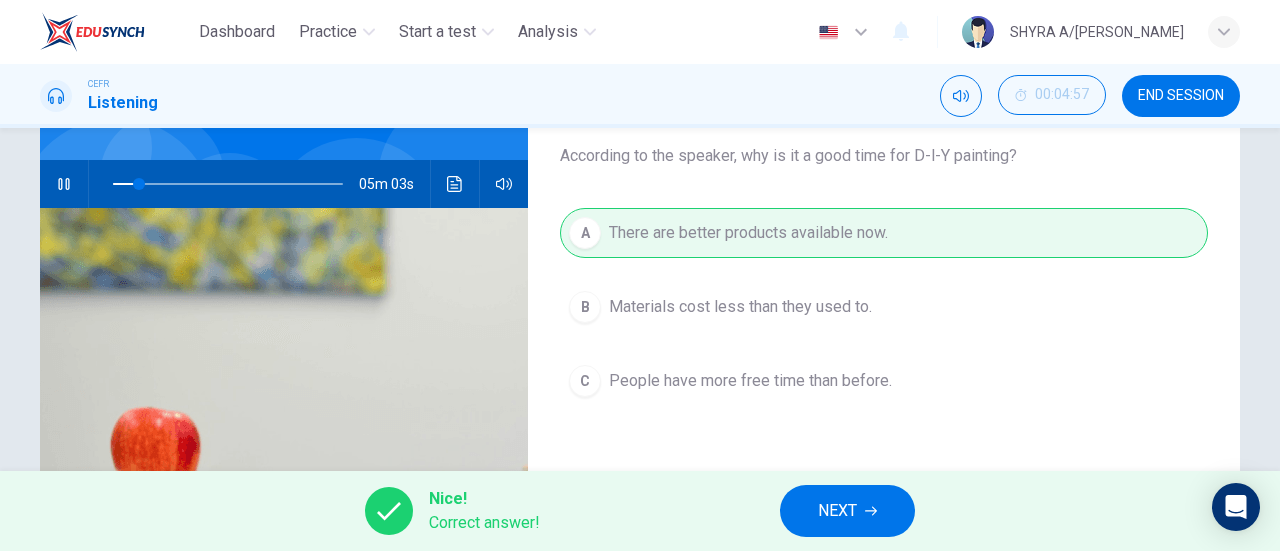 click on "NEXT" at bounding box center (837, 511) 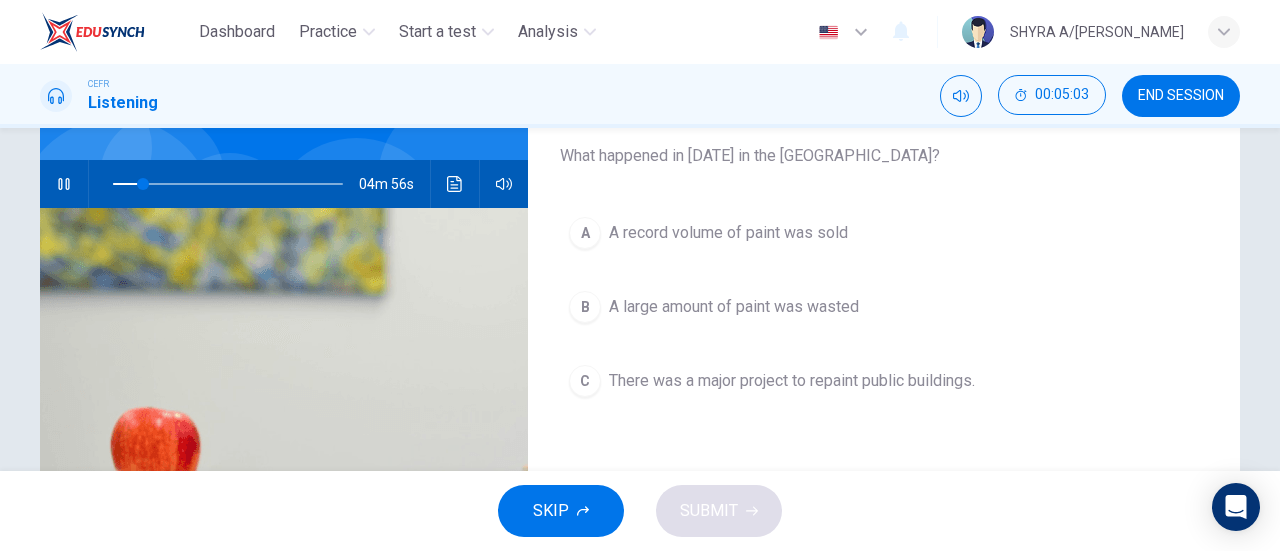click on "A large amount of paint was wasted" at bounding box center [734, 307] 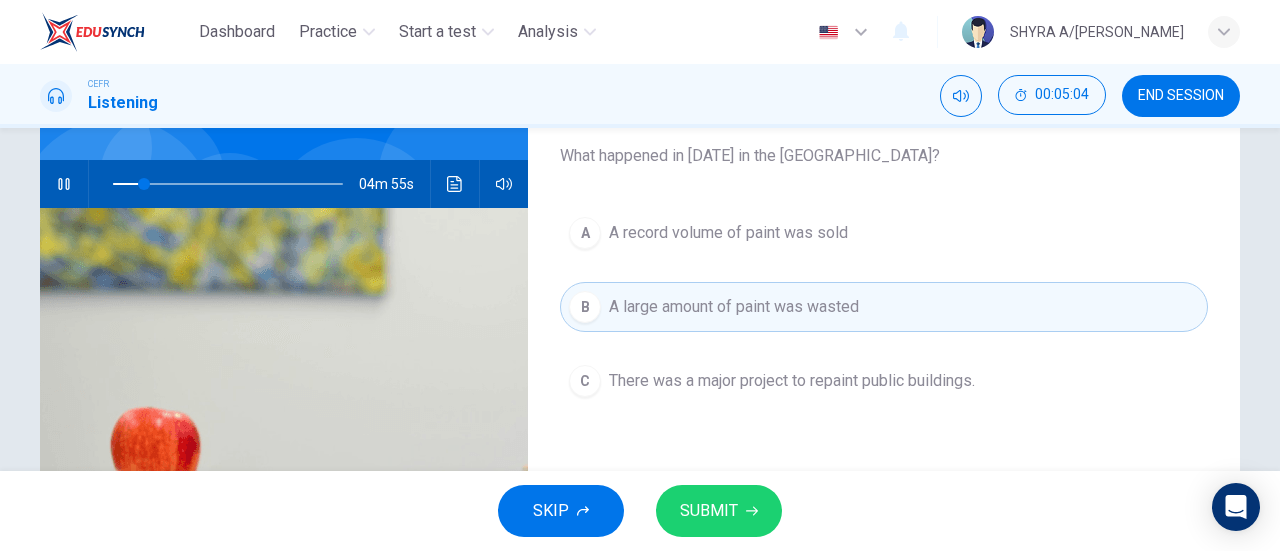 click 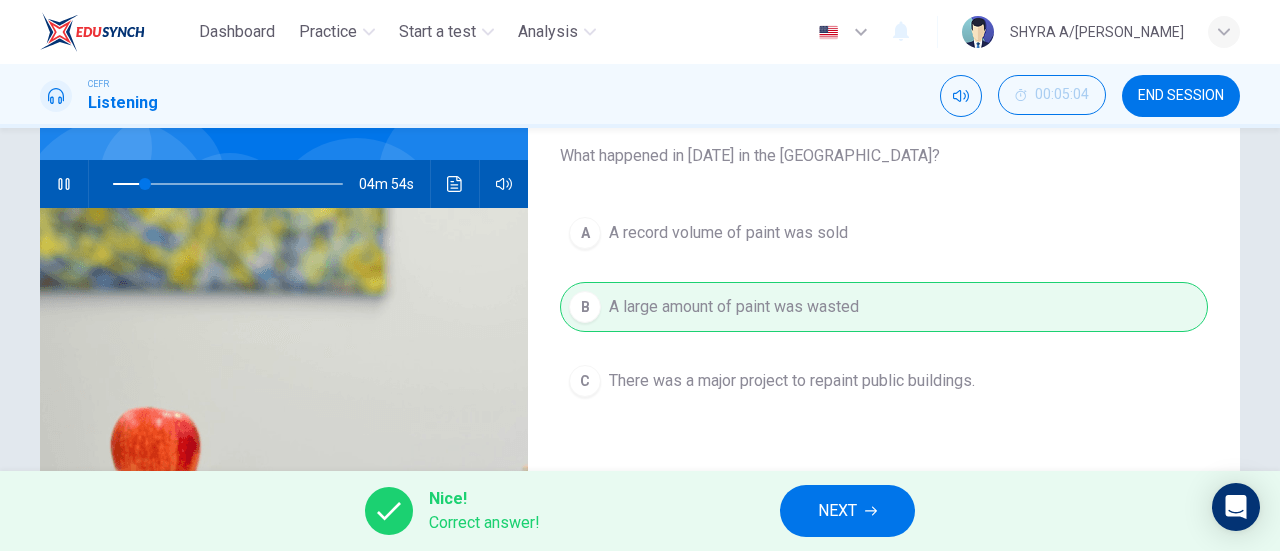 click on "NEXT" at bounding box center (847, 511) 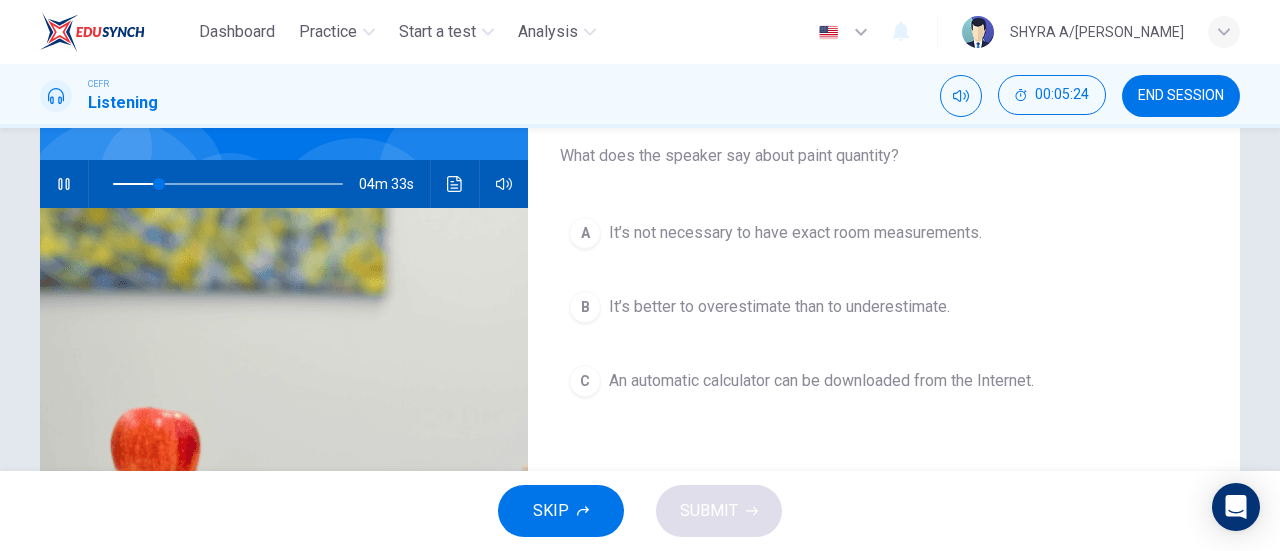 click on "An automatic calculator can be downloaded from the Internet." at bounding box center [821, 381] 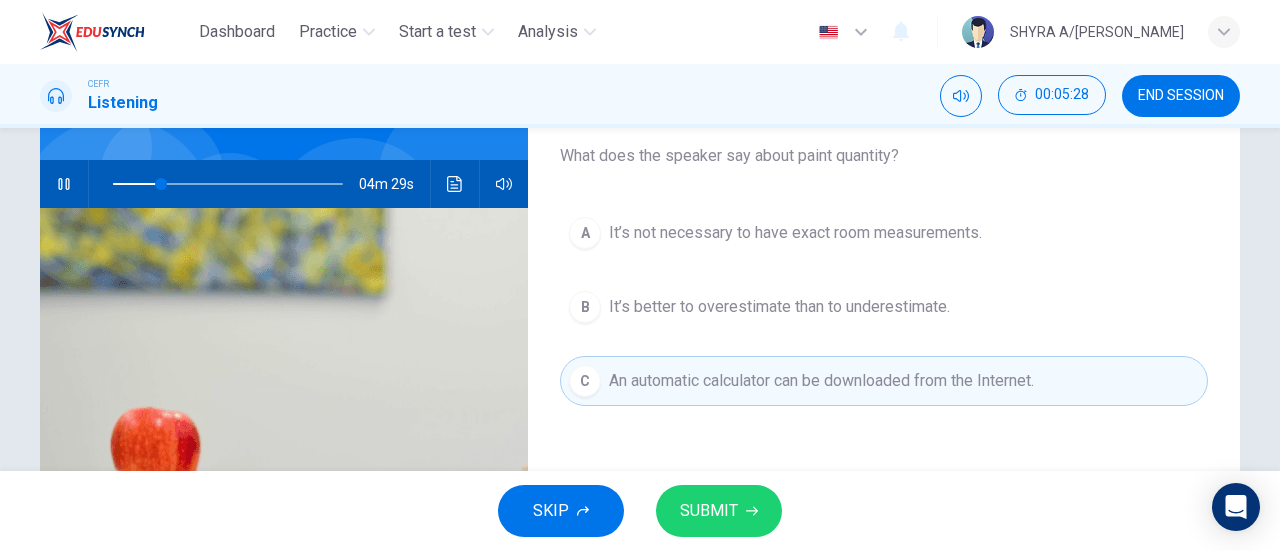click 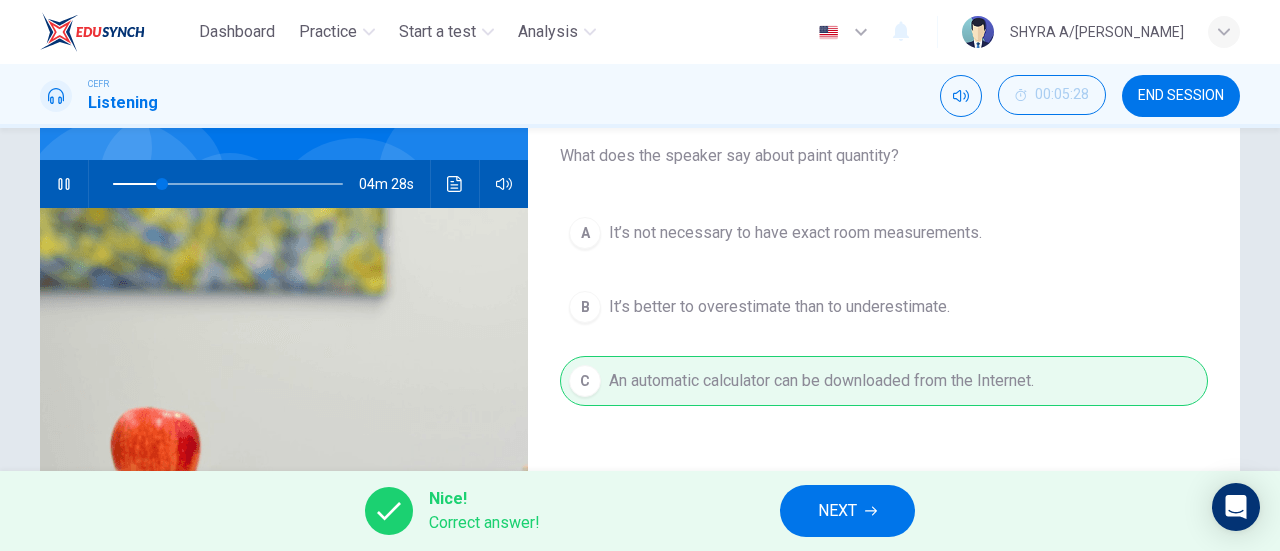 click on "NEXT" at bounding box center [837, 511] 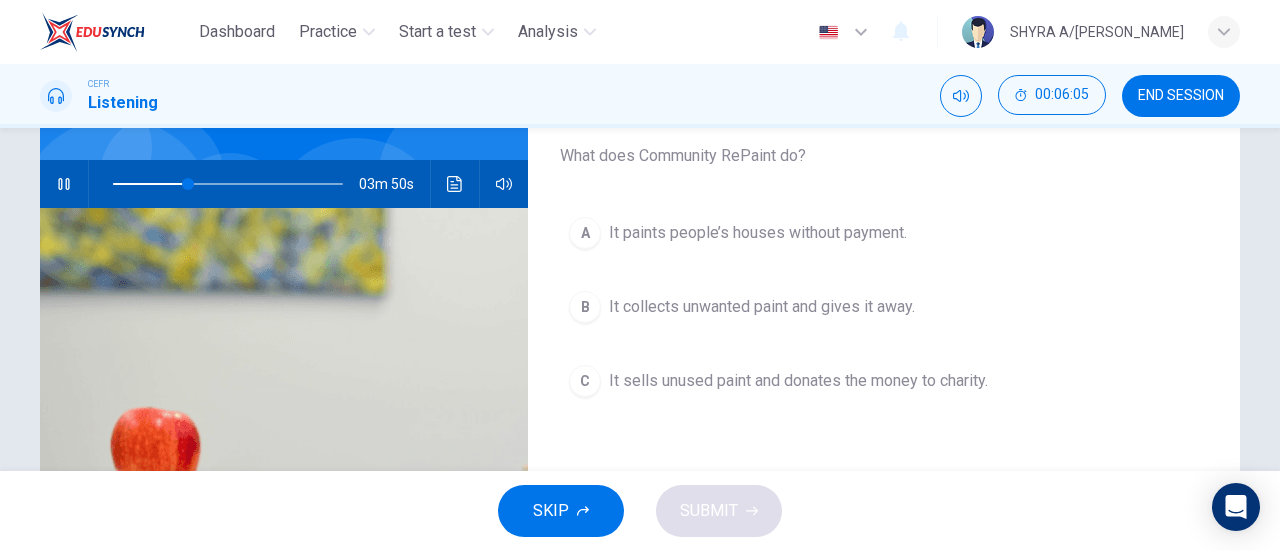 click on "It collects unwanted paint and gives it away." at bounding box center [762, 307] 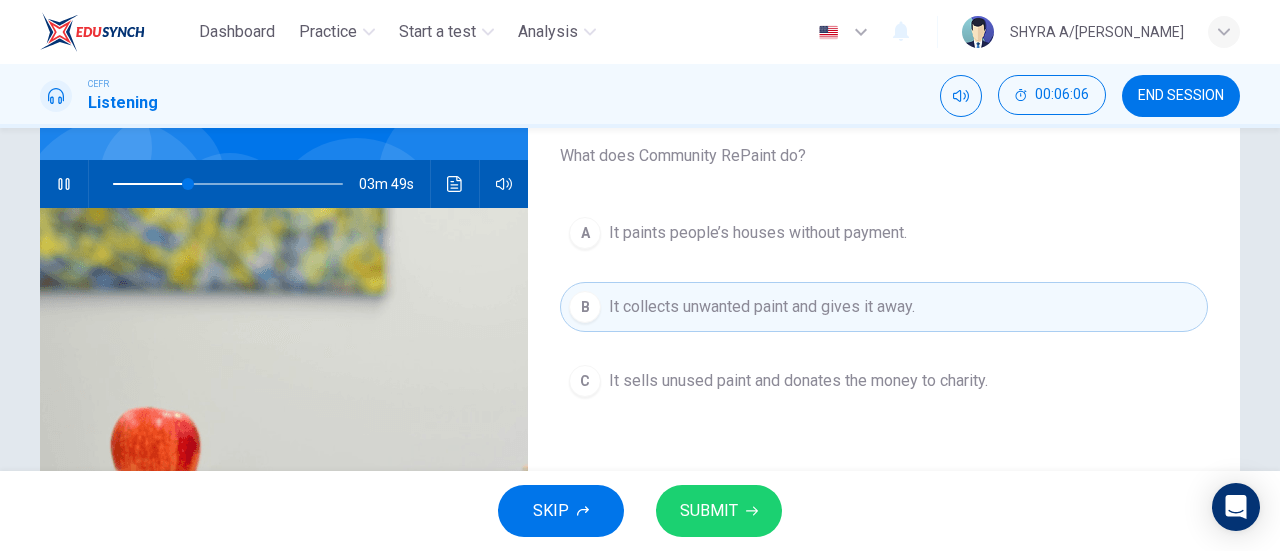 click 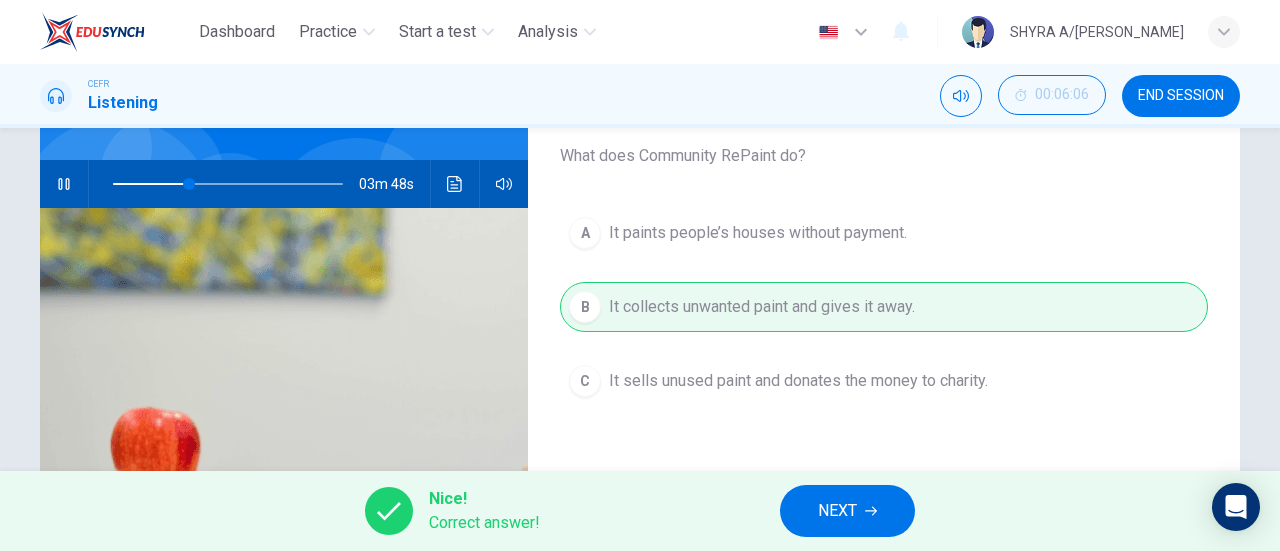 click 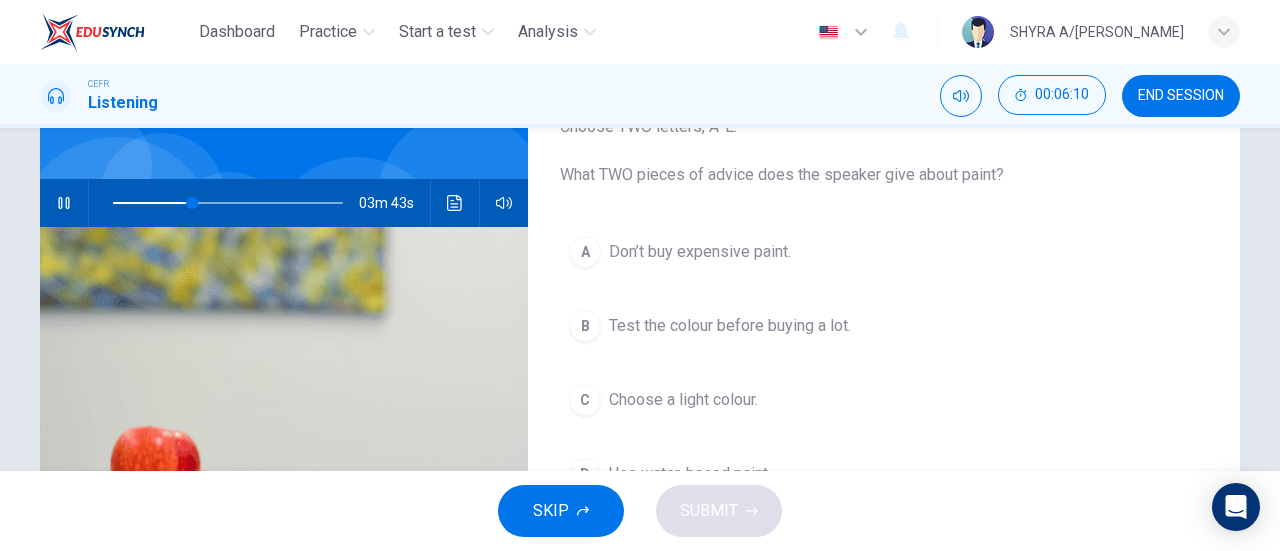 scroll, scrollTop: 141, scrollLeft: 0, axis: vertical 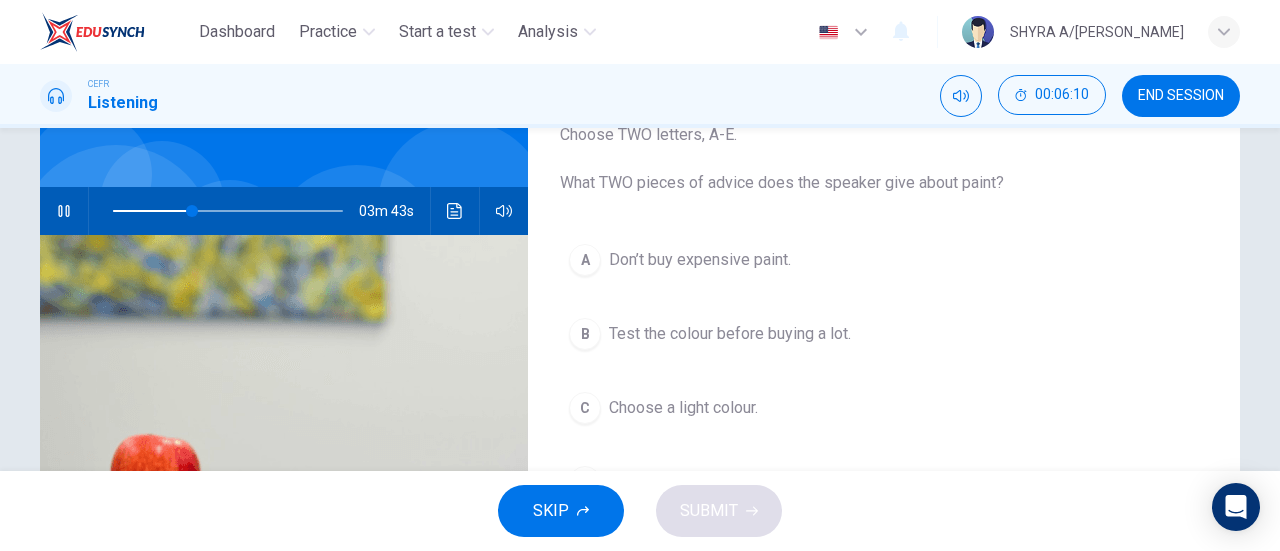 click on "A Don’t buy expensive paint." at bounding box center (884, 260) 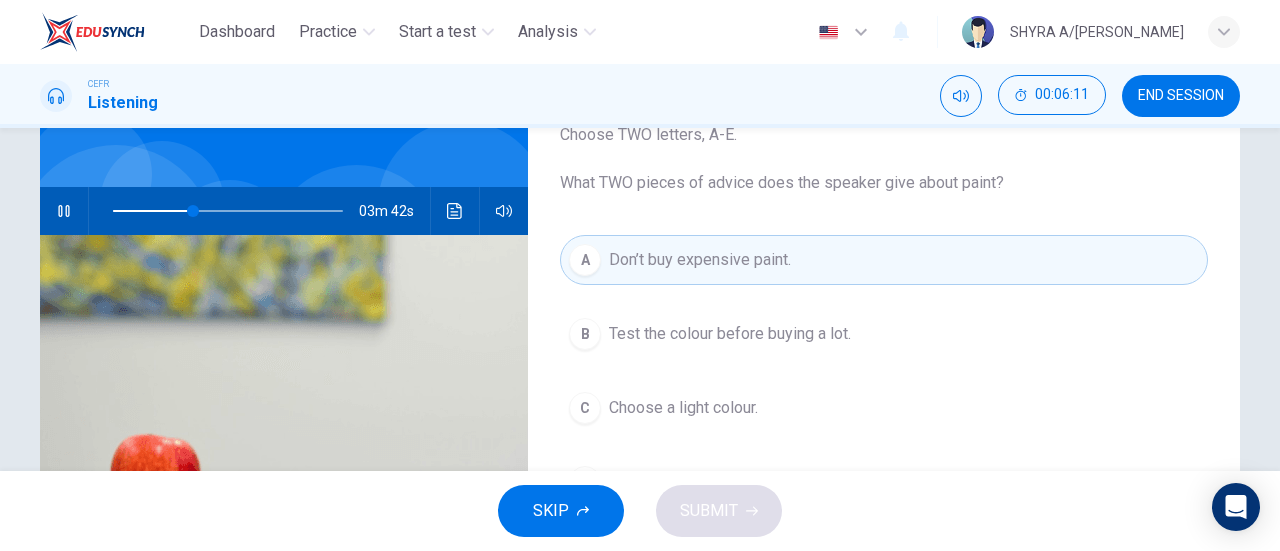 click on "B Test the colour before buying a lot." at bounding box center (884, 334) 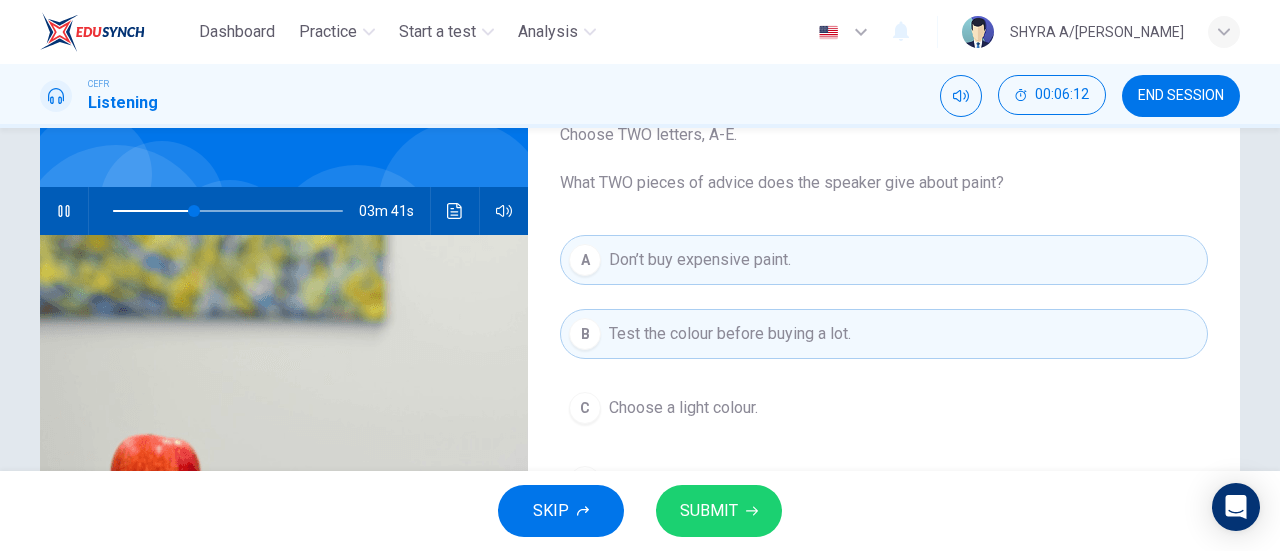 click on "B Test the colour before buying a lot." at bounding box center (884, 334) 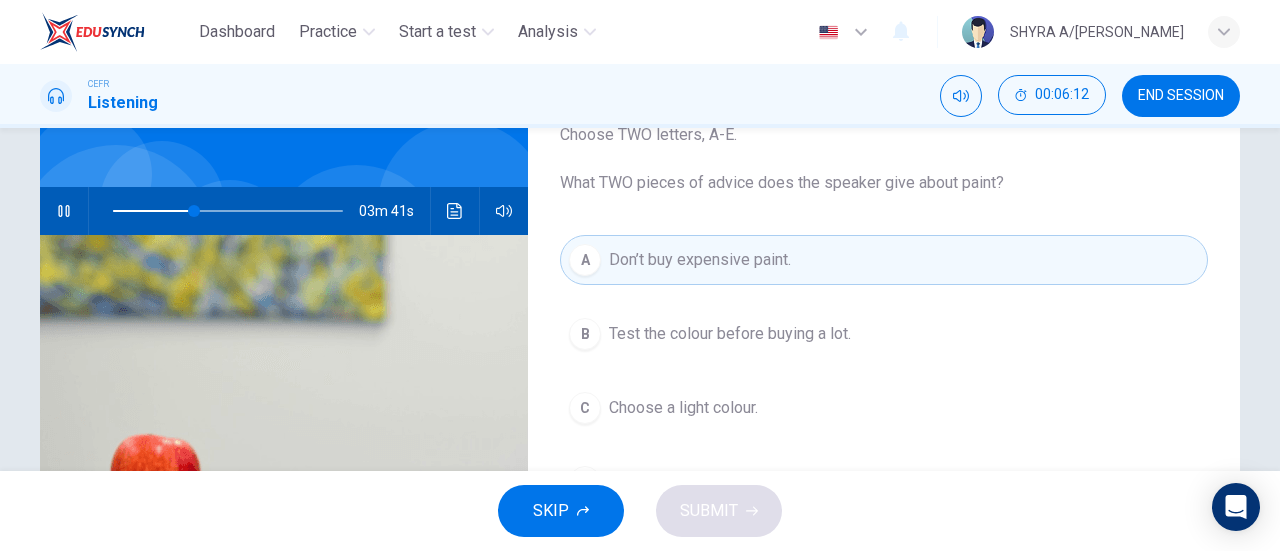 click on "A Don’t buy expensive paint." at bounding box center [884, 260] 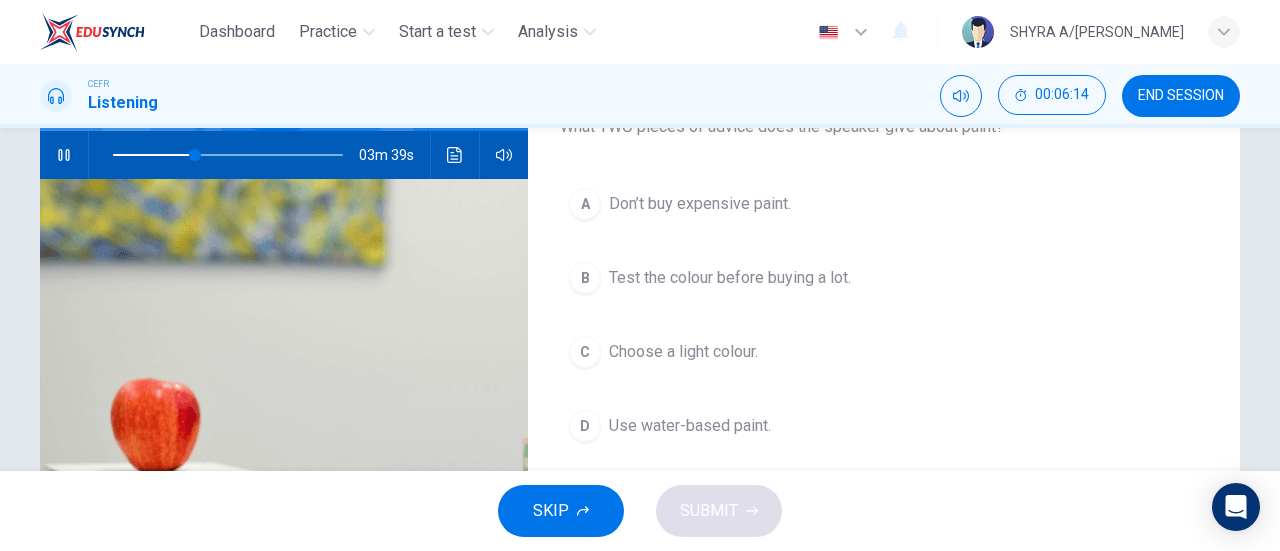 scroll, scrollTop: 200, scrollLeft: 0, axis: vertical 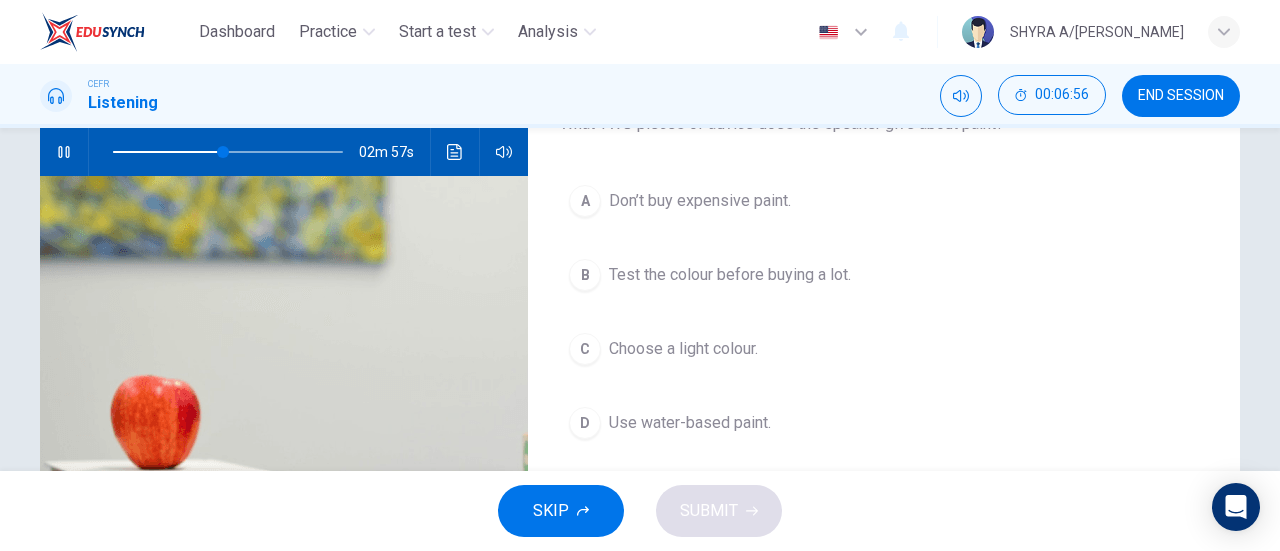click on "Test the colour before buying a lot." at bounding box center (730, 275) 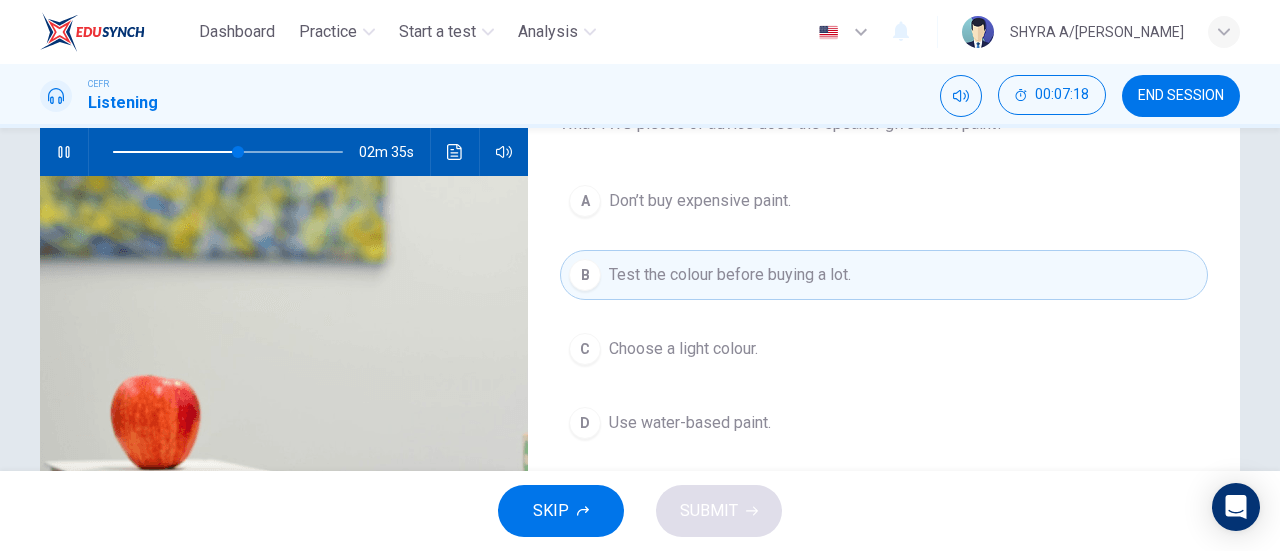 click on "Use water-based paint." at bounding box center [690, 423] 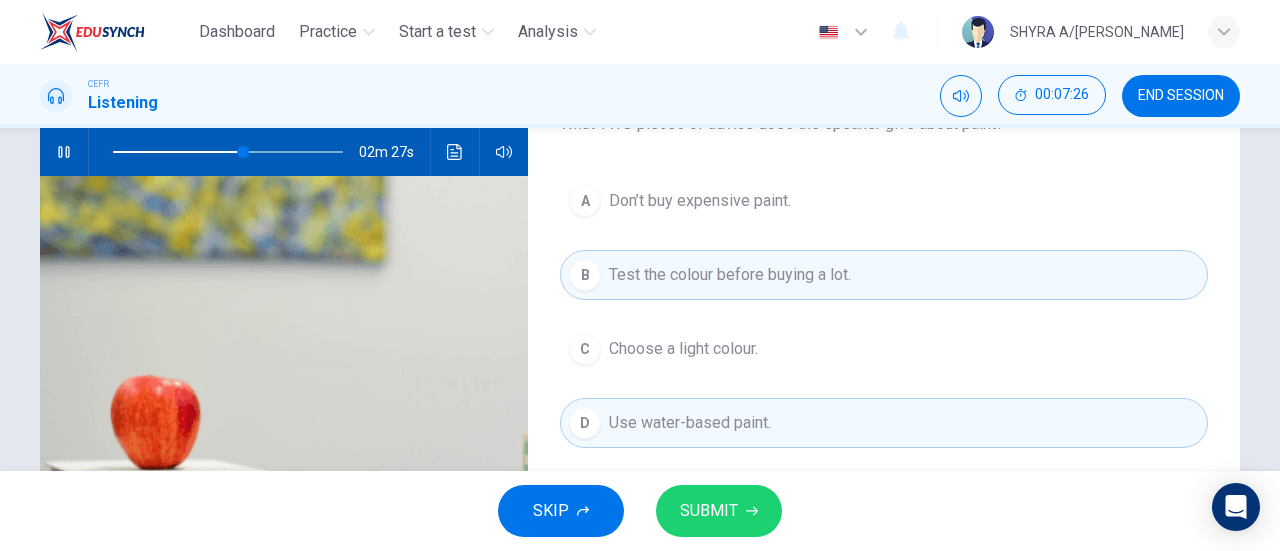click on "SUBMIT" at bounding box center [709, 511] 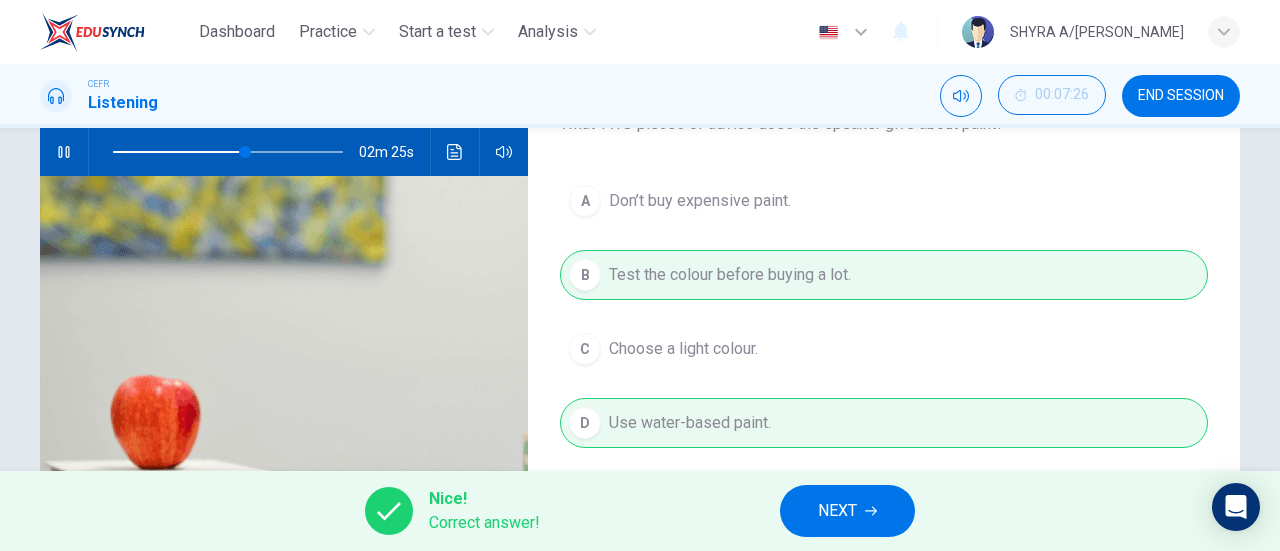 click 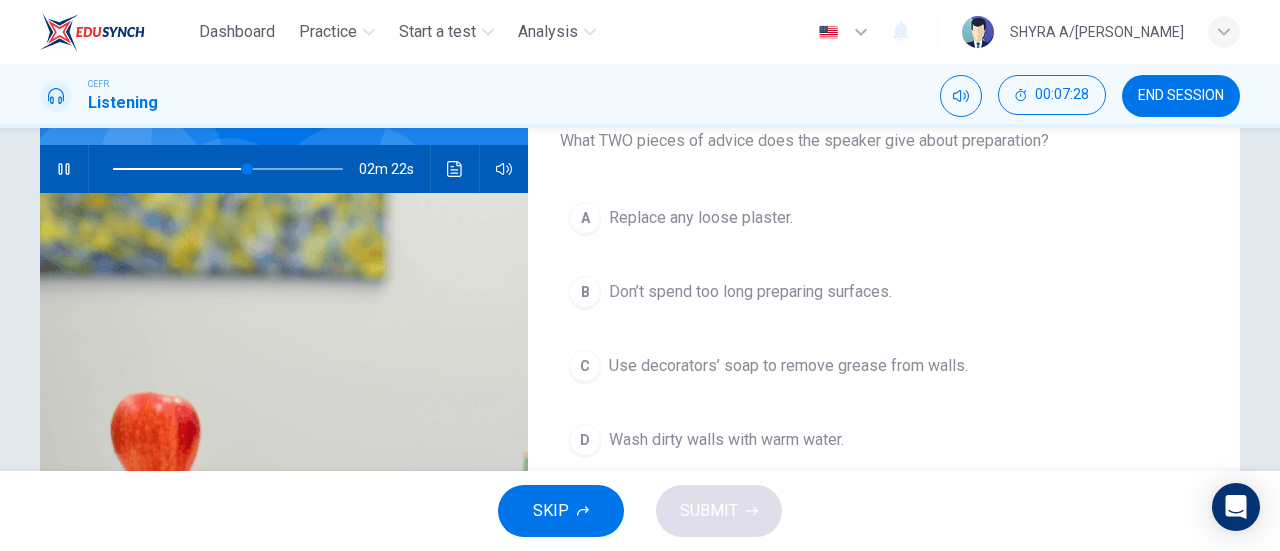 scroll, scrollTop: 187, scrollLeft: 0, axis: vertical 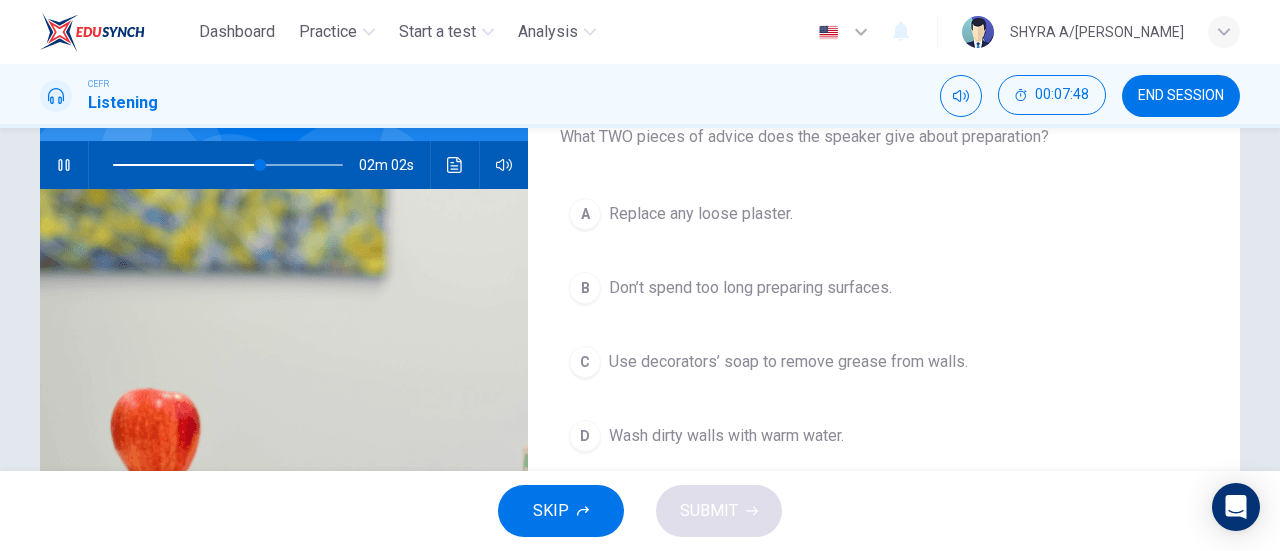 click on "Replace any loose plaster." at bounding box center (701, 214) 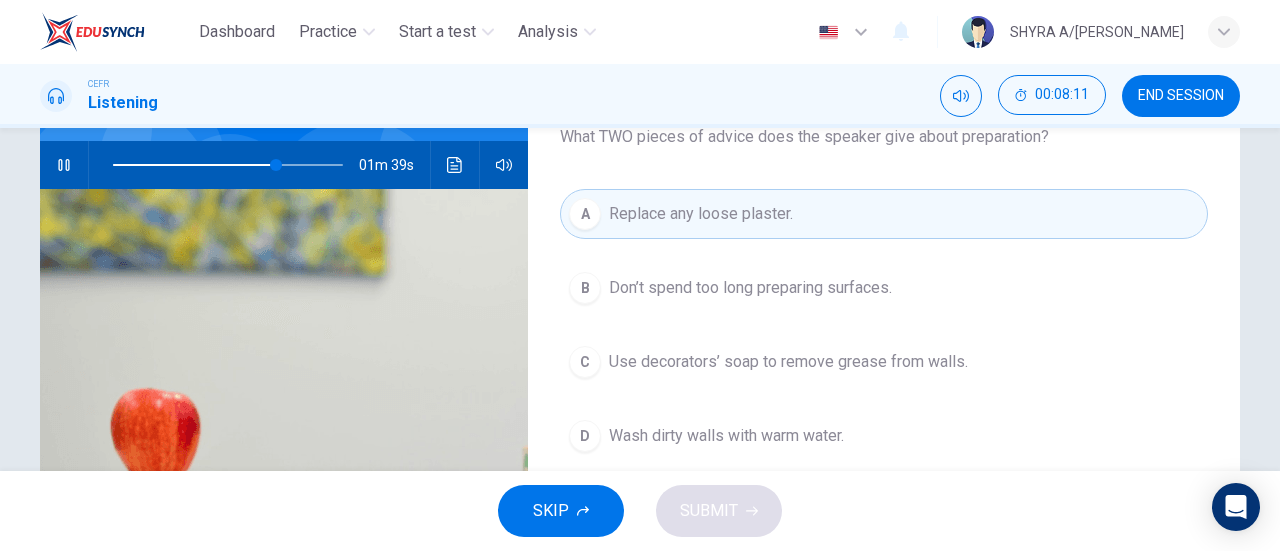 click on "Use decorators’ soap to remove grease from walls." at bounding box center [788, 362] 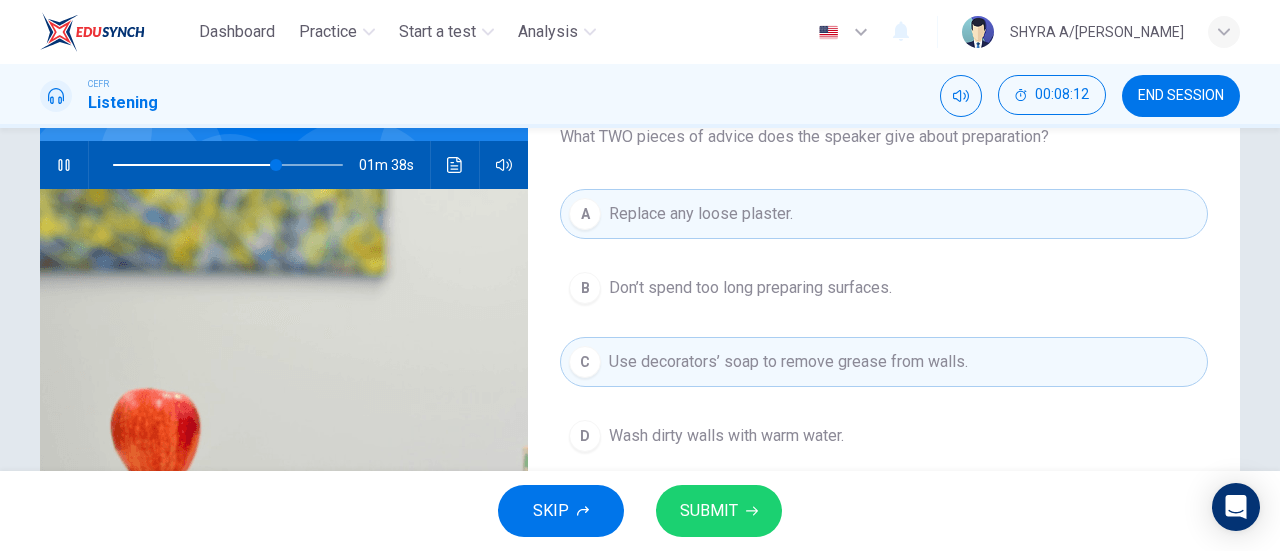 click on "SUBMIT" at bounding box center [709, 511] 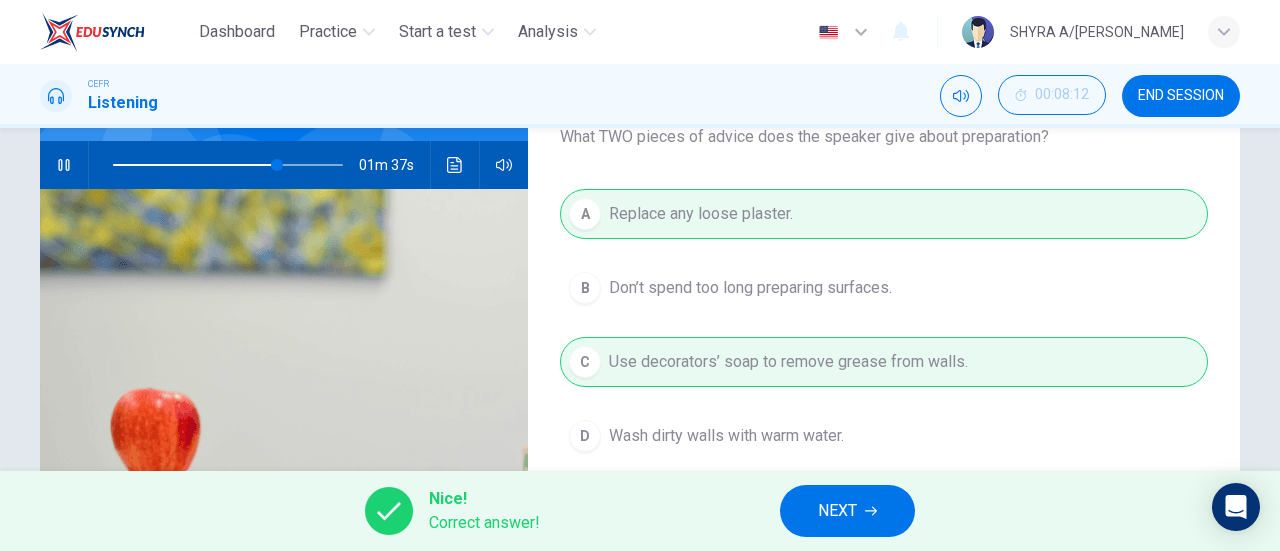 click on "NEXT" at bounding box center (837, 511) 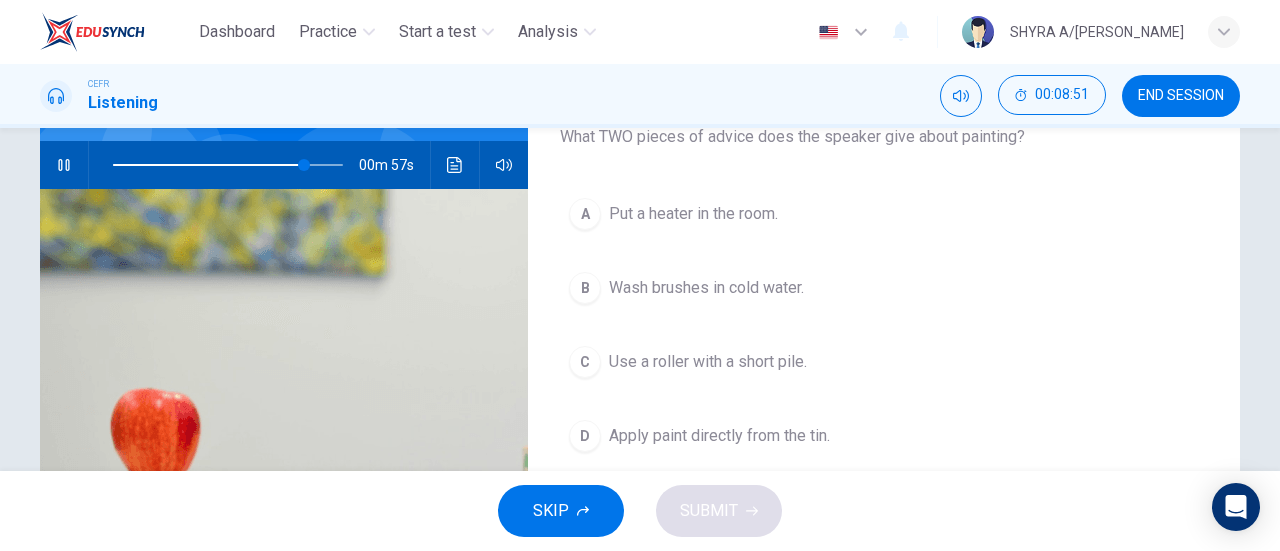 click on "Wash brushes in cold water." at bounding box center [706, 288] 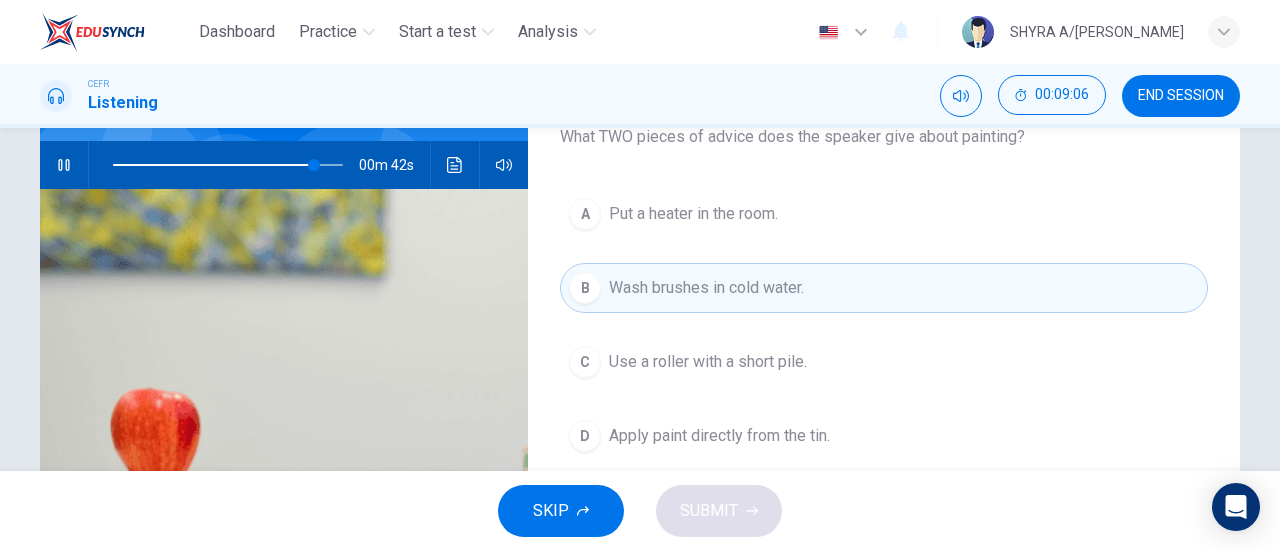 click on "Put a heater in the room." at bounding box center (693, 214) 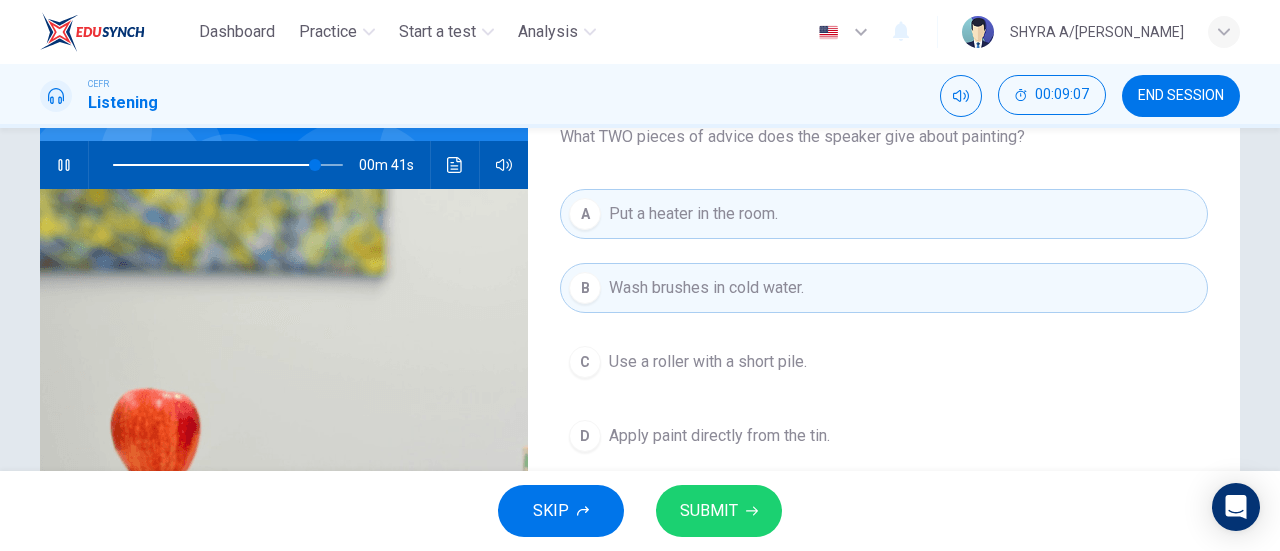 click 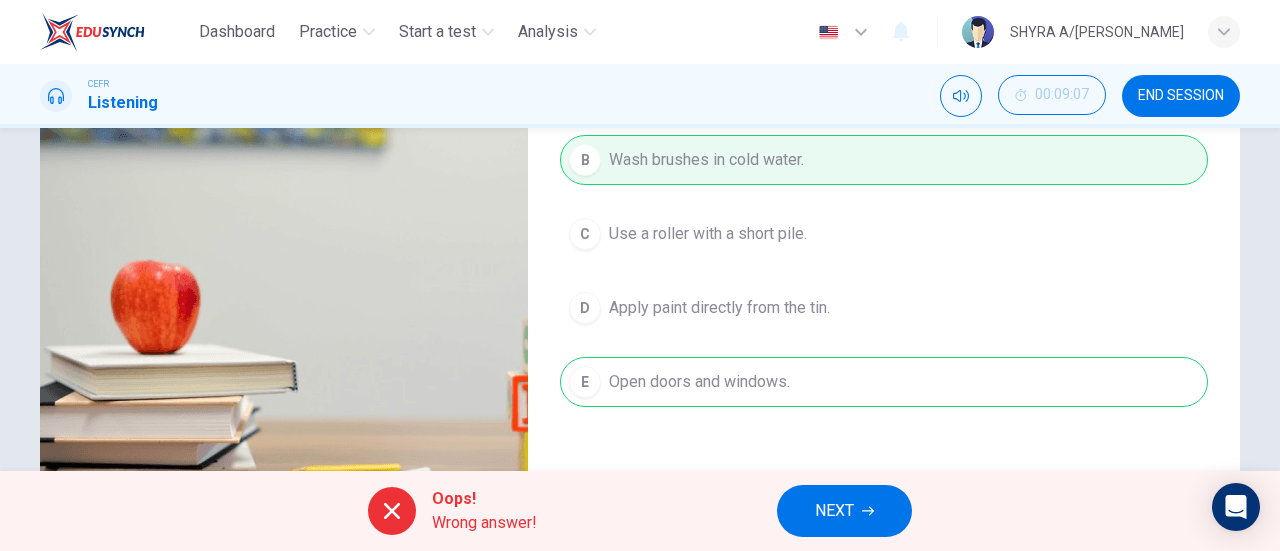 scroll, scrollTop: 320, scrollLeft: 0, axis: vertical 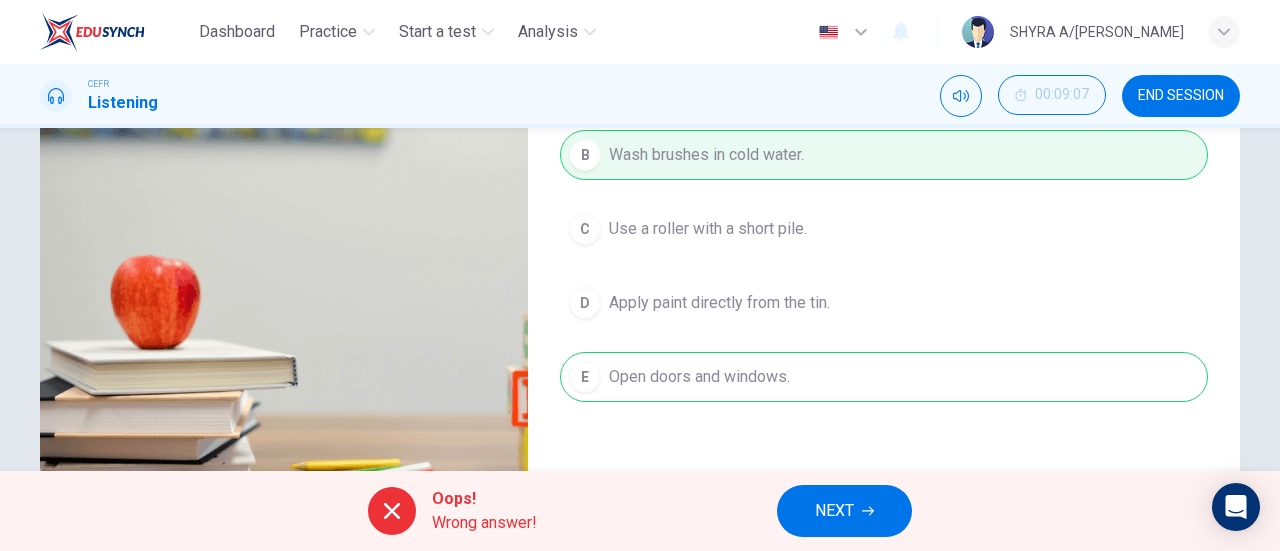 type on "89" 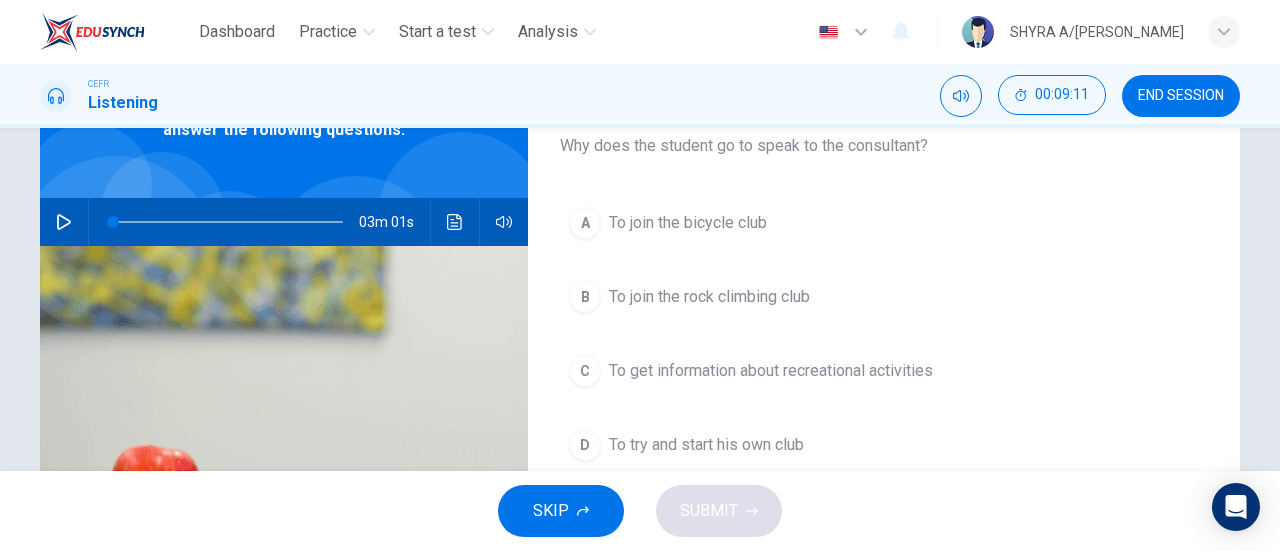 scroll, scrollTop: 141, scrollLeft: 0, axis: vertical 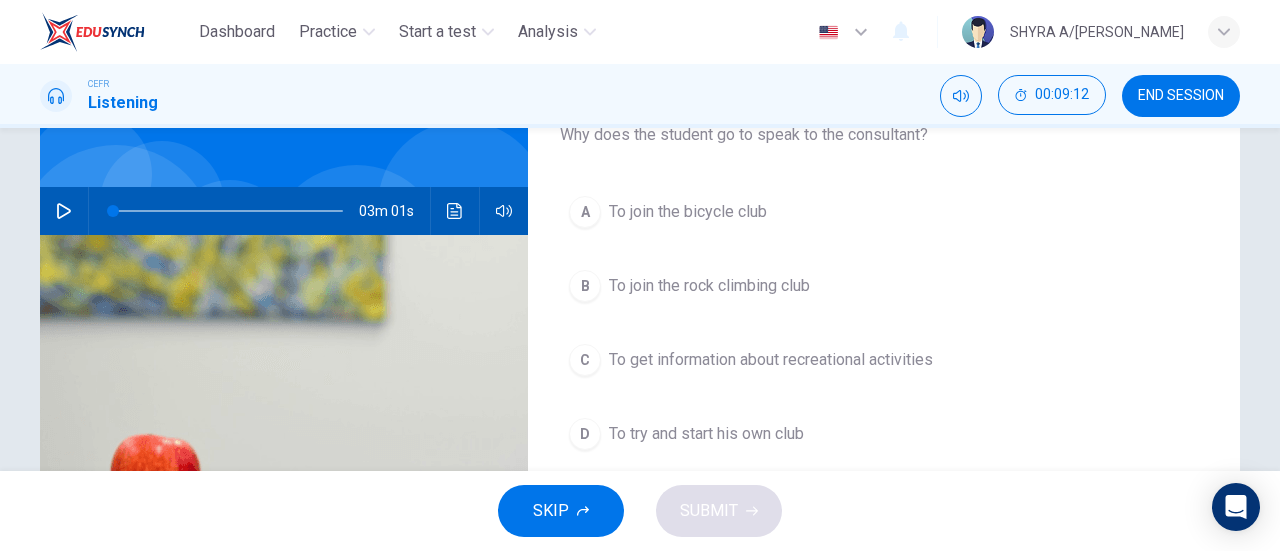 click 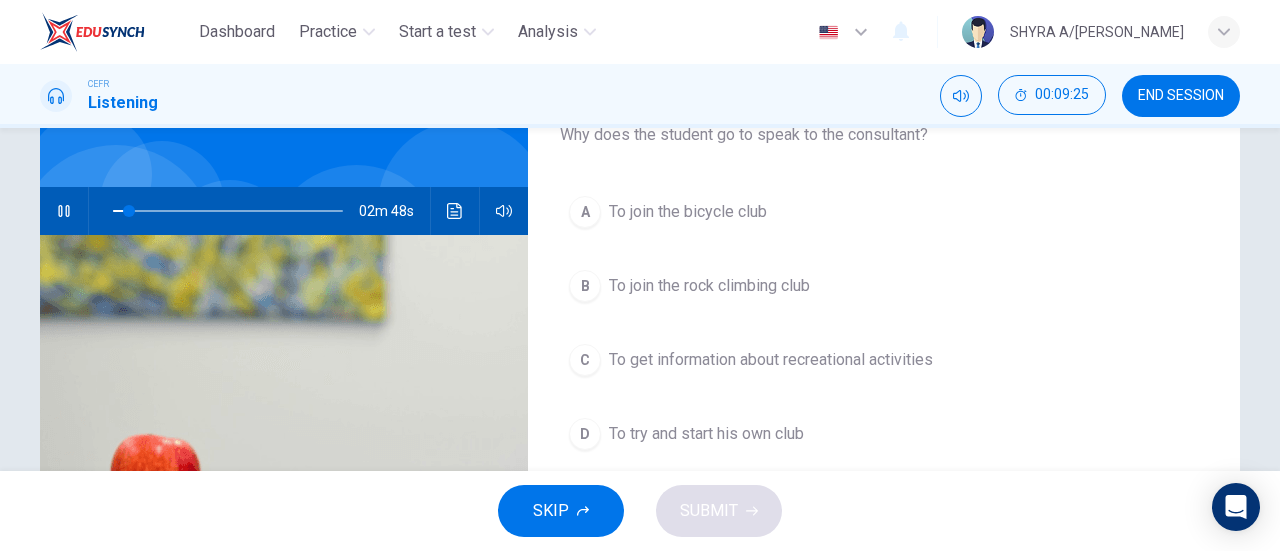 click on "To join the bicycle club" at bounding box center (688, 212) 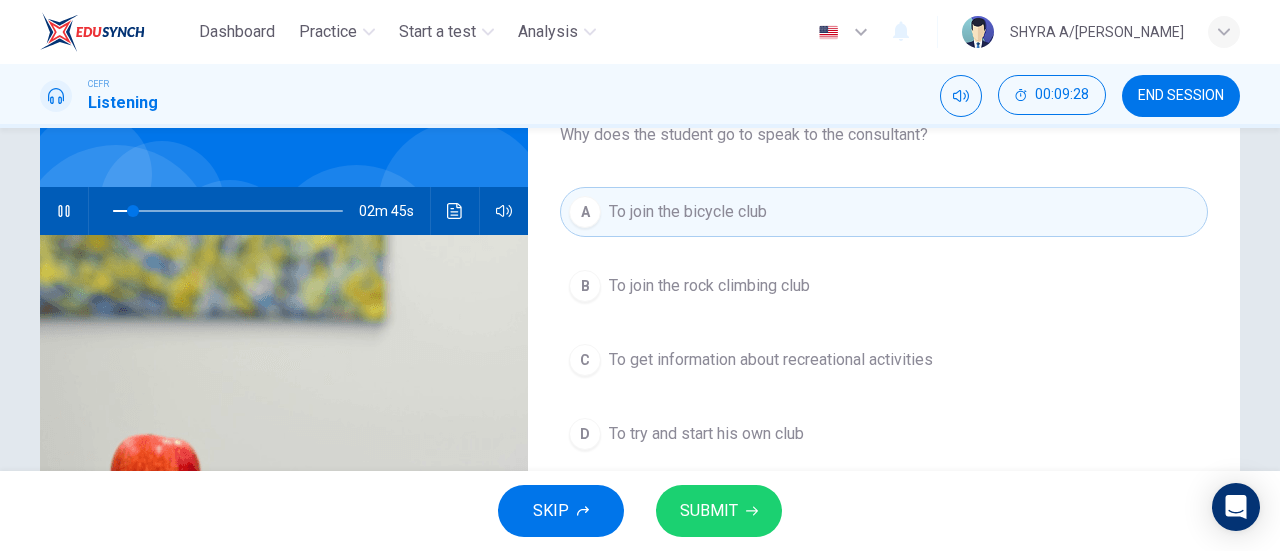 click on "SUBMIT" at bounding box center (709, 511) 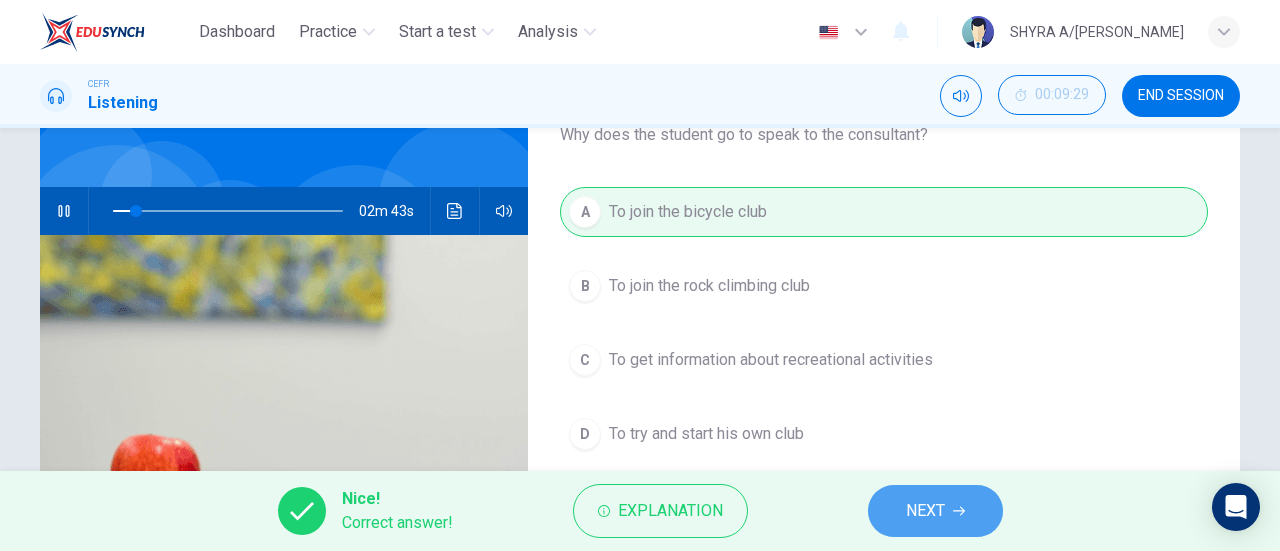 click on "NEXT" at bounding box center [925, 511] 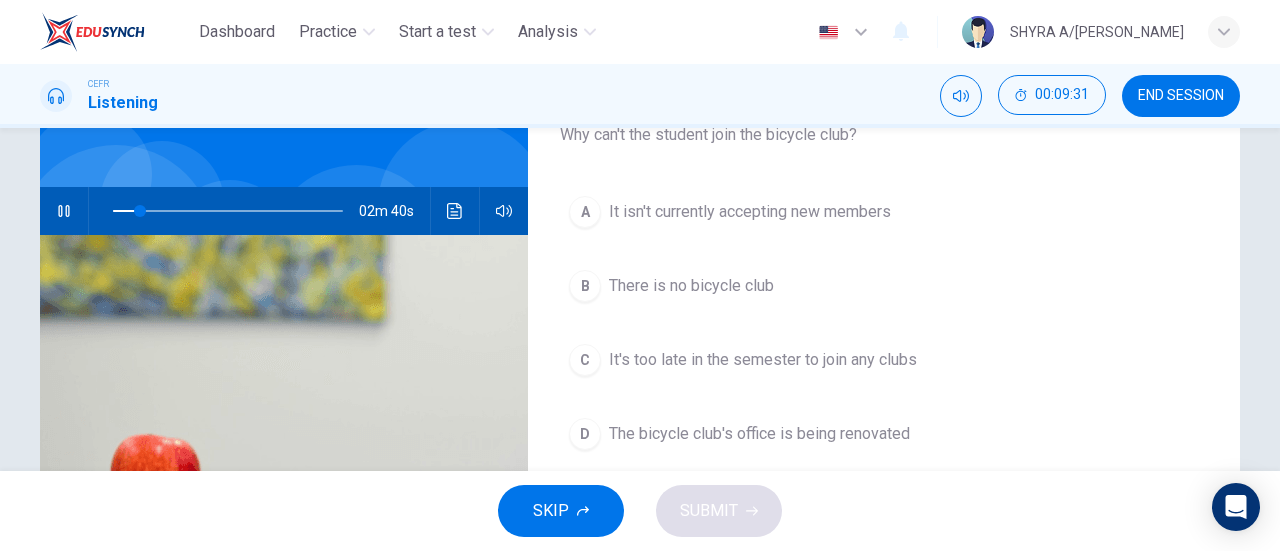 click on "The bicycle club's office is being renovated" at bounding box center (759, 434) 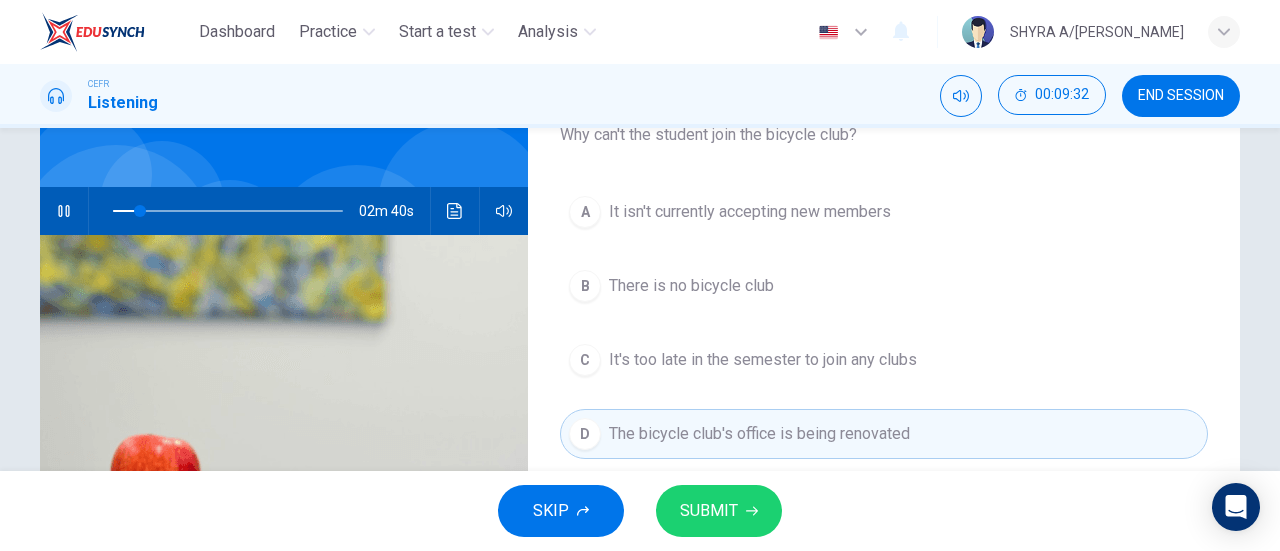 click on "SUBMIT" at bounding box center (709, 511) 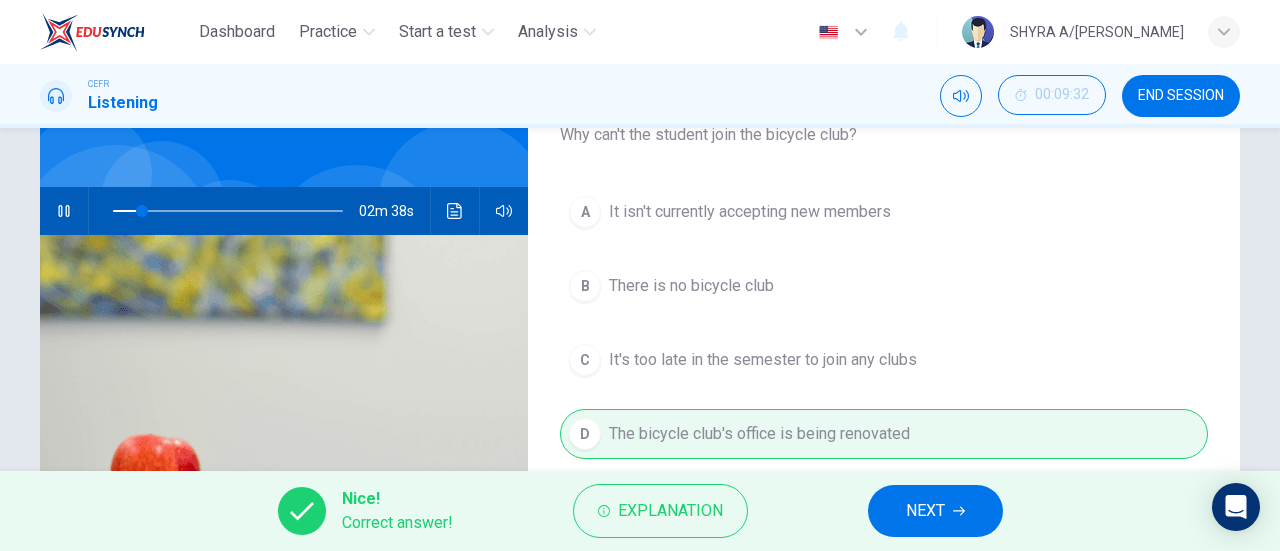 click on "NEXT" at bounding box center [925, 511] 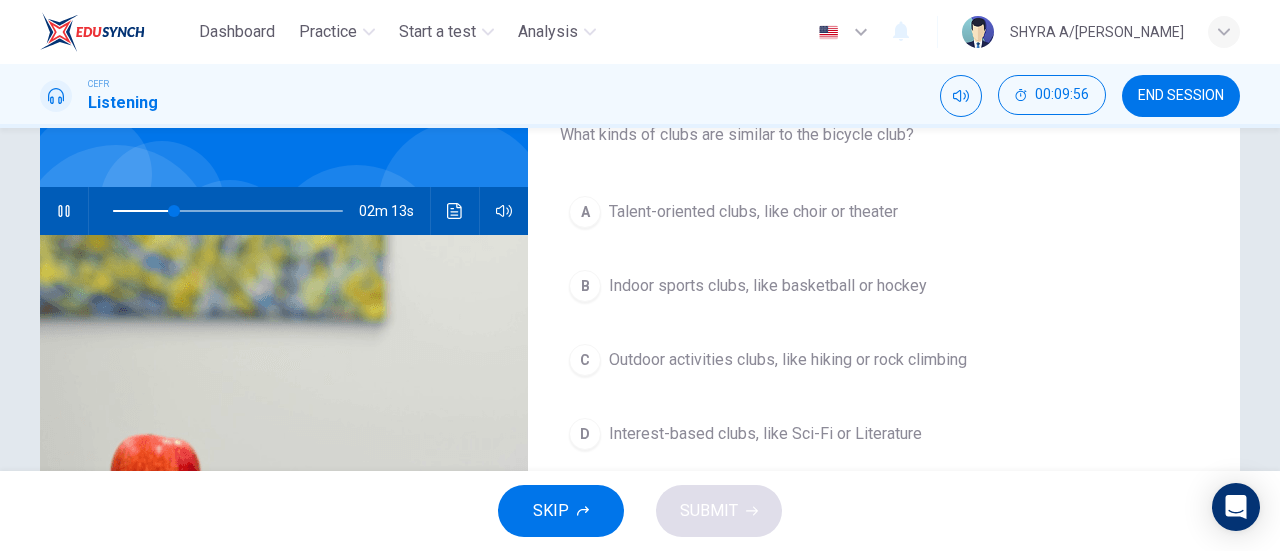 click on "Outdoor activities clubs, like hiking or rock climbing" at bounding box center [788, 360] 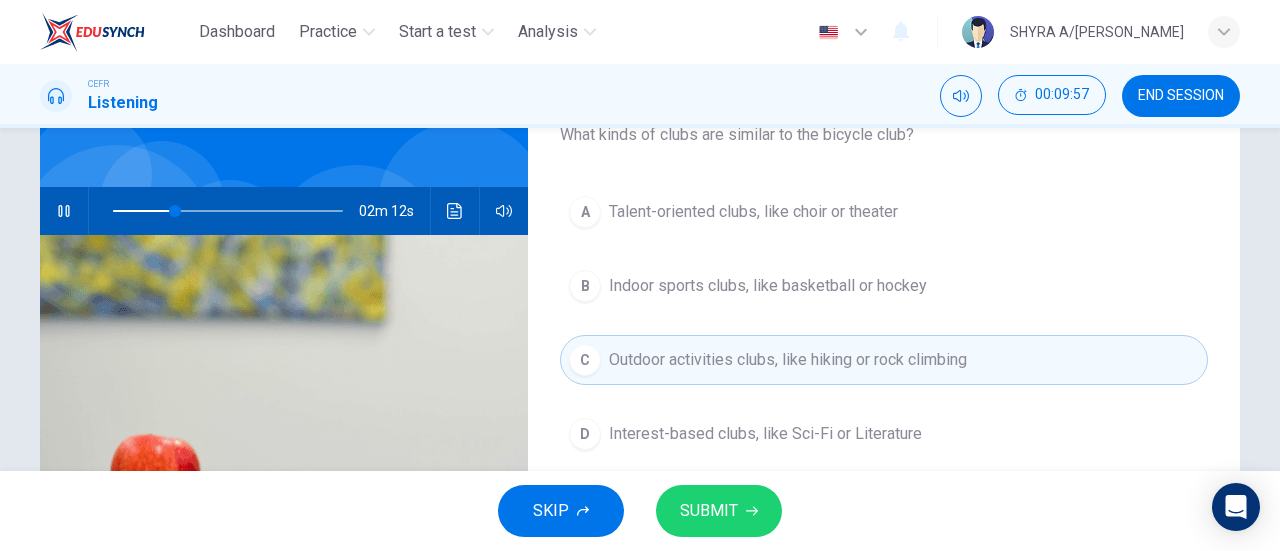 click 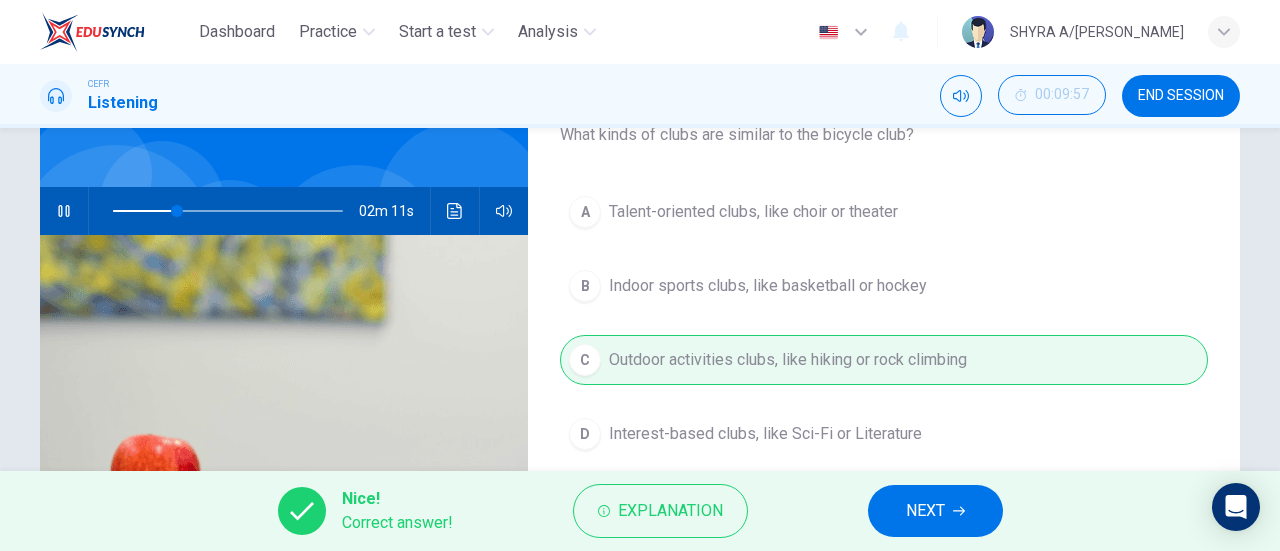 click 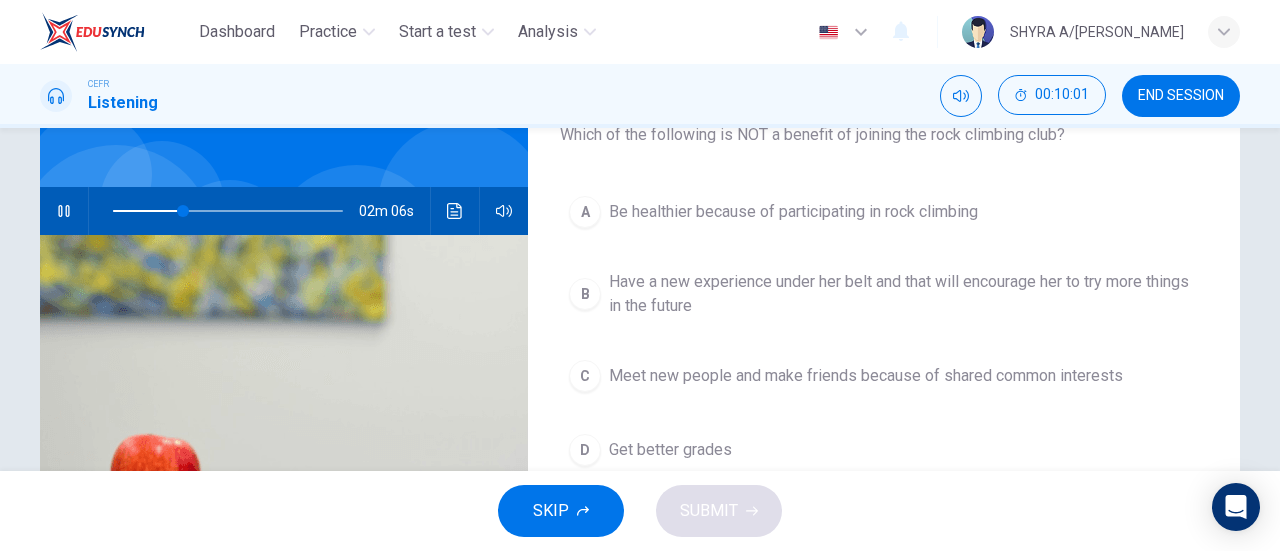 click on "Get better grades" at bounding box center (670, 450) 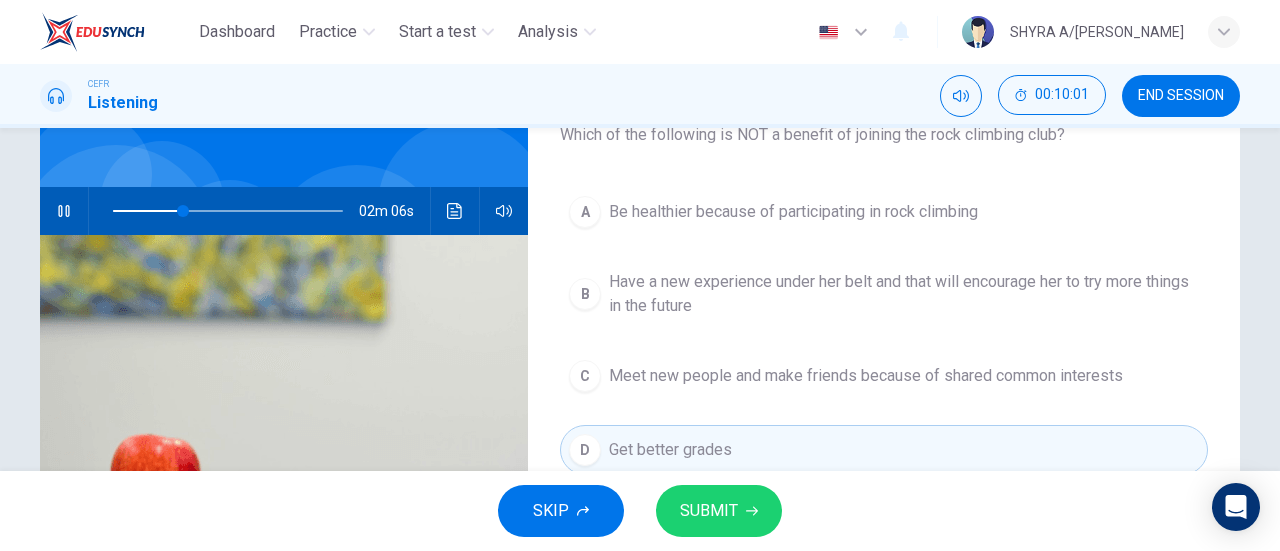 click on "SUBMIT" at bounding box center (709, 511) 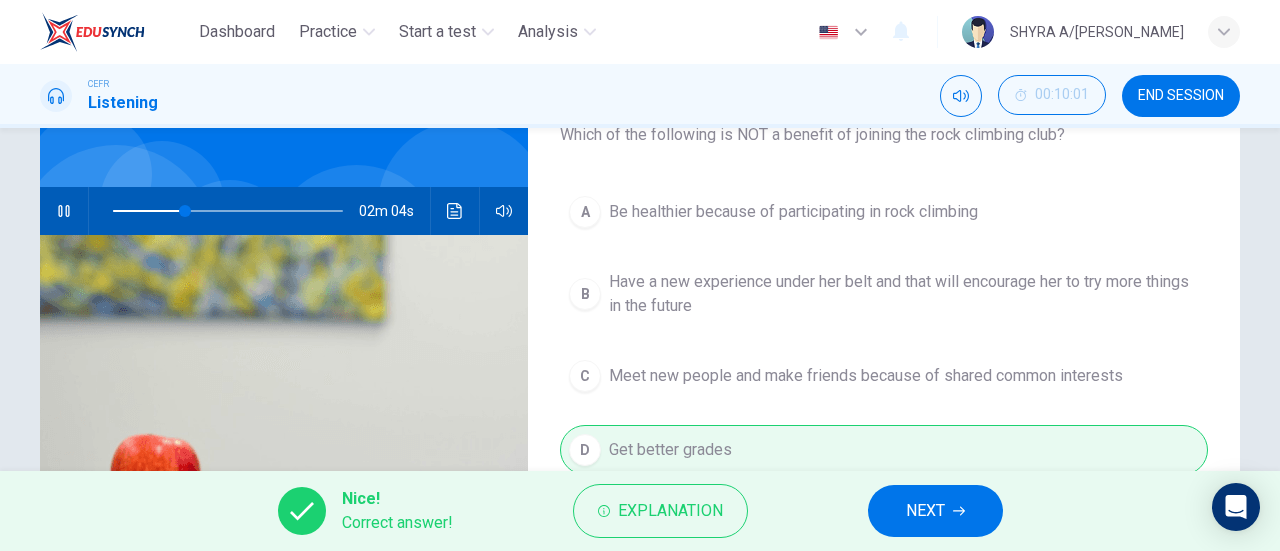 click on "NEXT" at bounding box center [925, 511] 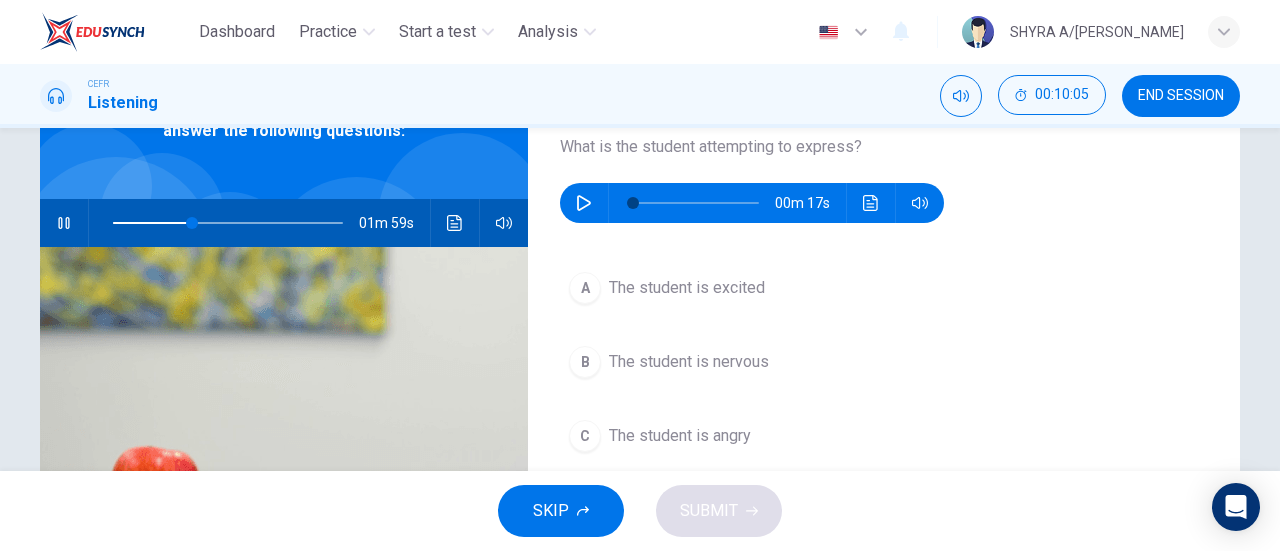 scroll, scrollTop: 125, scrollLeft: 0, axis: vertical 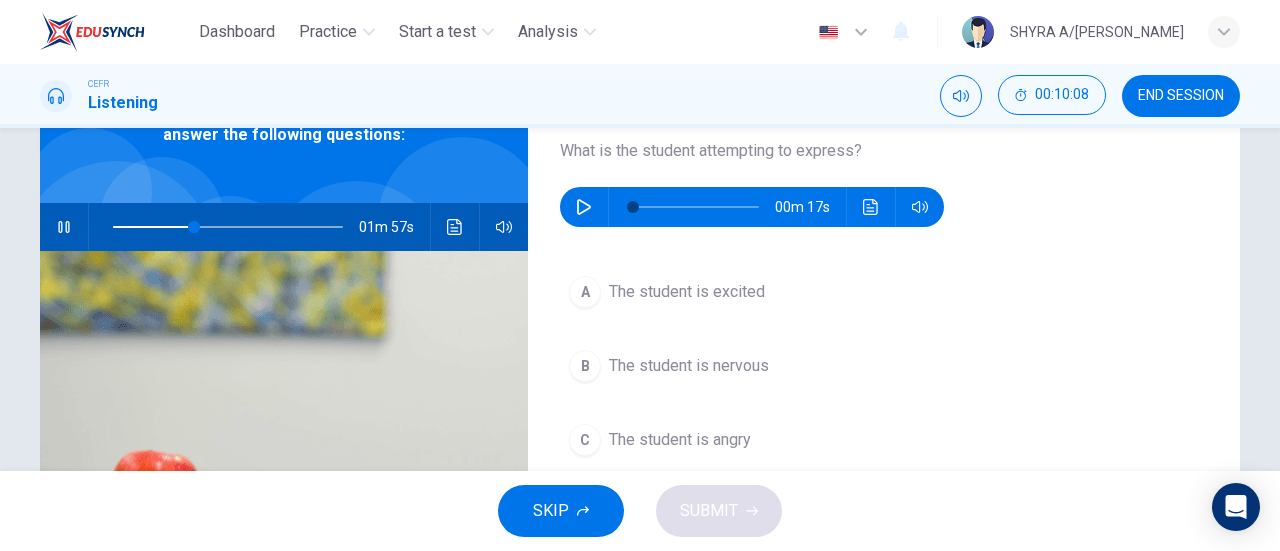 click 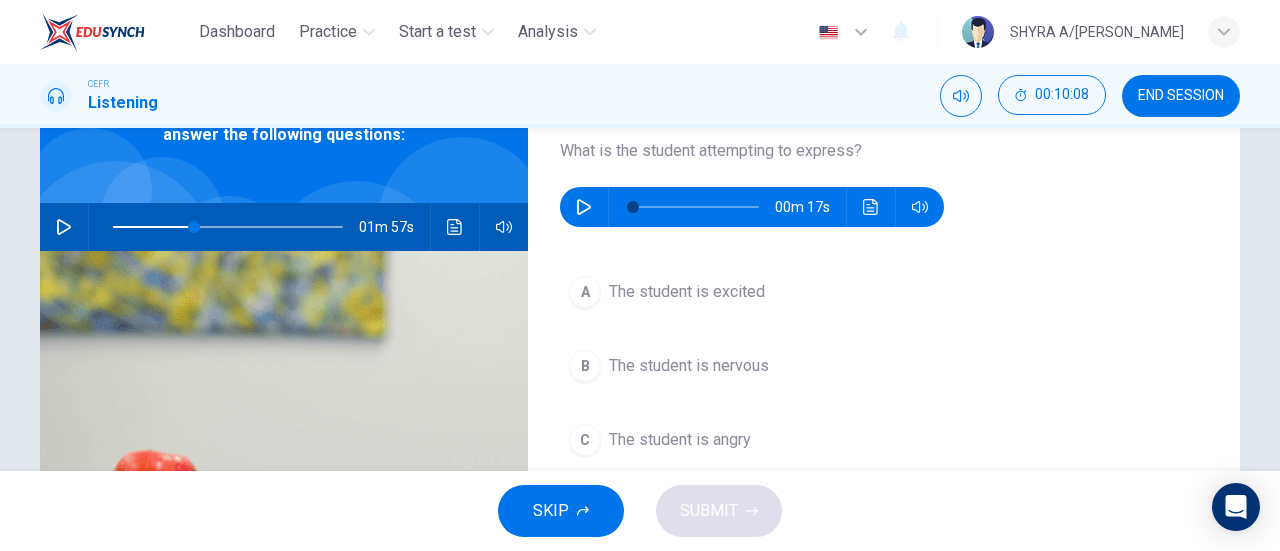 click 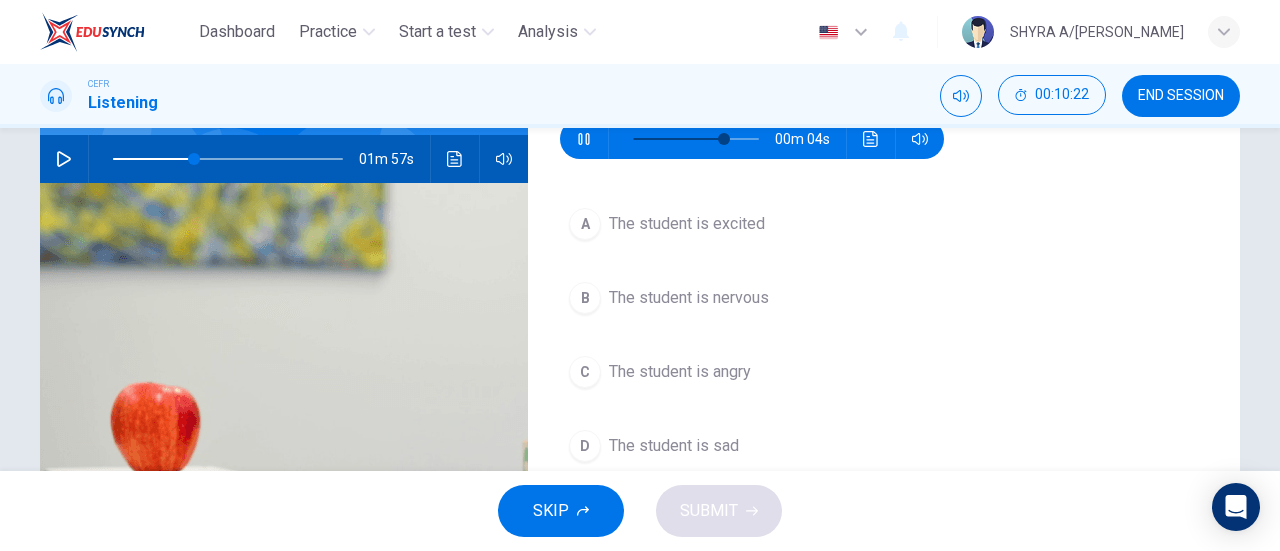 scroll, scrollTop: 204, scrollLeft: 0, axis: vertical 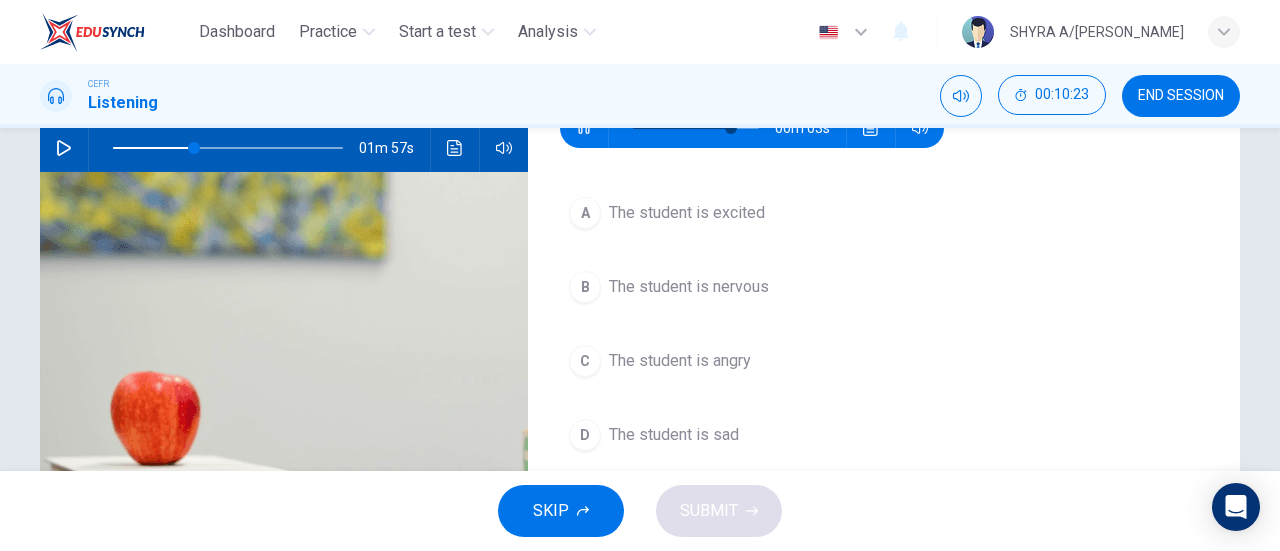 type on "84" 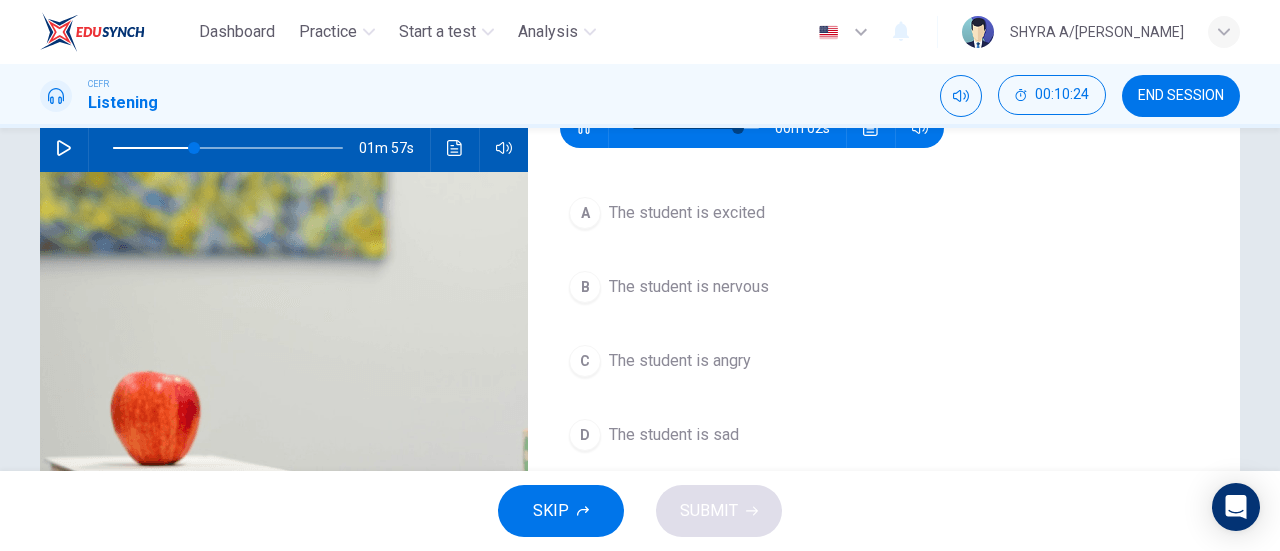 click on "The student is nervous" at bounding box center (689, 287) 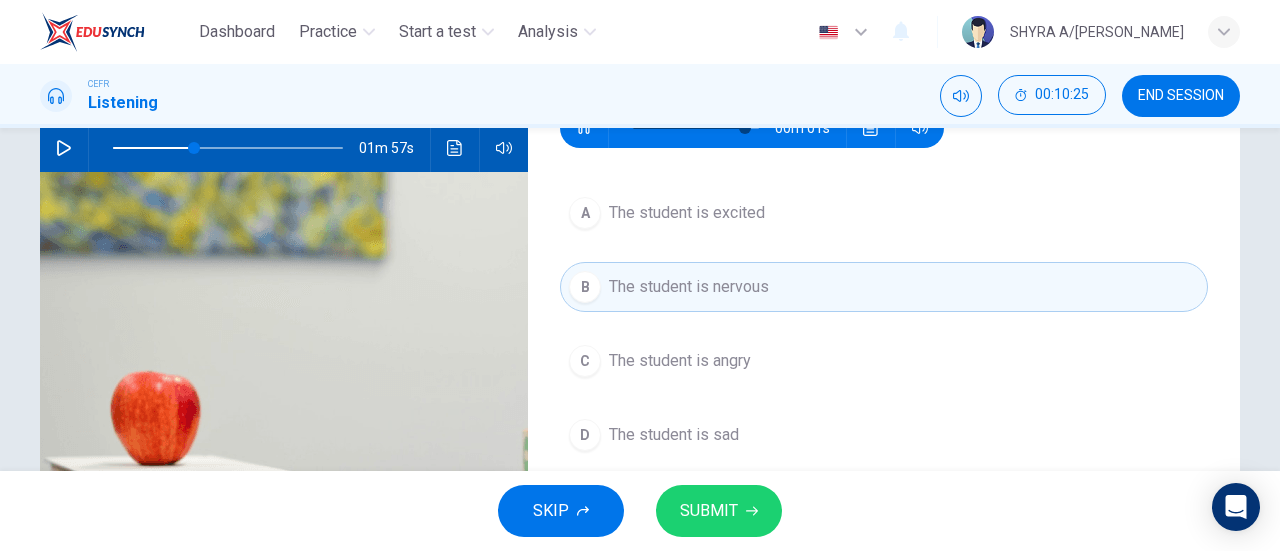 type on "95" 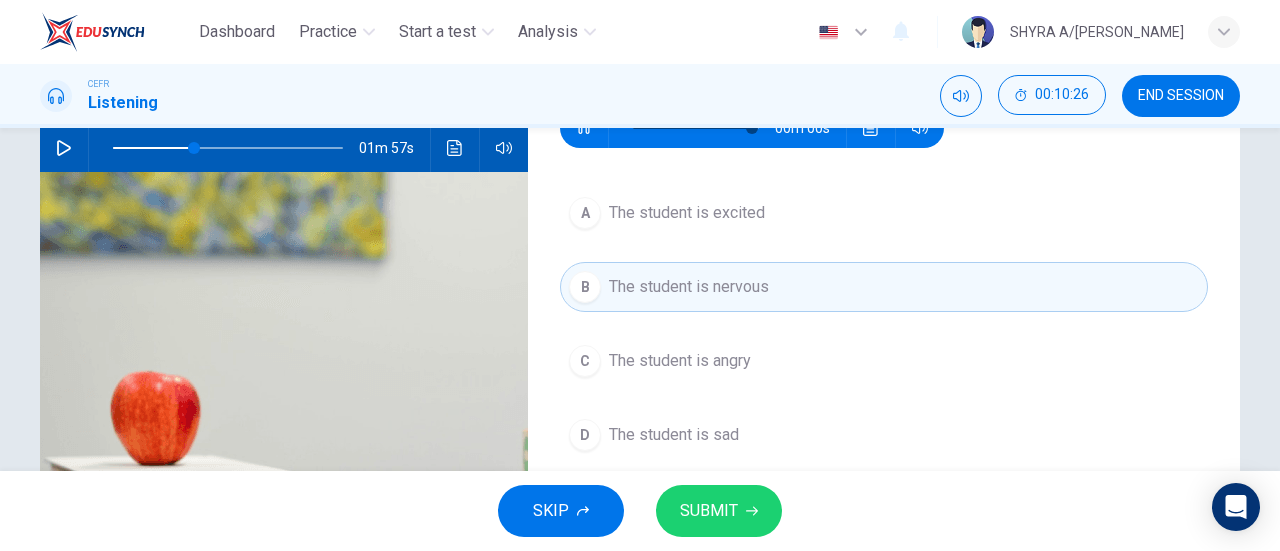 click 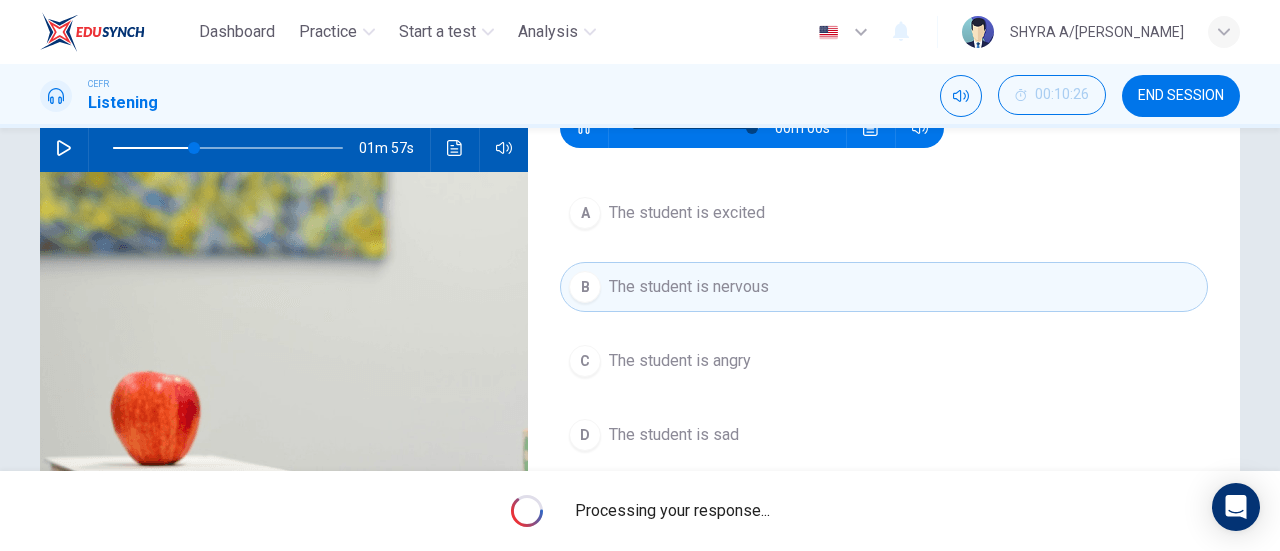 type on "35" 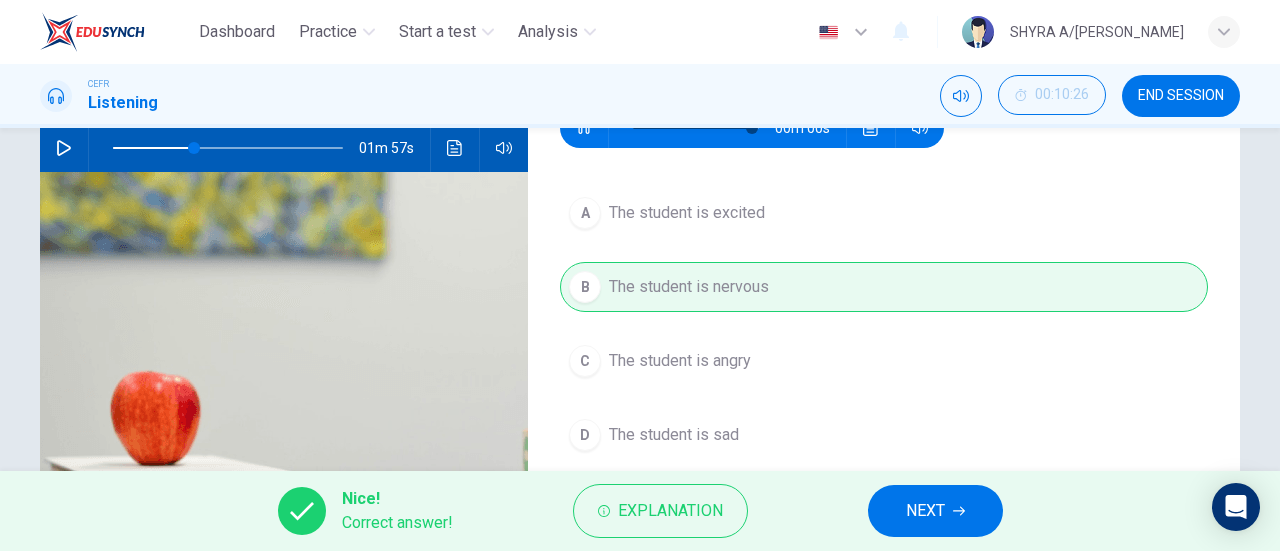 type on "0" 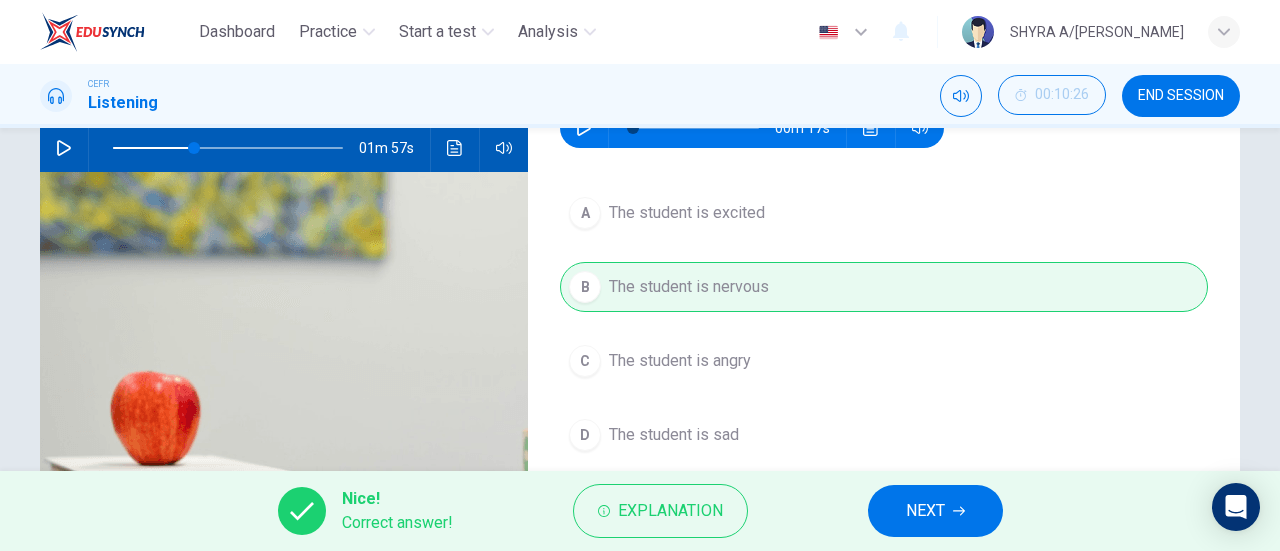 click on "NEXT" at bounding box center (925, 511) 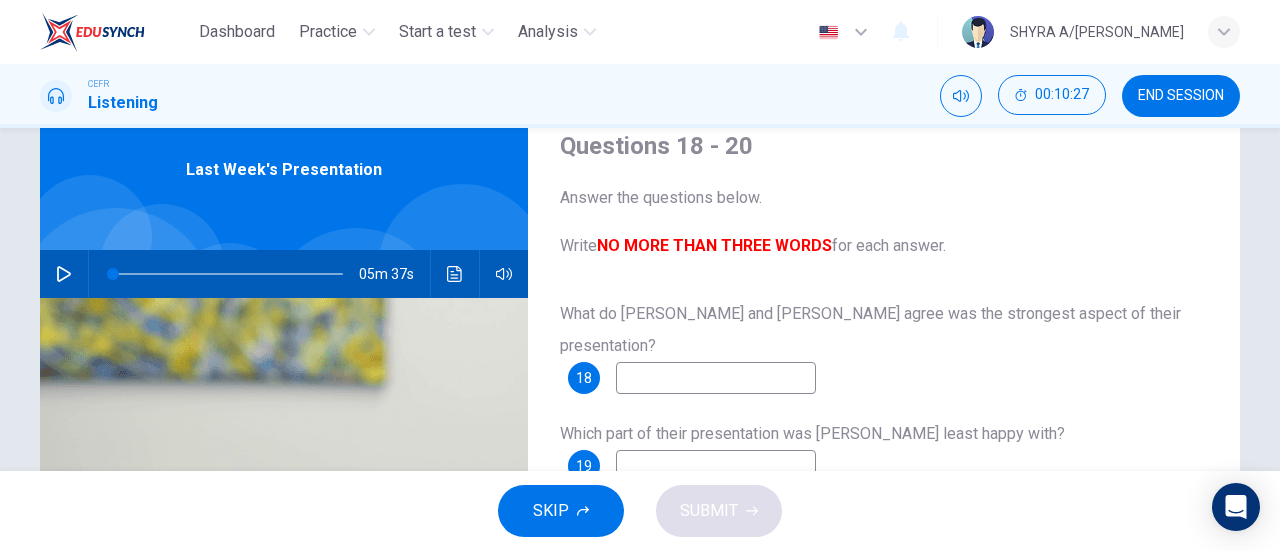 scroll, scrollTop: 82, scrollLeft: 0, axis: vertical 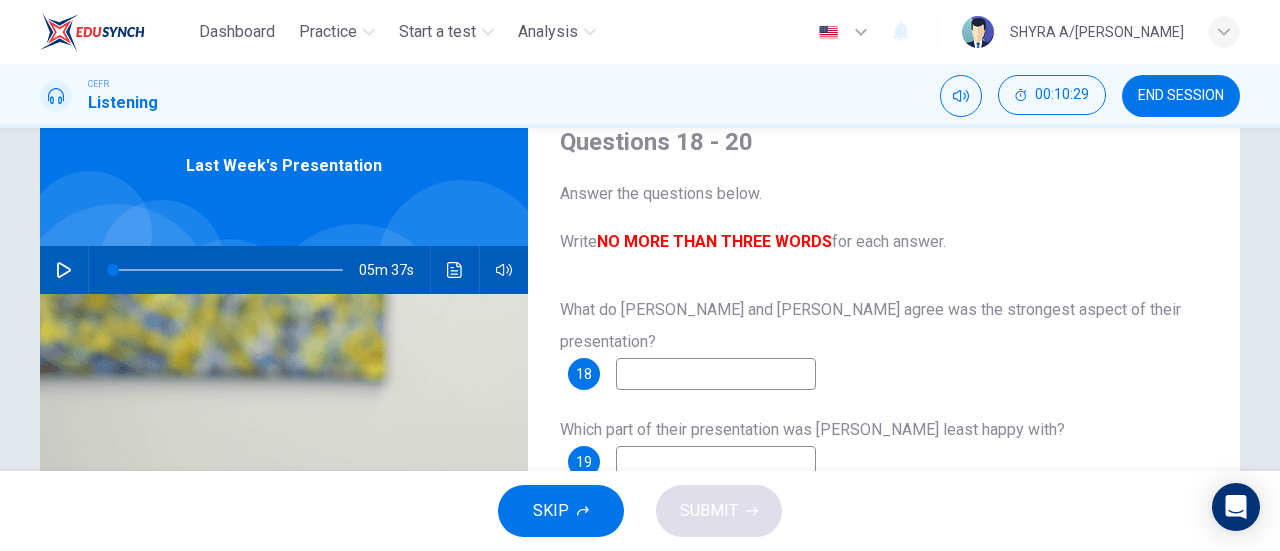 click at bounding box center [716, 374] 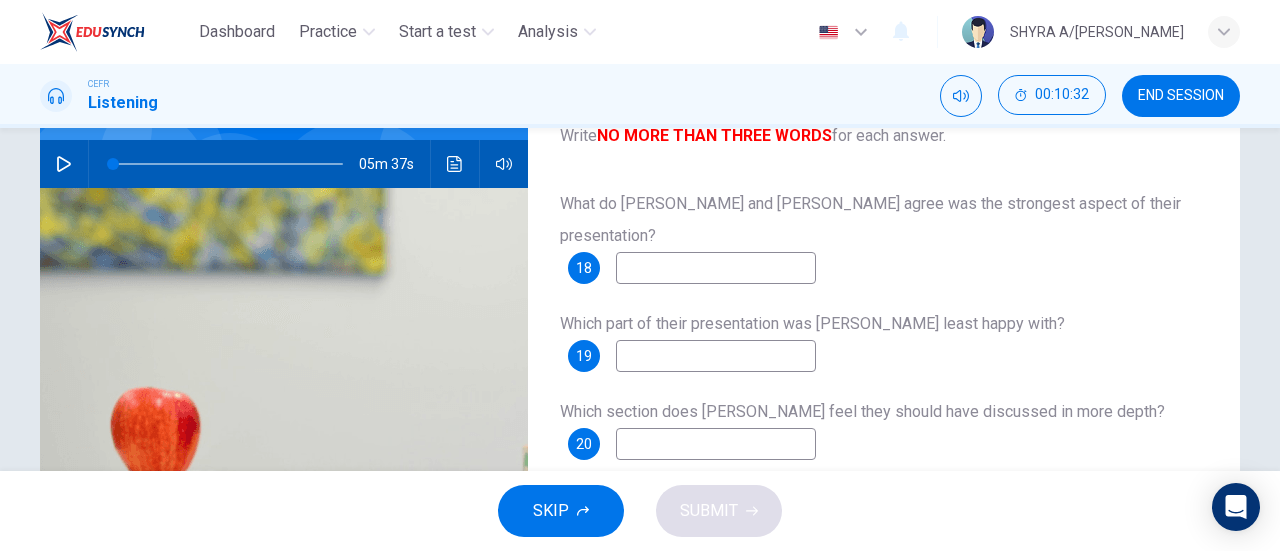 scroll, scrollTop: 186, scrollLeft: 0, axis: vertical 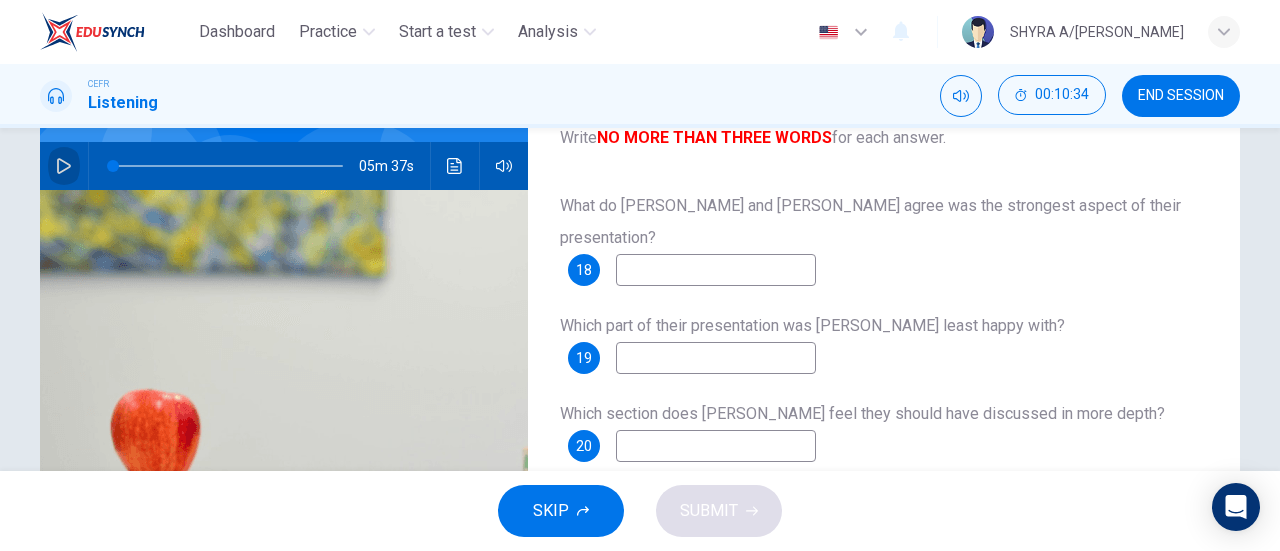 click at bounding box center (64, 166) 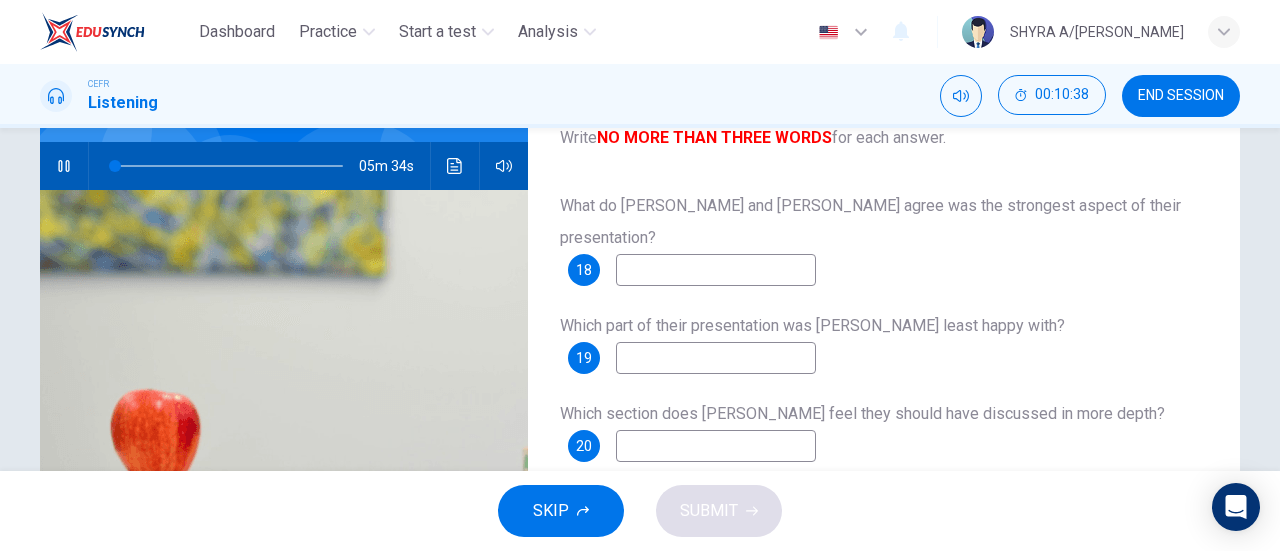 type on "1" 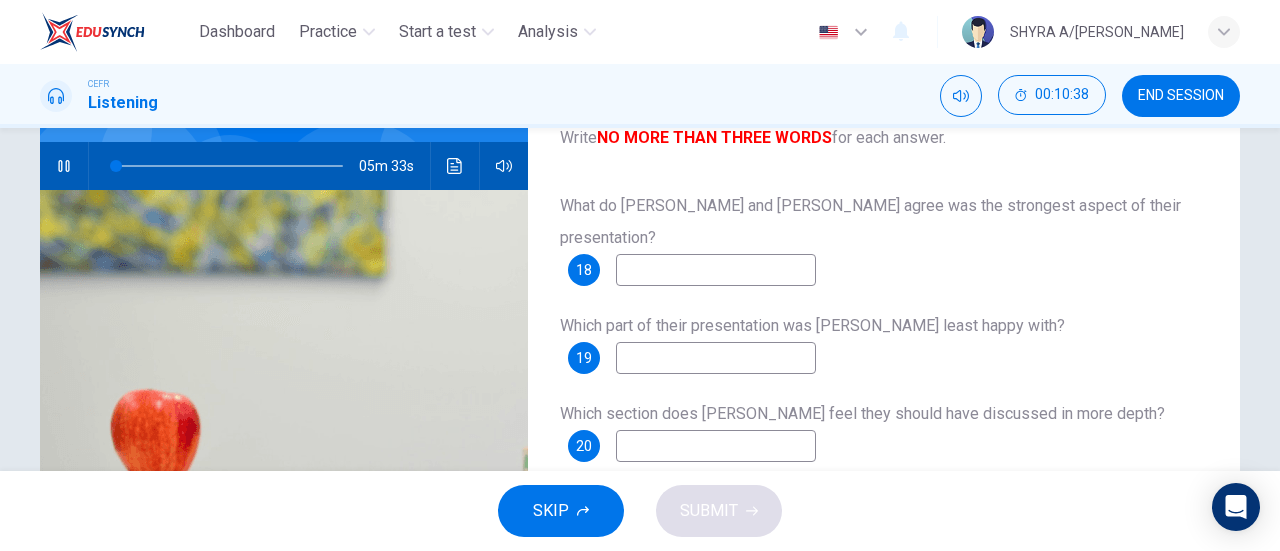 type 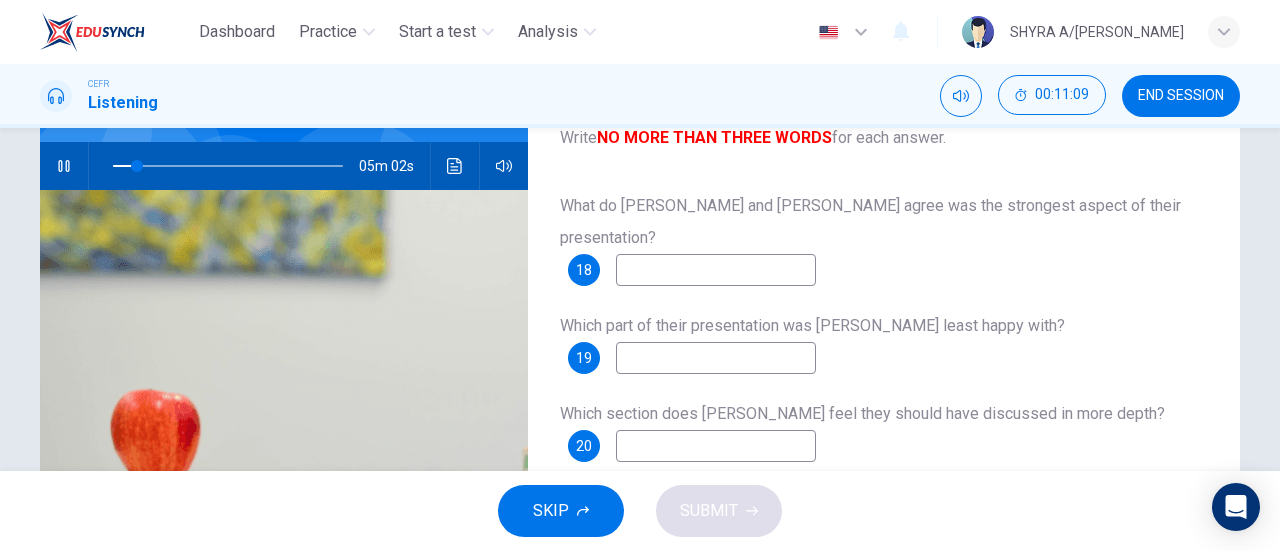 click at bounding box center [716, 270] 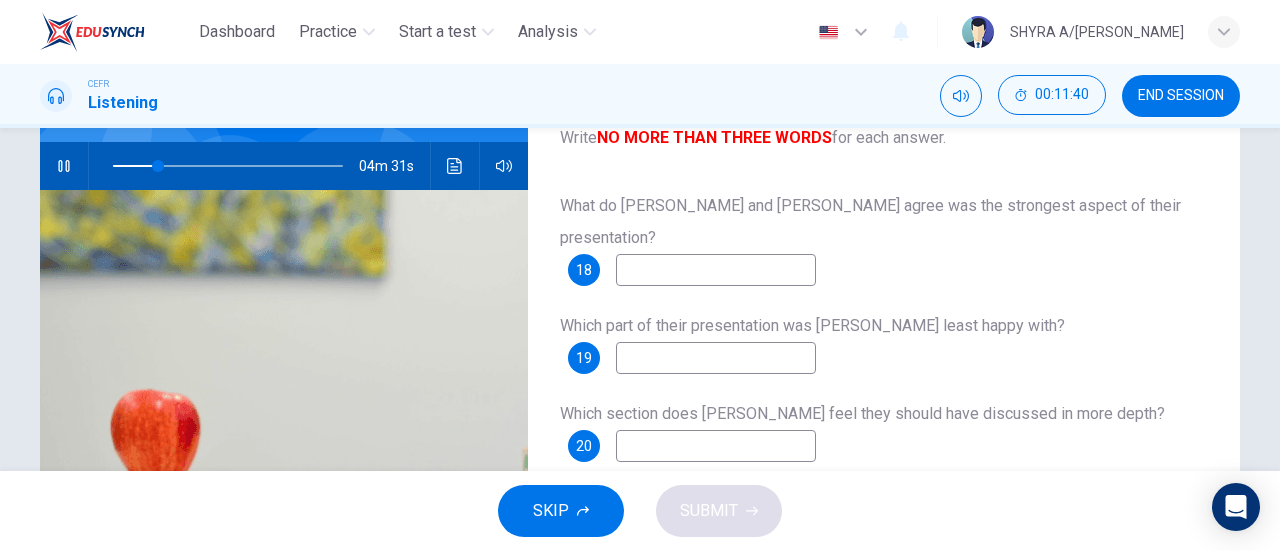 click at bounding box center (716, 446) 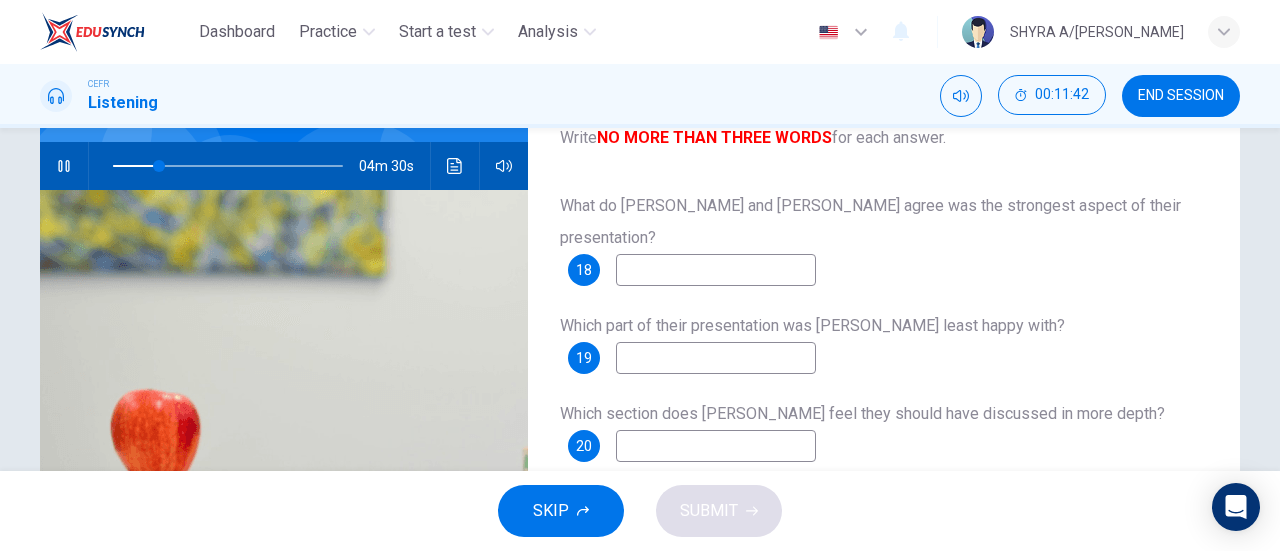 type on "20" 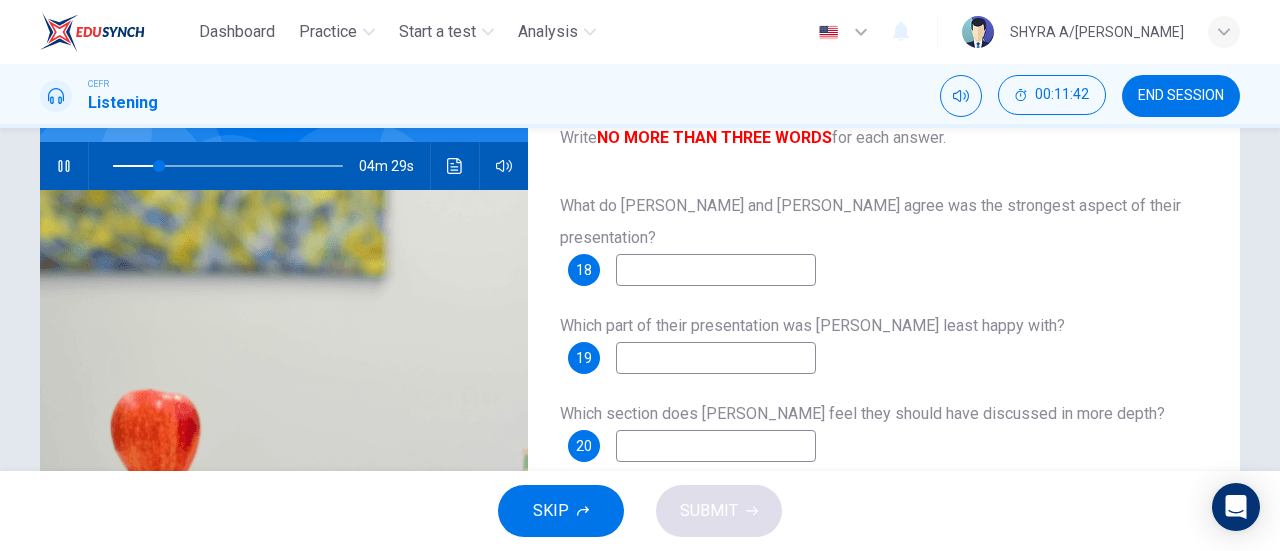 type on "C" 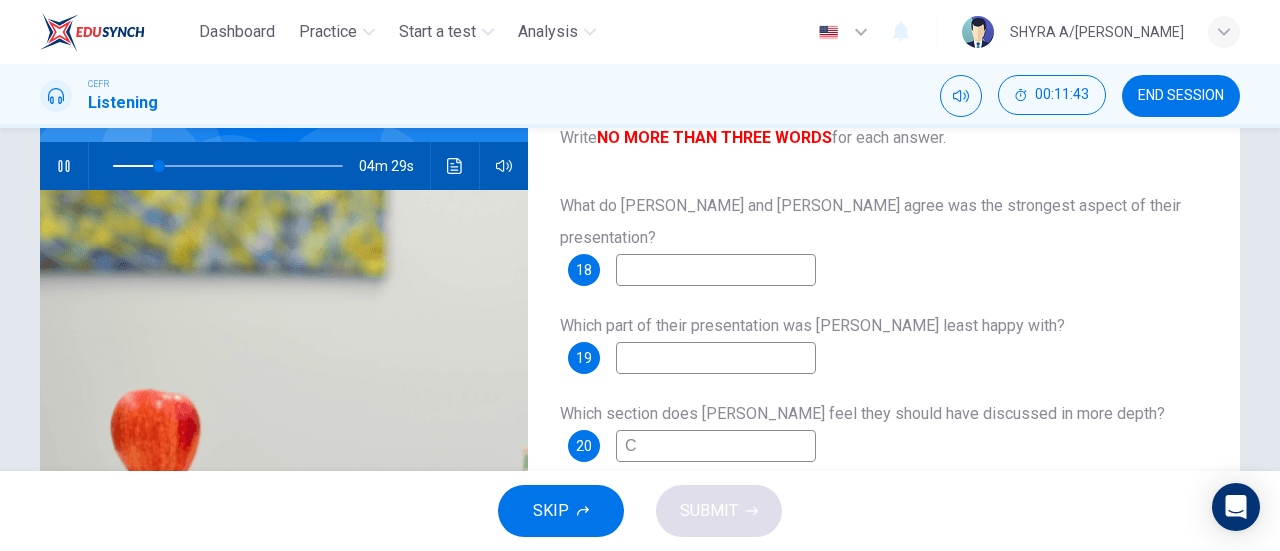 type on "20" 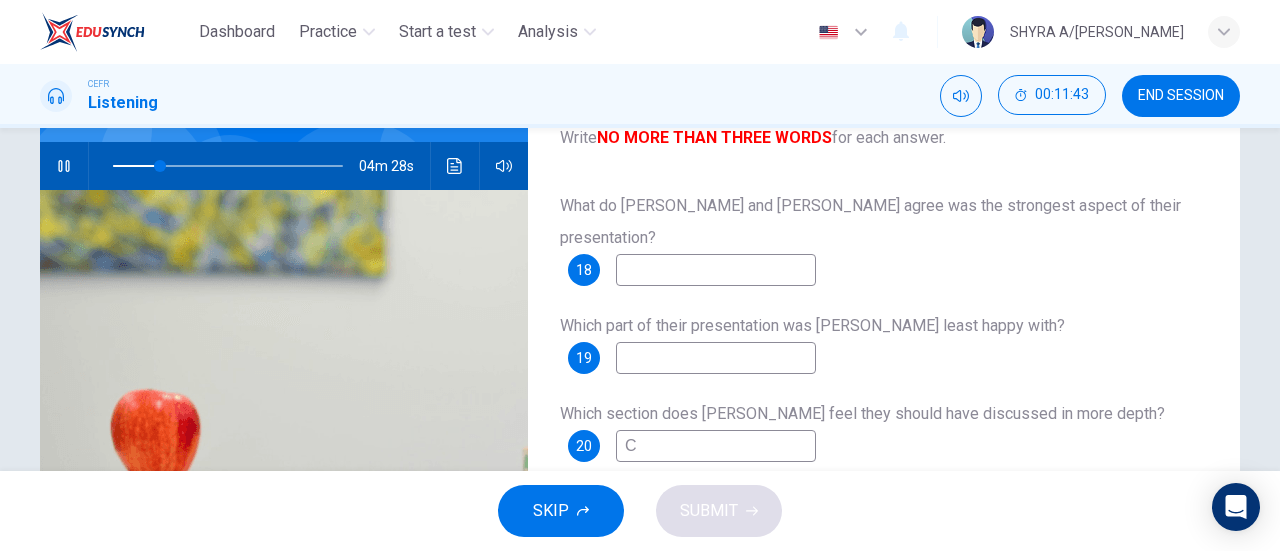 type 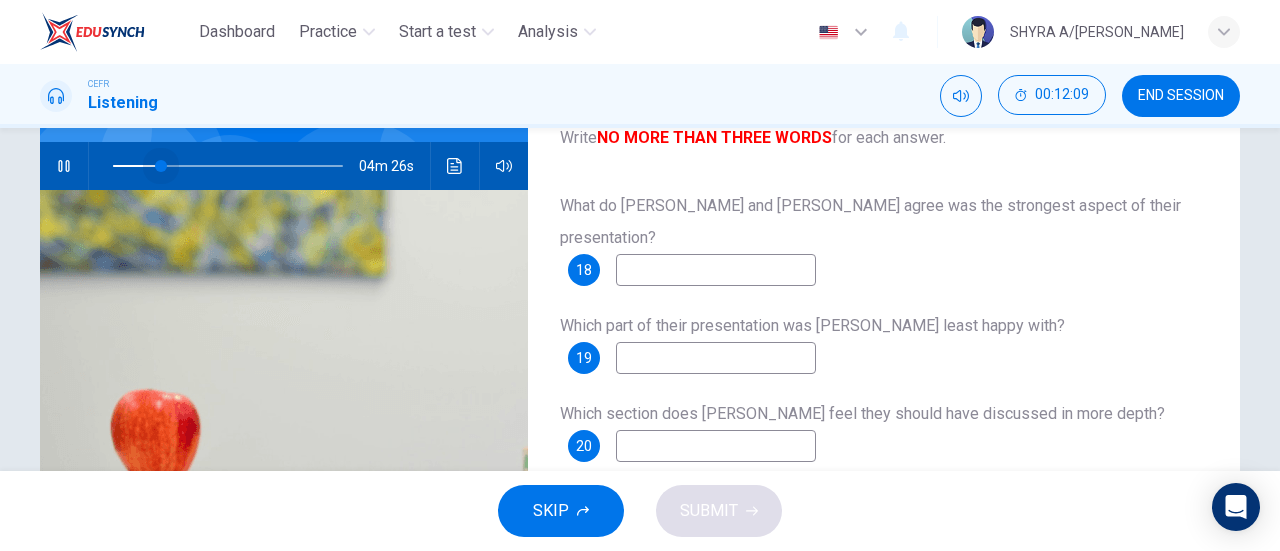 click at bounding box center (161, 166) 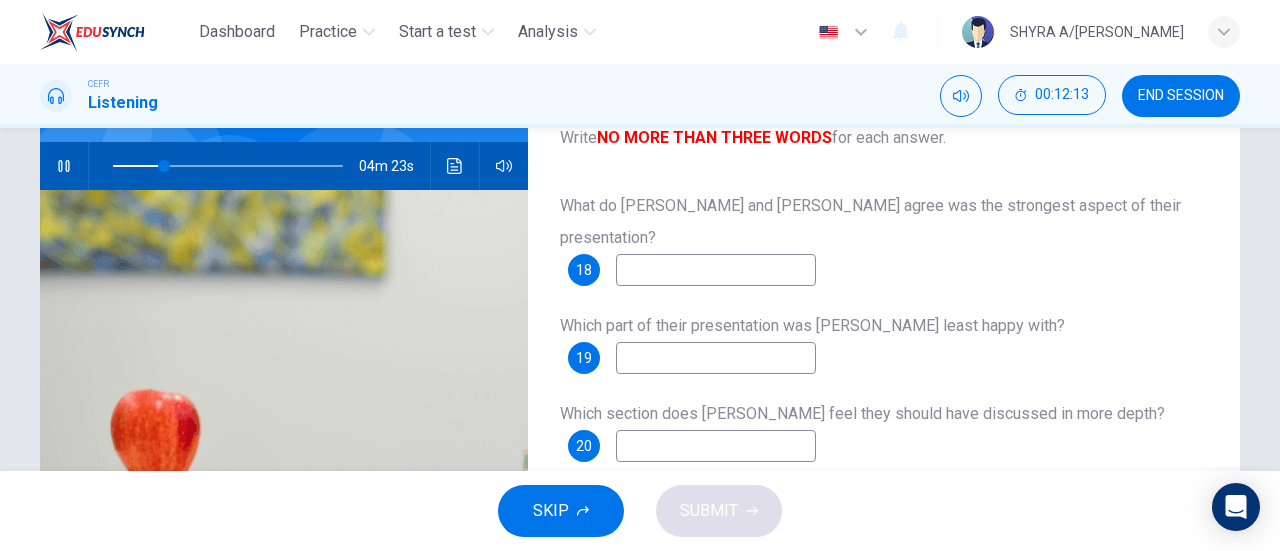click at bounding box center (716, 270) 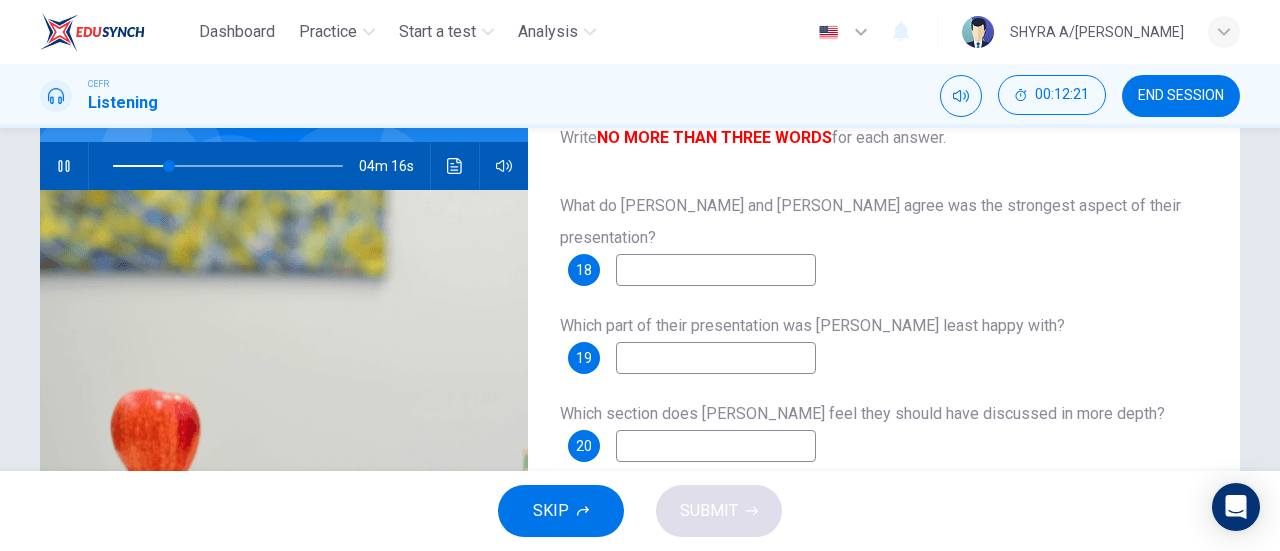 type on "24" 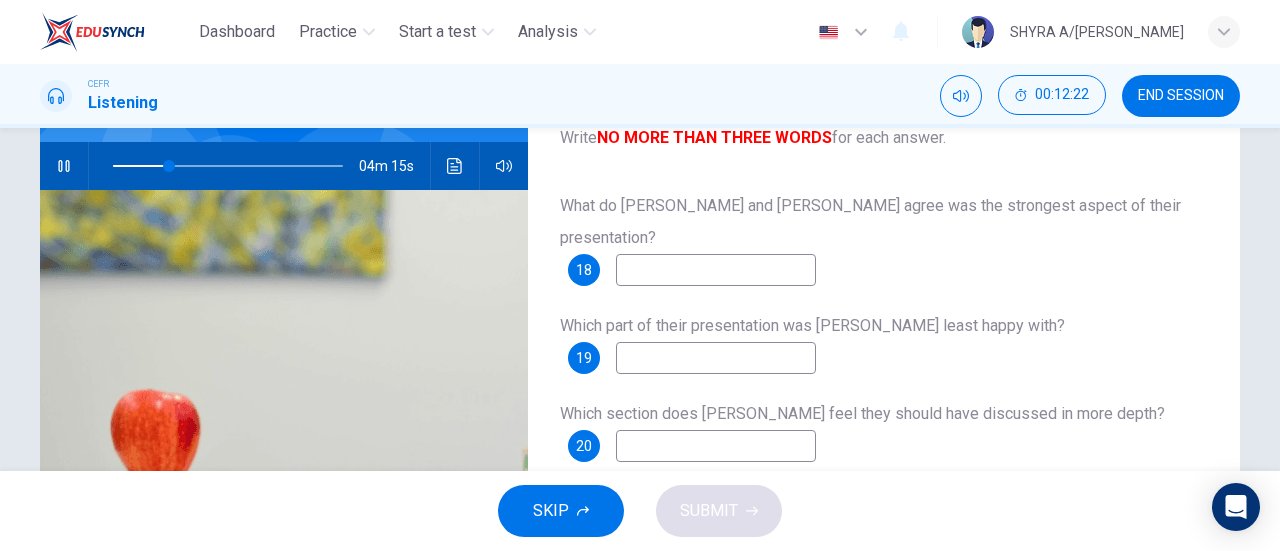 type on "T" 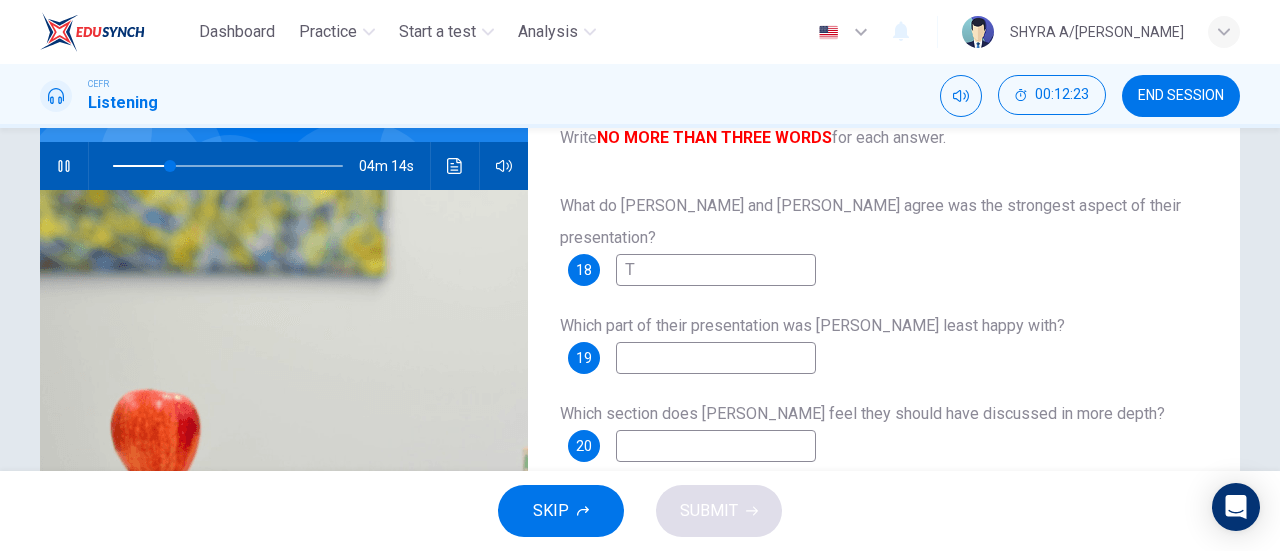 type on "25" 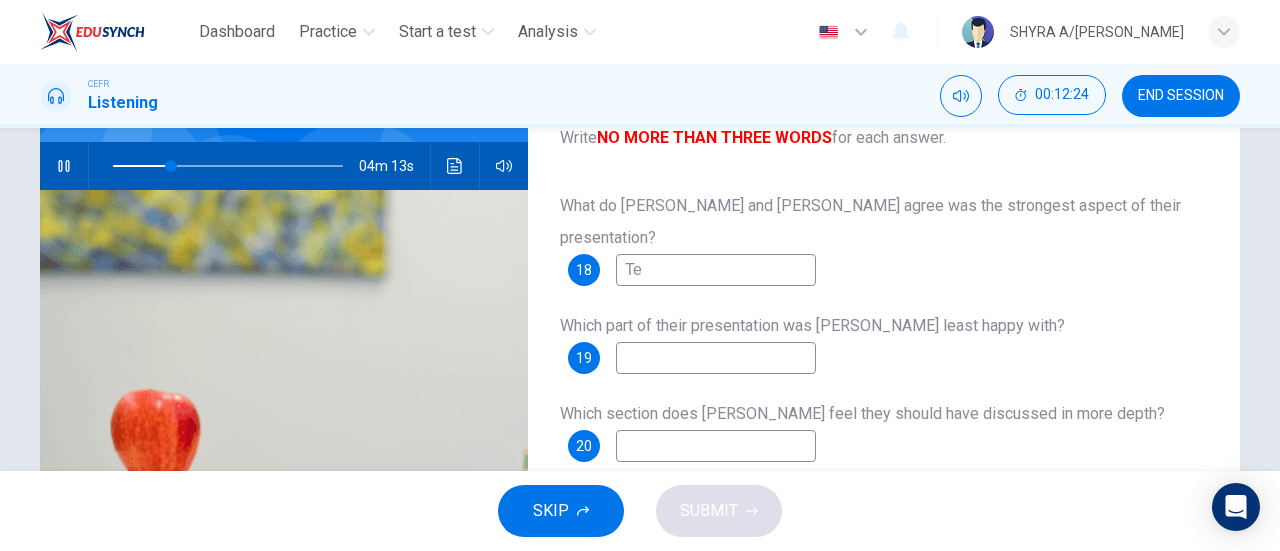 type on "25" 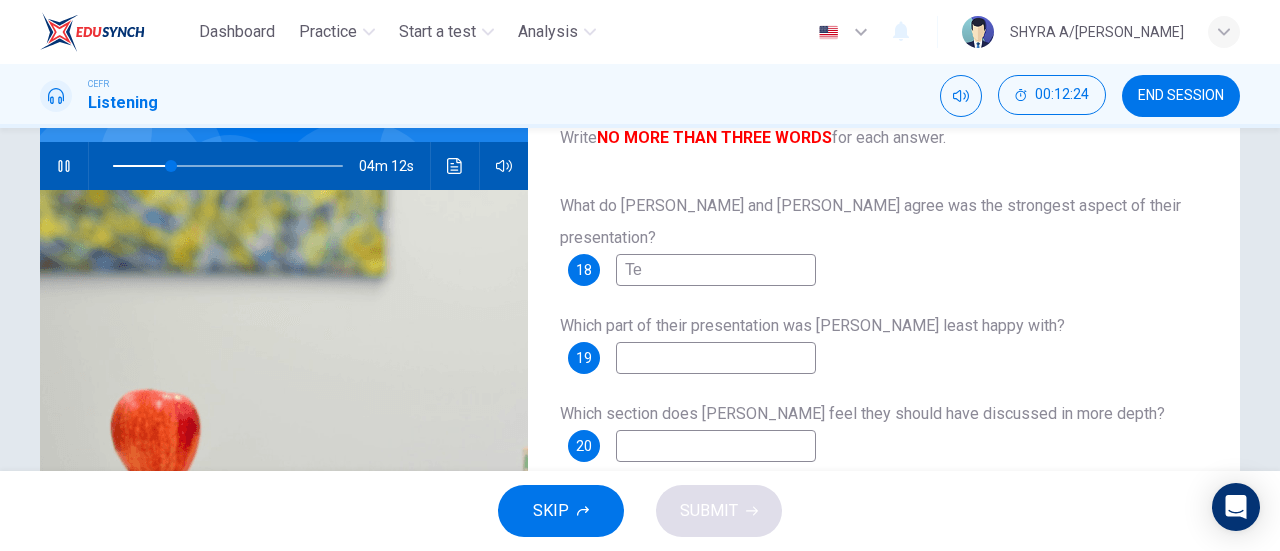 type on "T" 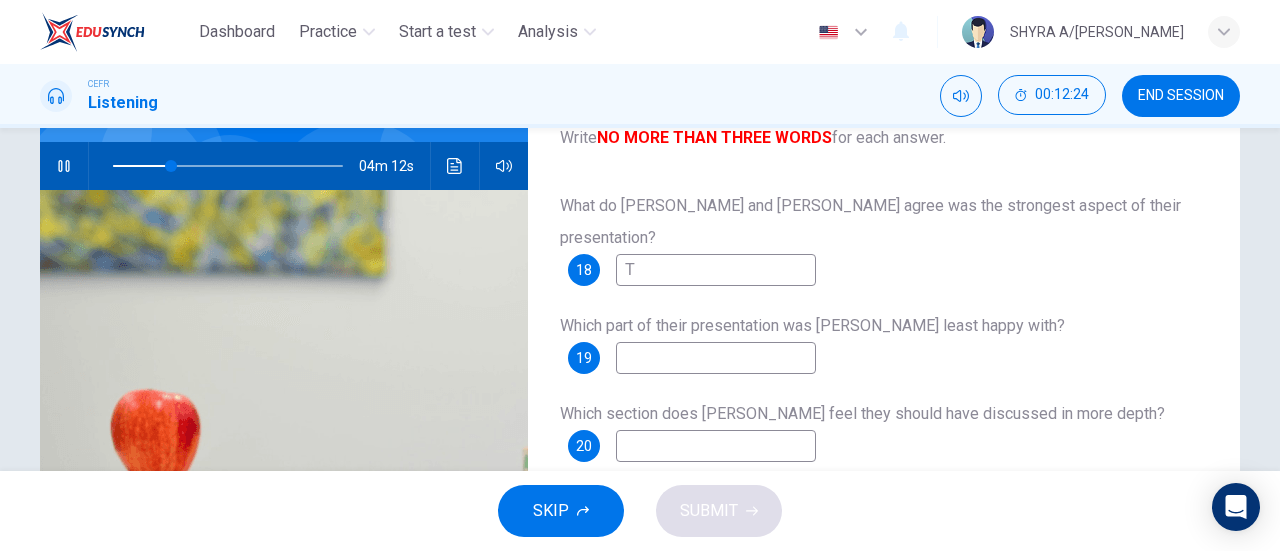 type 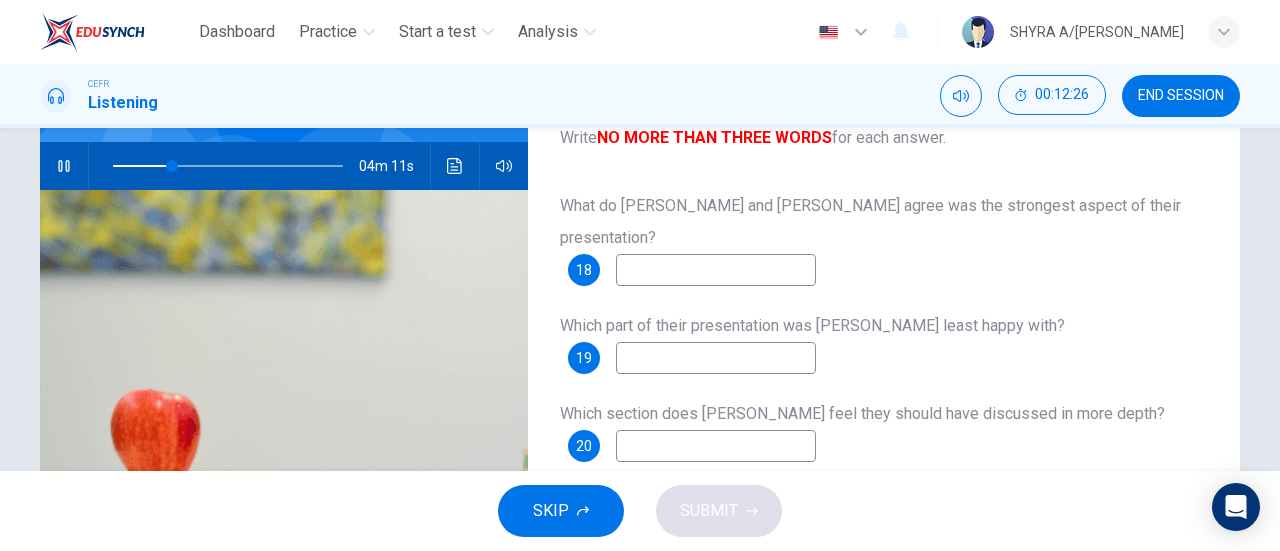 type on "26" 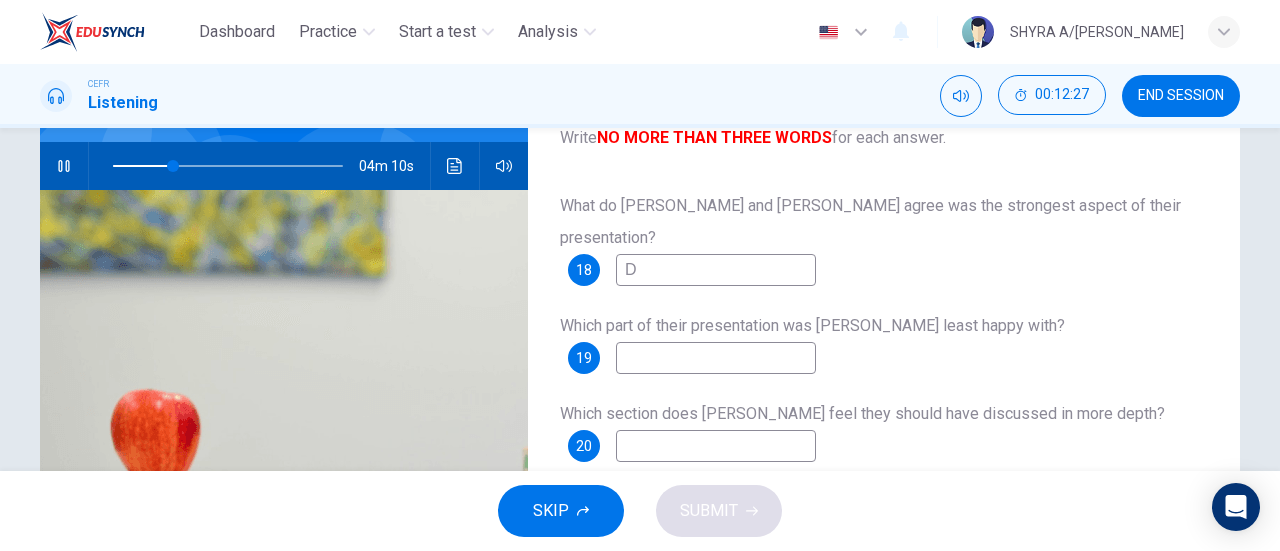 type on "De" 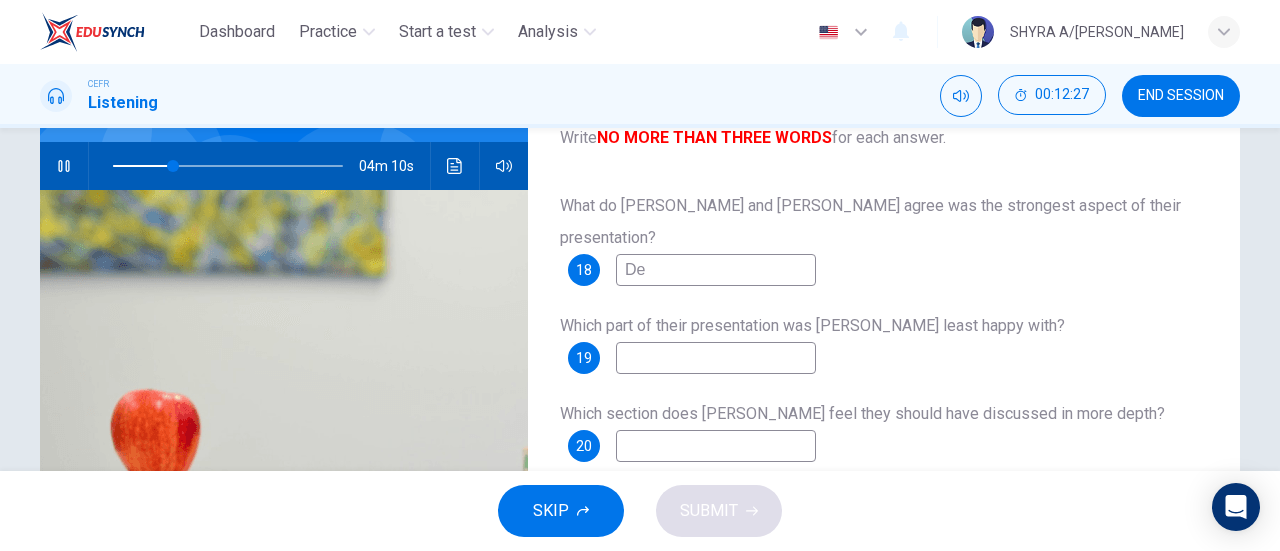 type on "26" 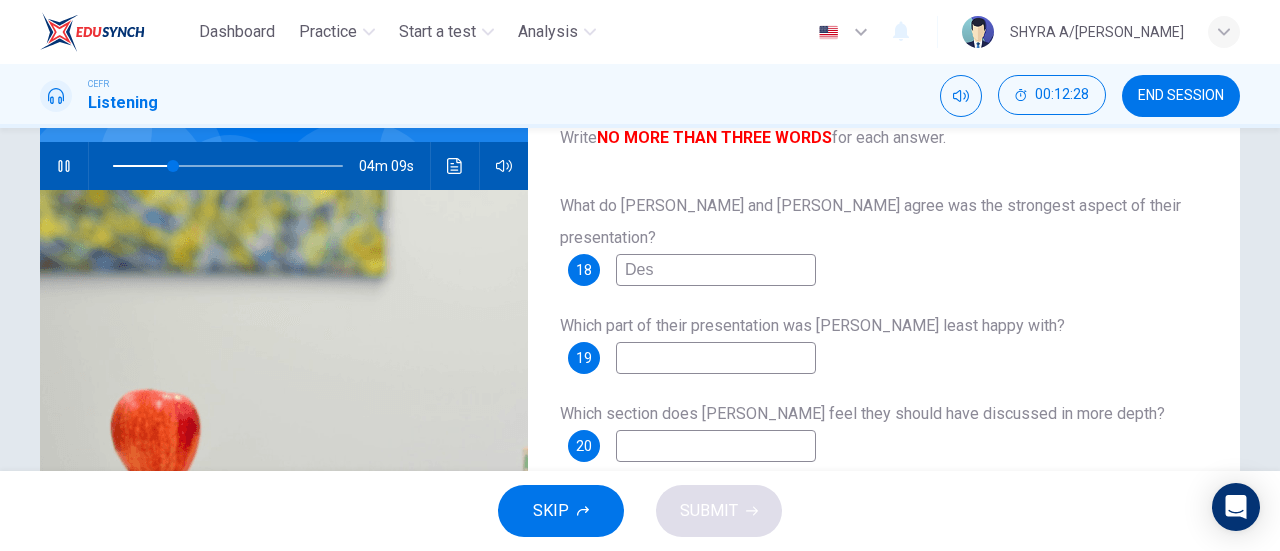 type on "Desi" 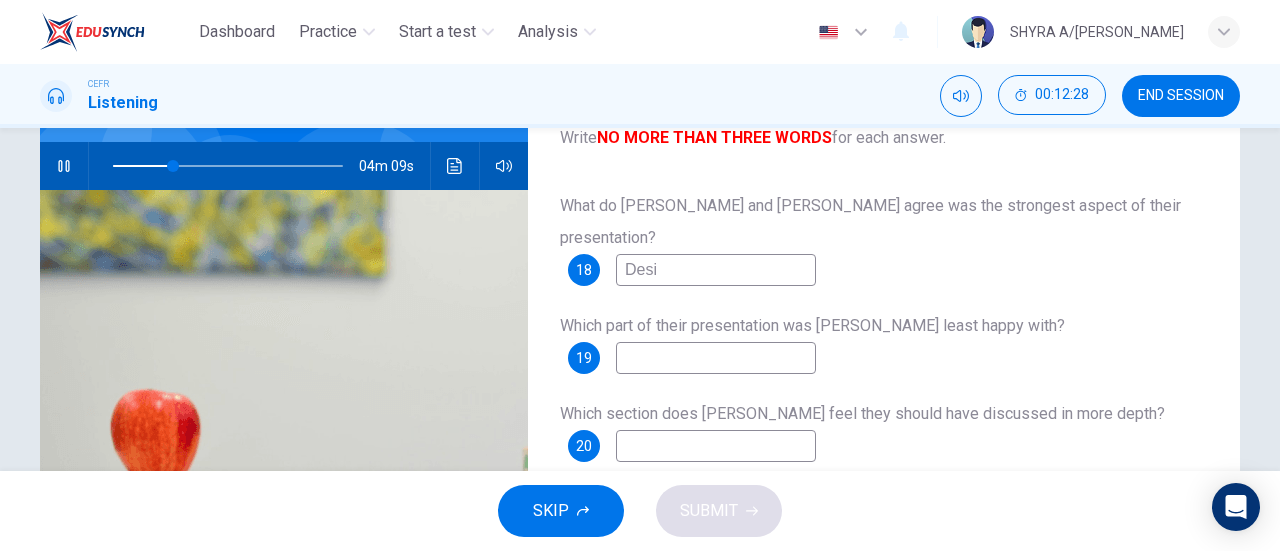 type on "27" 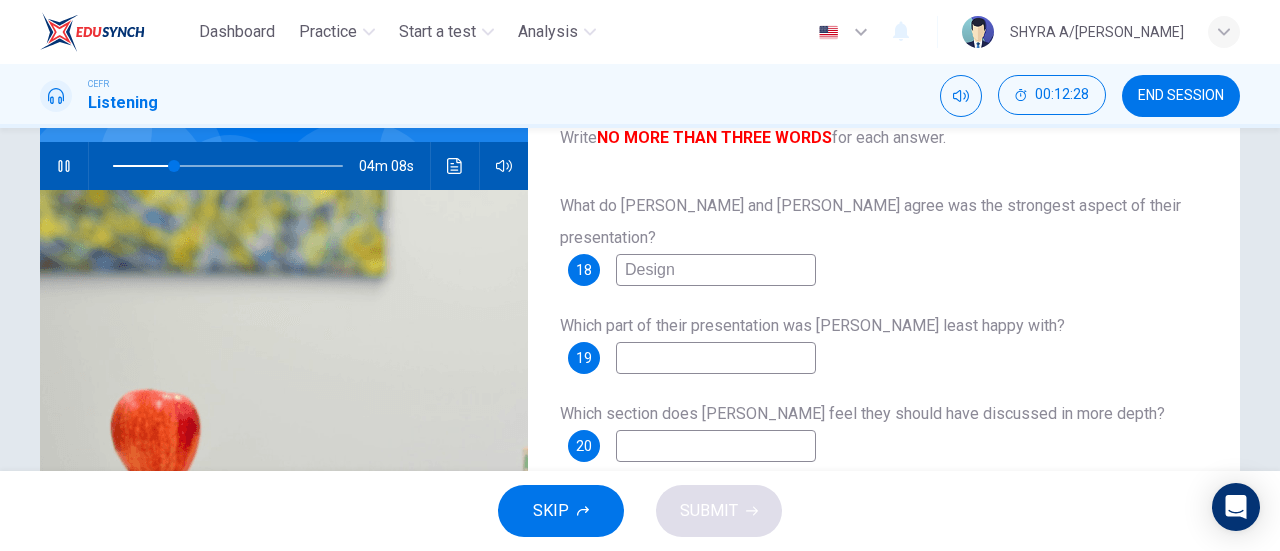 type on "Designm" 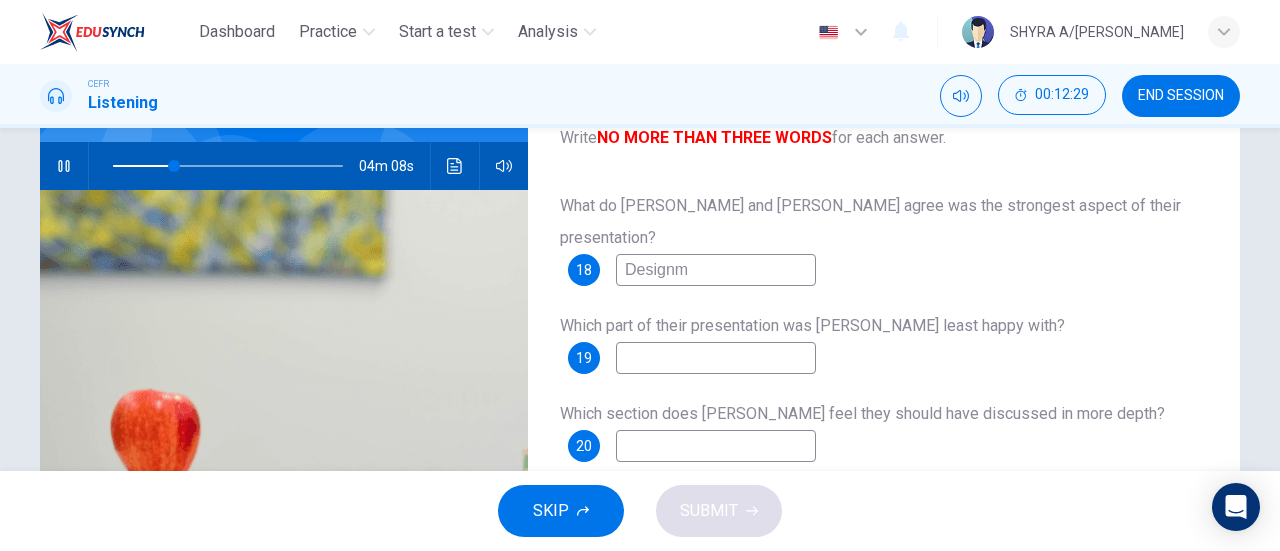 type on "27" 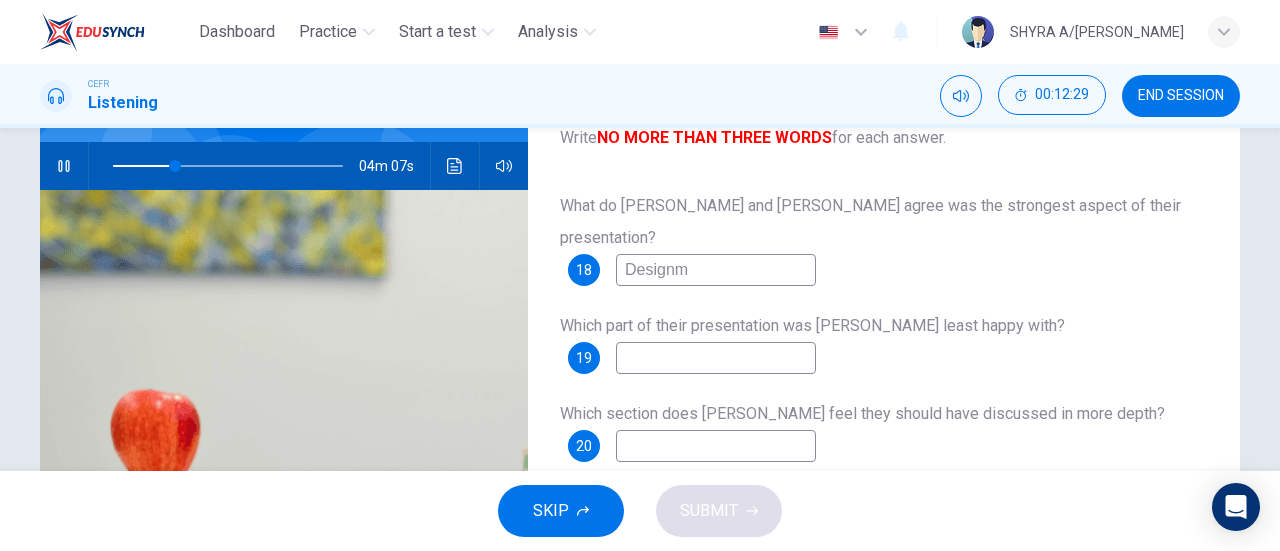 type on "Design" 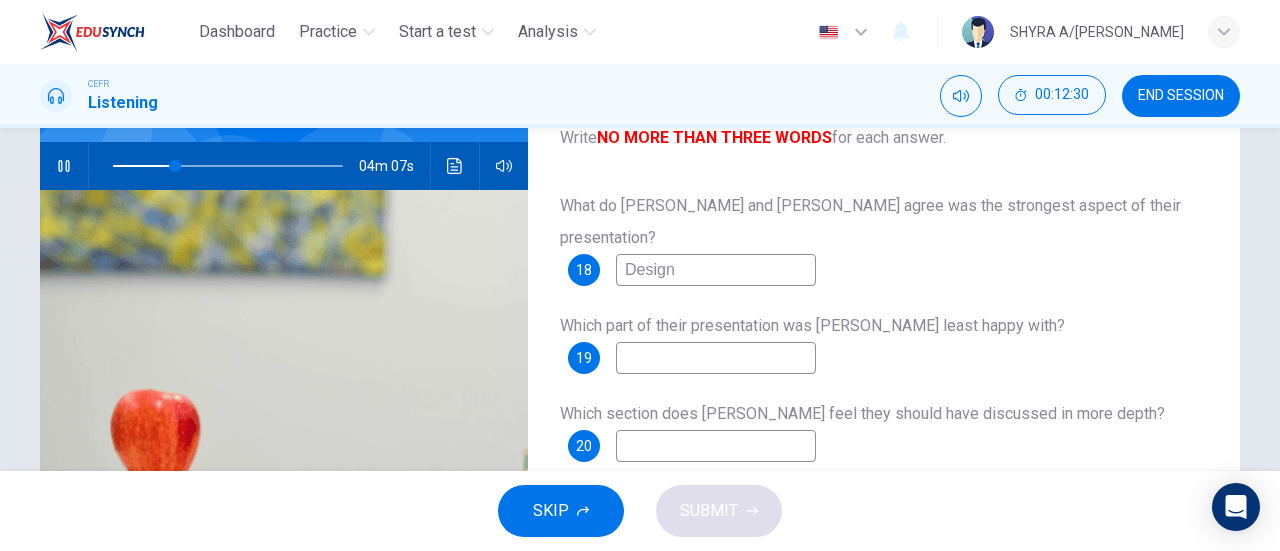 type on "27" 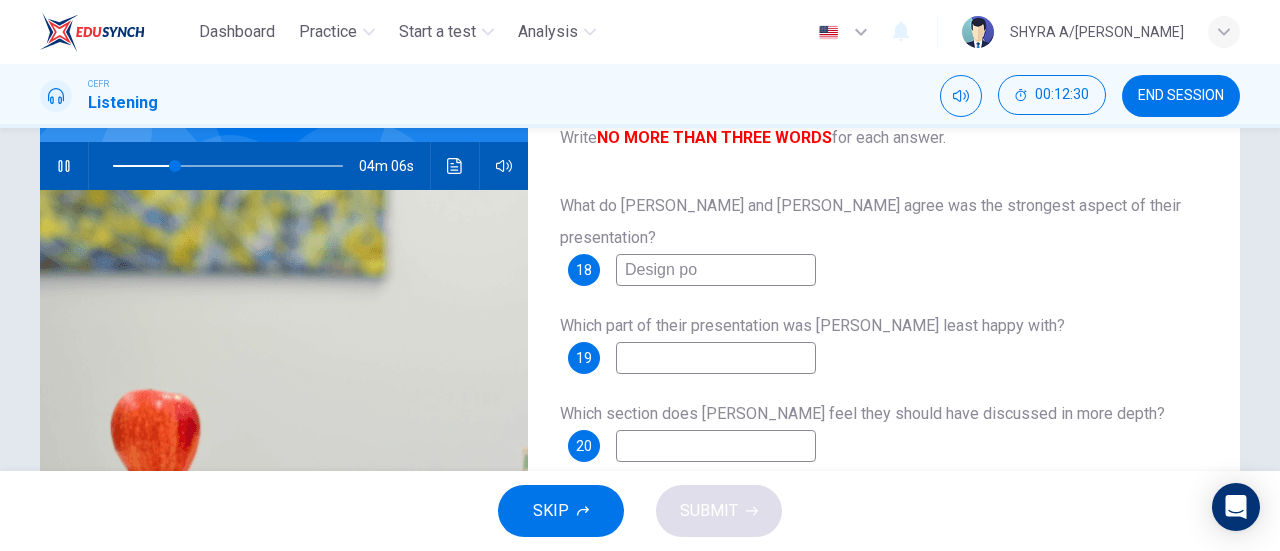 type on "Design pow" 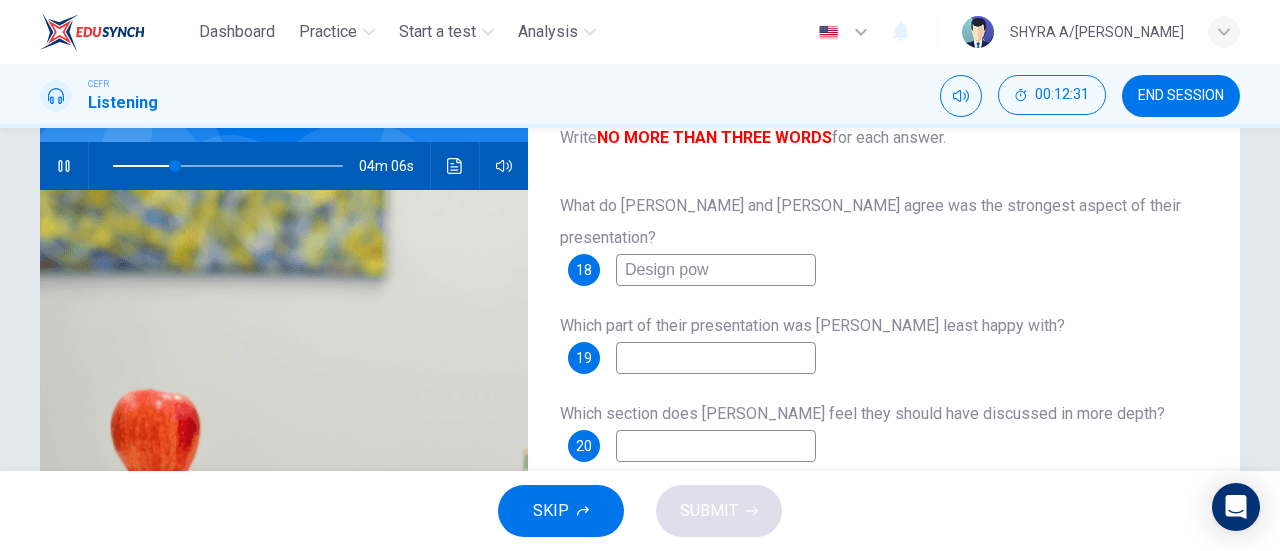 type on "27" 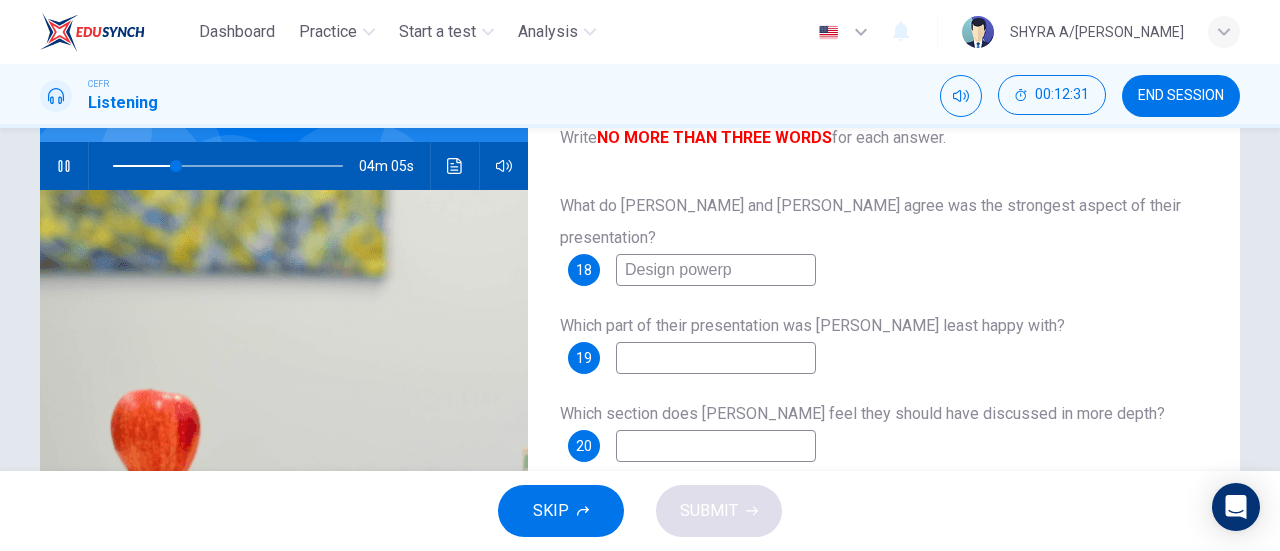 type on "Design powerpo" 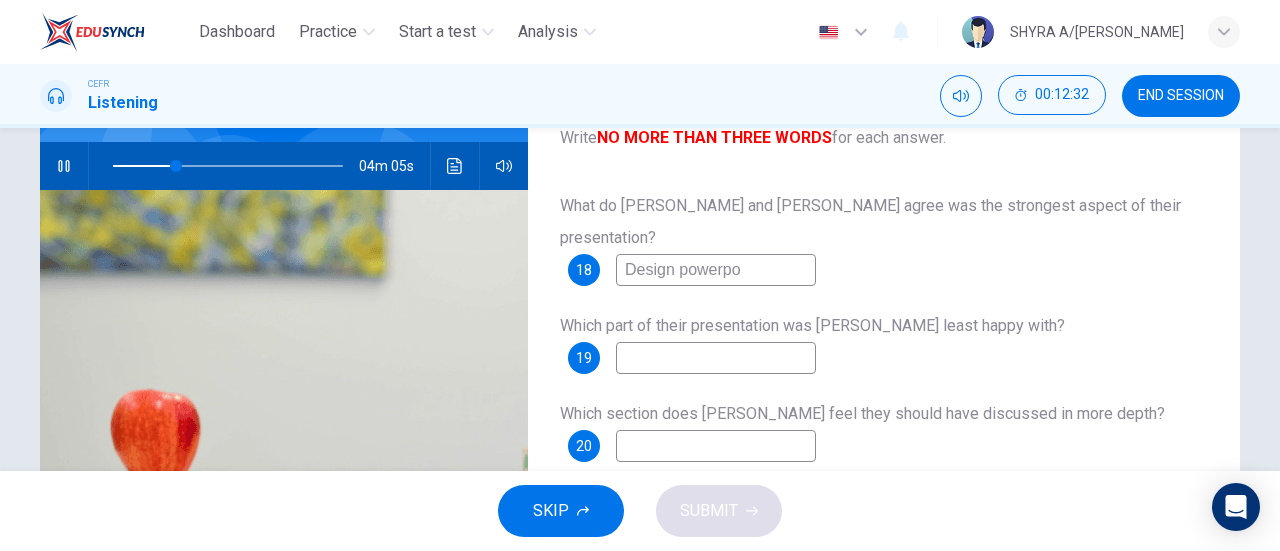 type on "28" 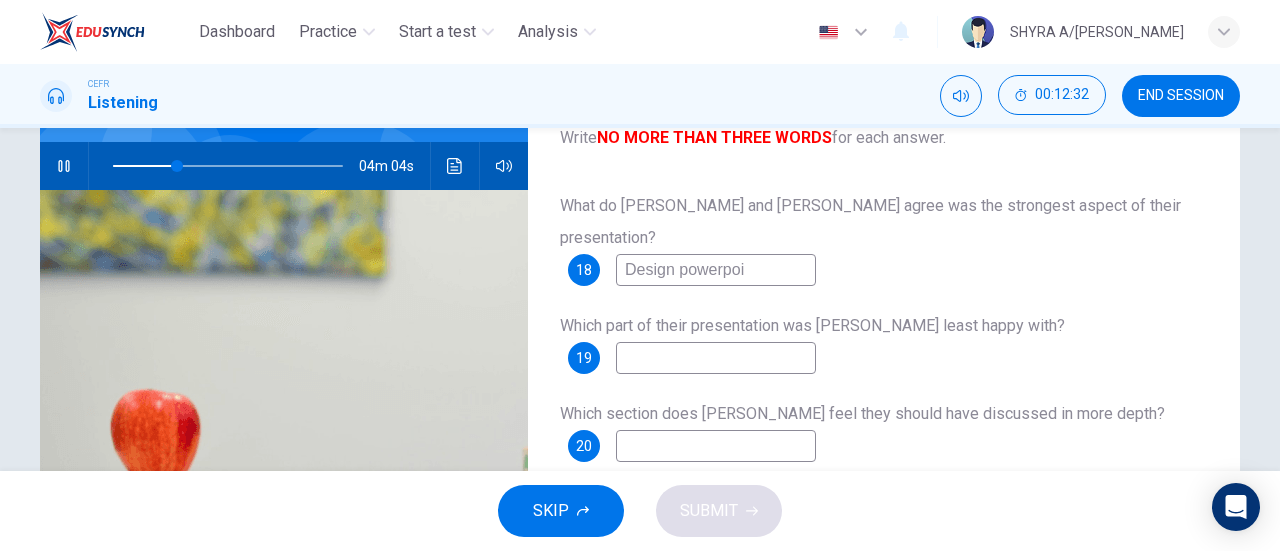 type on "Design powerpoin" 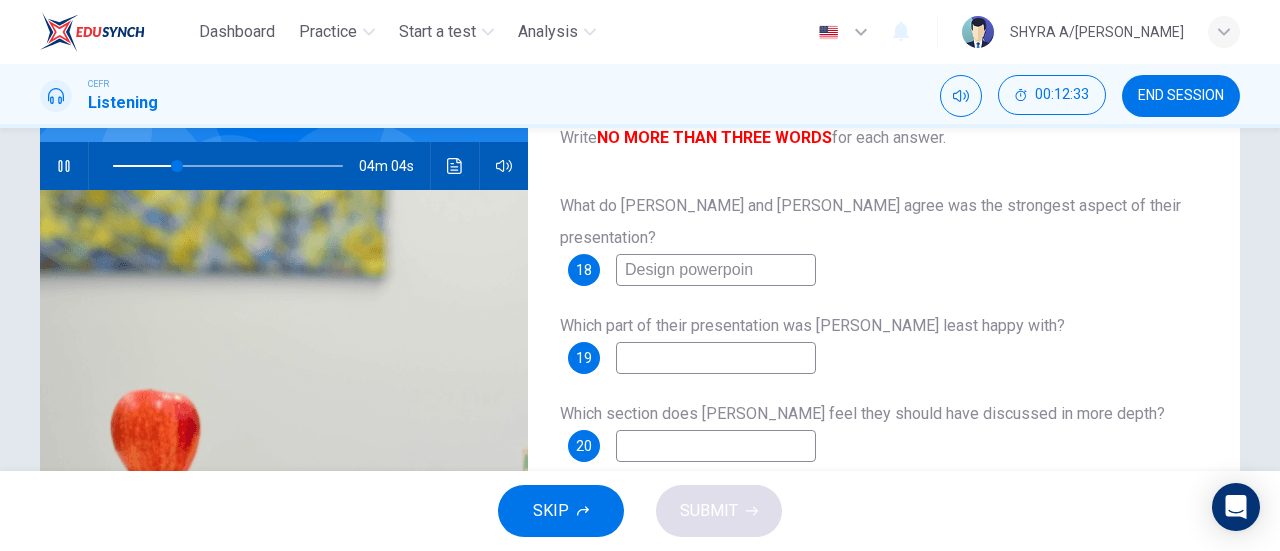 type on "28" 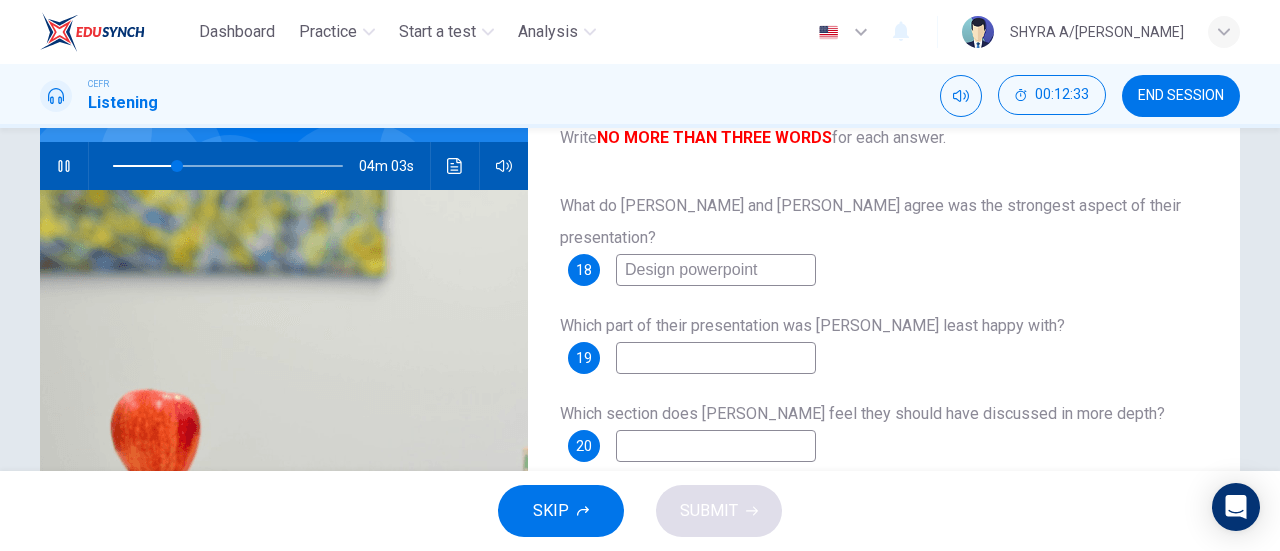 type on "Design powerpoint" 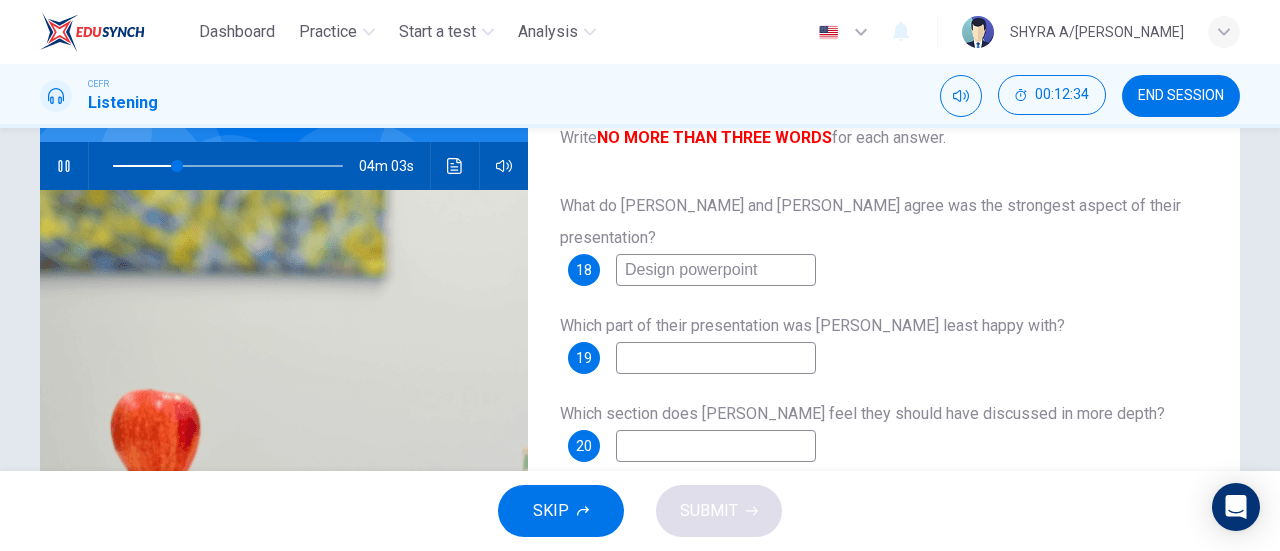 type on "28" 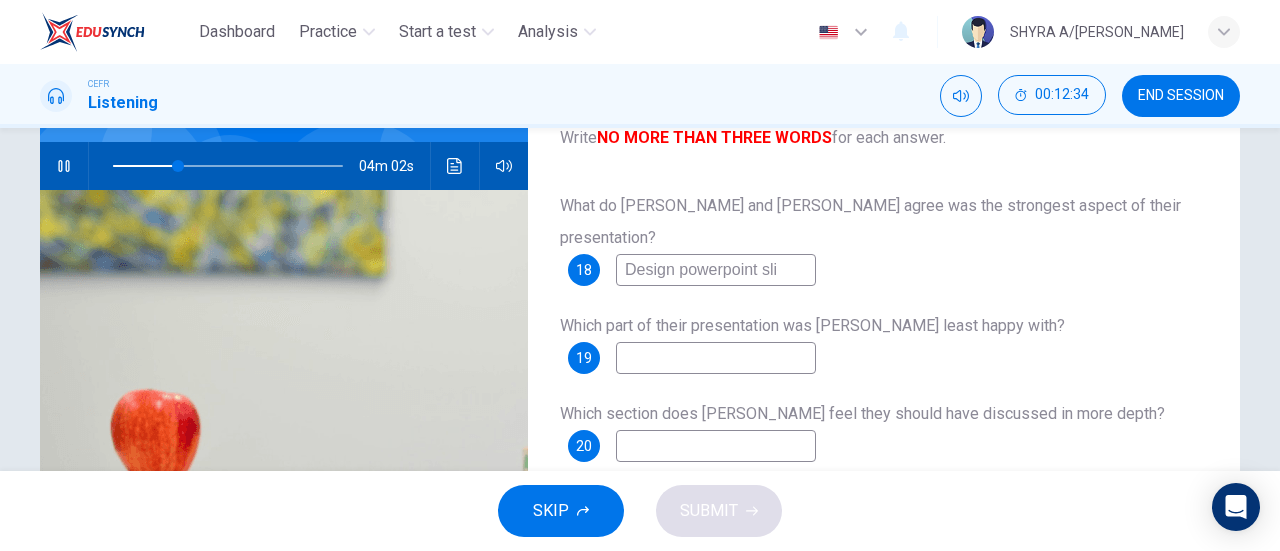 type on "Design powerpoint slid" 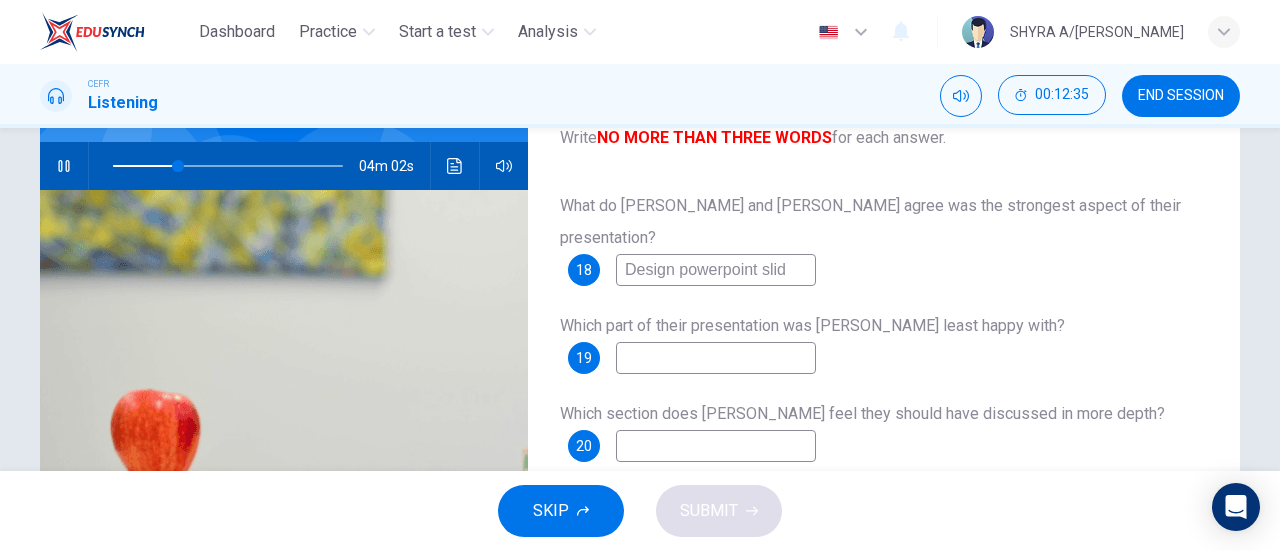 type on "29" 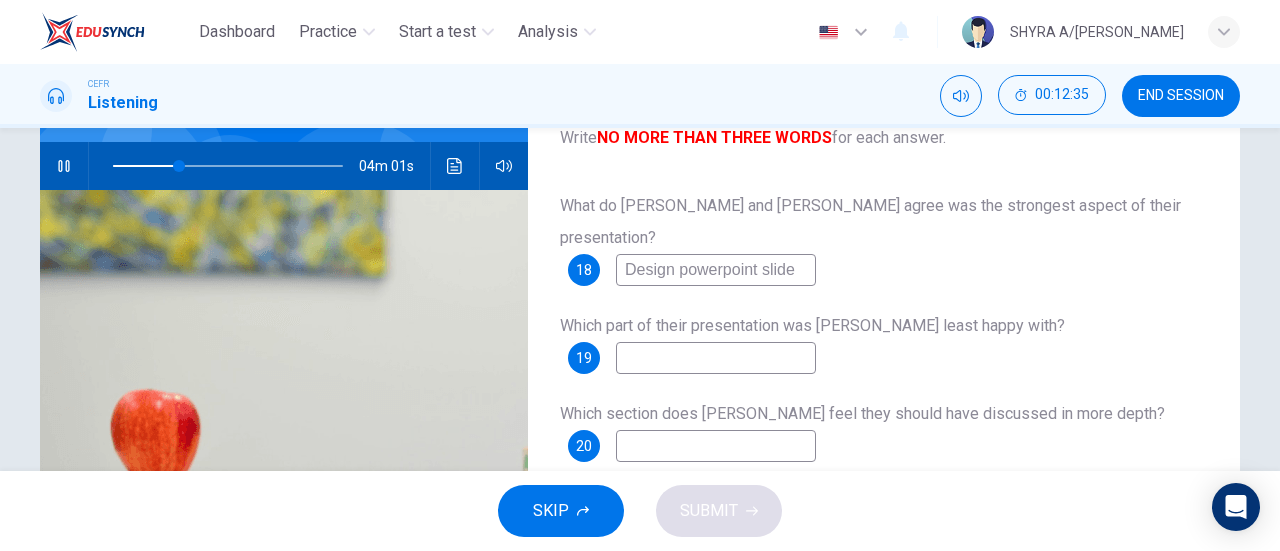 type on "Design powerpoint slides" 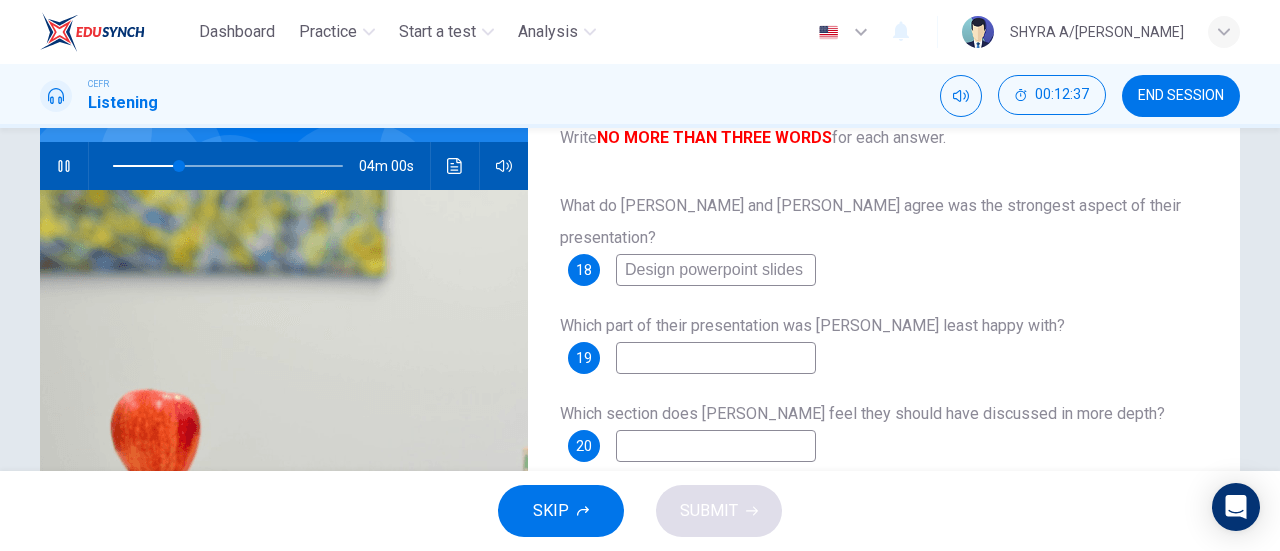 type on "29" 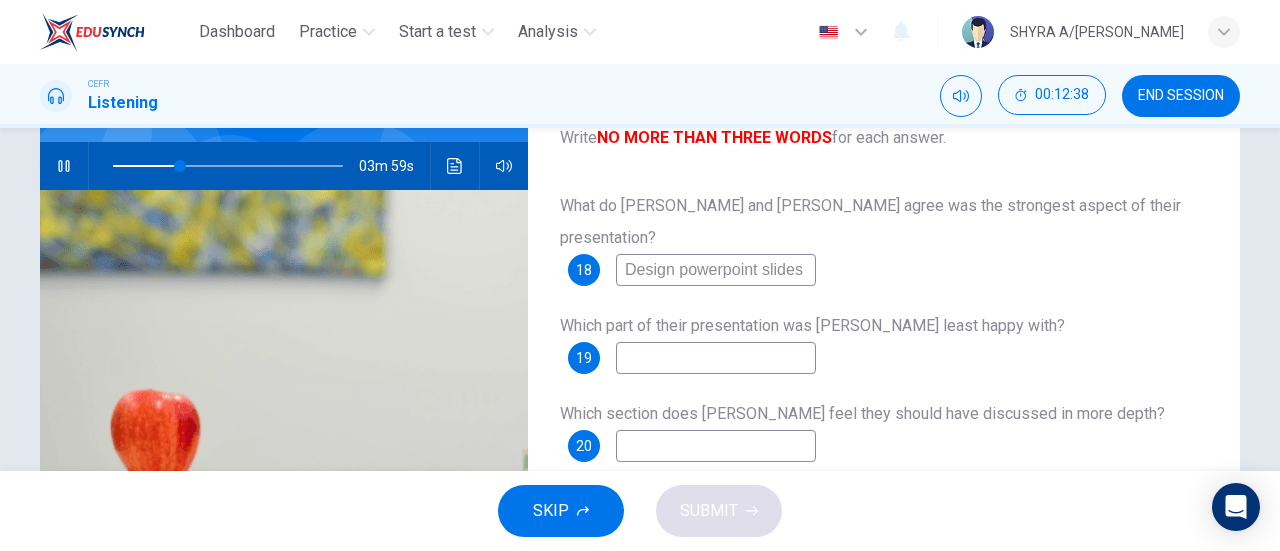 type on "Design powerpoint slides" 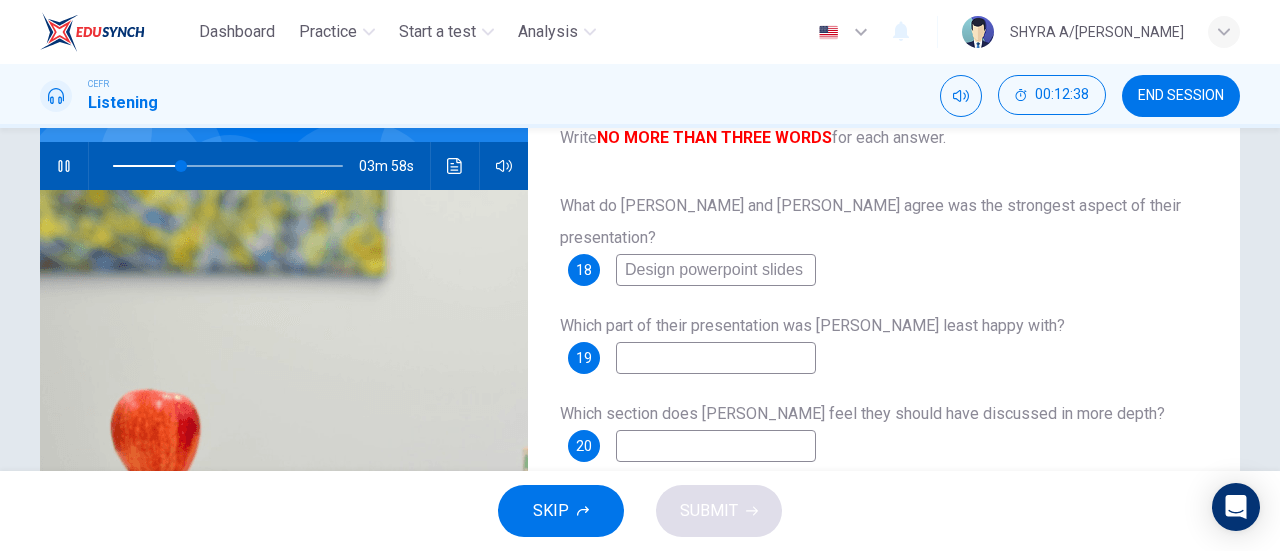 click at bounding box center (716, 358) 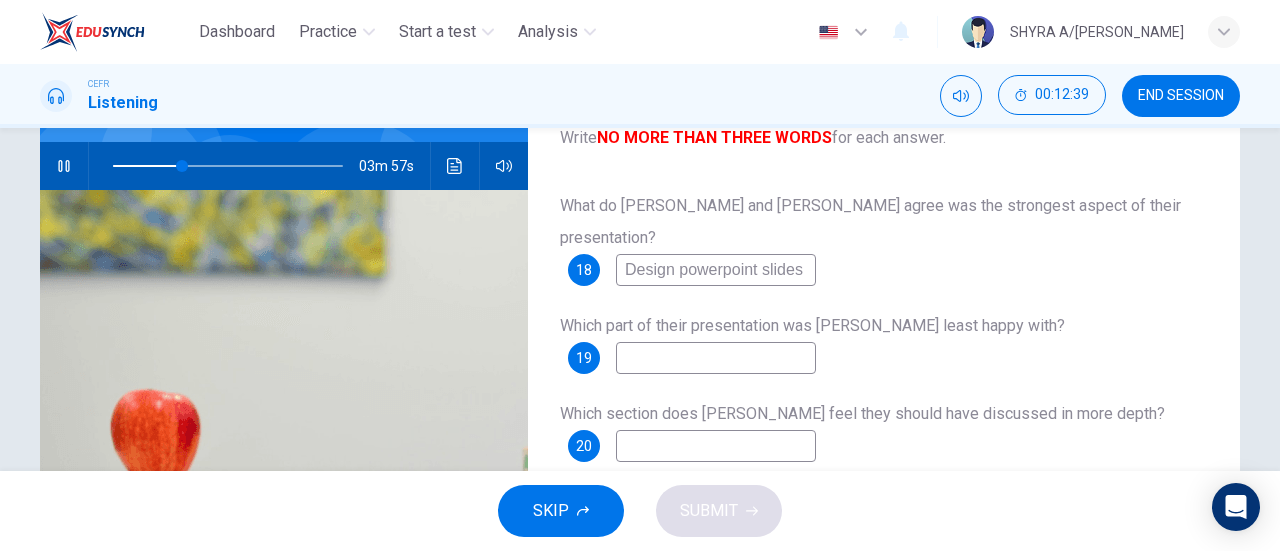 click at bounding box center (716, 358) 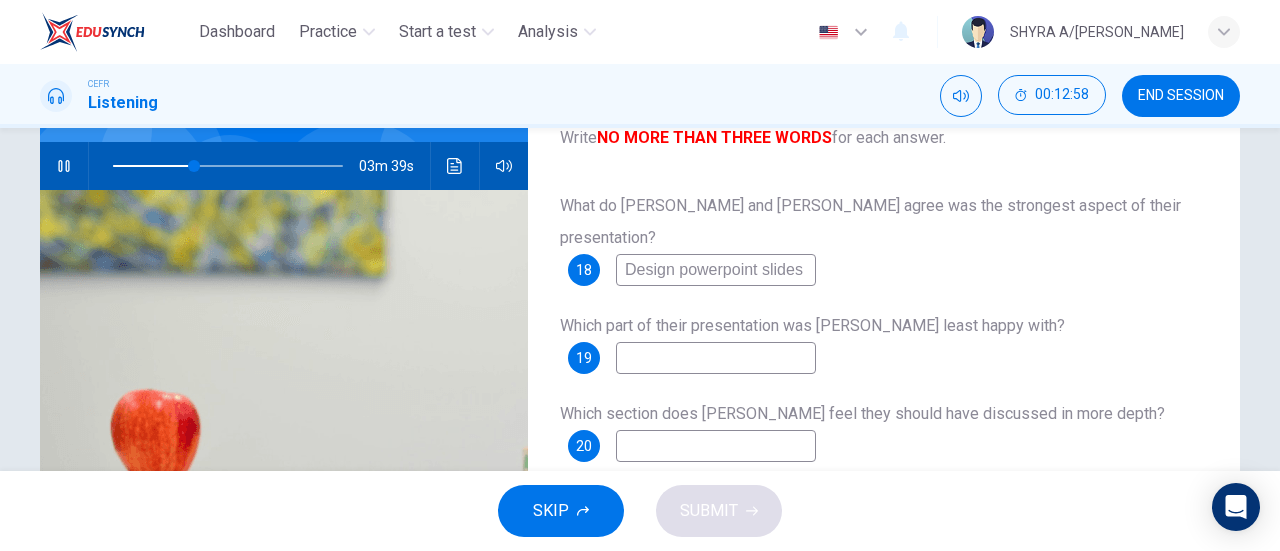 type on "35" 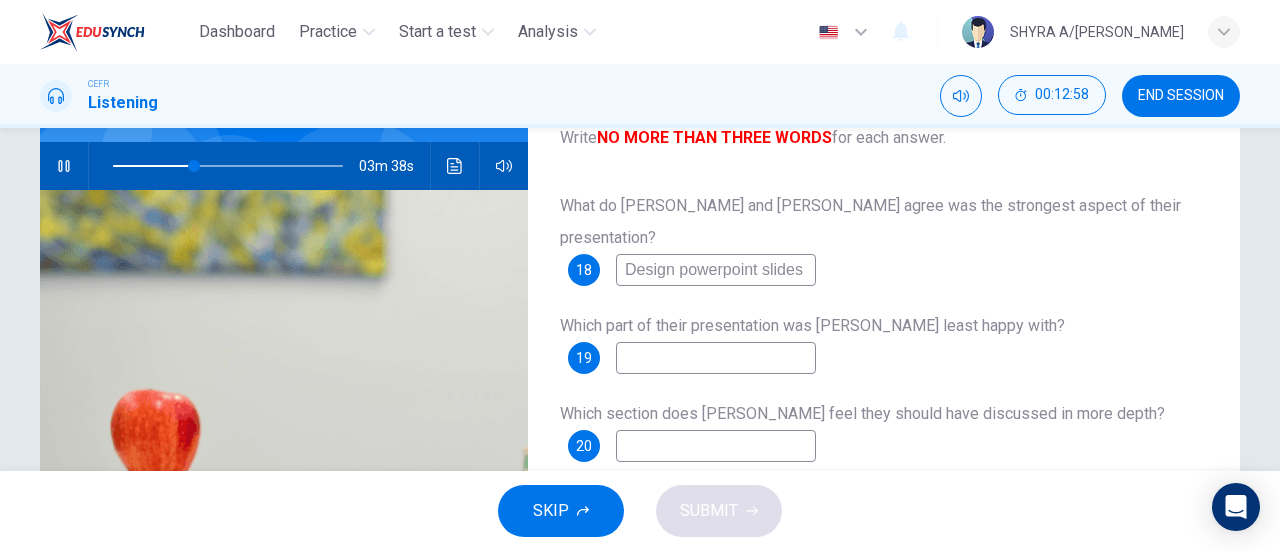 type on "Q" 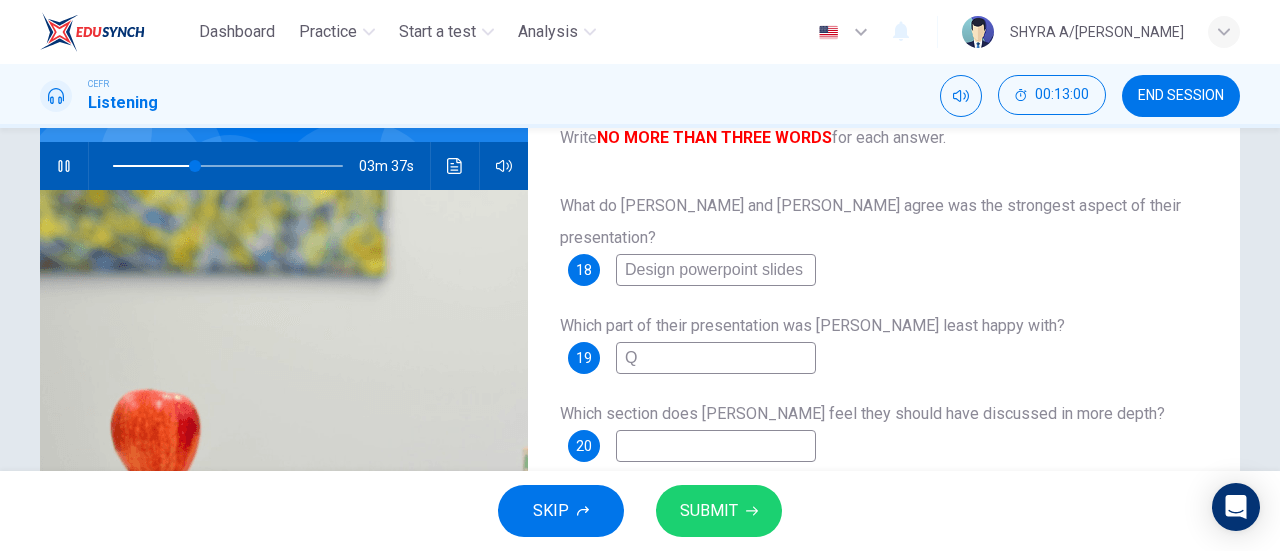 type on "36" 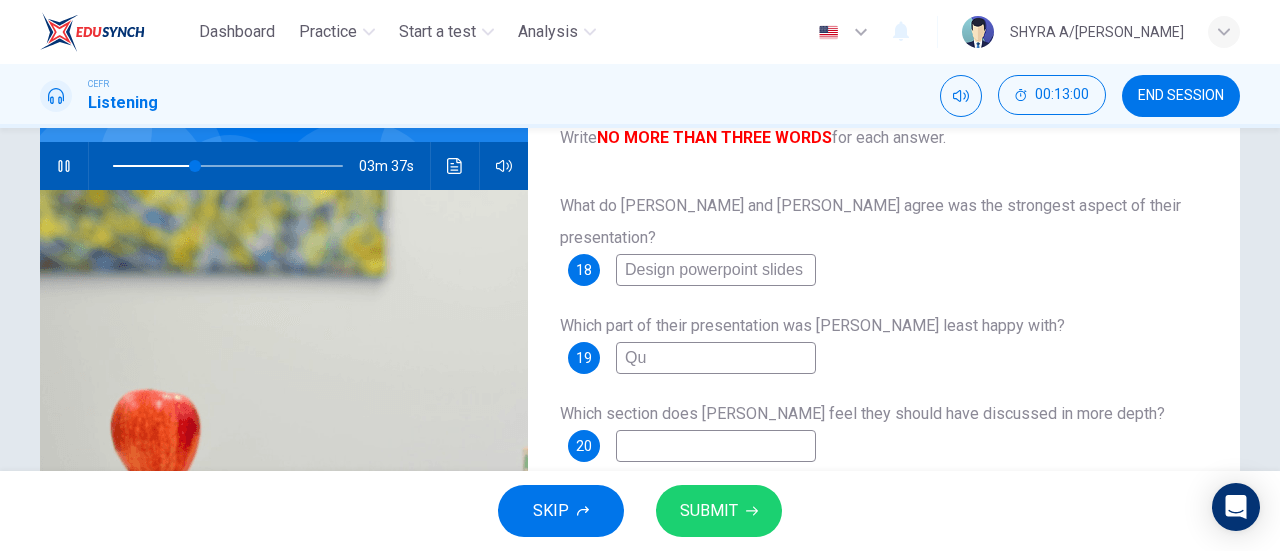 type on "36" 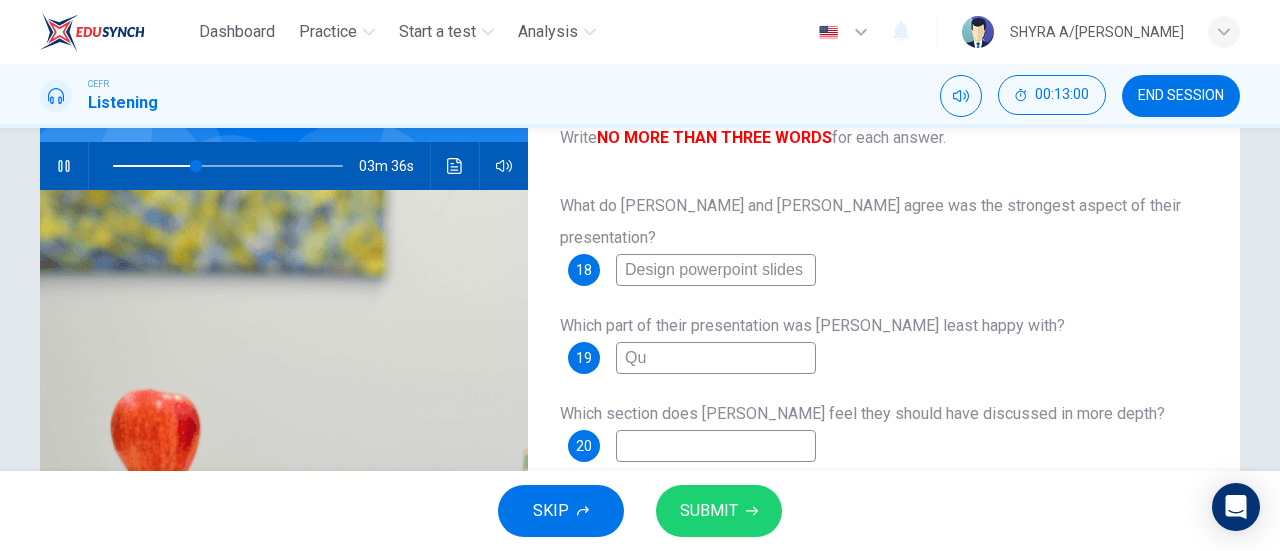 type on "Que" 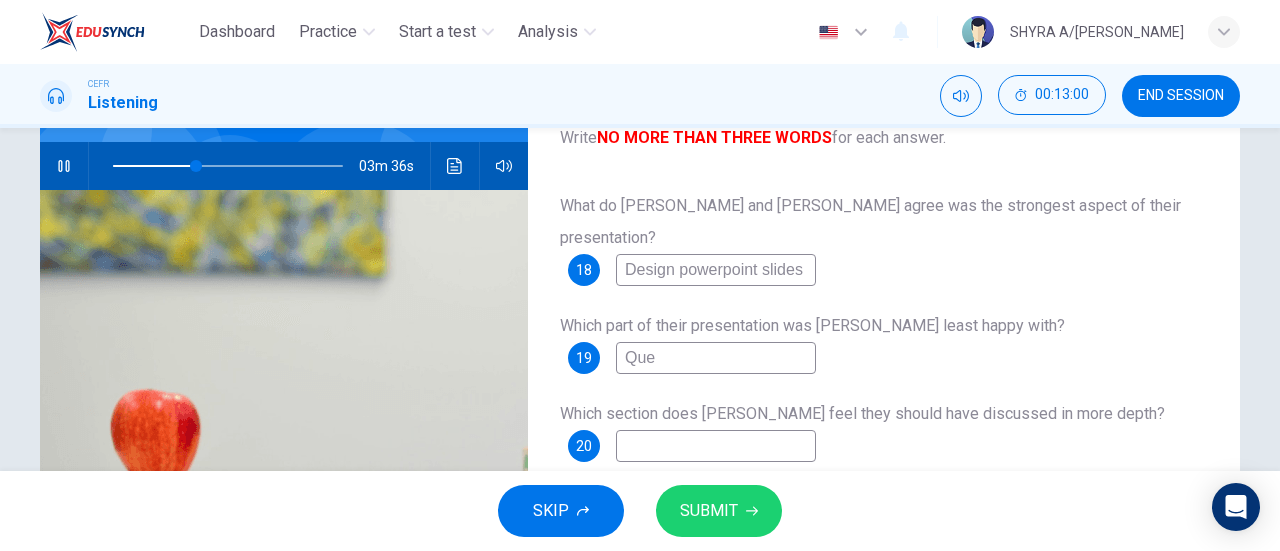 type on "36" 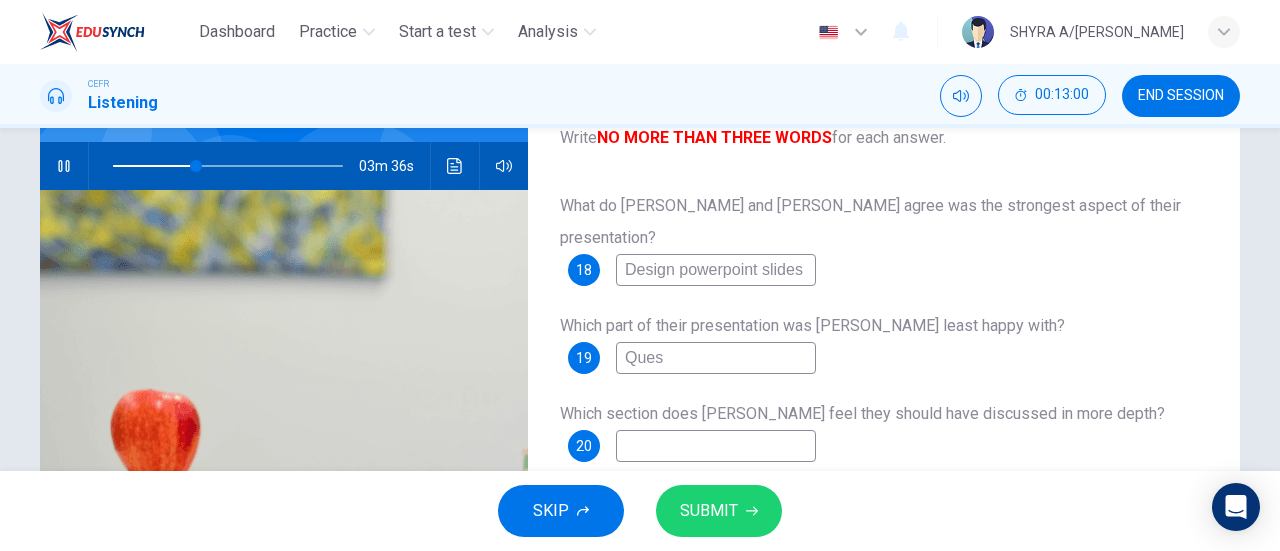 type on "36" 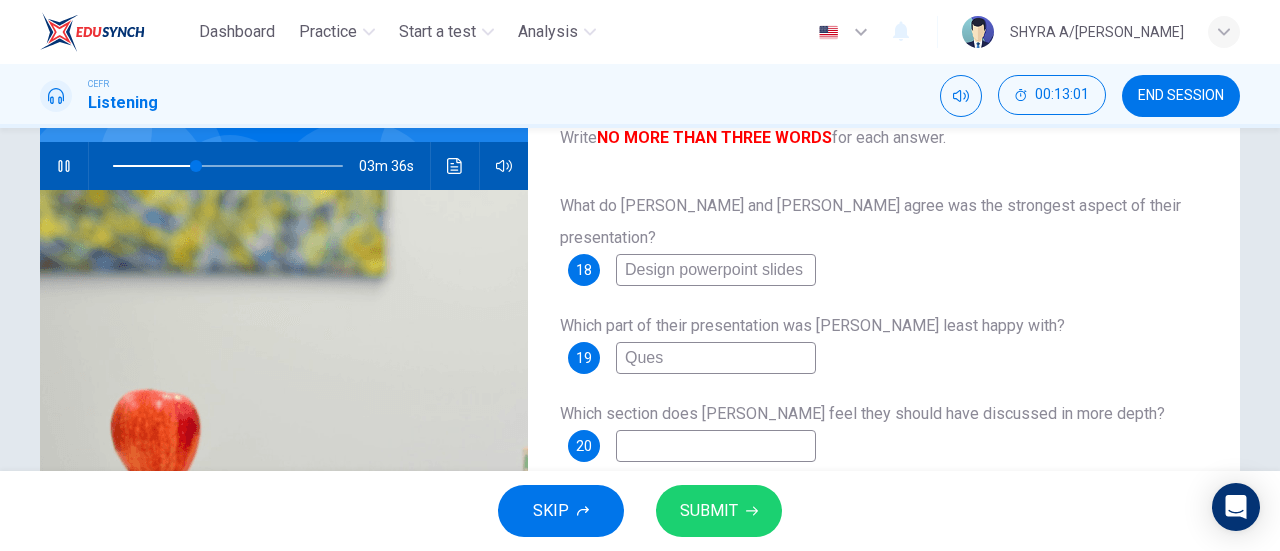 type on "Quest" 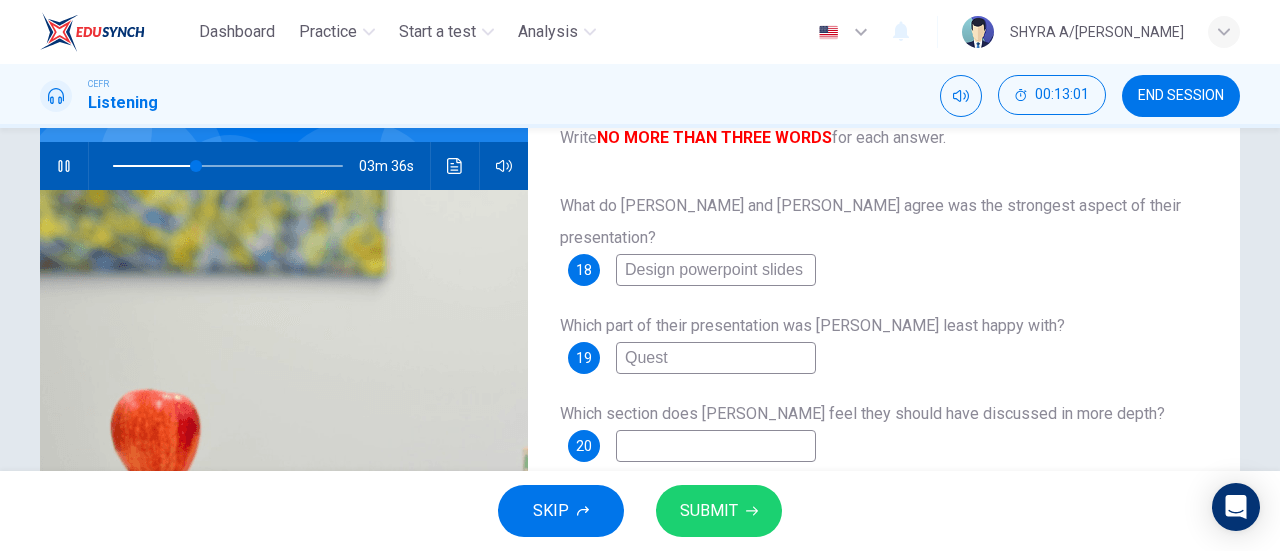 type on "36" 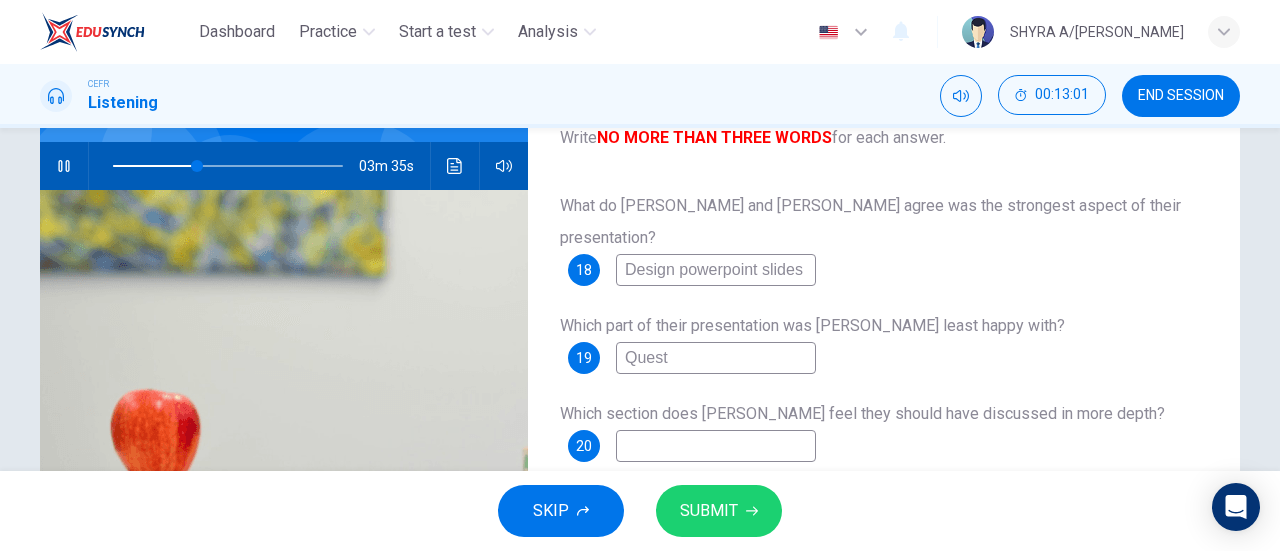 type on "Questi" 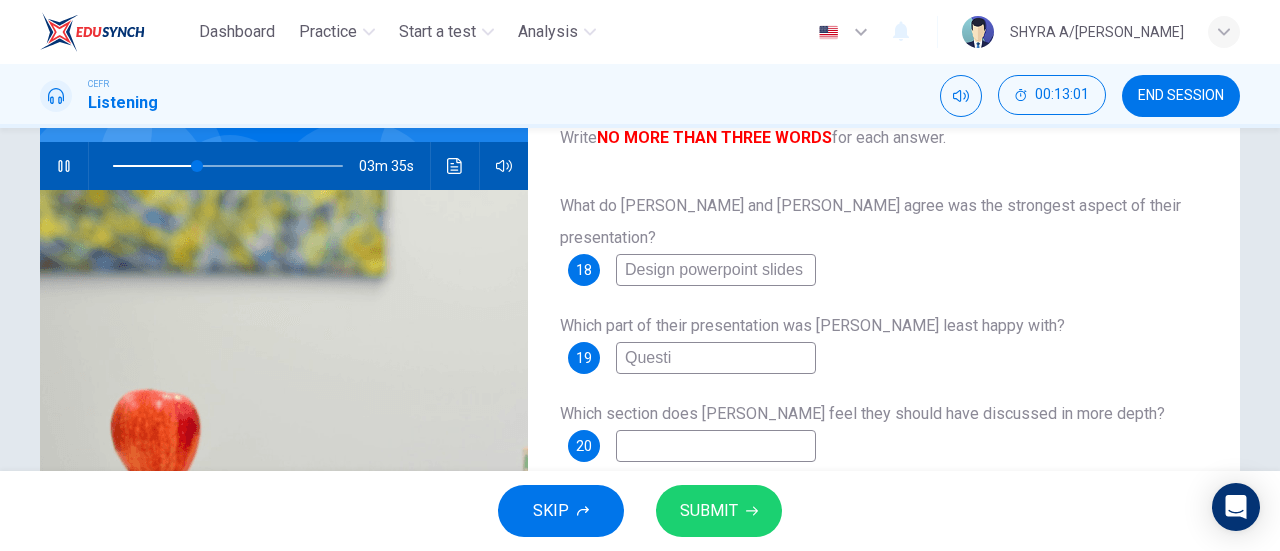type on "36" 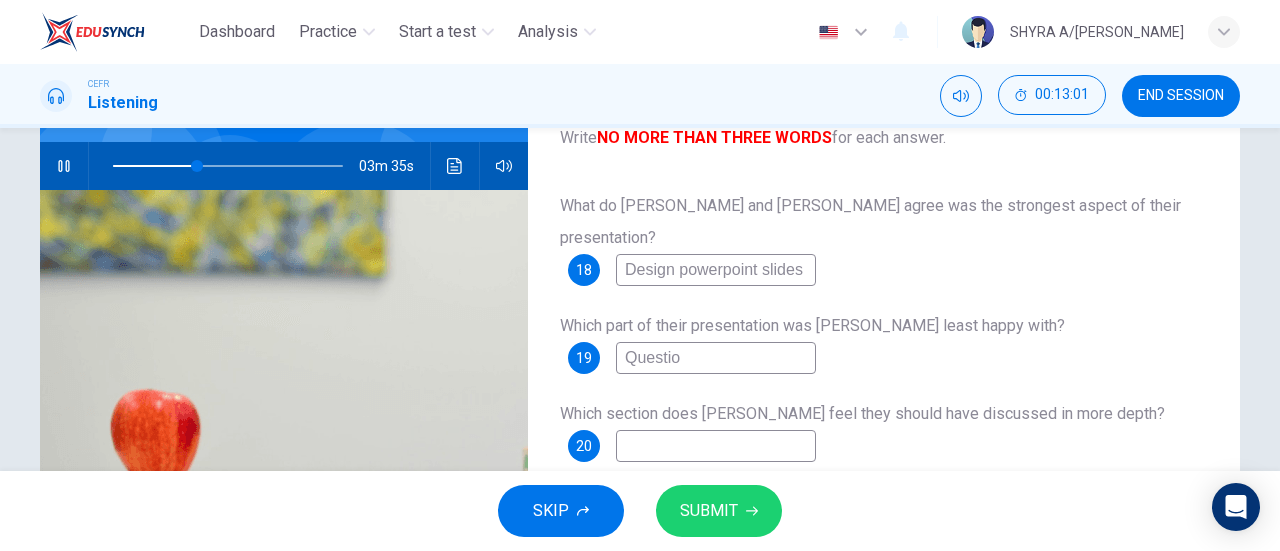 type on "36" 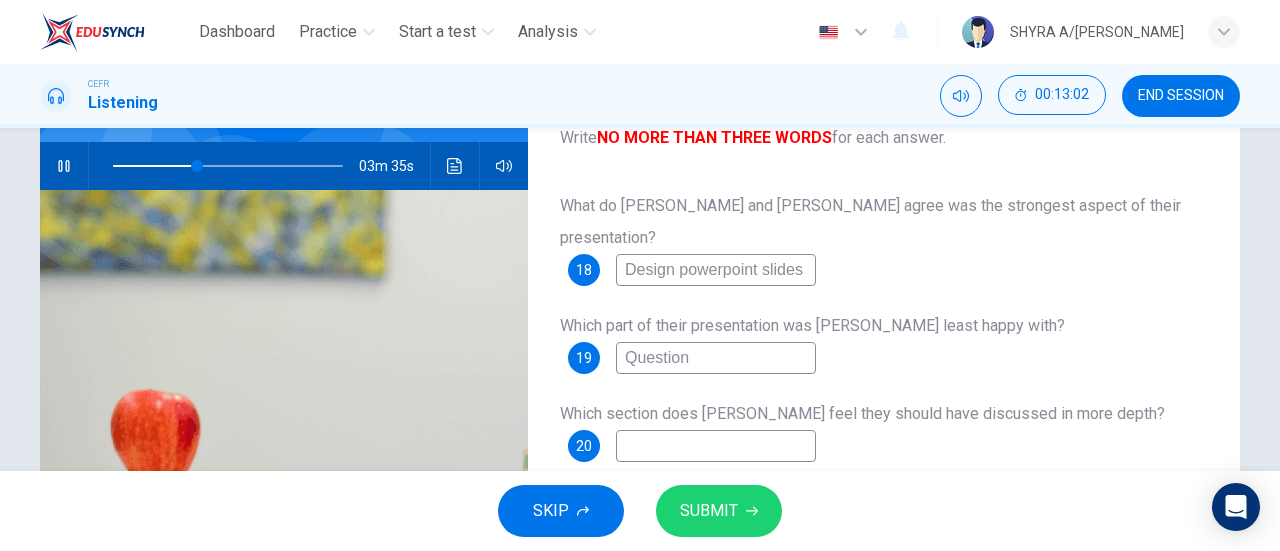 type on "Questions" 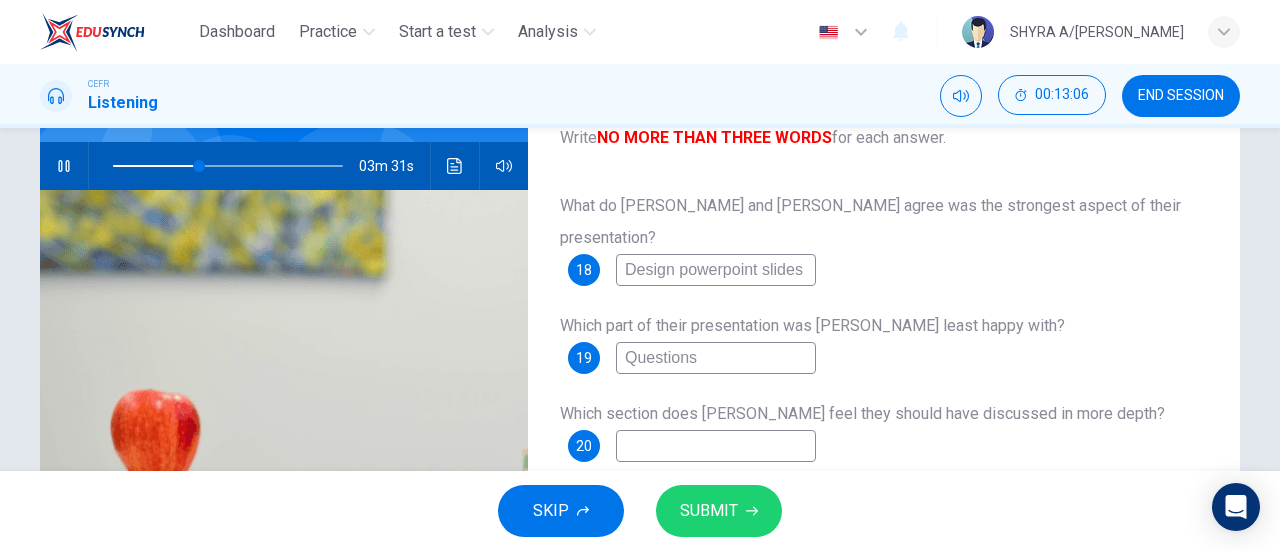 type on "38" 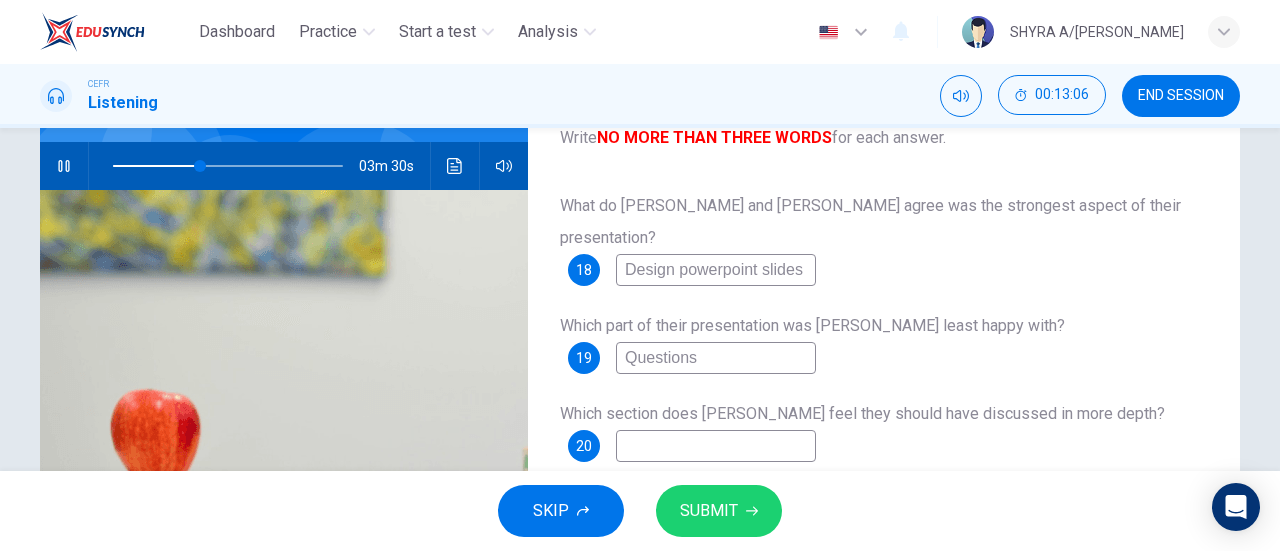 type on "Questions" 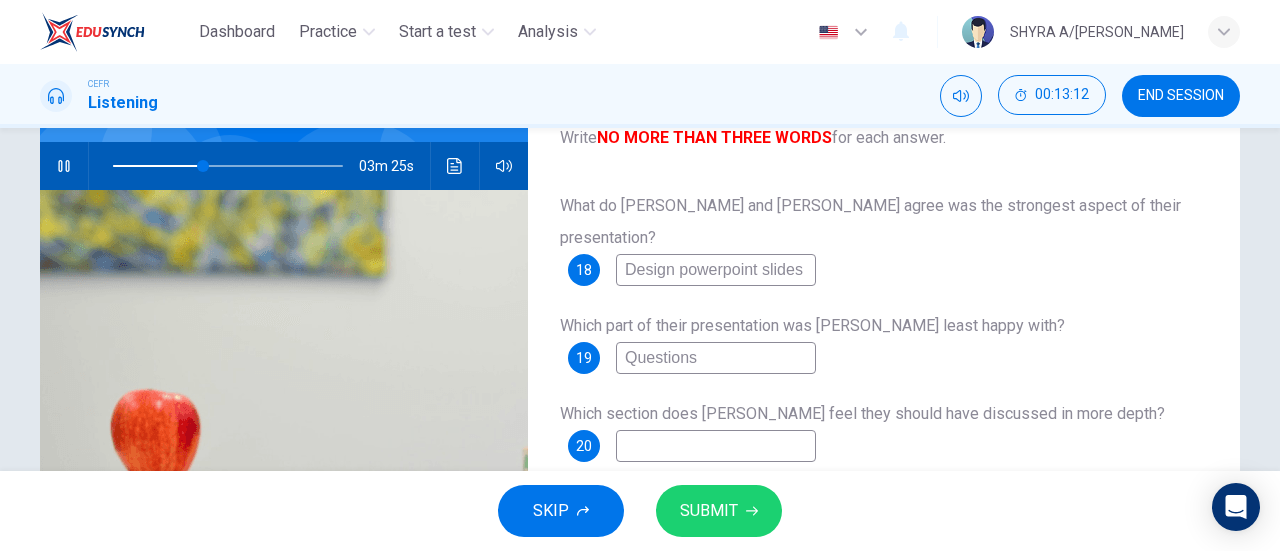 type on "40" 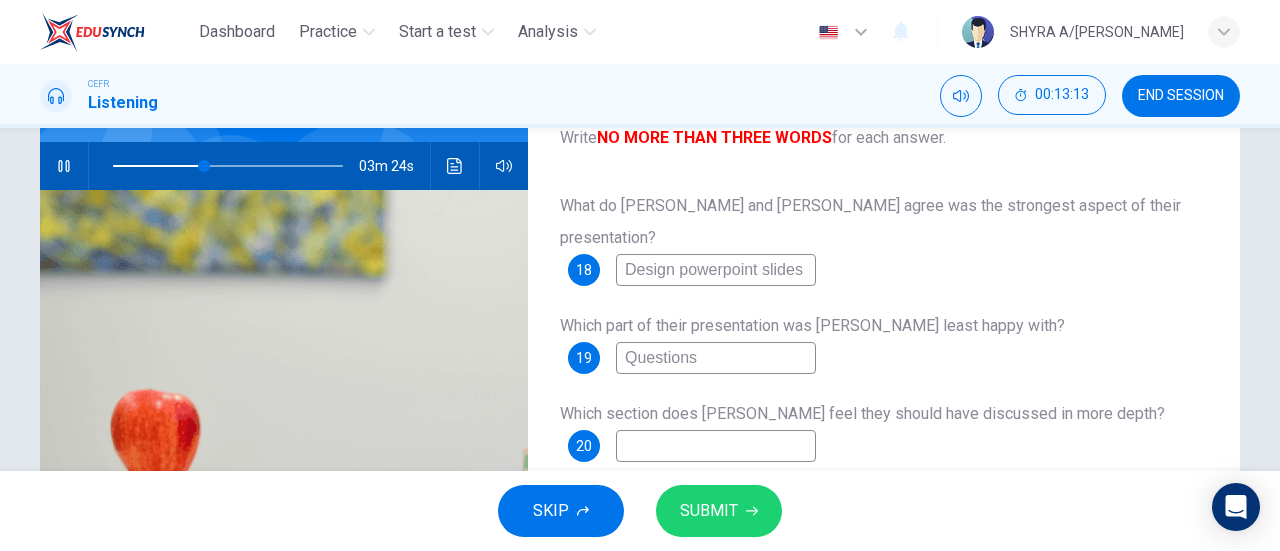 type on "S" 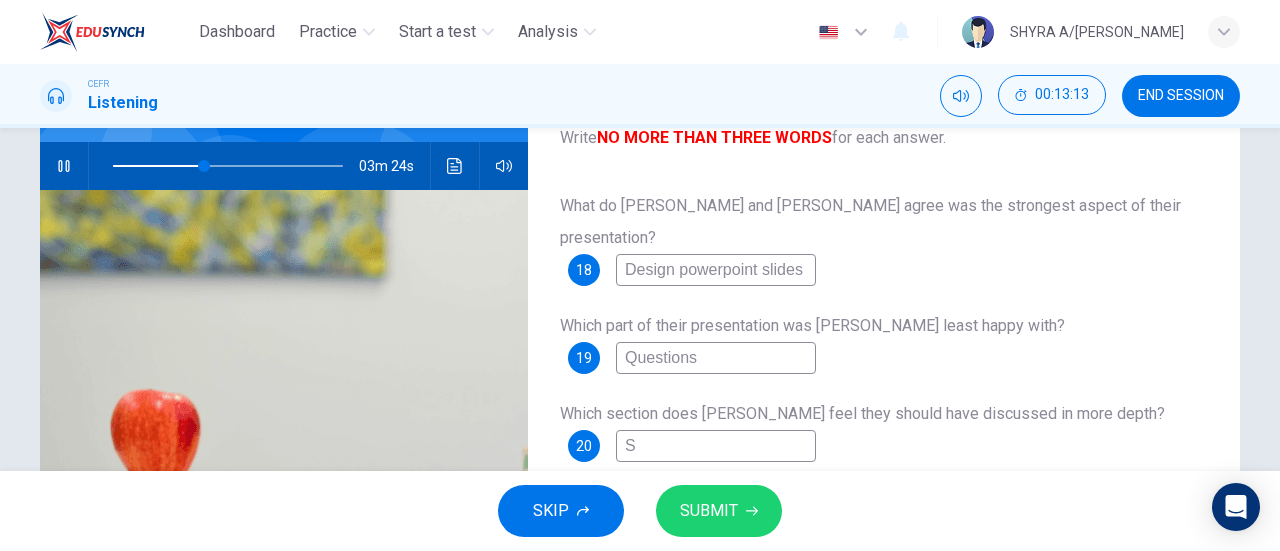 type on "40" 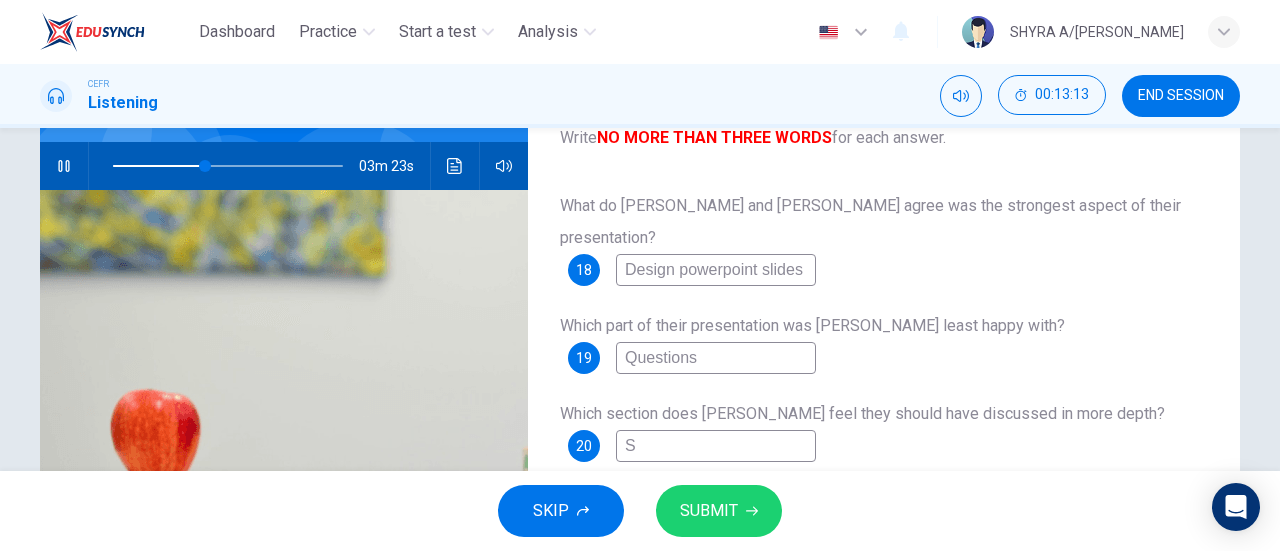 type on "So" 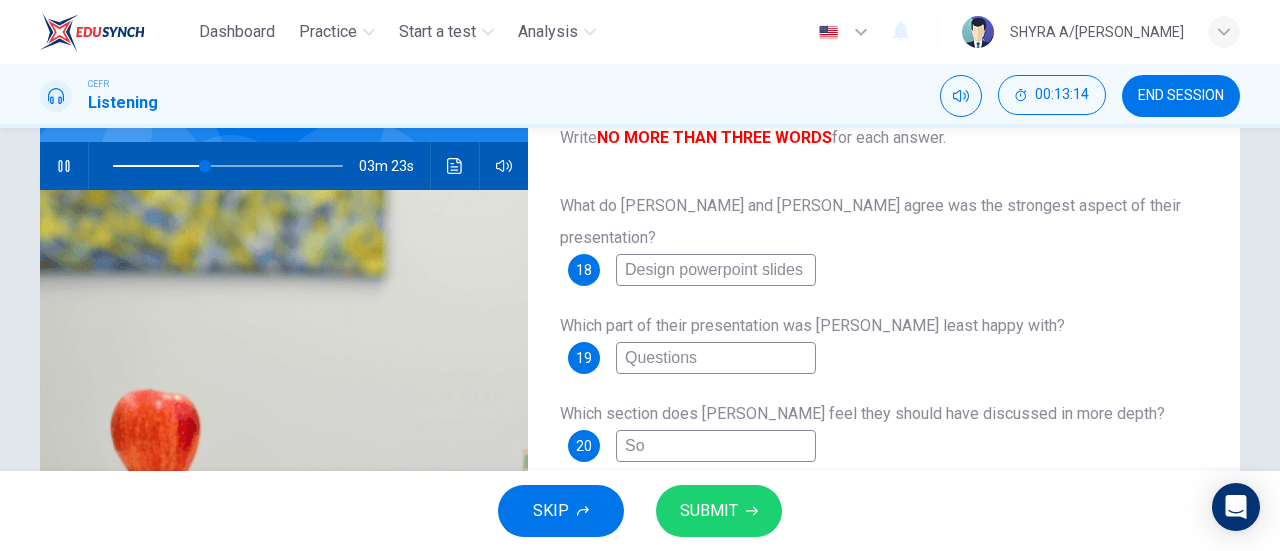 type on "Sol" 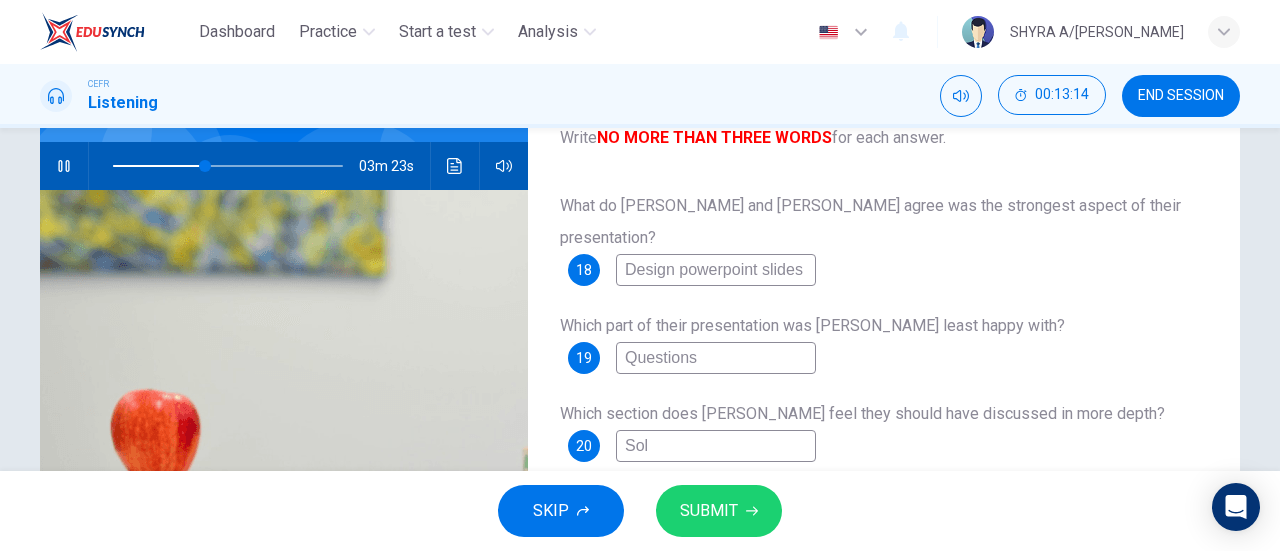 type on "40" 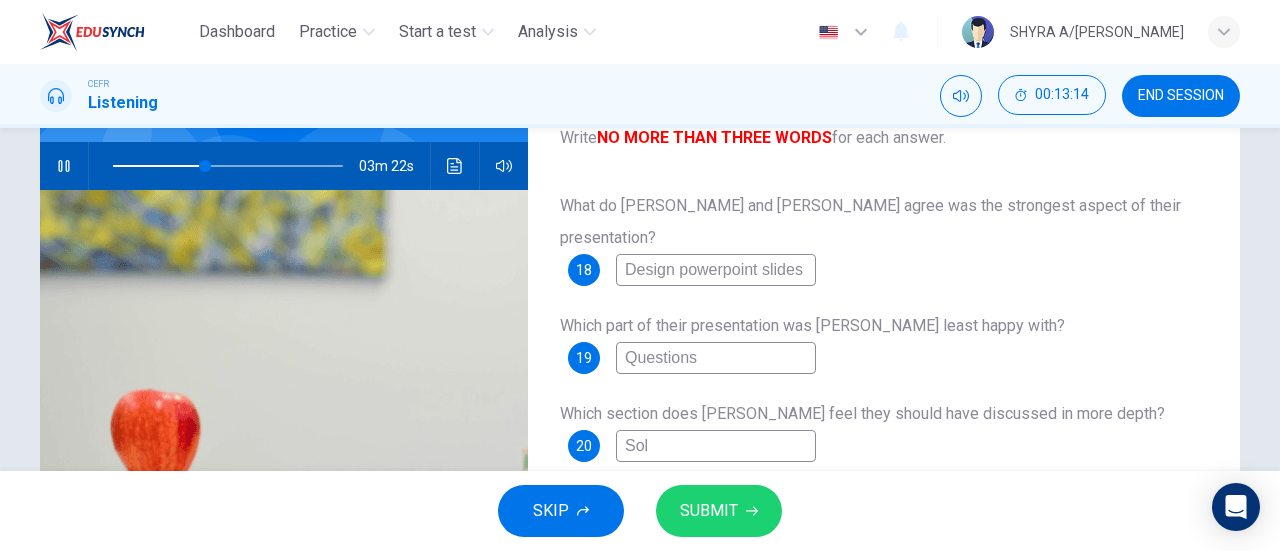 type on "Solu" 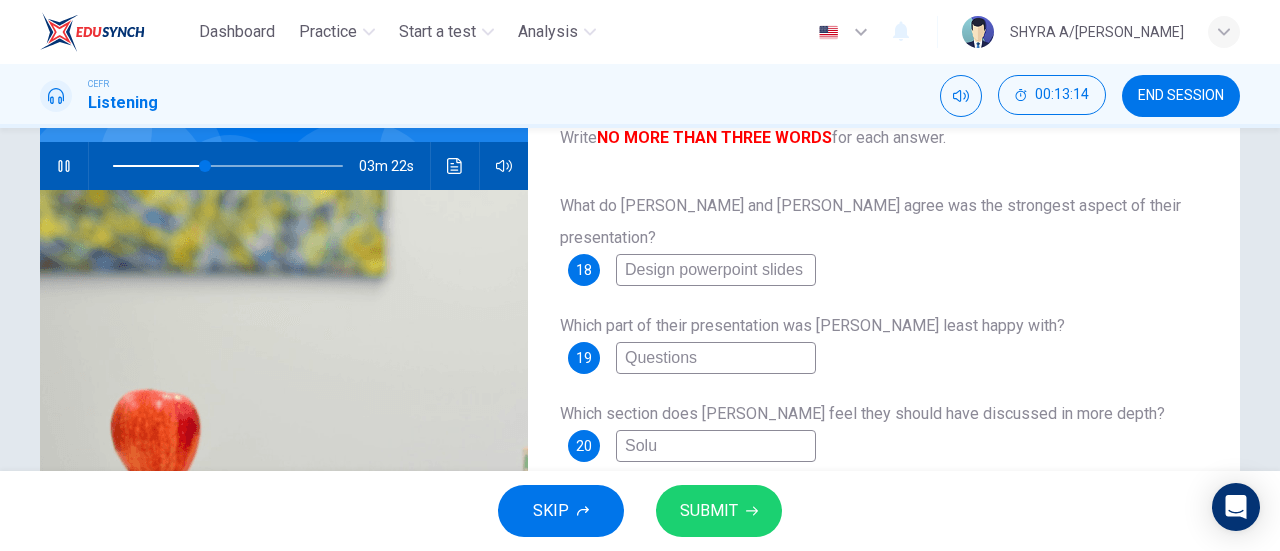 type on "40" 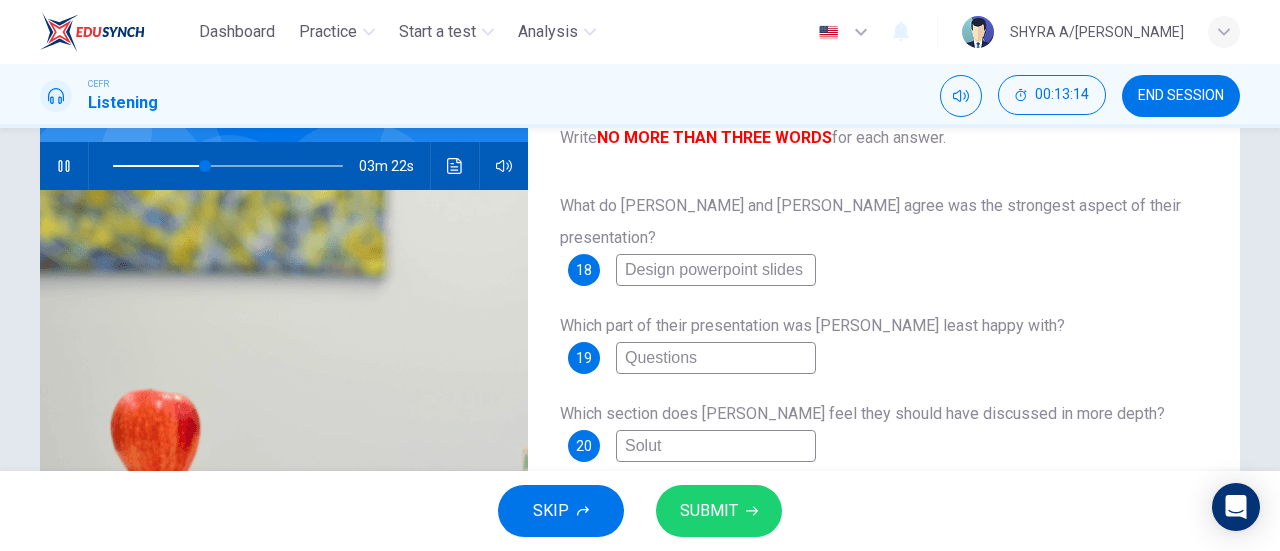 type on "Soluti" 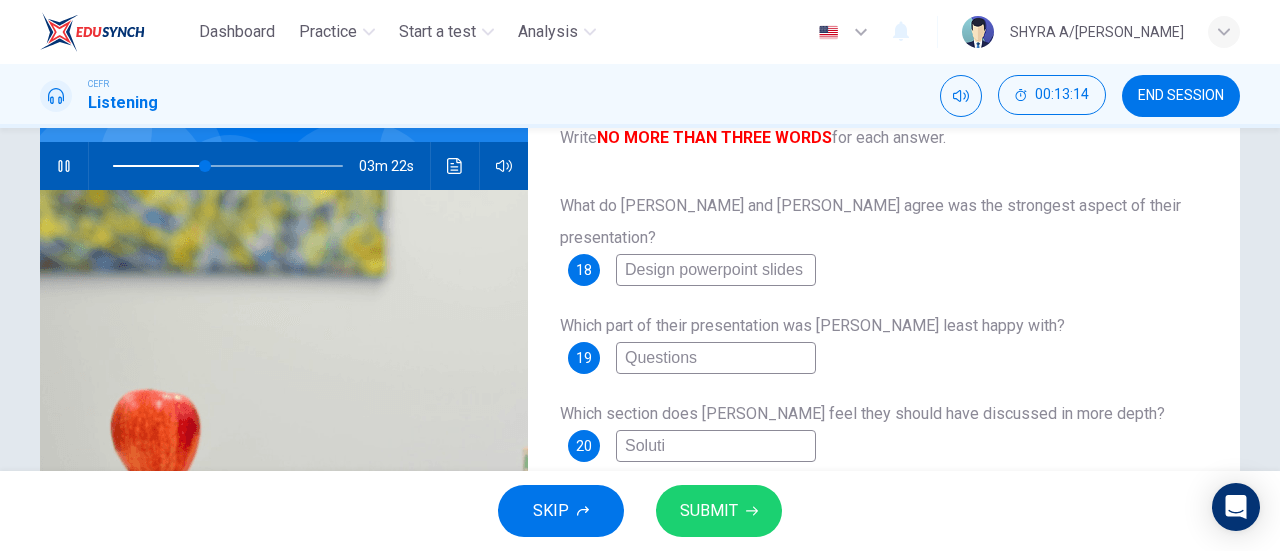 type on "40" 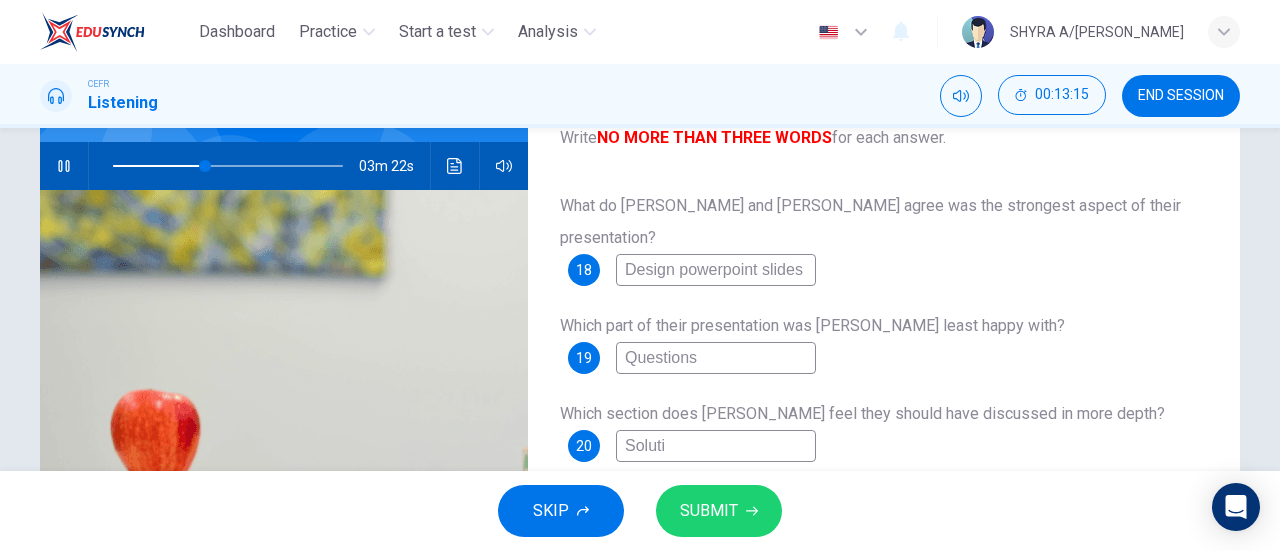 type on "Solutio" 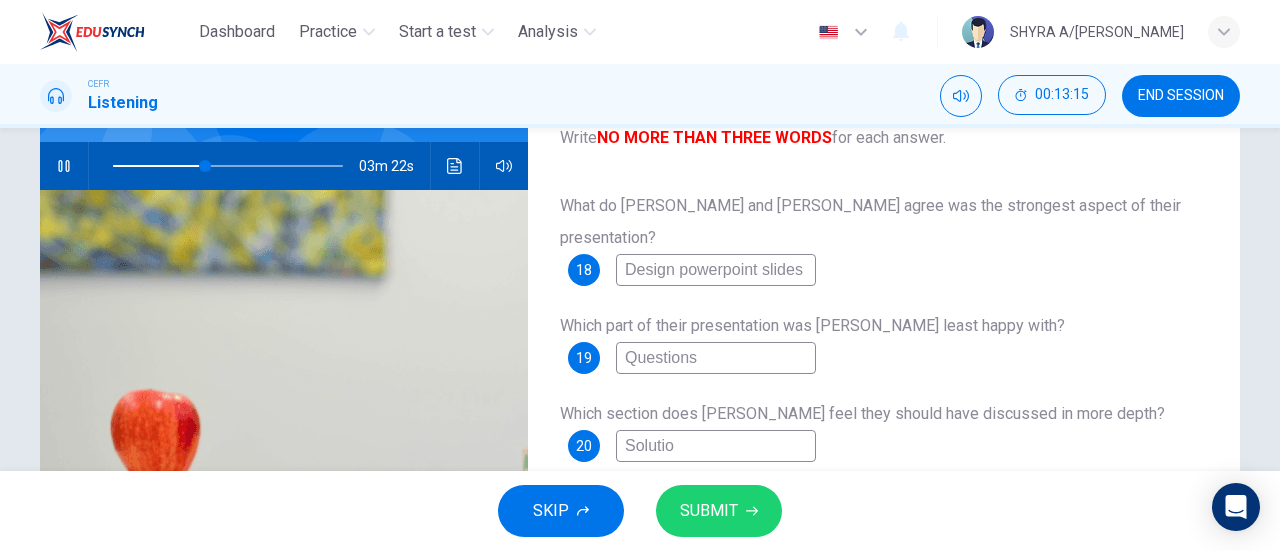 type on "40" 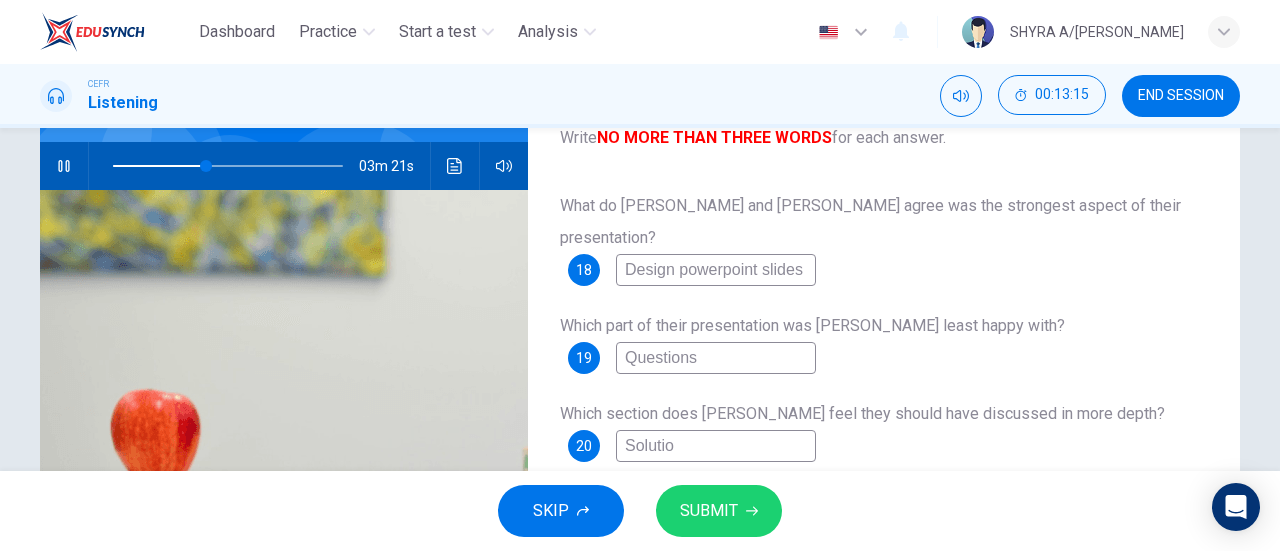 type on "Solution" 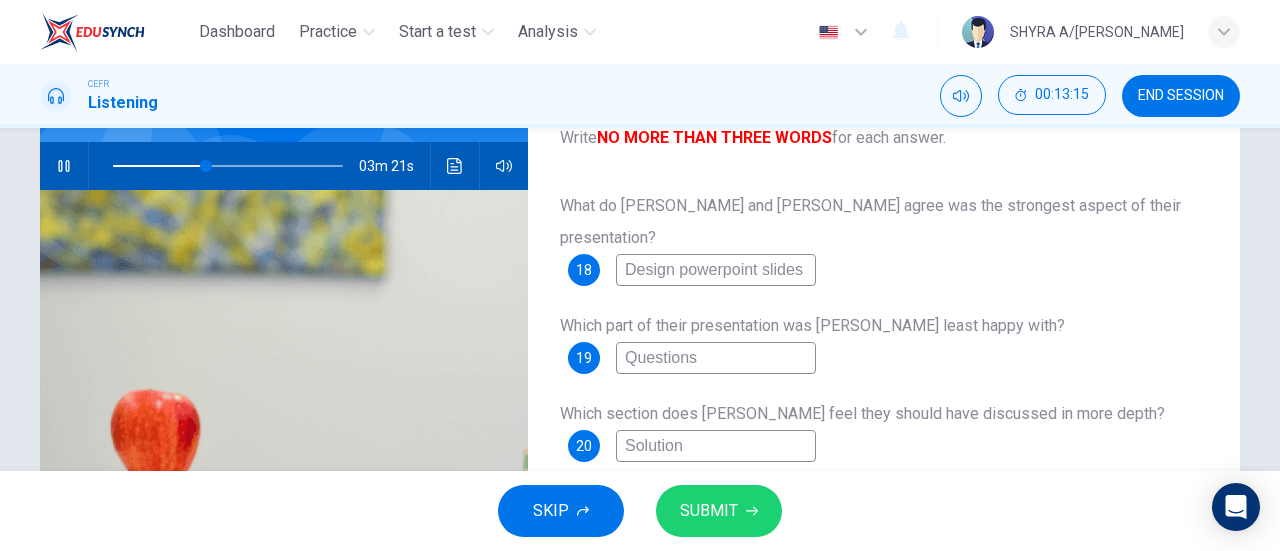 type on "40" 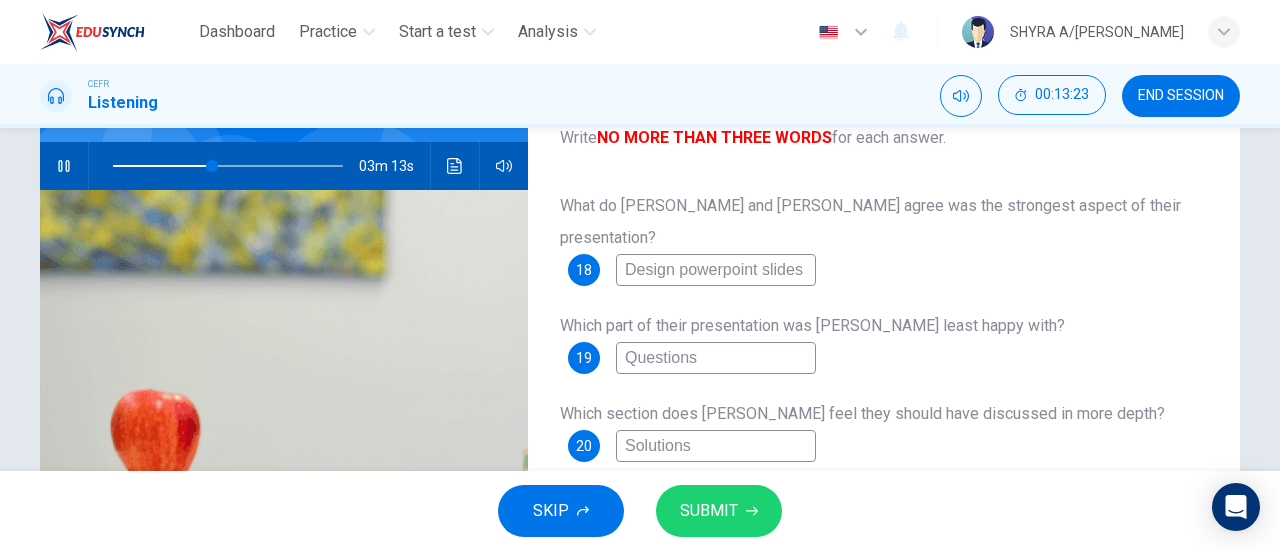 click on "Solutions" at bounding box center (716, 446) 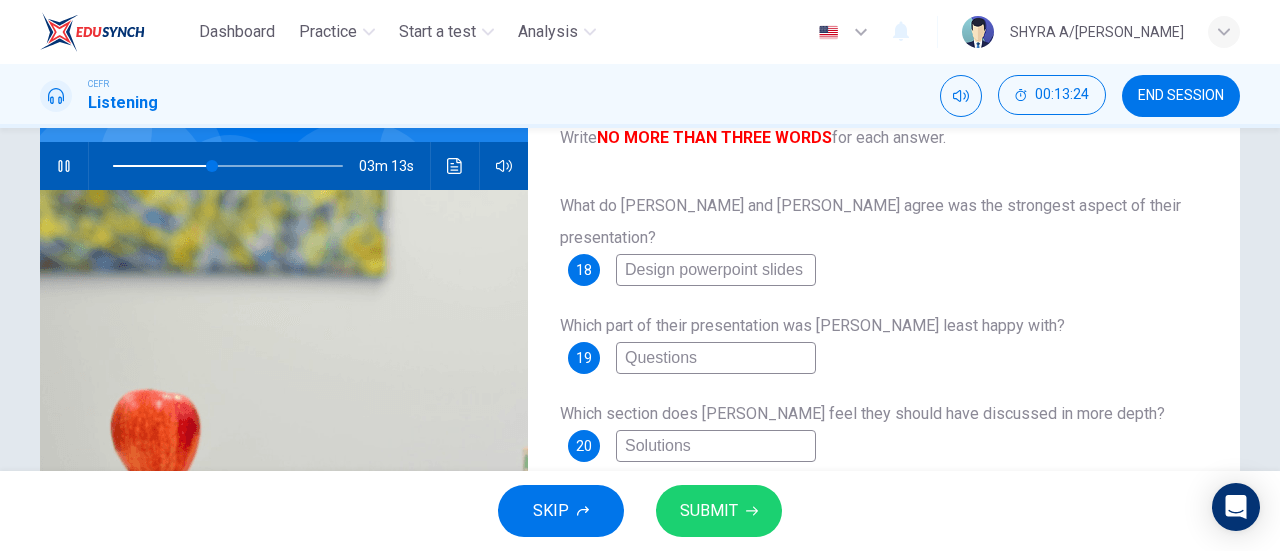 click on "Solutions" at bounding box center [716, 446] 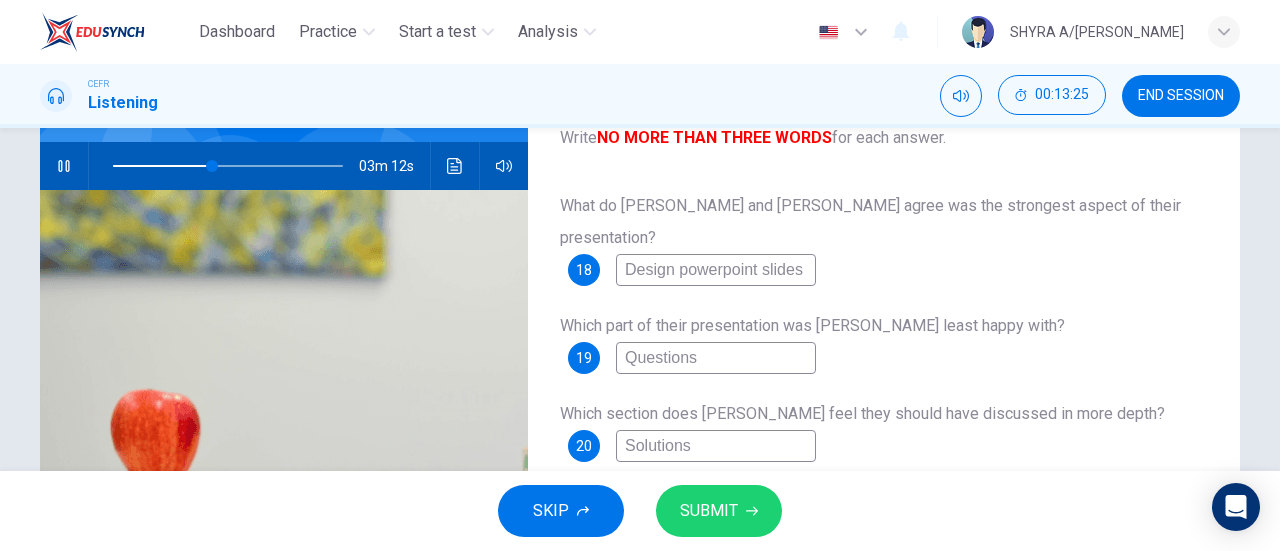 type on "43" 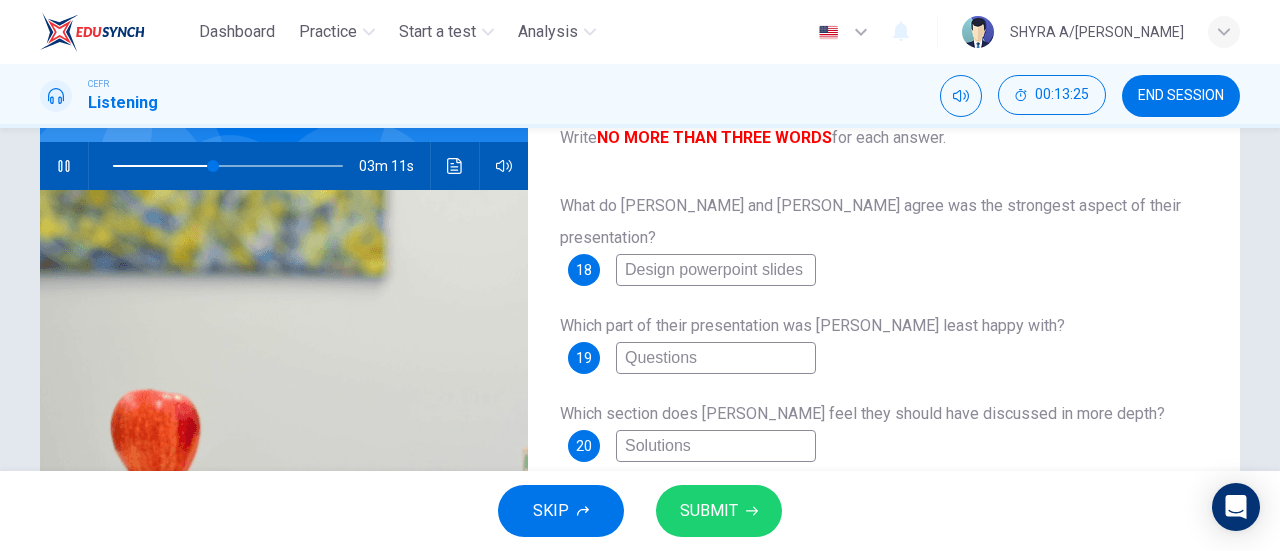 type 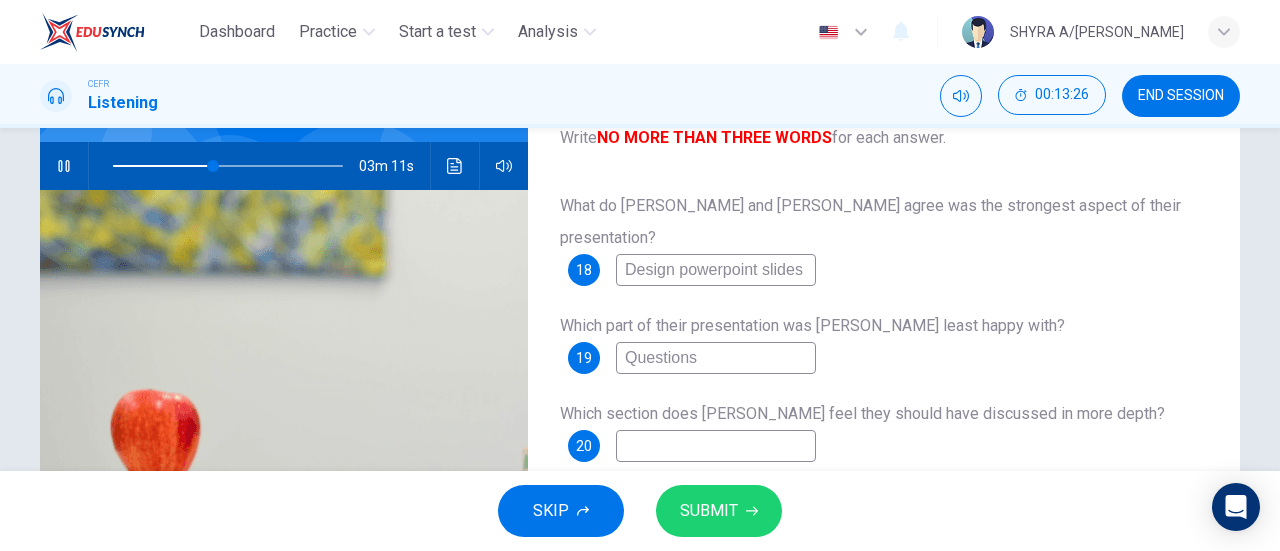 type on "44" 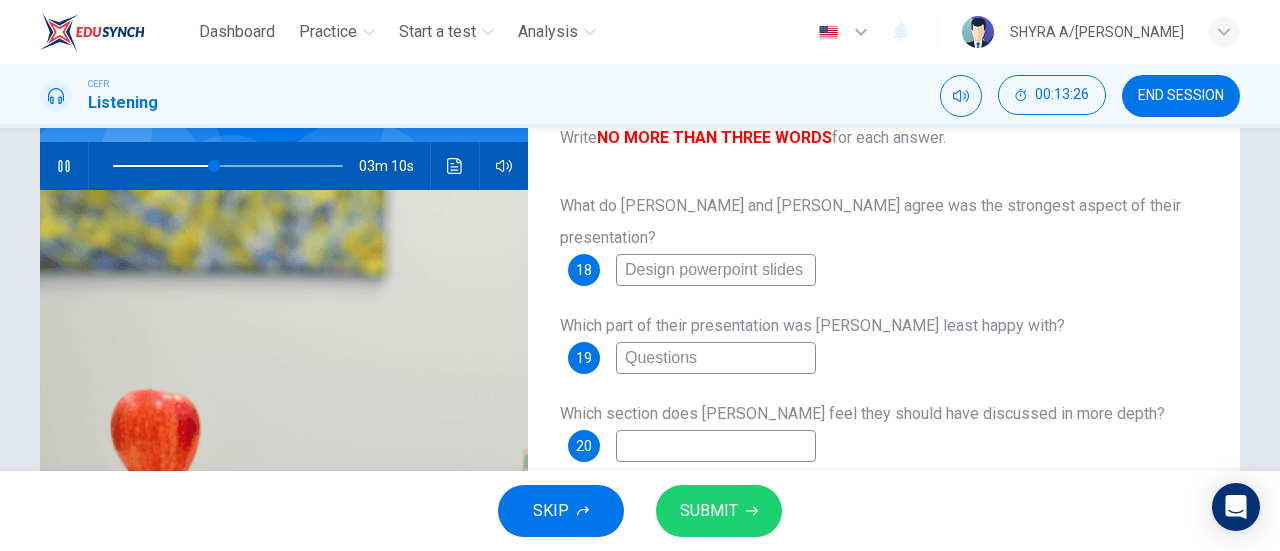 type on "E" 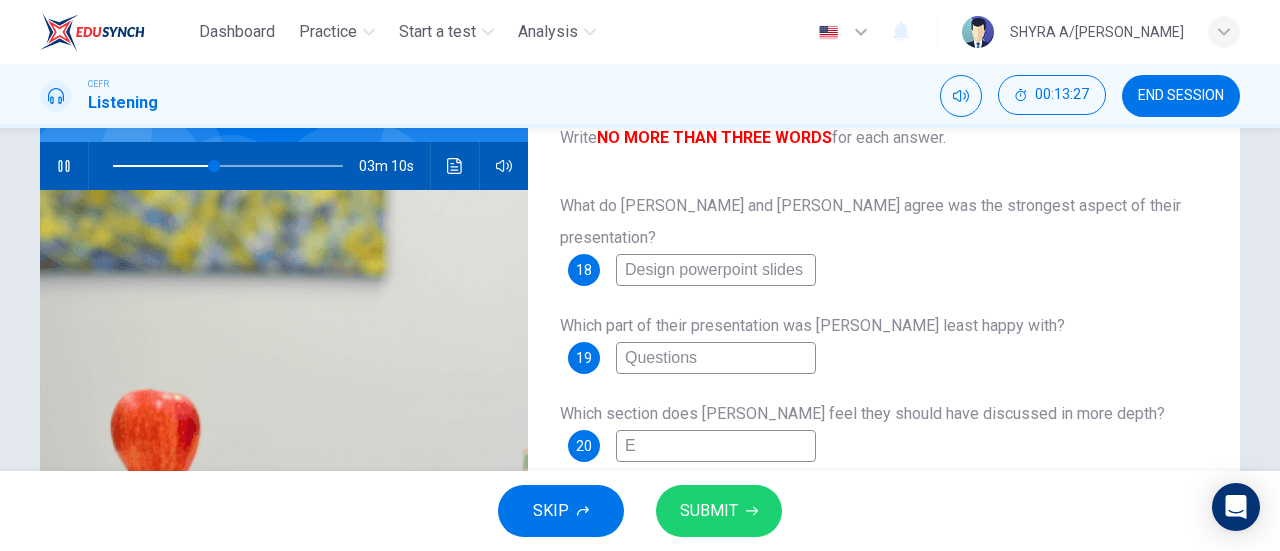 type on "44" 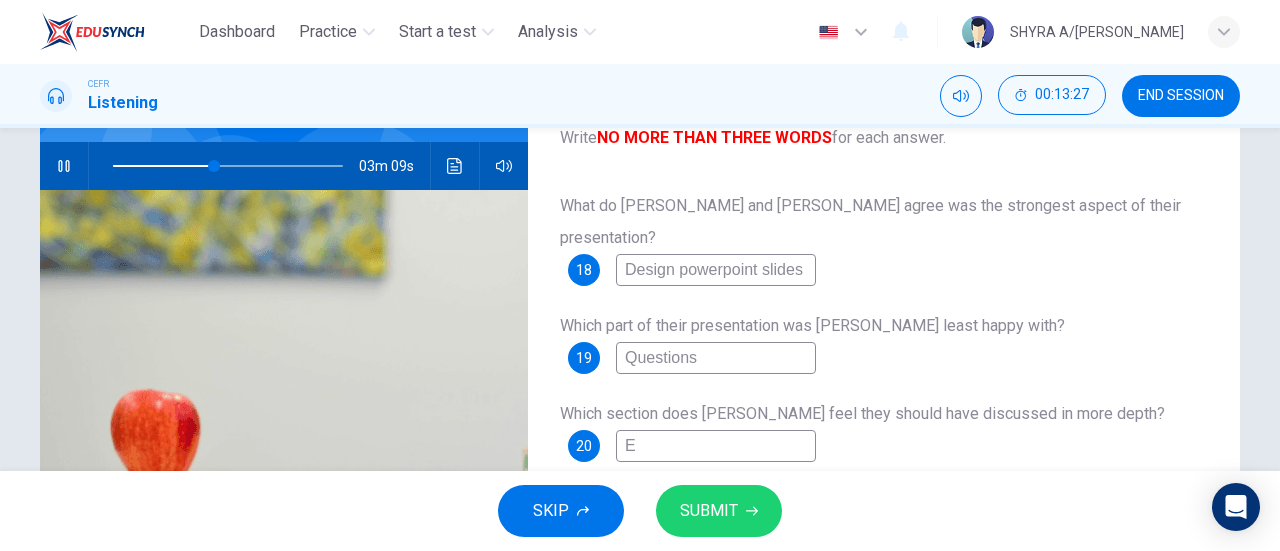 type on "Ev" 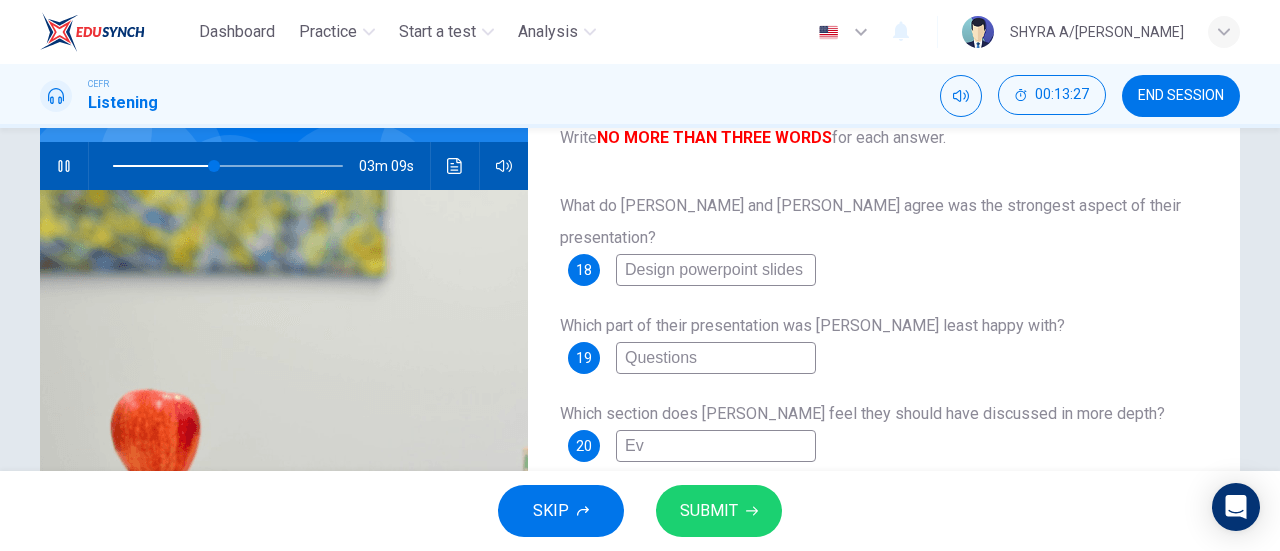 type on "44" 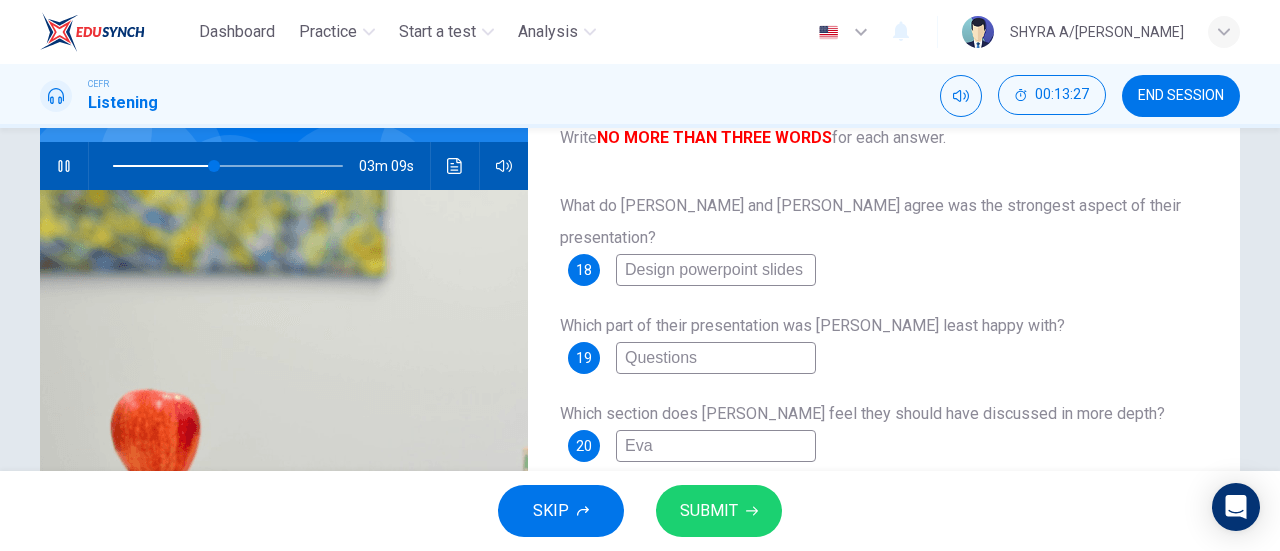 type on "Eval" 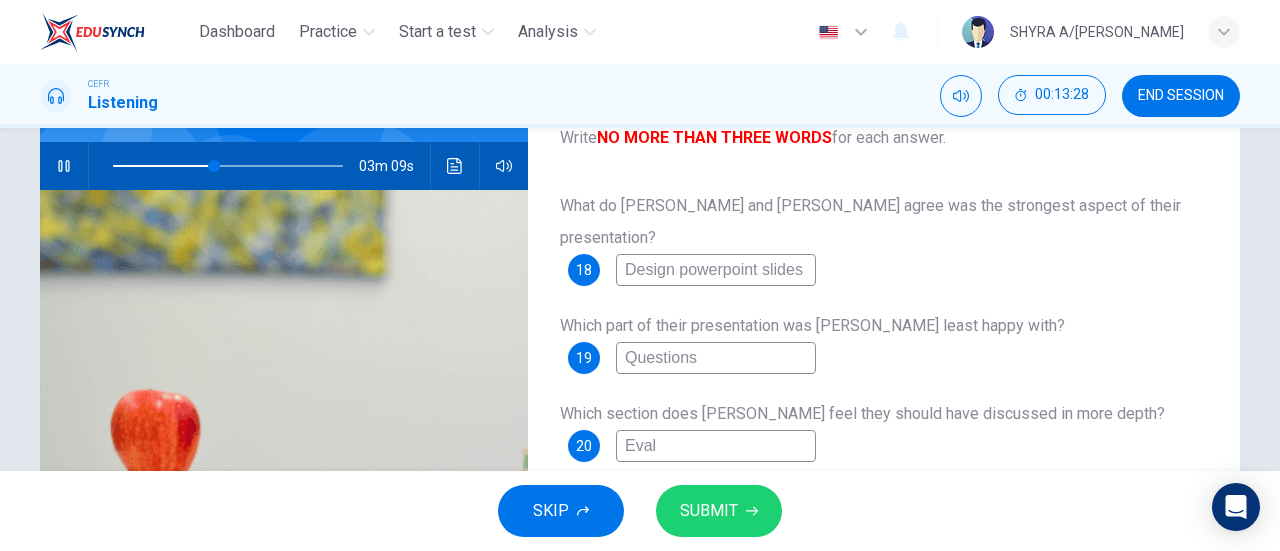 type on "44" 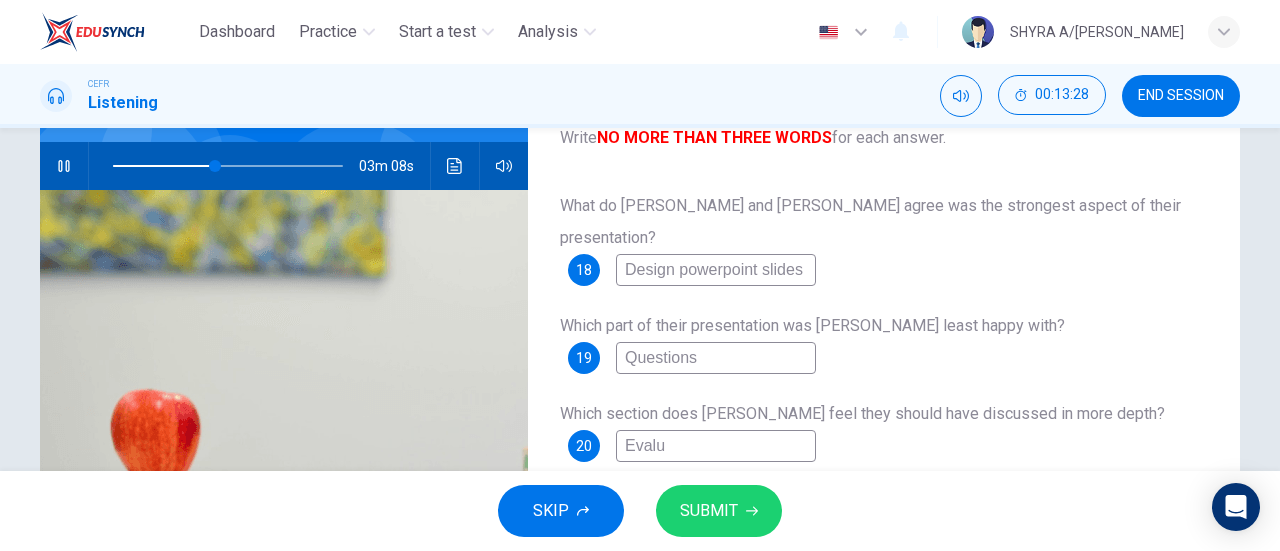 type on "44" 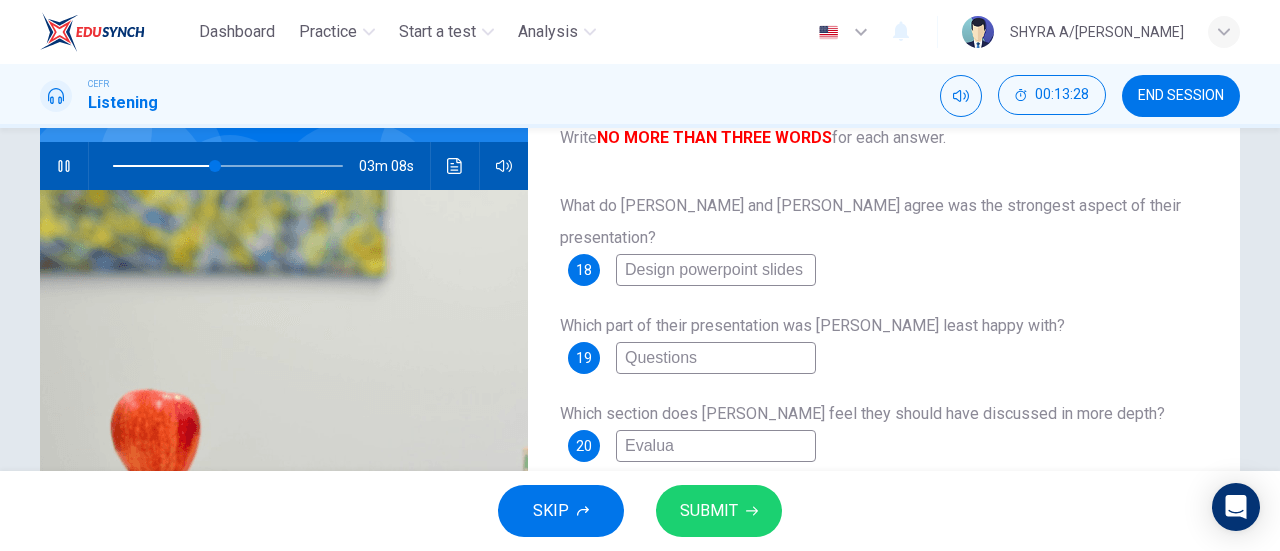 type on "44" 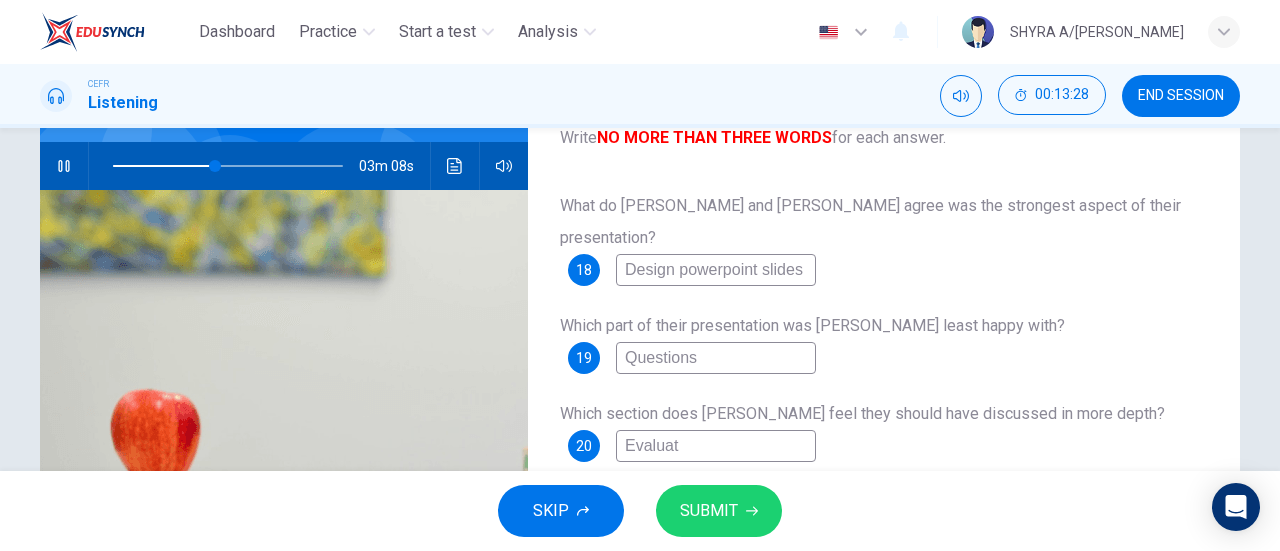 type on "Evaluate" 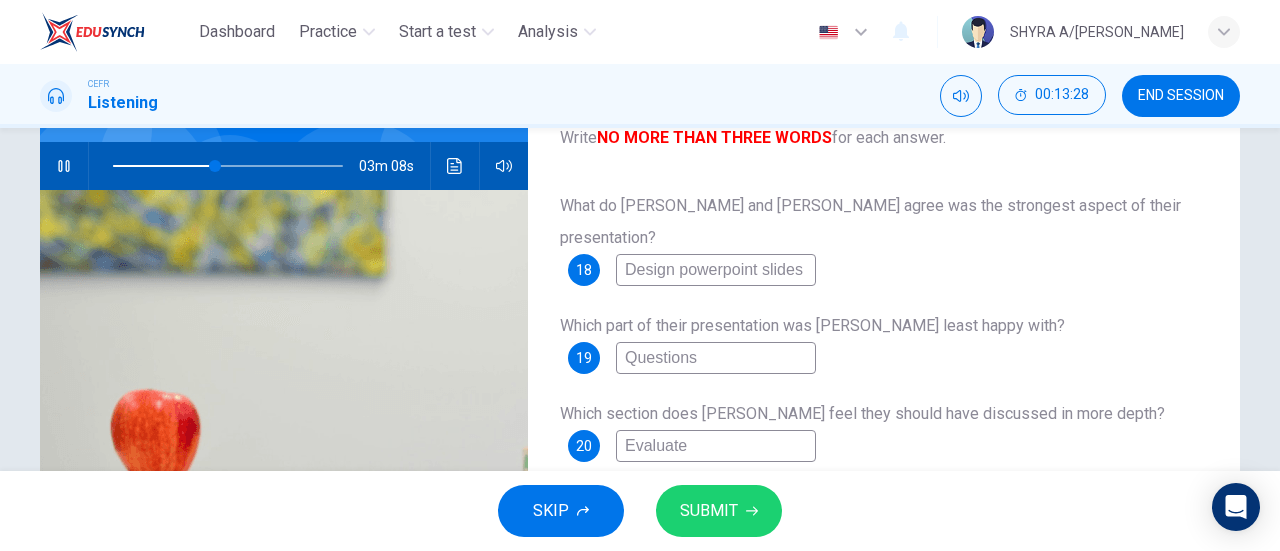 type on "44" 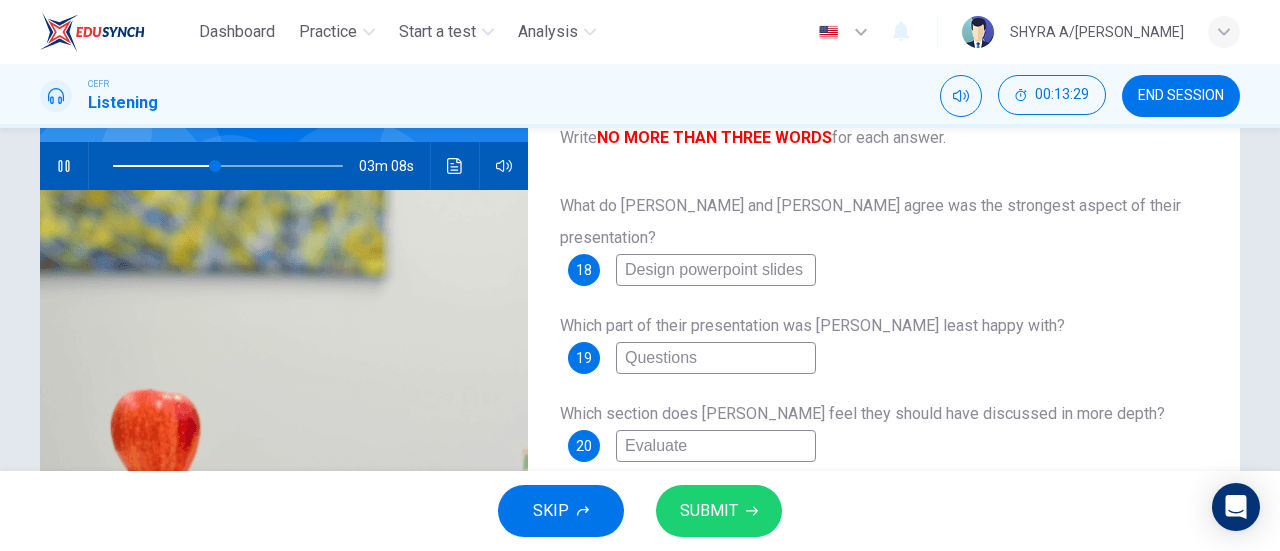 type on "Evaluate" 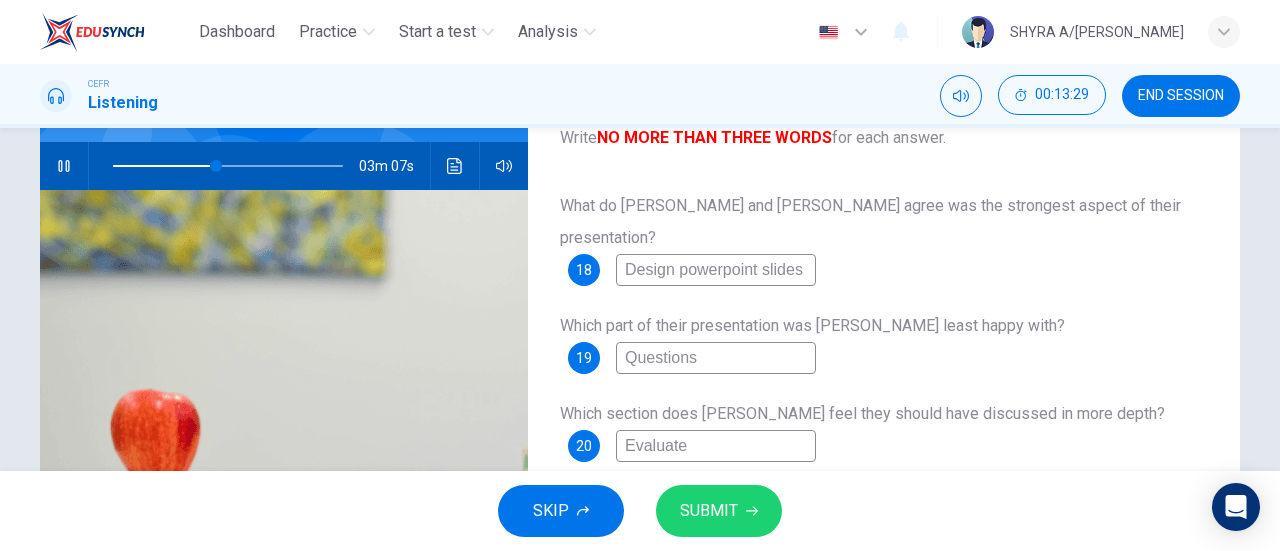 type on "Evaluate t" 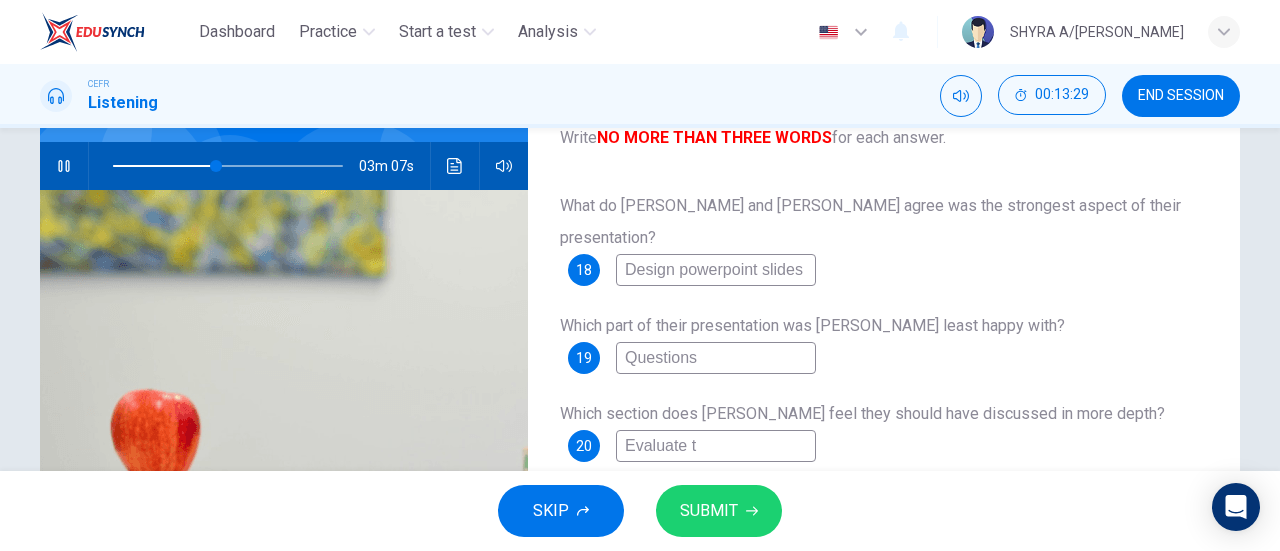 type on "45" 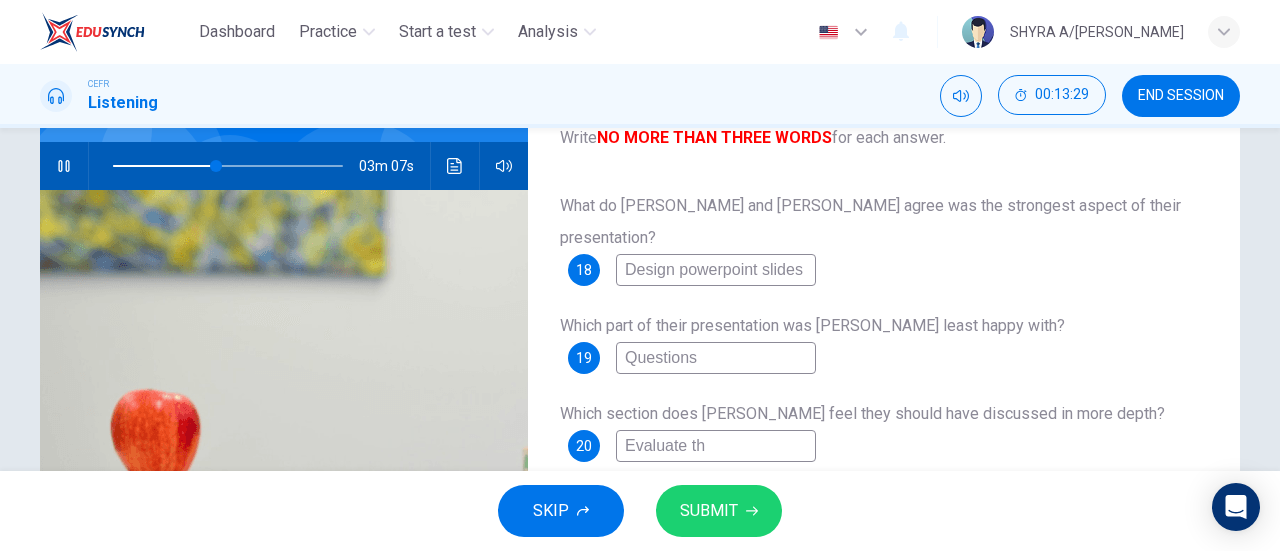 type on "45" 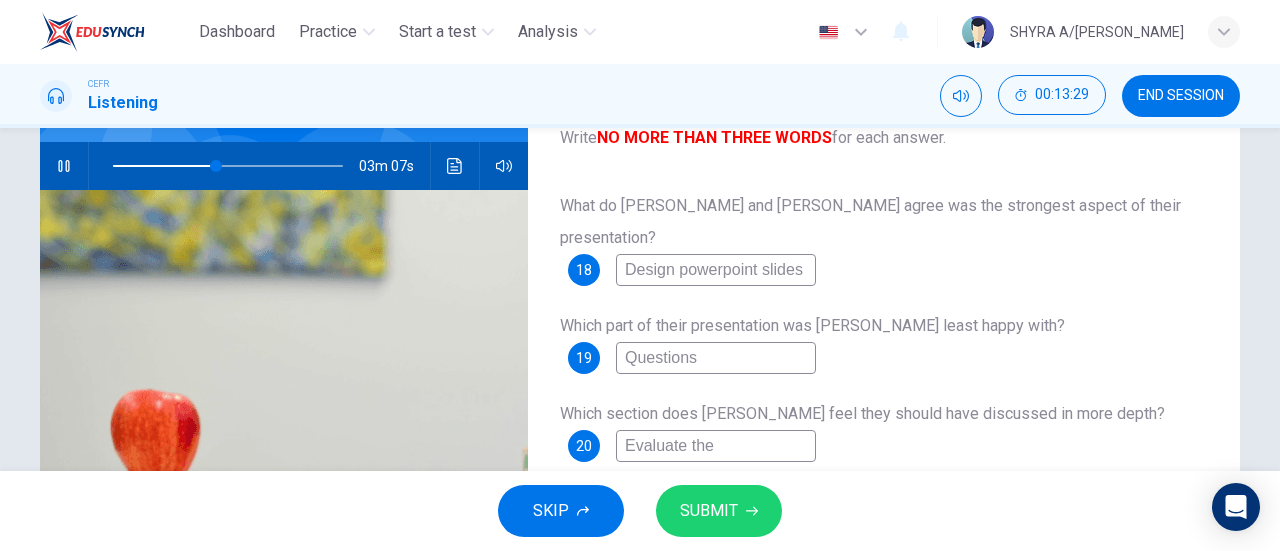 type on "Evaluate the" 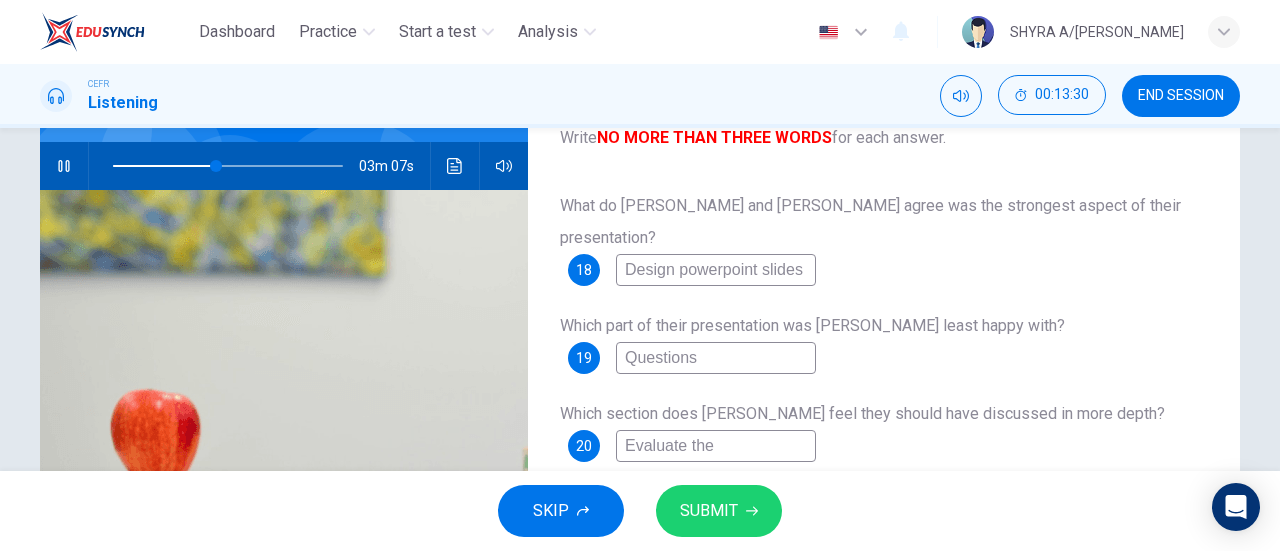 type on "45" 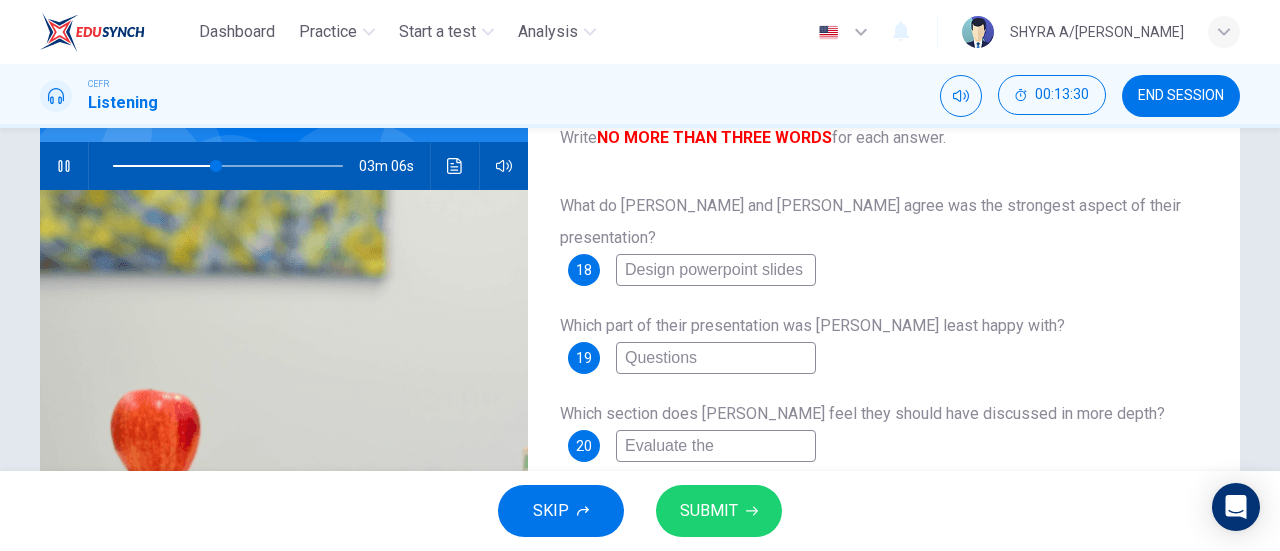type on "Evaluate the p" 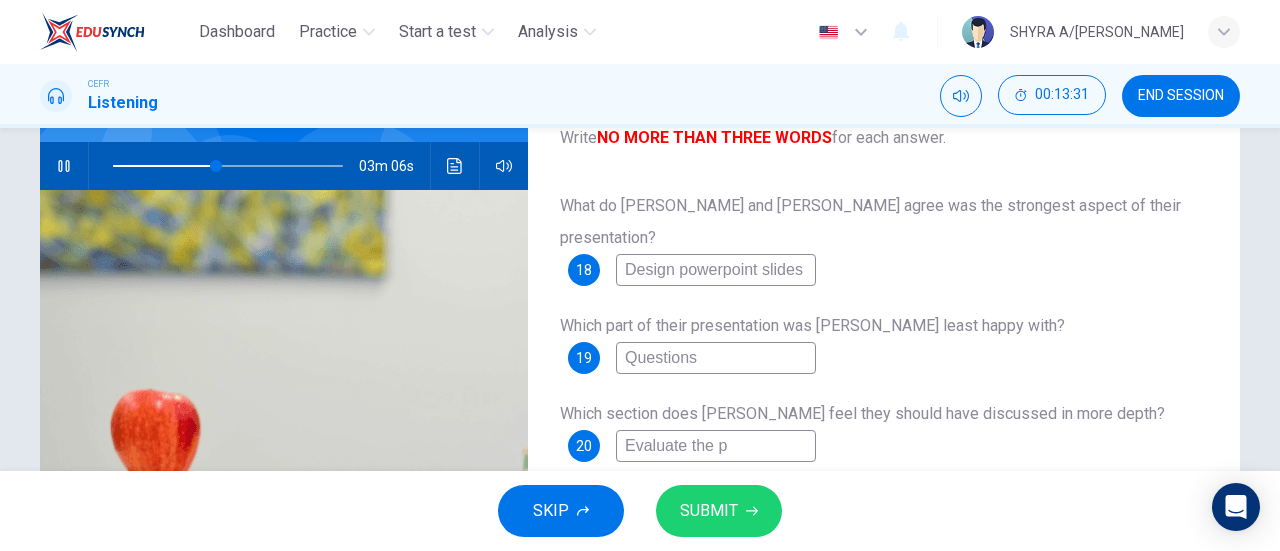 type on "45" 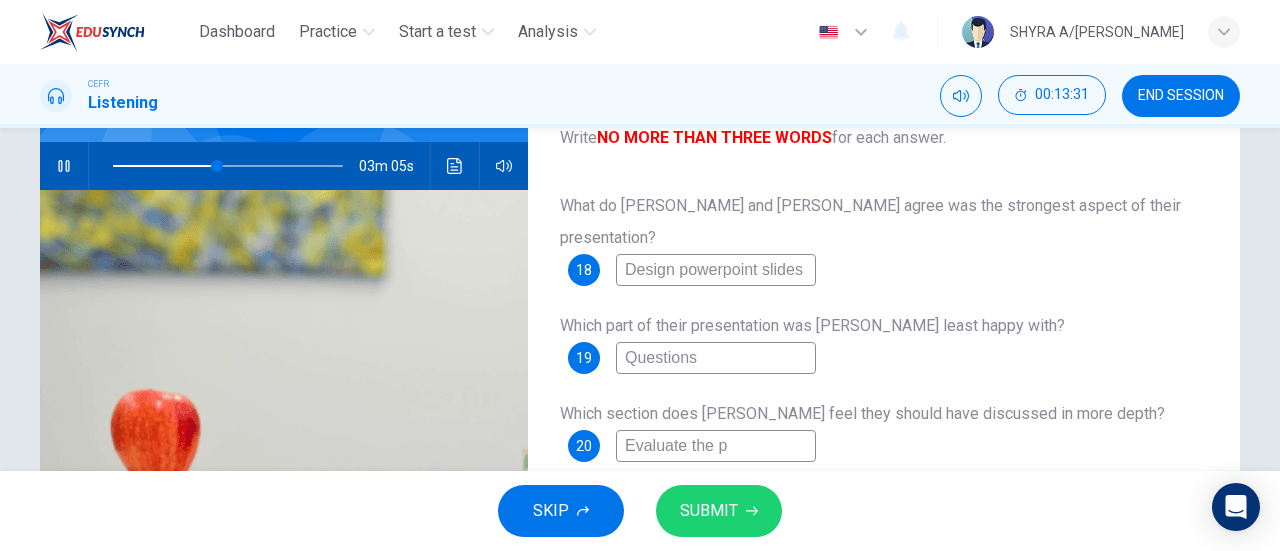 type on "Evaluate the pr" 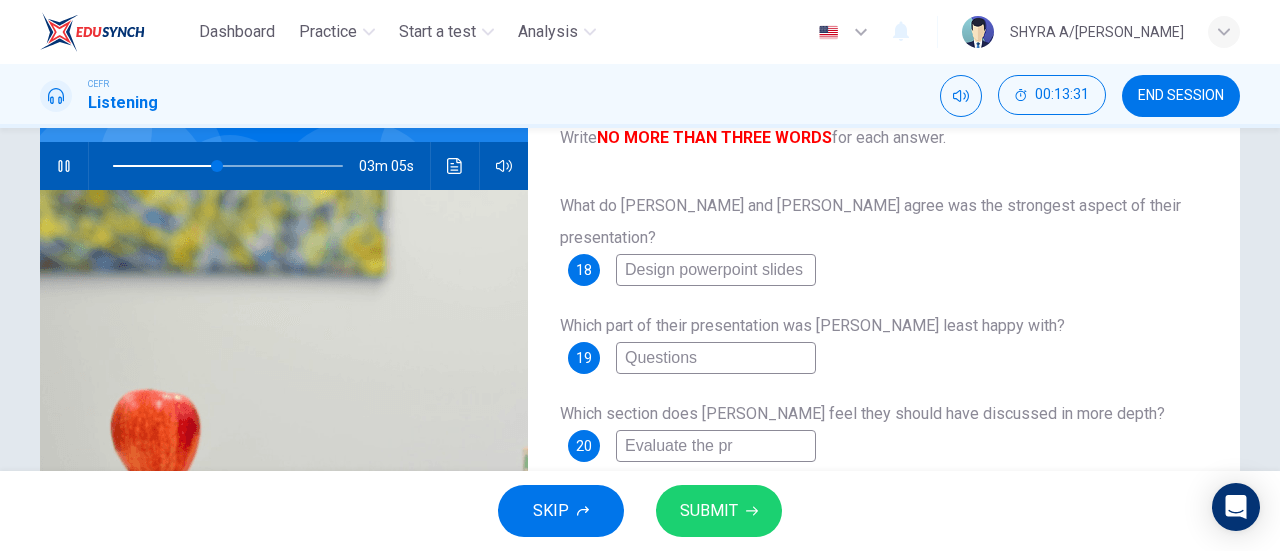 type on "Evaluate the pro" 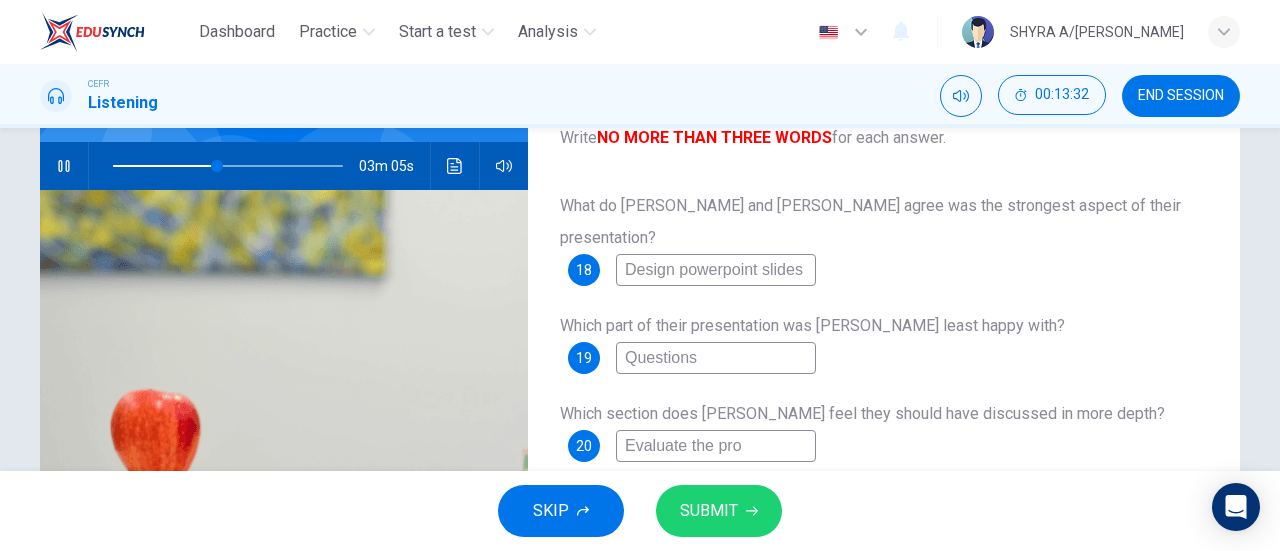 type on "45" 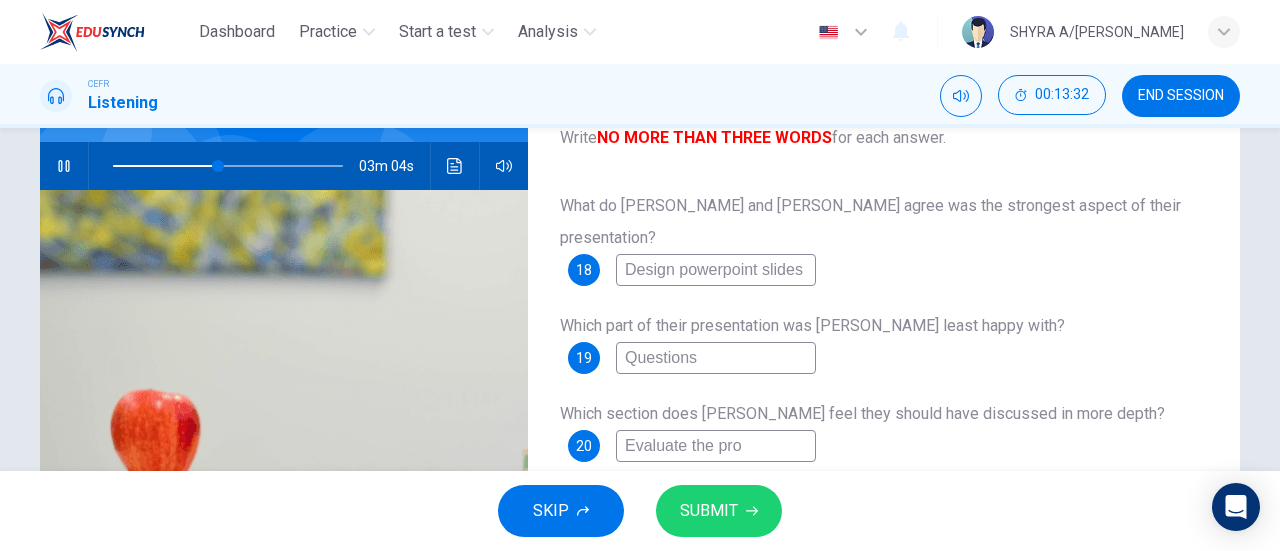 type on "Evaluate the proj" 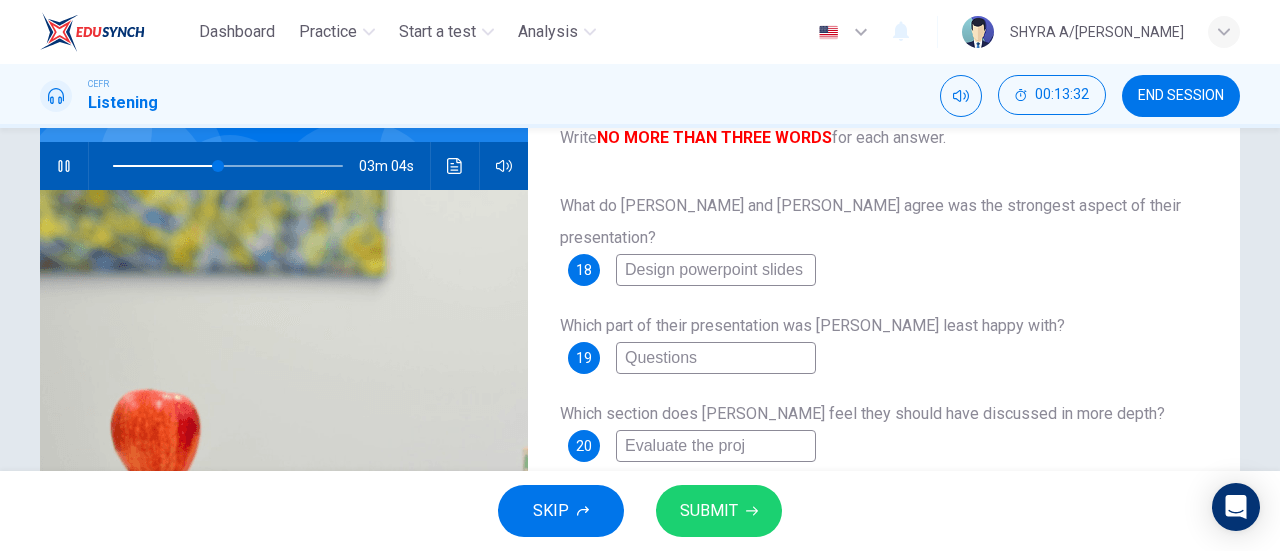 type on "45" 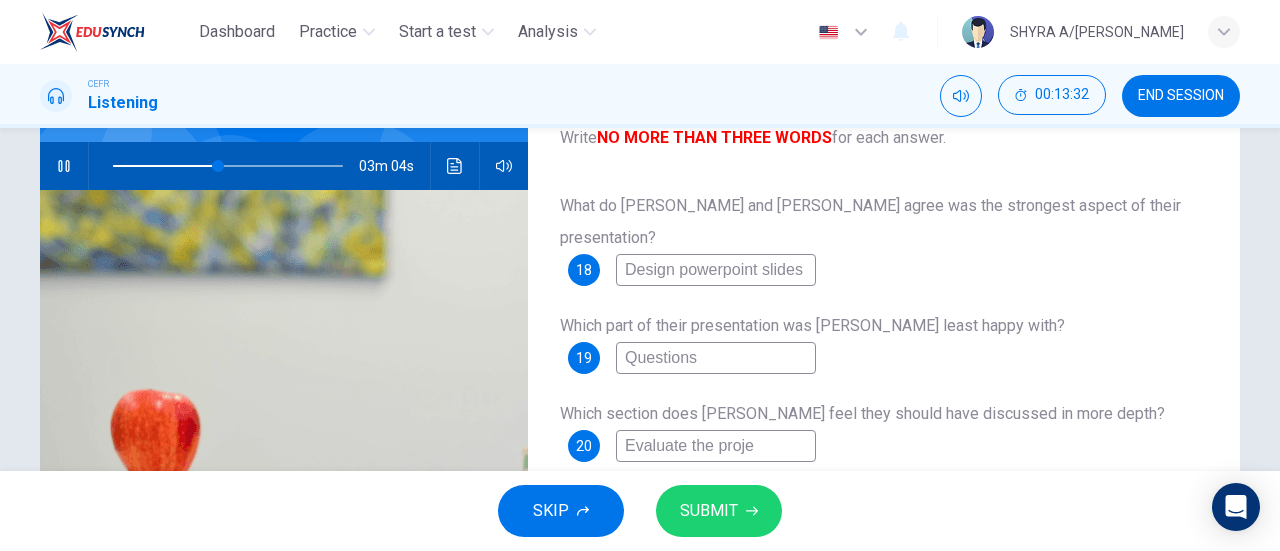 type on "45" 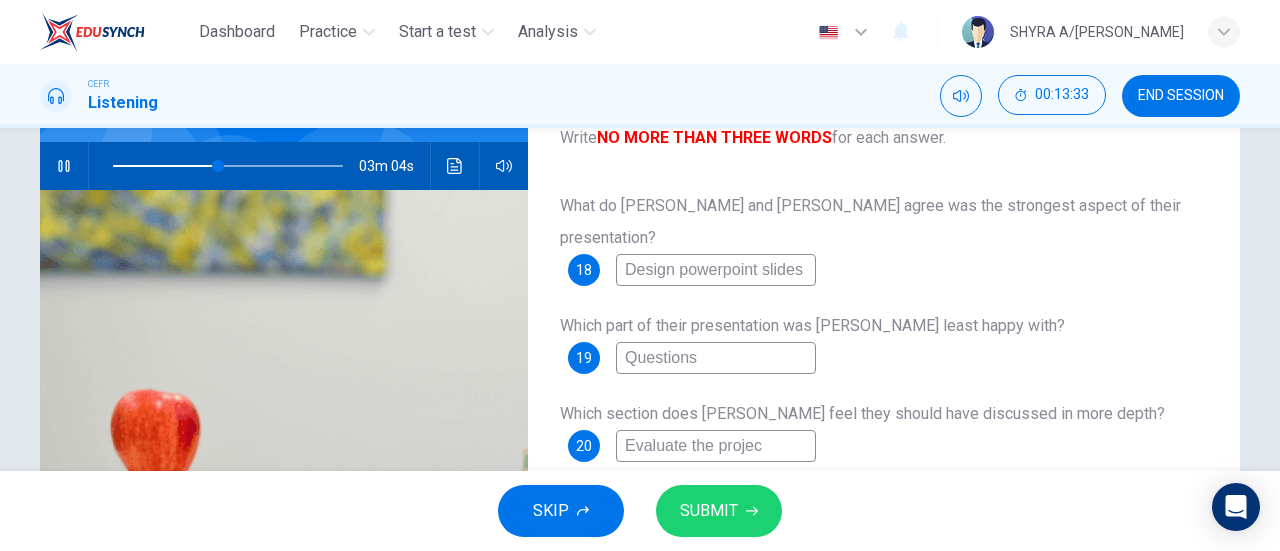 type on "46" 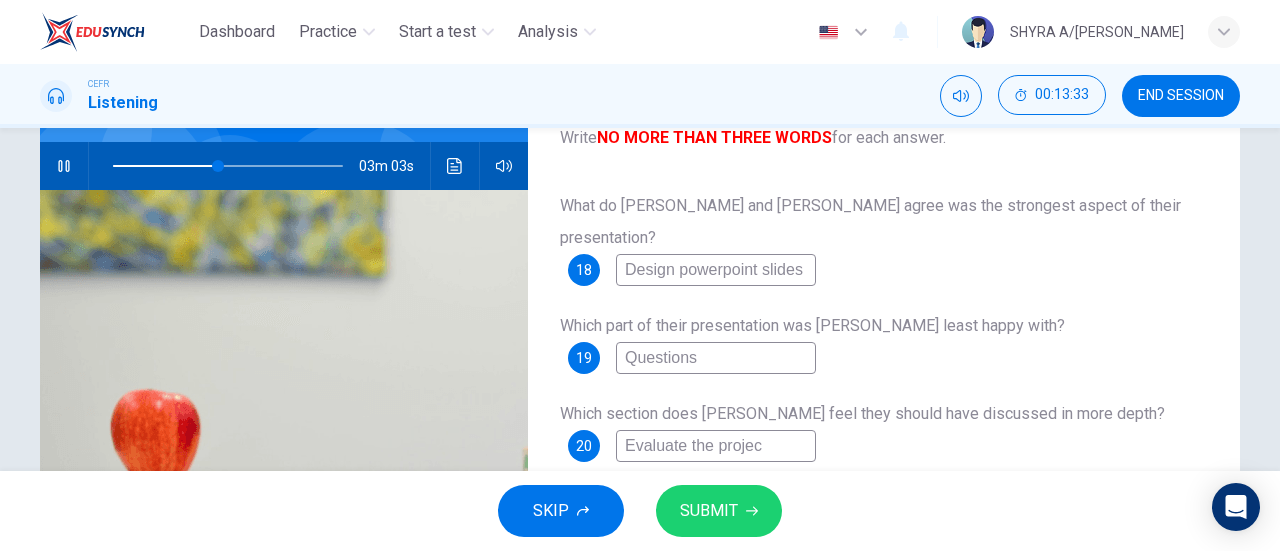 type on "Evaluate the project" 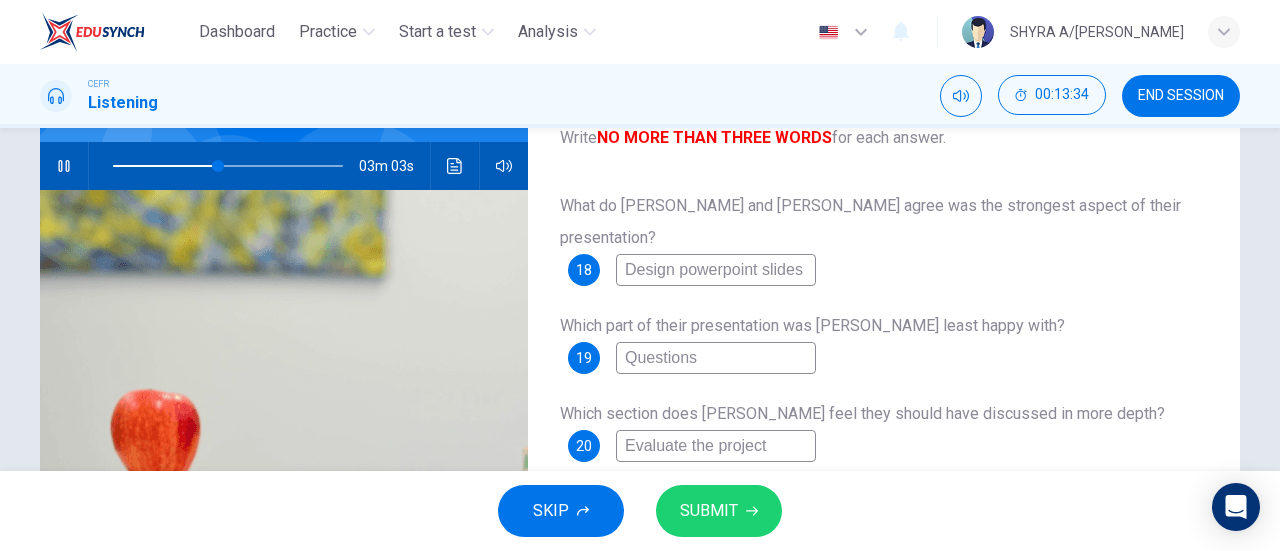 type on "46" 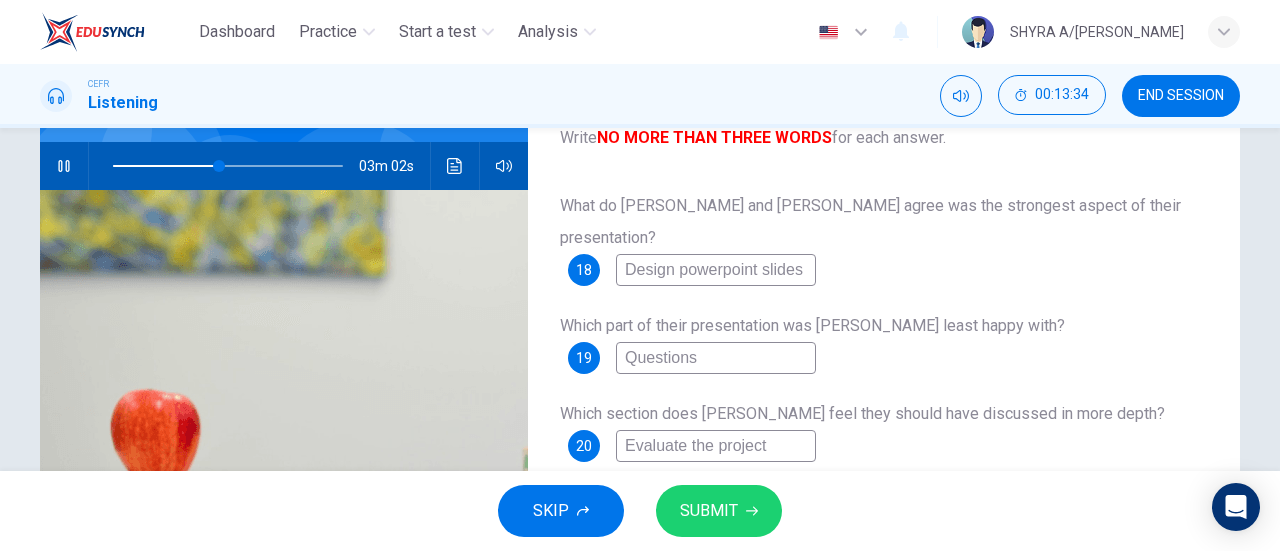 type on "Evaluate the project" 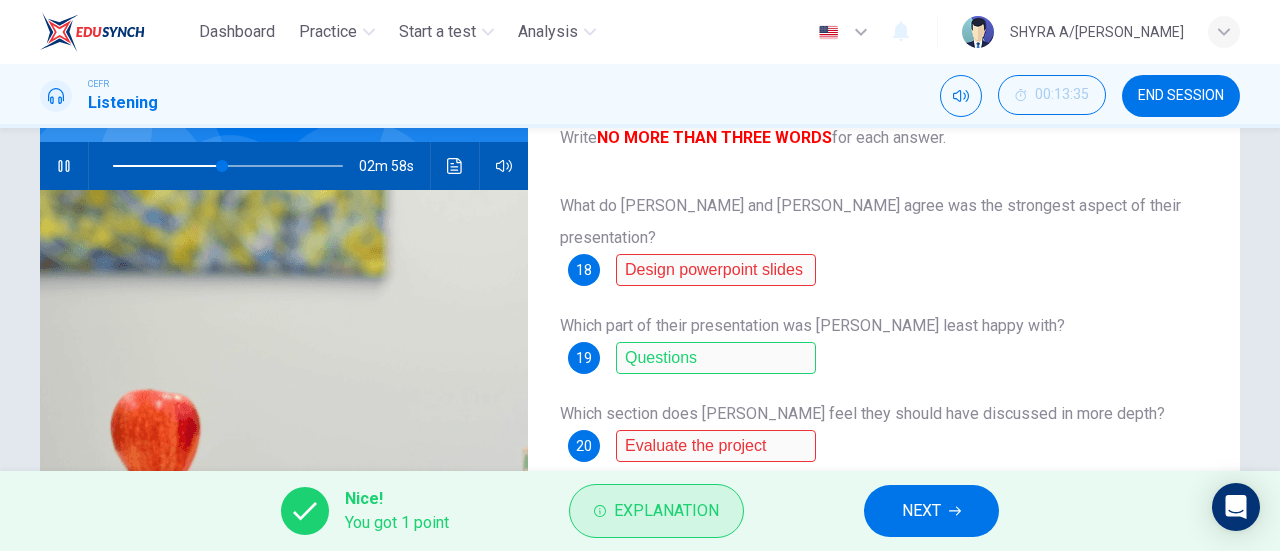 click on "Explanation" at bounding box center (666, 511) 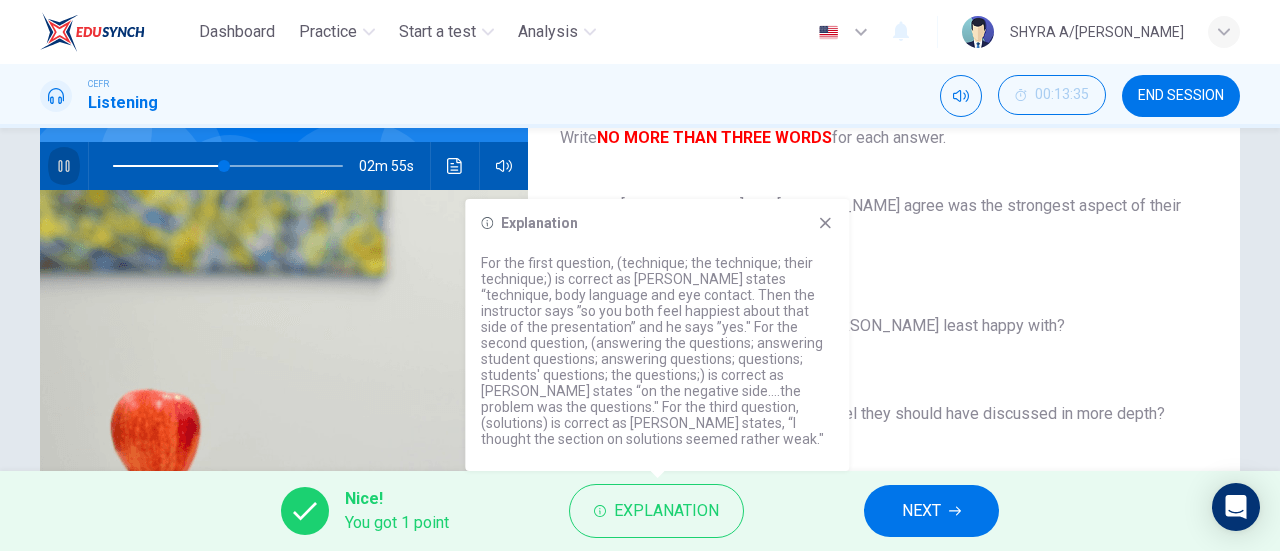 click 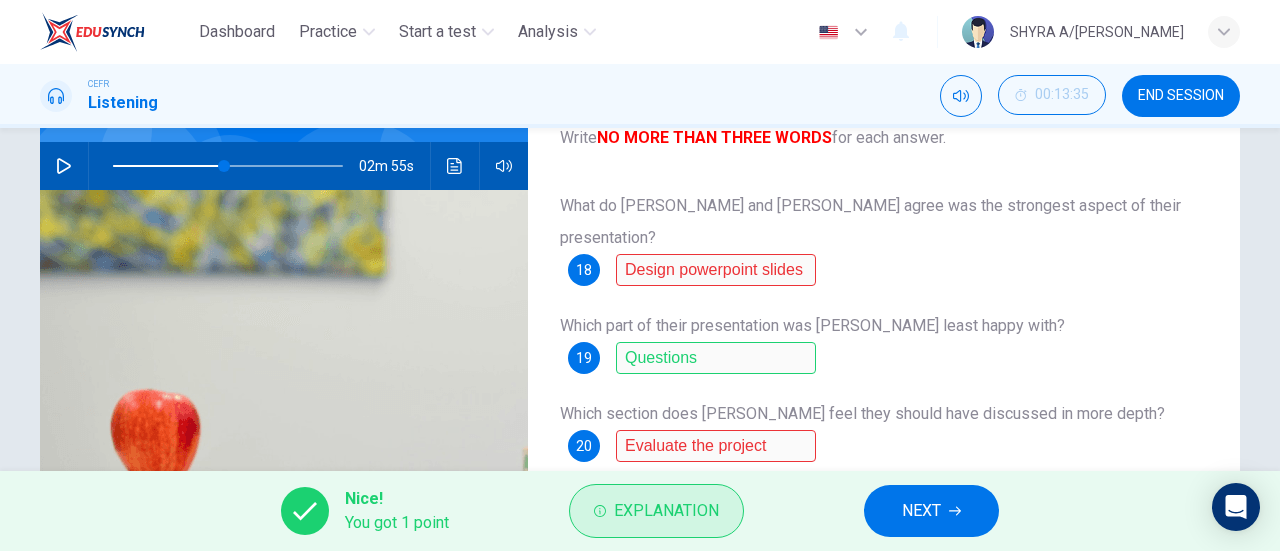 click on "Explanation" at bounding box center [666, 511] 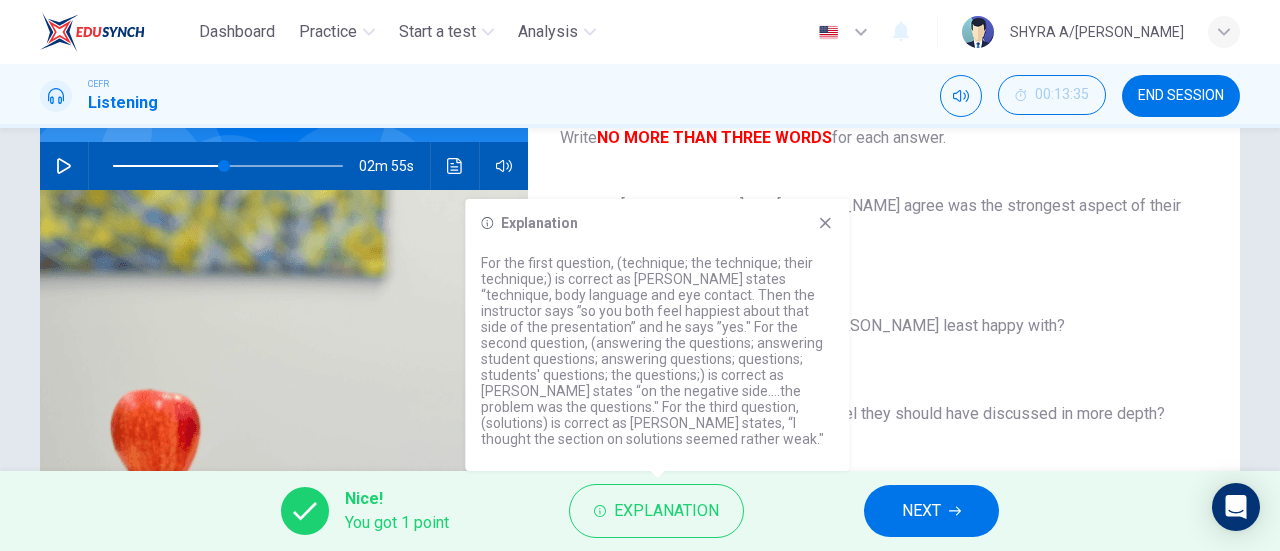 click 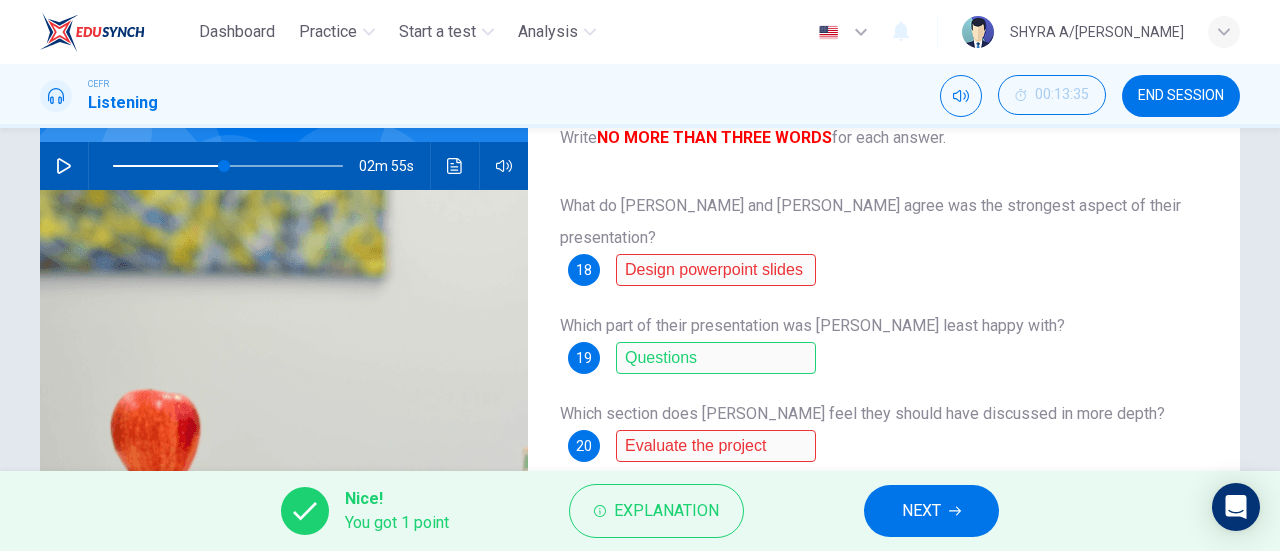click on "NEXT" at bounding box center [921, 511] 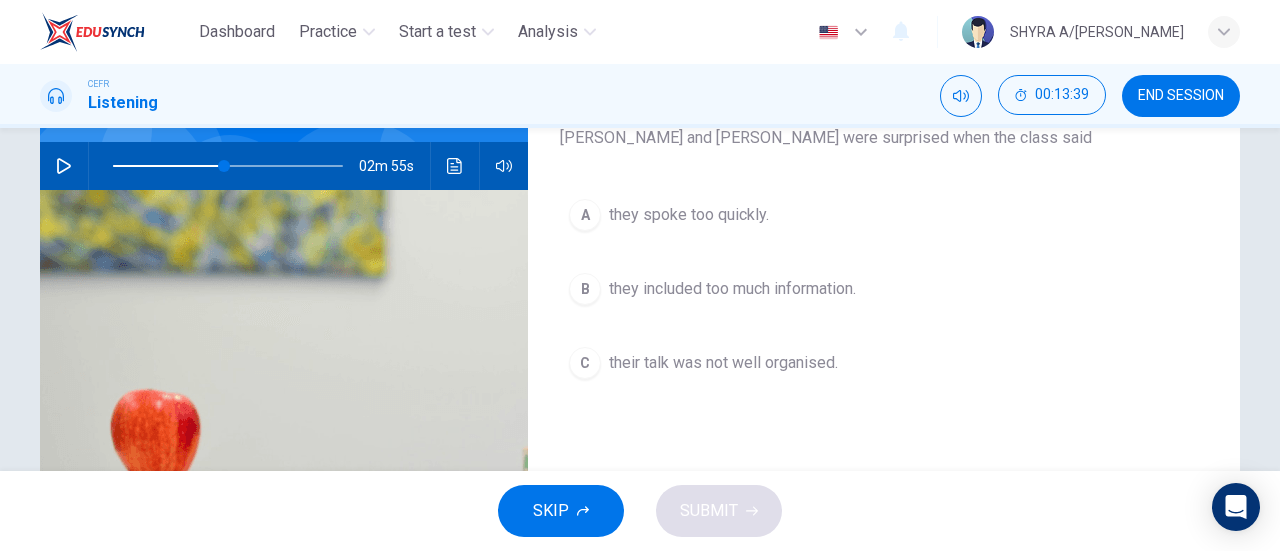 click 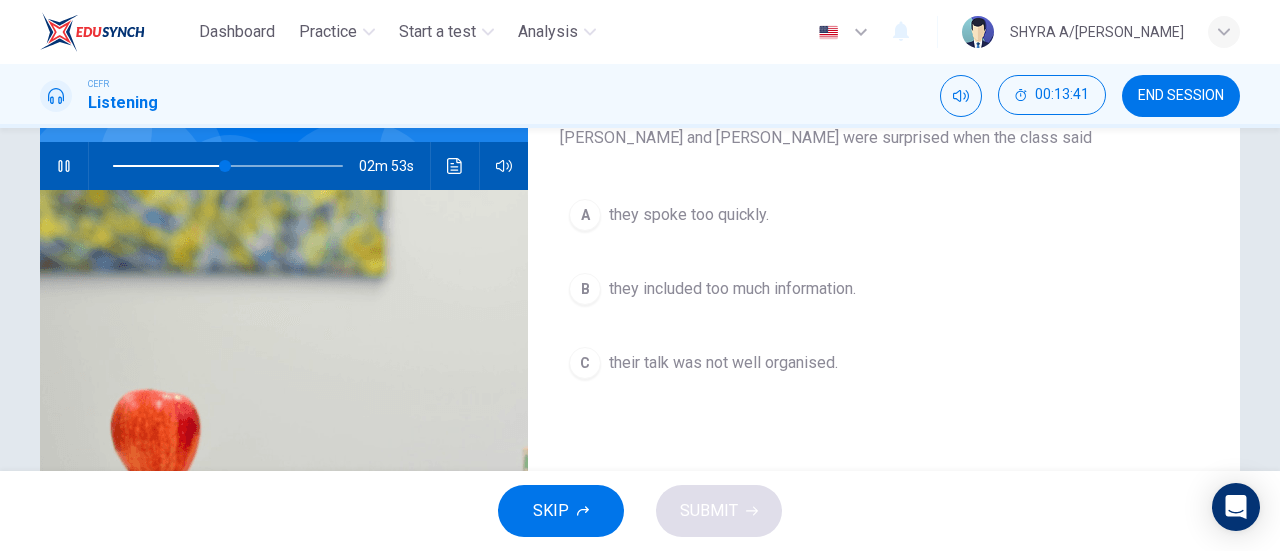 scroll, scrollTop: 161, scrollLeft: 0, axis: vertical 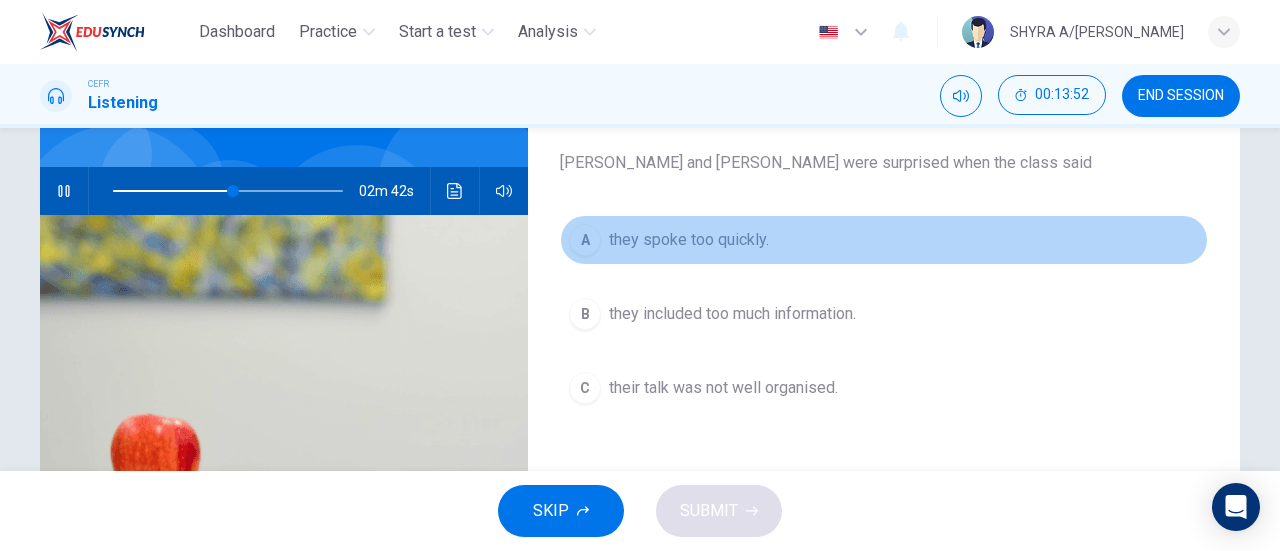 click on "A" at bounding box center (585, 240) 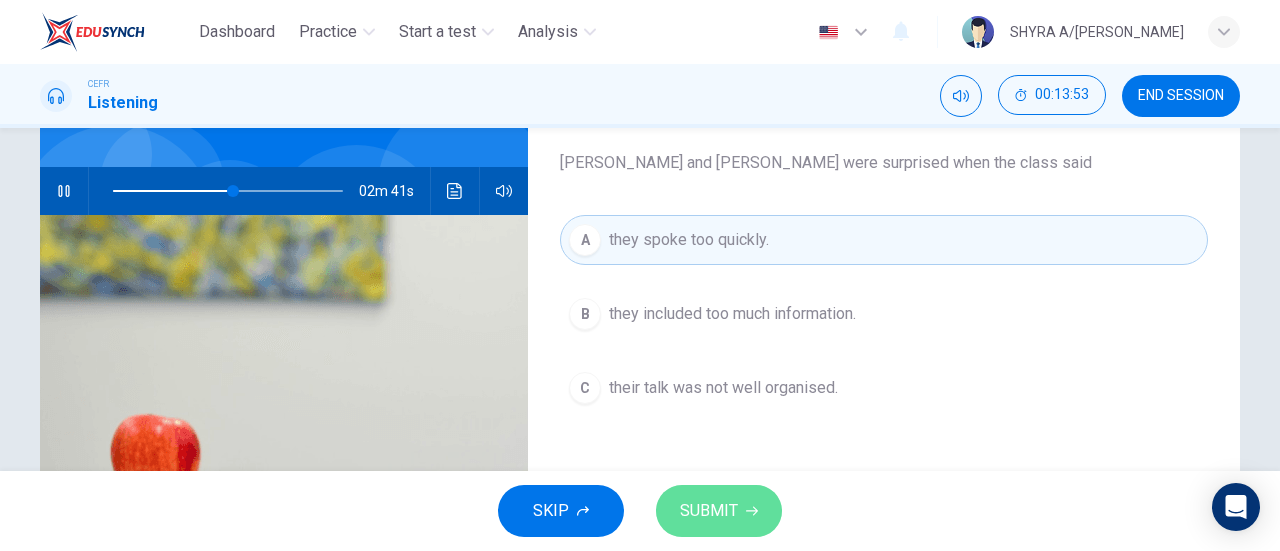 click on "SUBMIT" at bounding box center (719, 511) 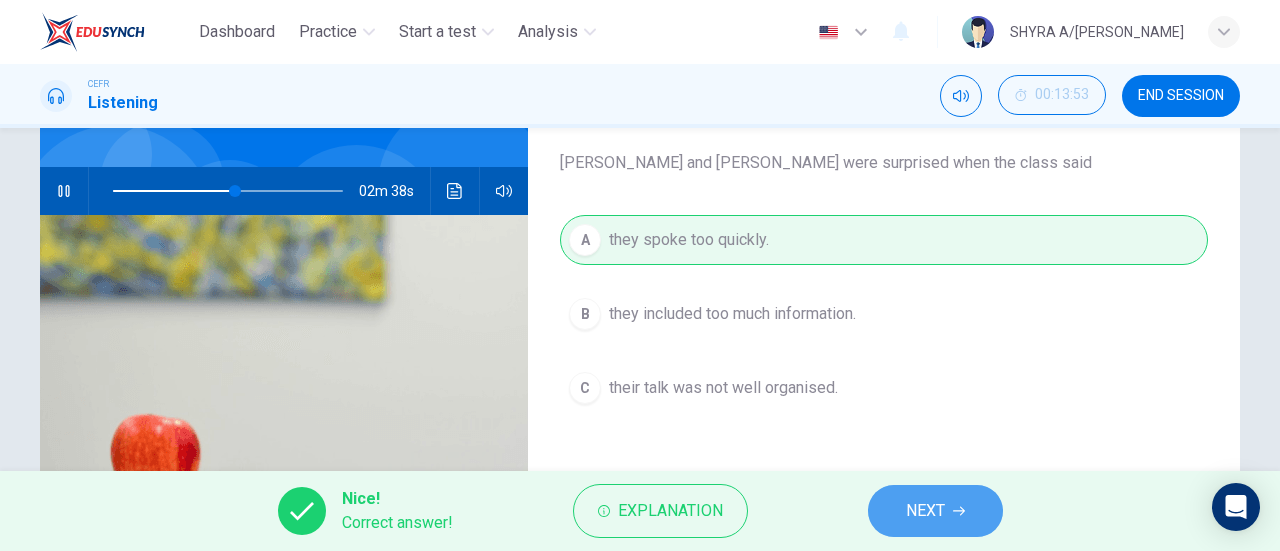 click on "NEXT" at bounding box center [935, 511] 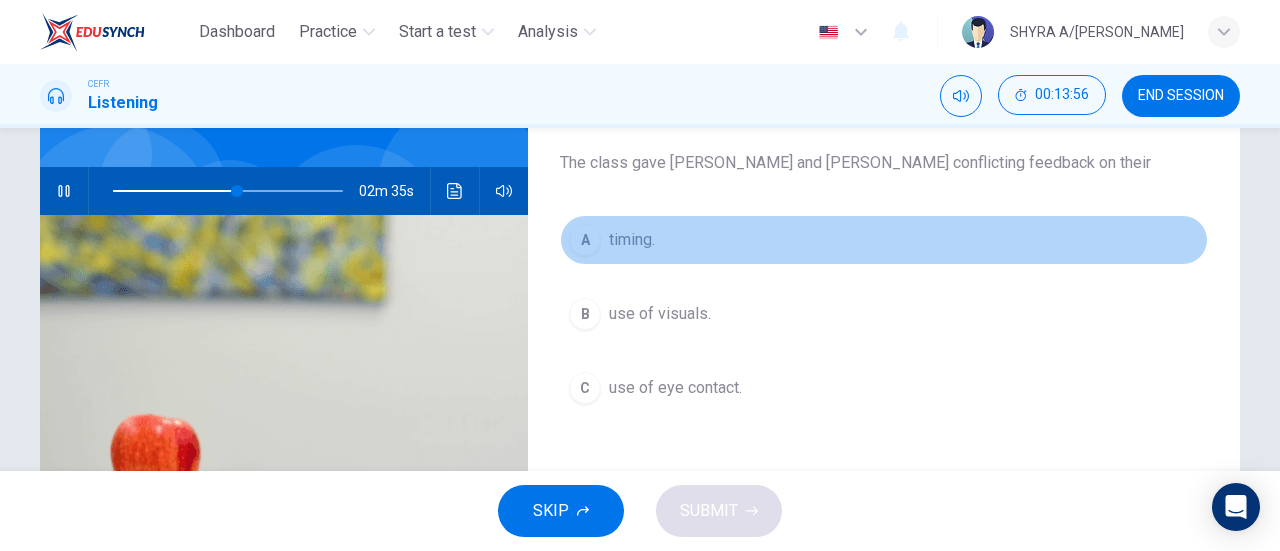 click on "A timing." at bounding box center [884, 240] 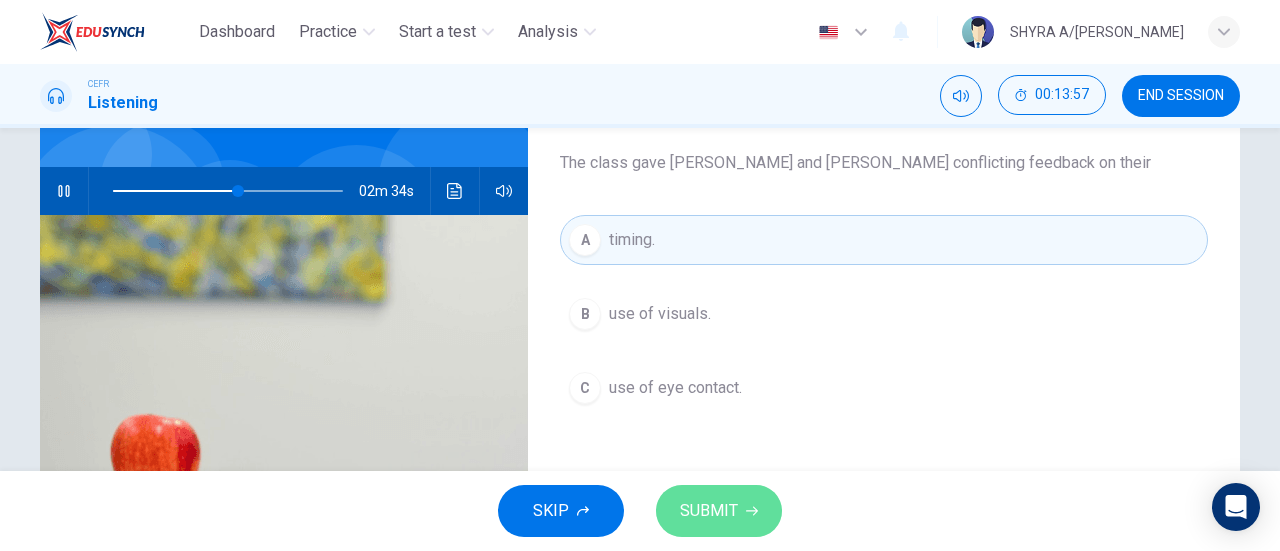 click on "SUBMIT" at bounding box center [709, 511] 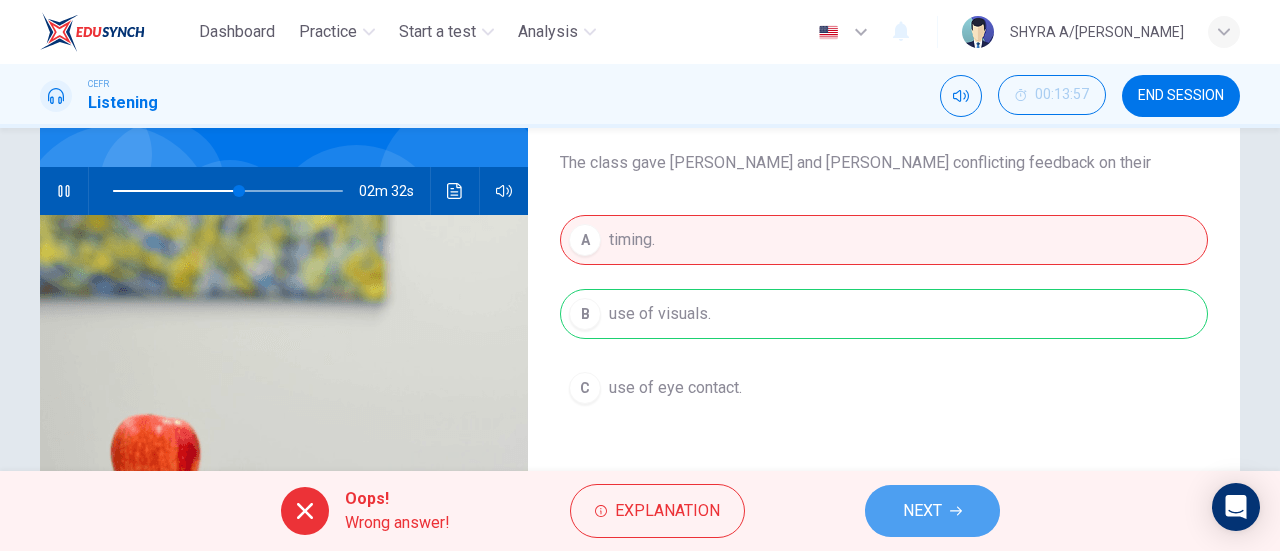 click on "NEXT" at bounding box center [932, 511] 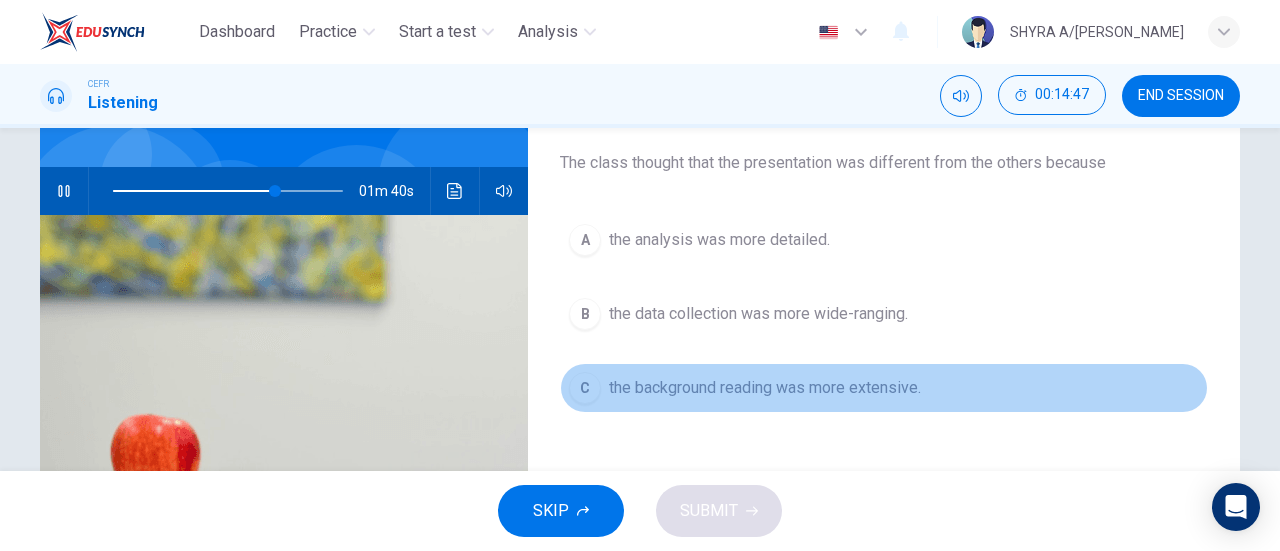 click on "the background reading was more extensive." at bounding box center (765, 388) 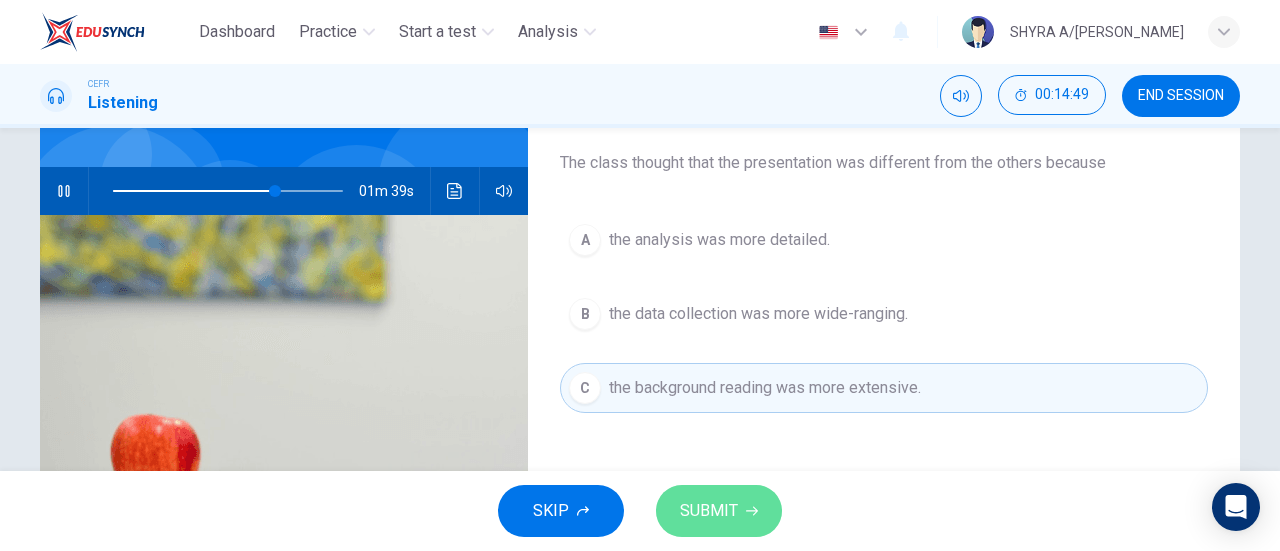 click on "SUBMIT" at bounding box center (709, 511) 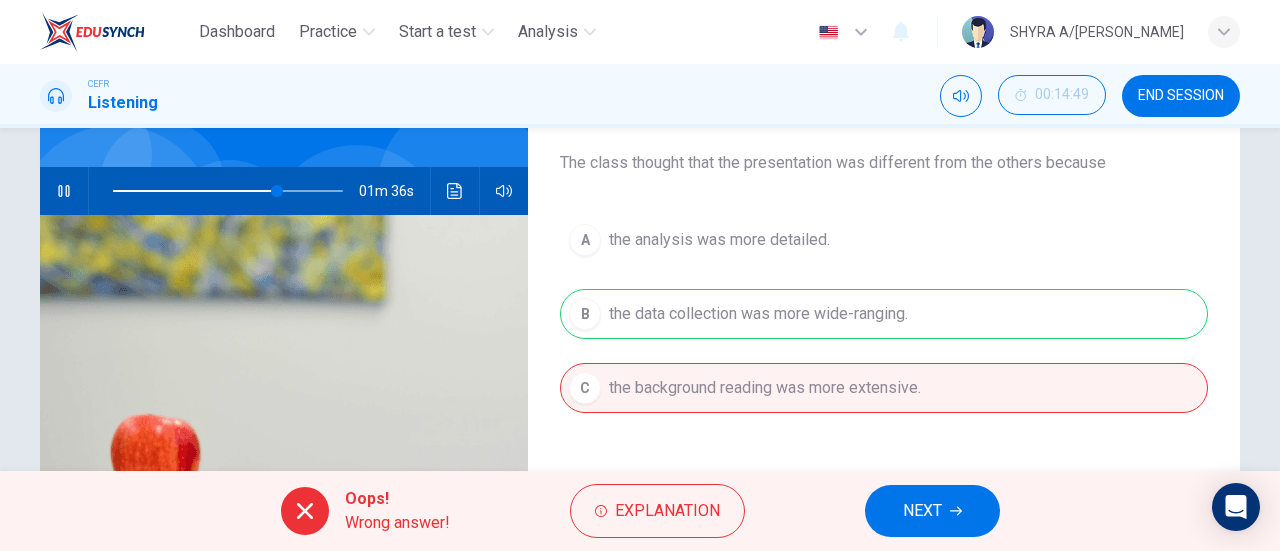 click on "NEXT" at bounding box center (922, 511) 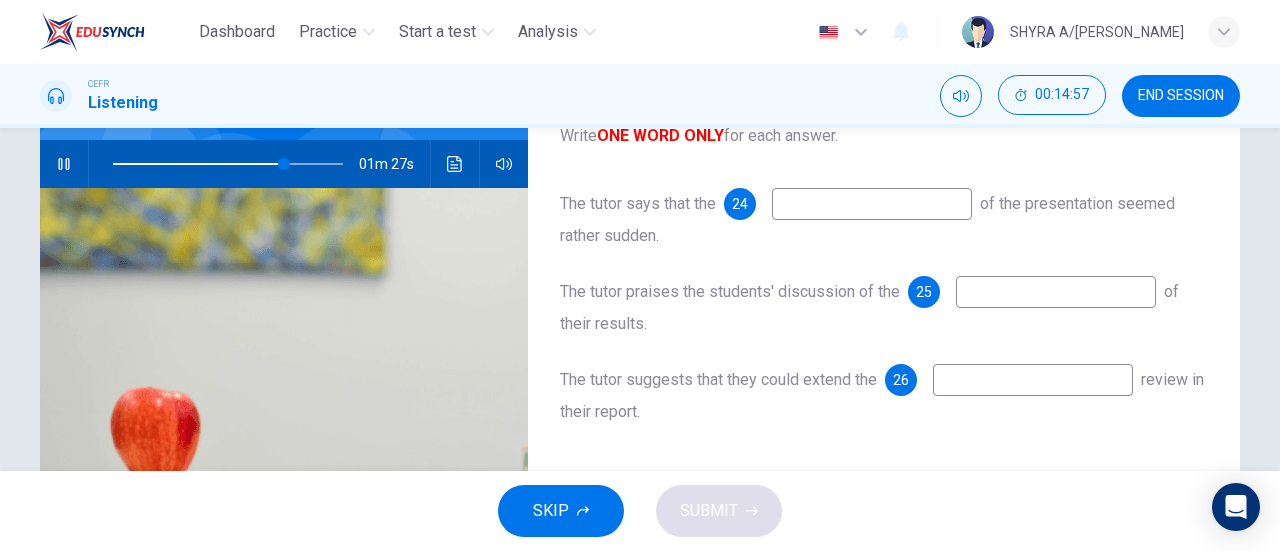 scroll, scrollTop: 196, scrollLeft: 0, axis: vertical 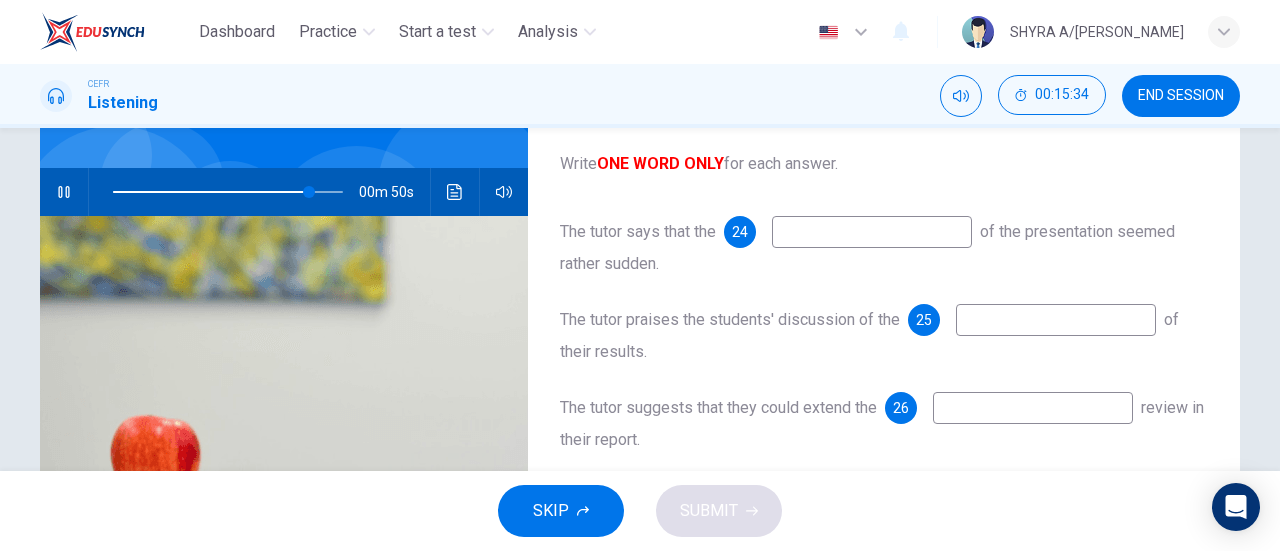 click at bounding box center (1033, 408) 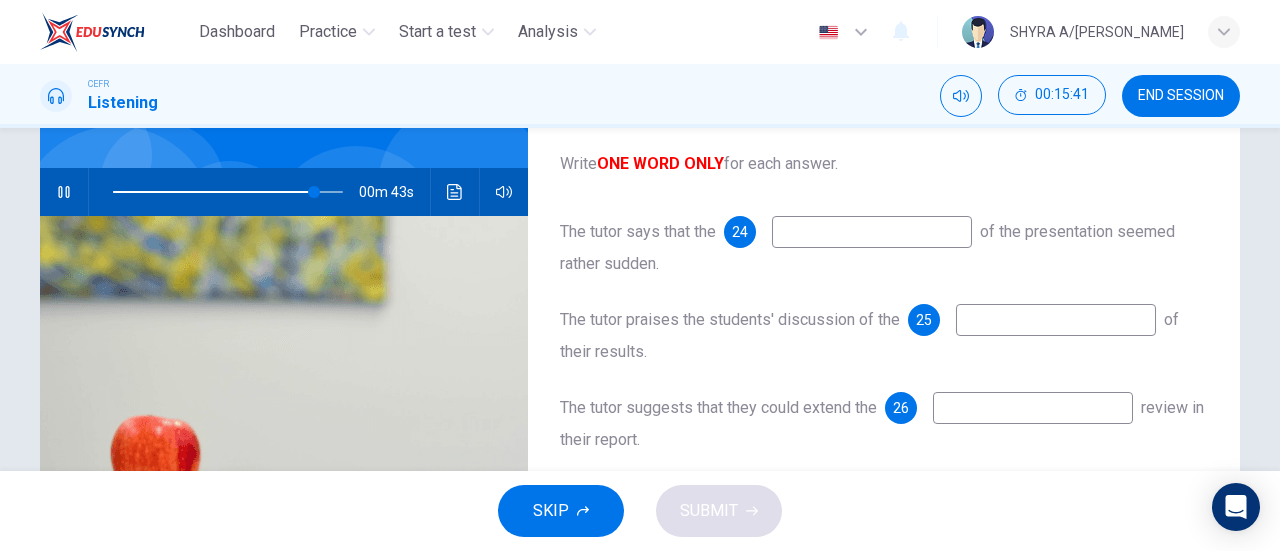 click at bounding box center (872, 232) 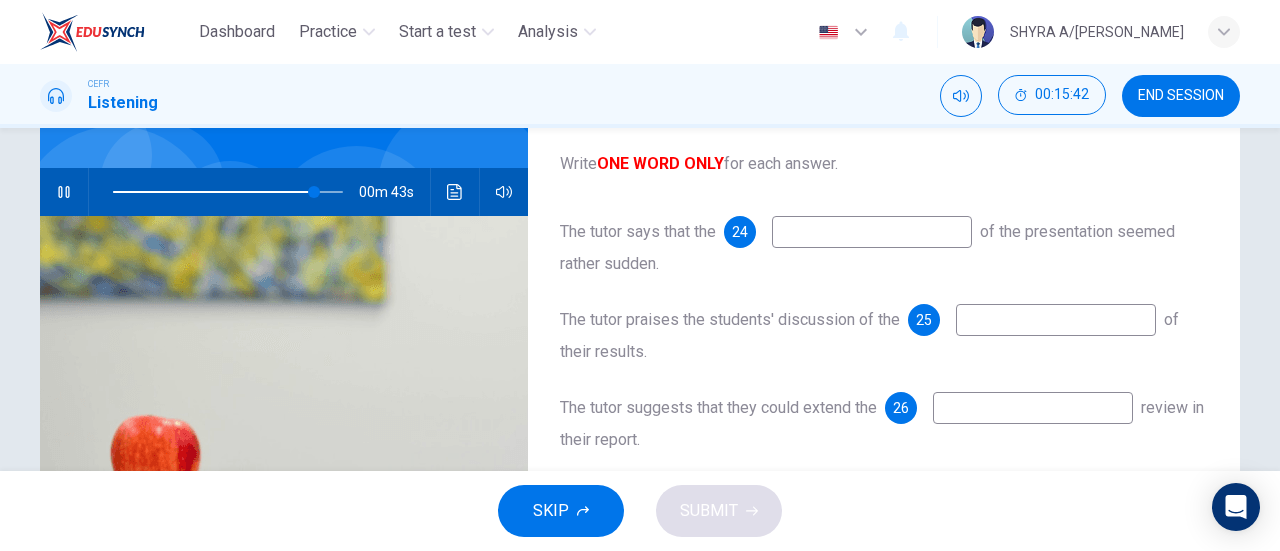 type on "87" 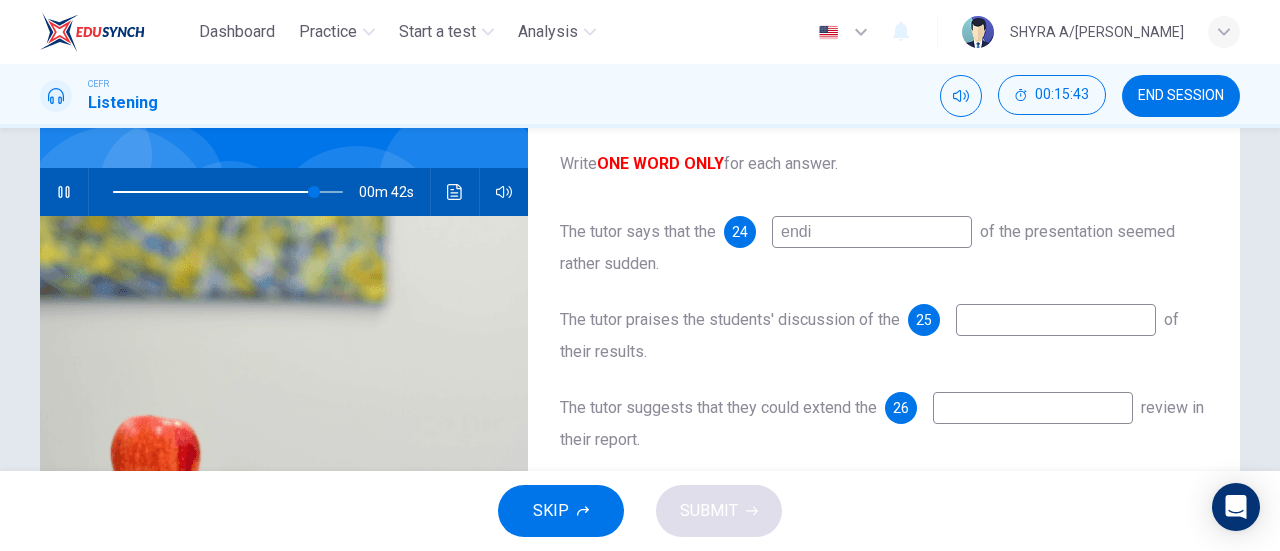 type on "endin" 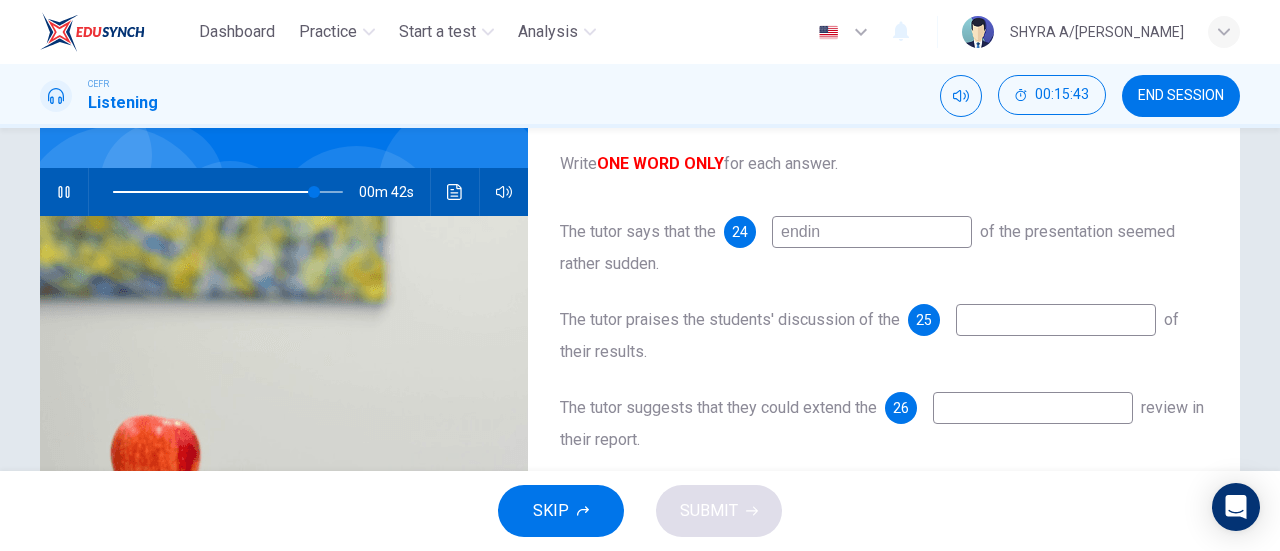 type on "88" 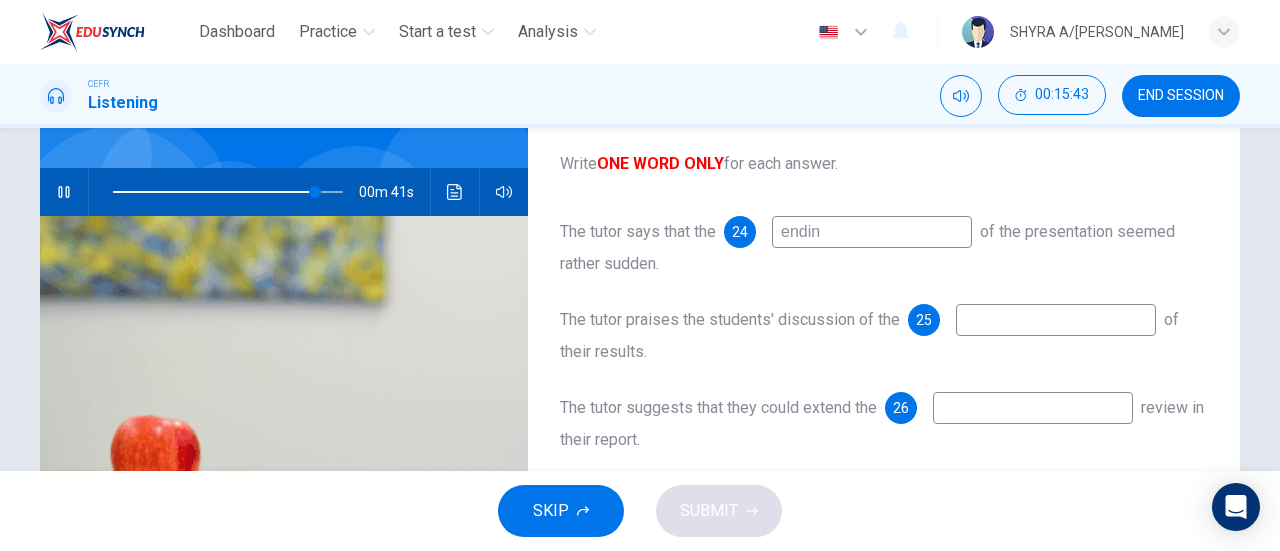type on "ending" 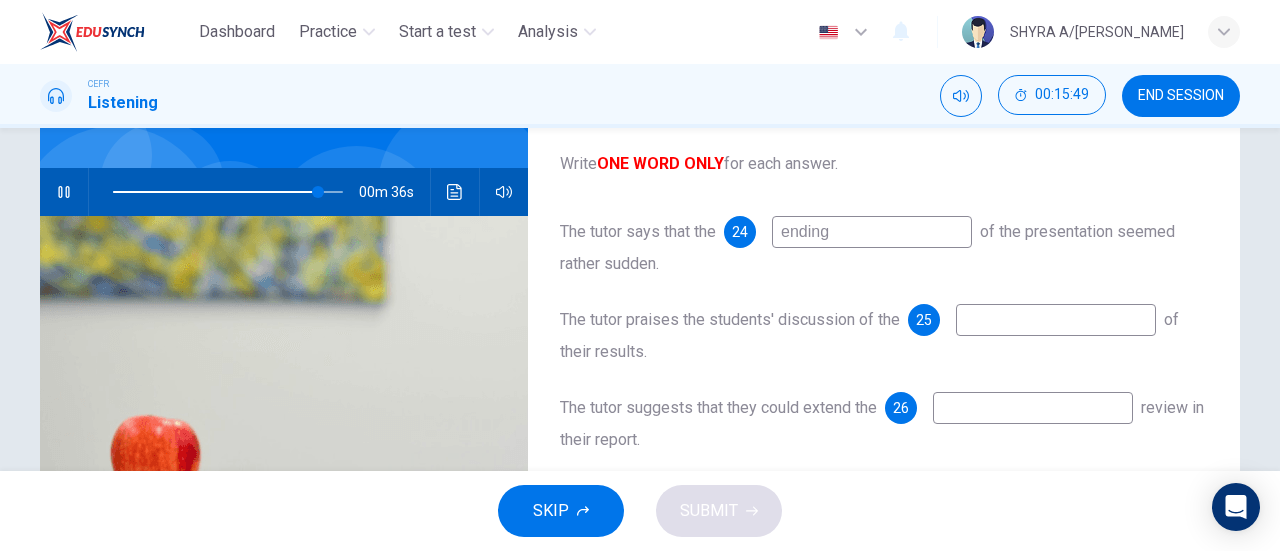 type on "90" 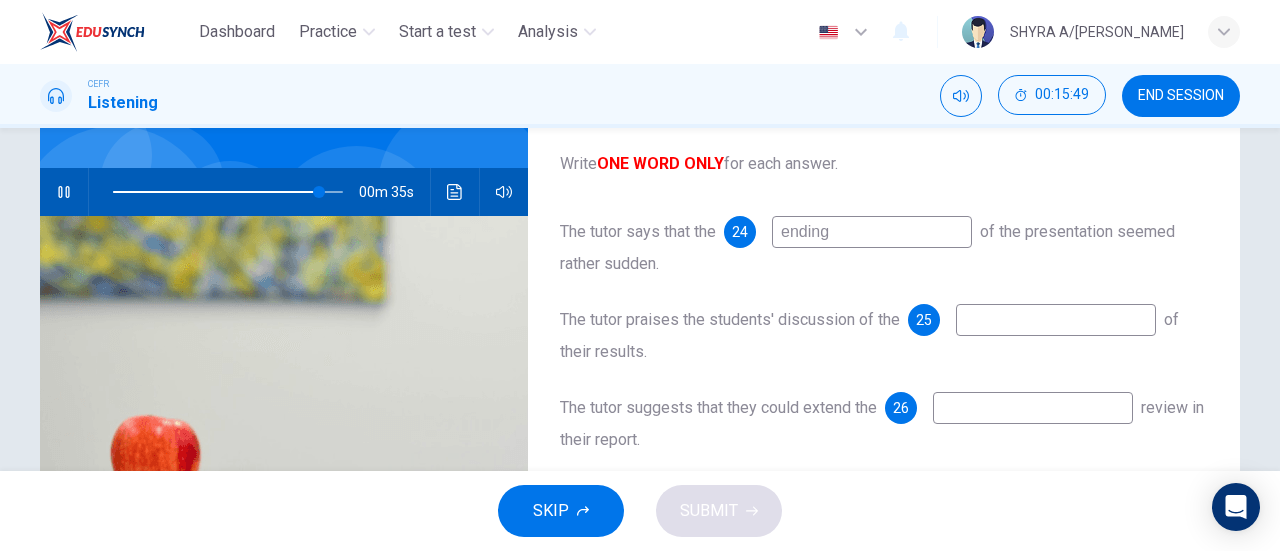 type on "ending" 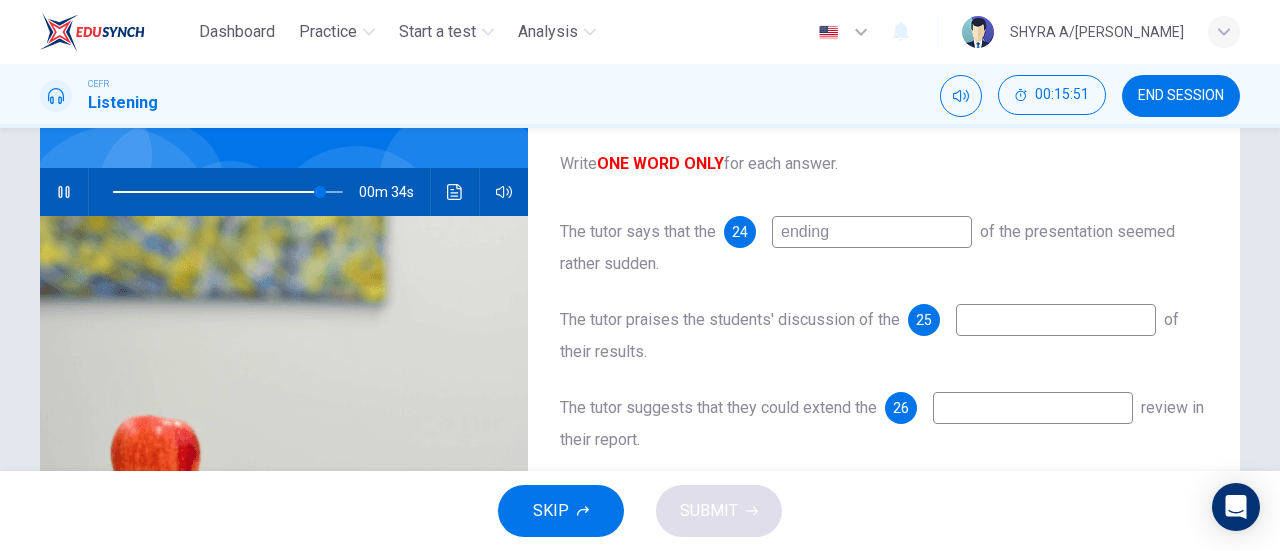type on "90" 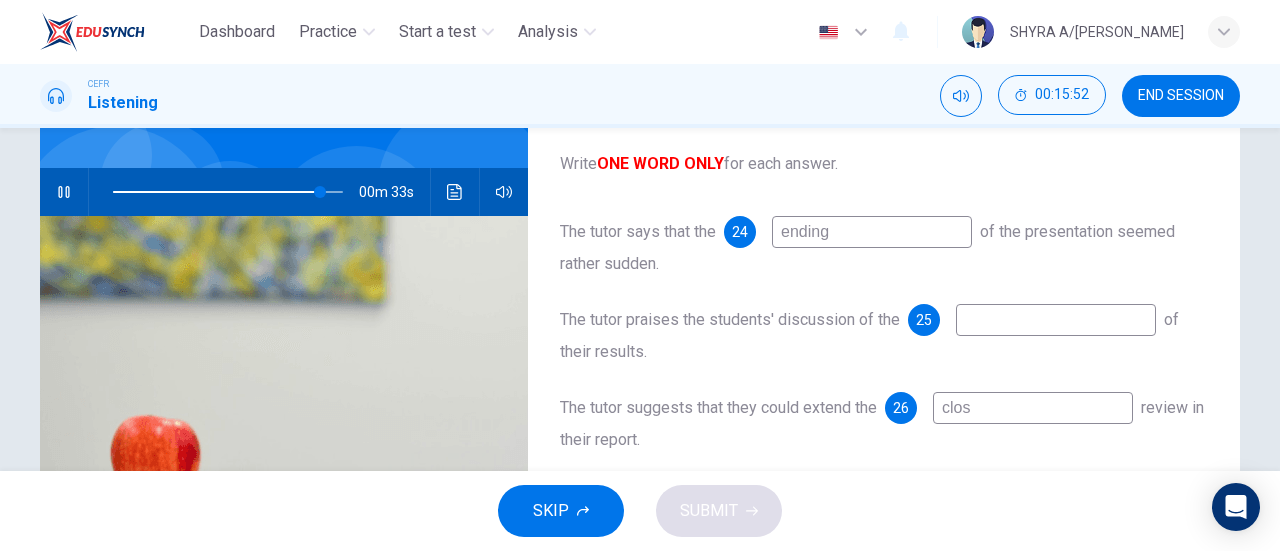 type on "closi" 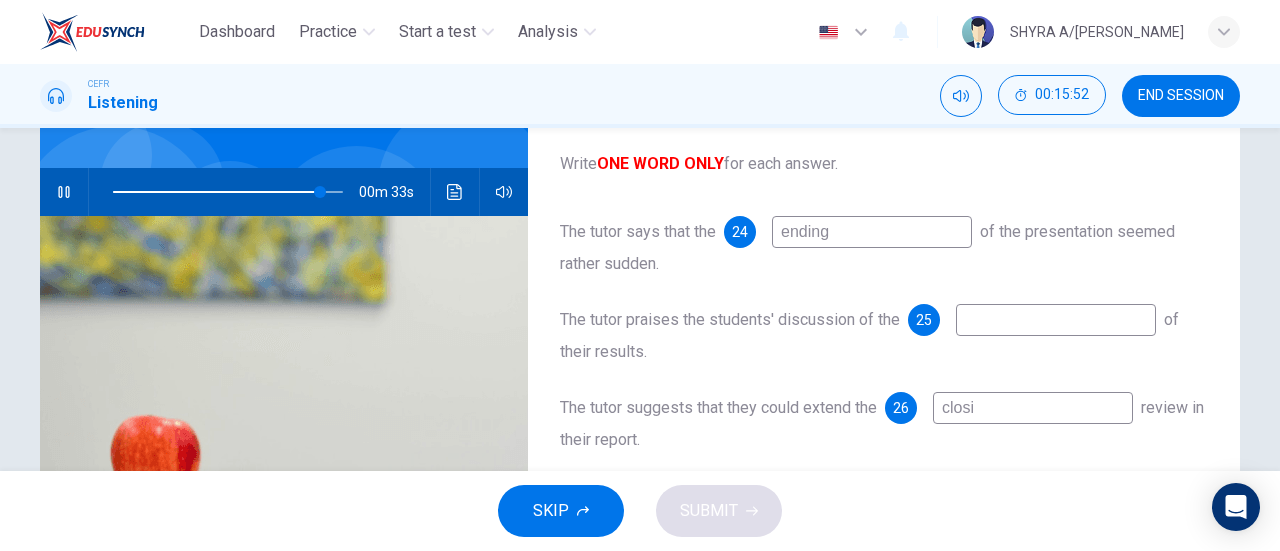 type on "90" 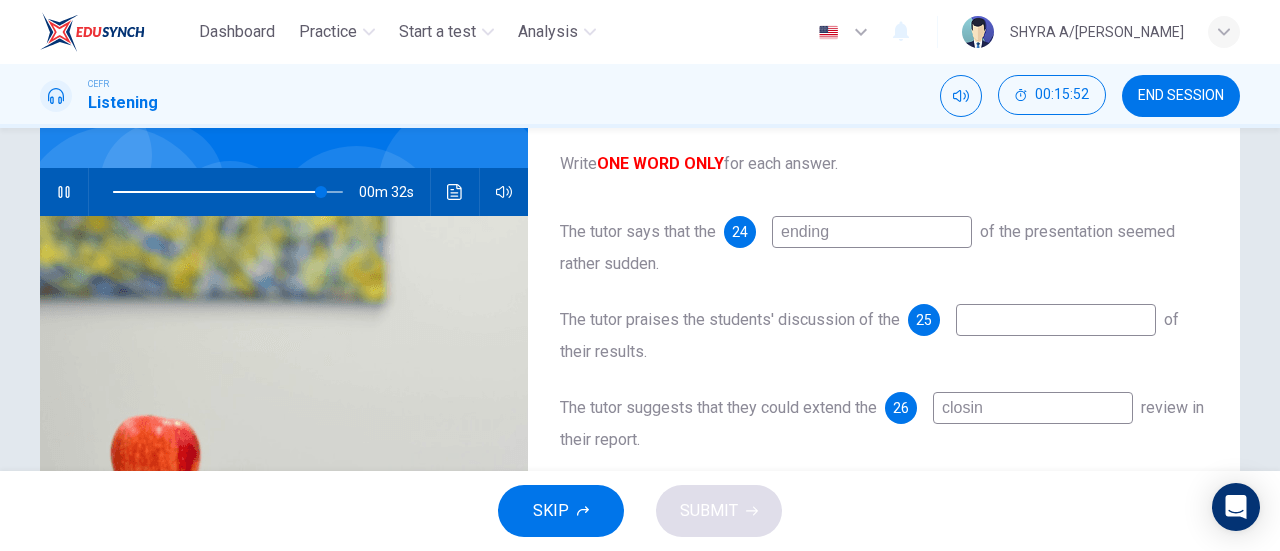 type on "closing" 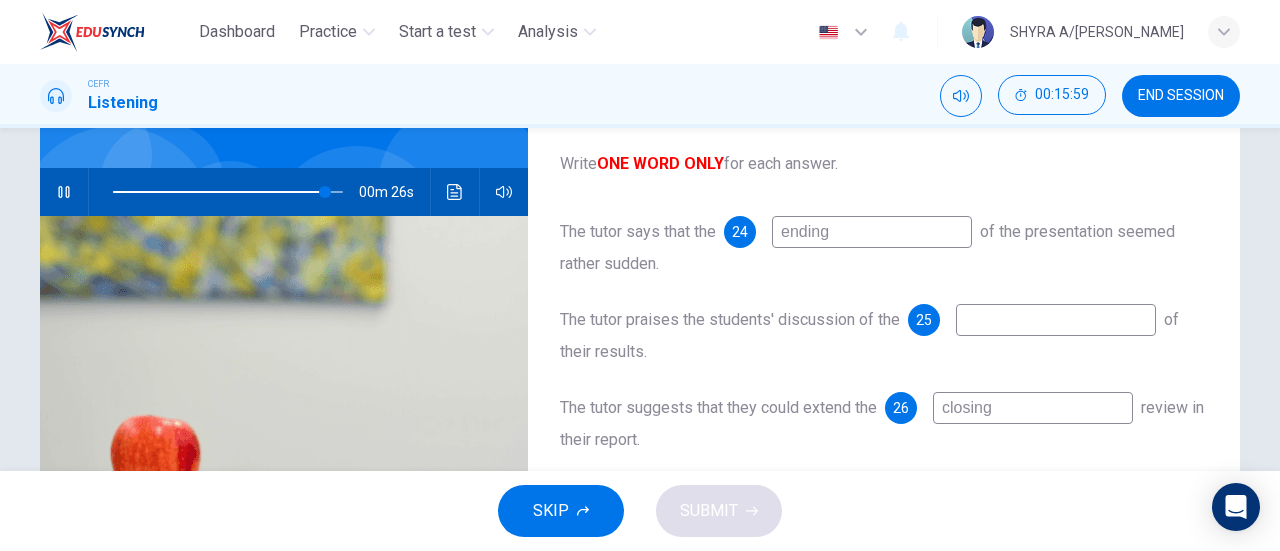 type on "93" 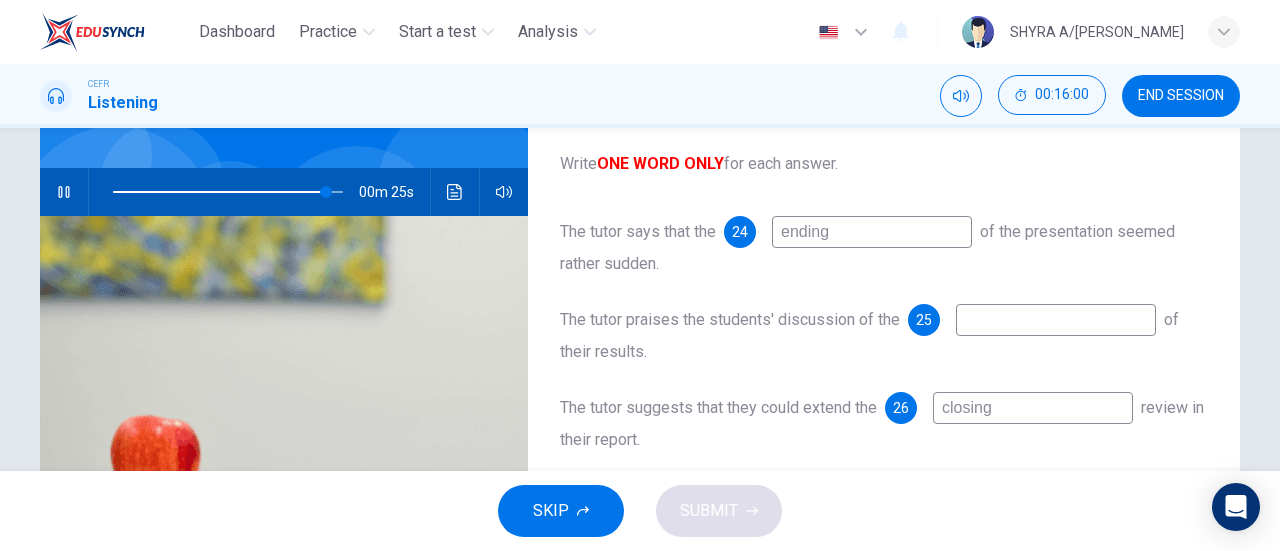 type on "closing" 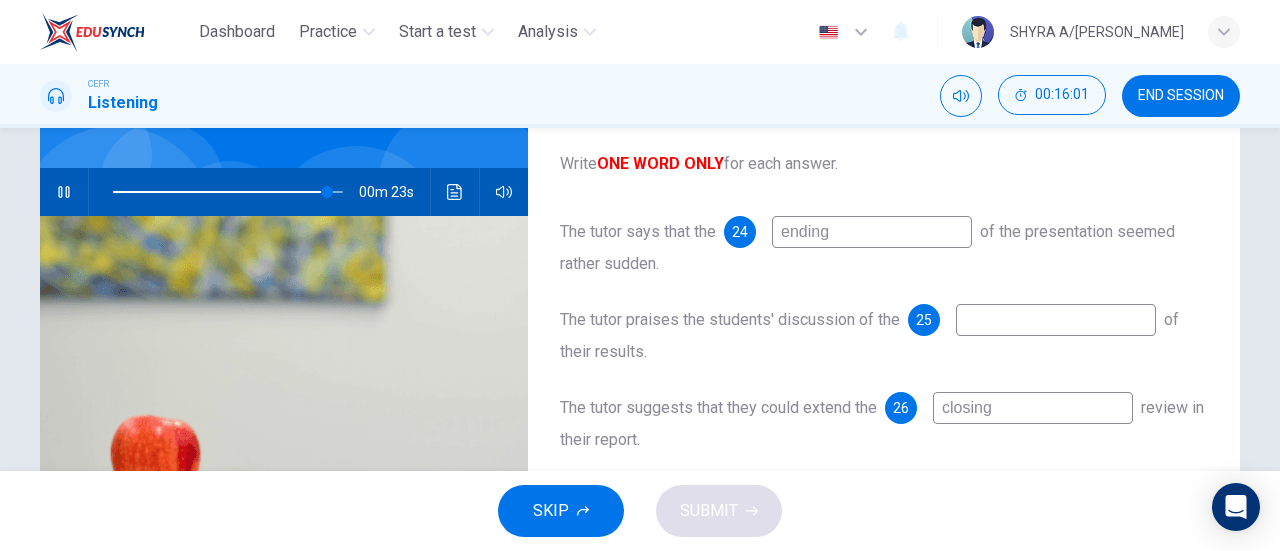 type on "93" 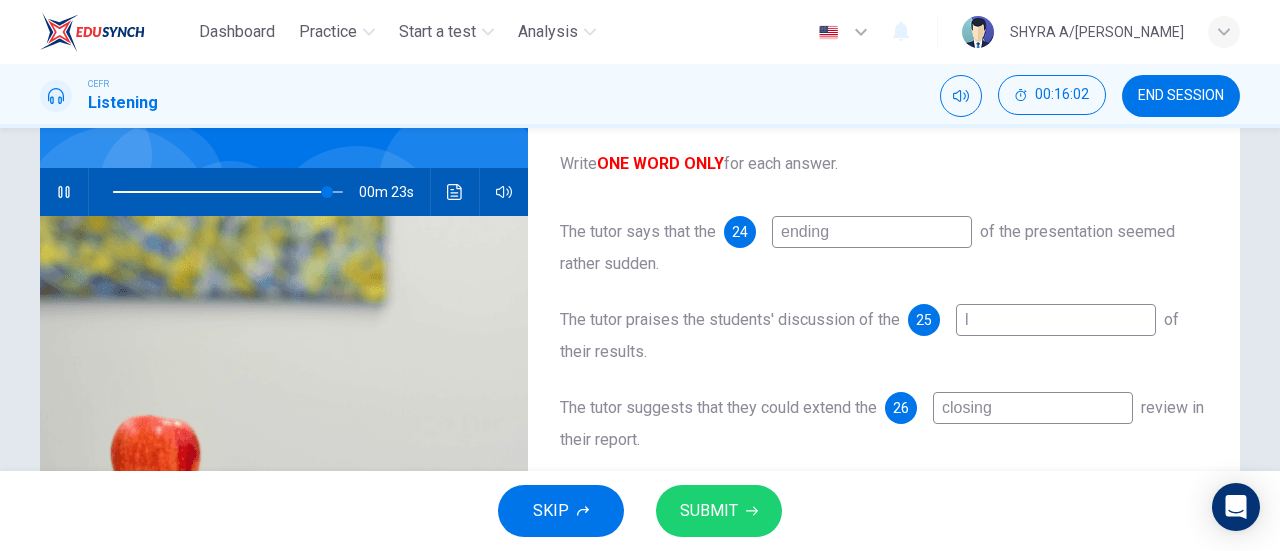 type on "93" 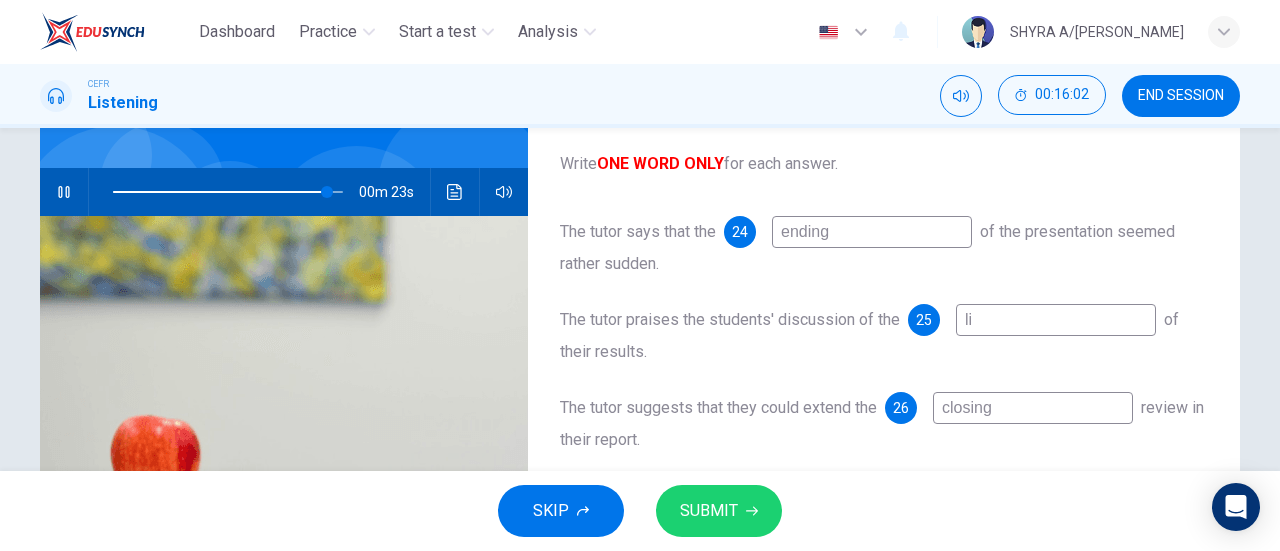 type on "93" 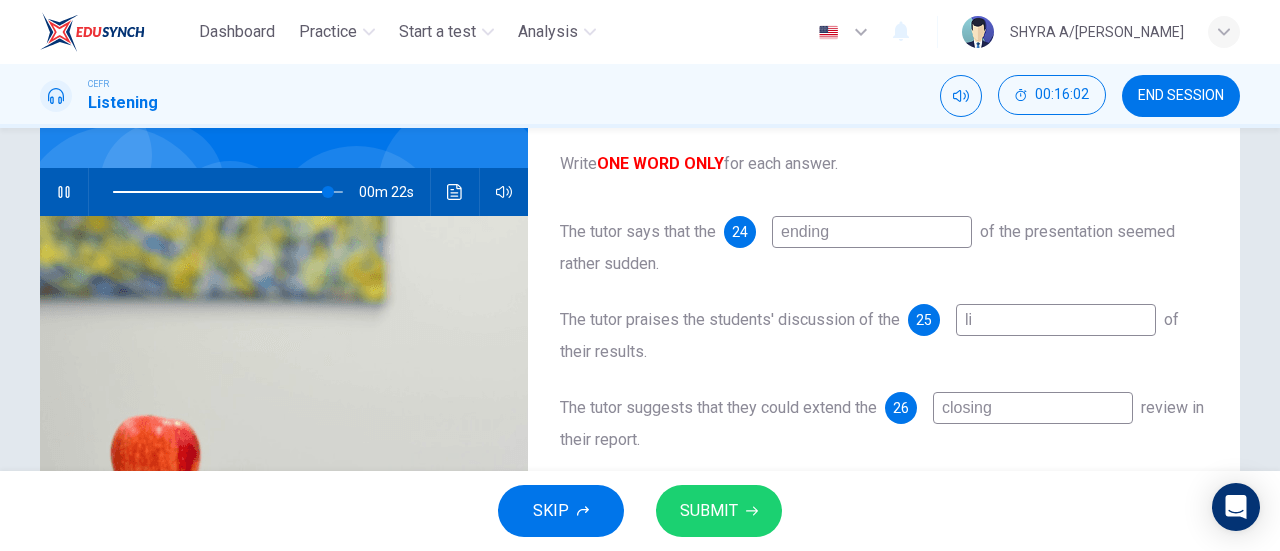 type on "lim" 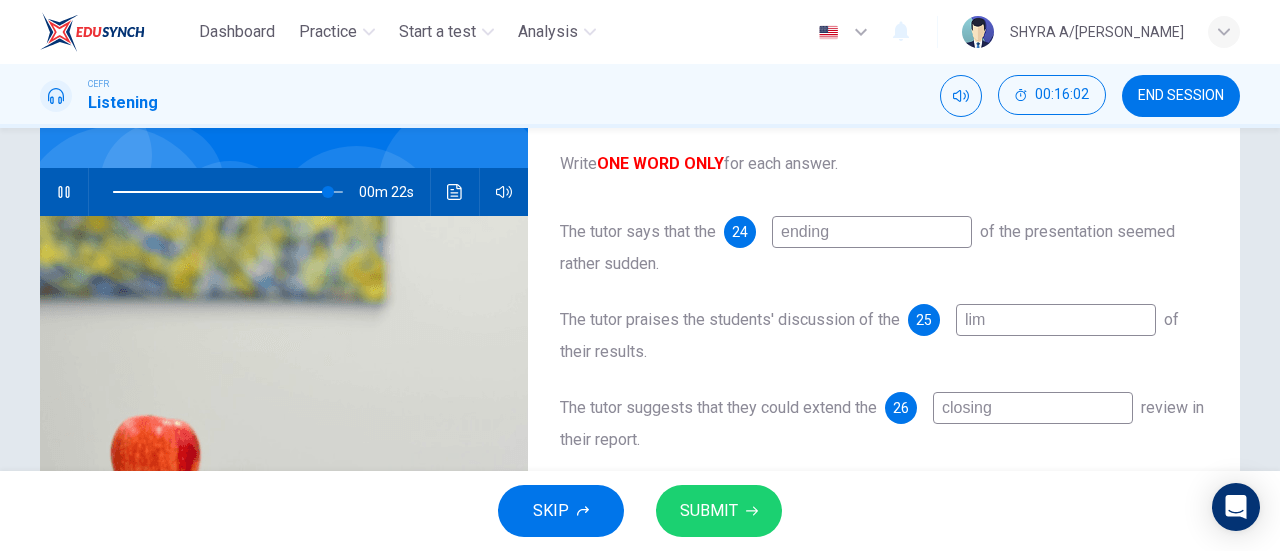 type on "93" 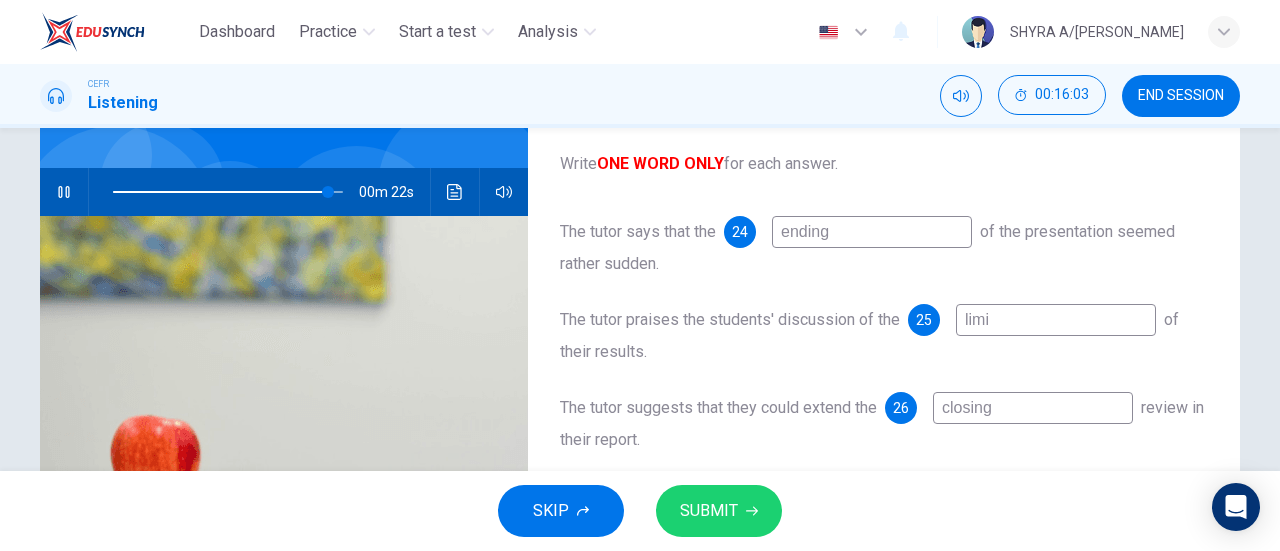 type on "94" 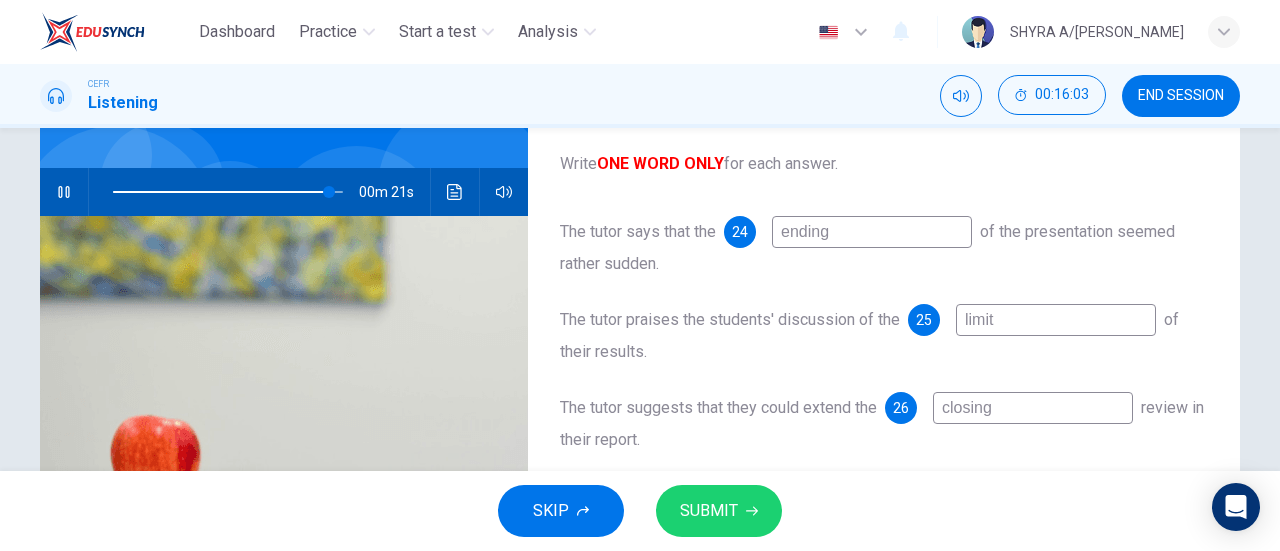 type on "limita" 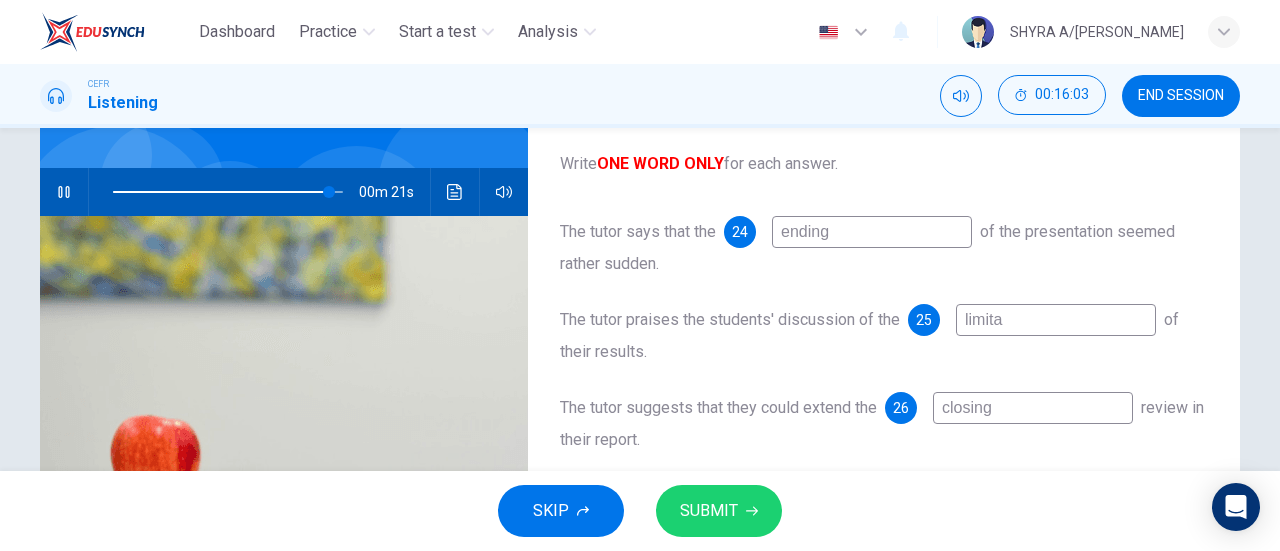 type on "94" 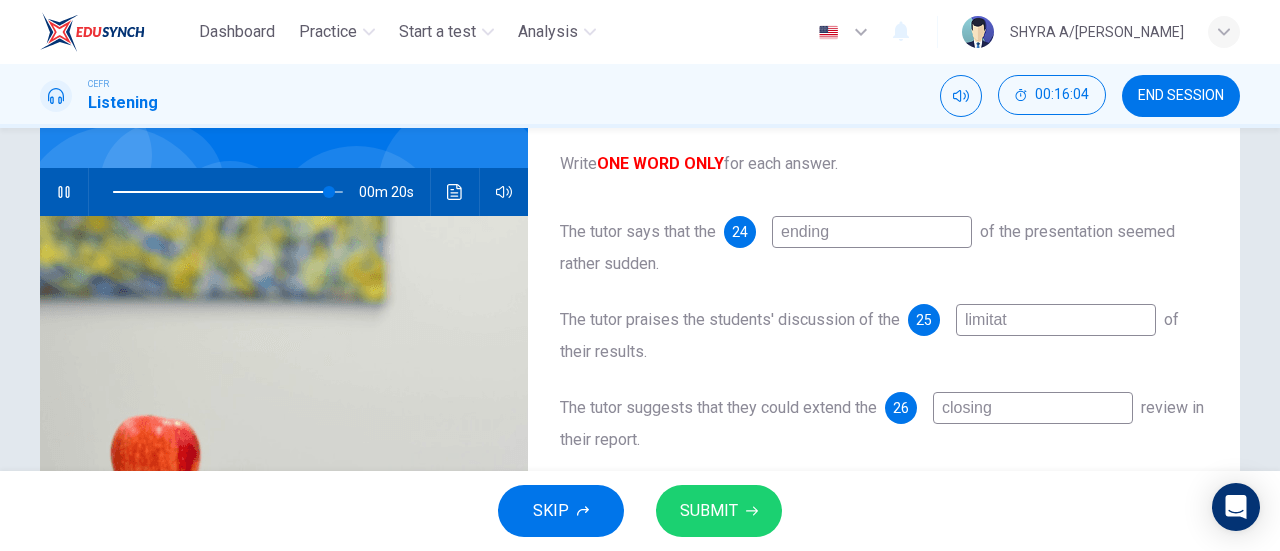 type on "94" 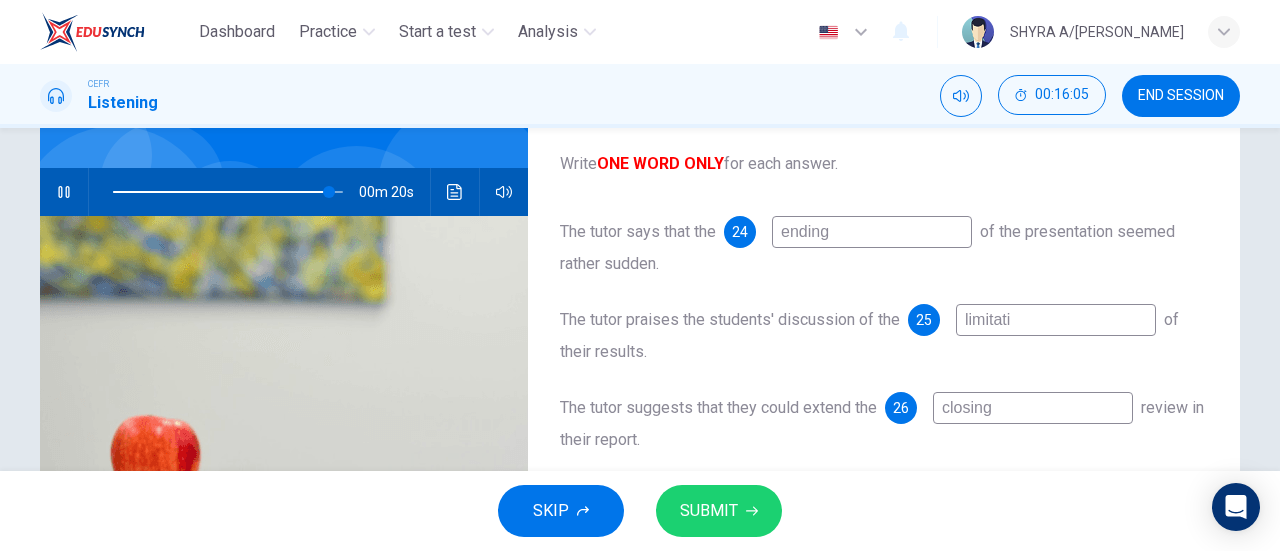 type on "limitatio" 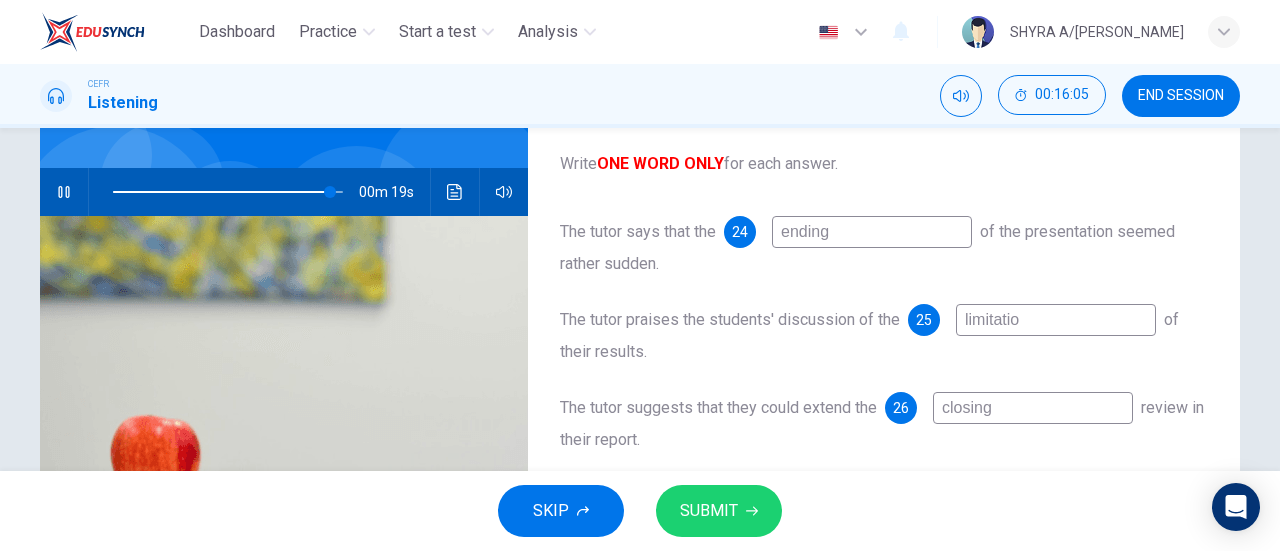 type on "94" 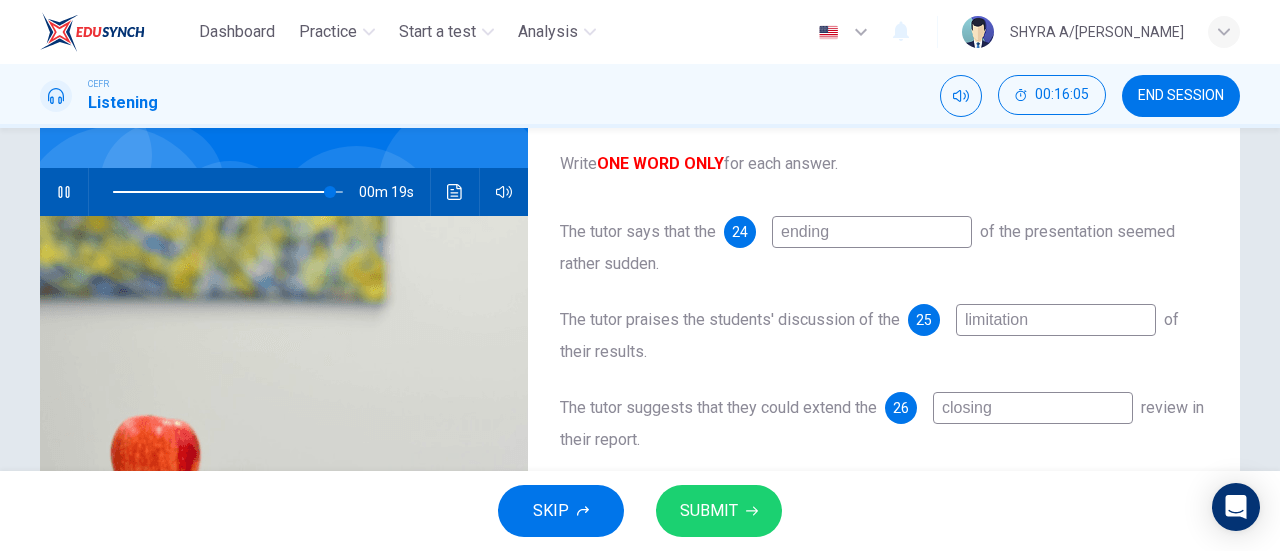 type on "limitations" 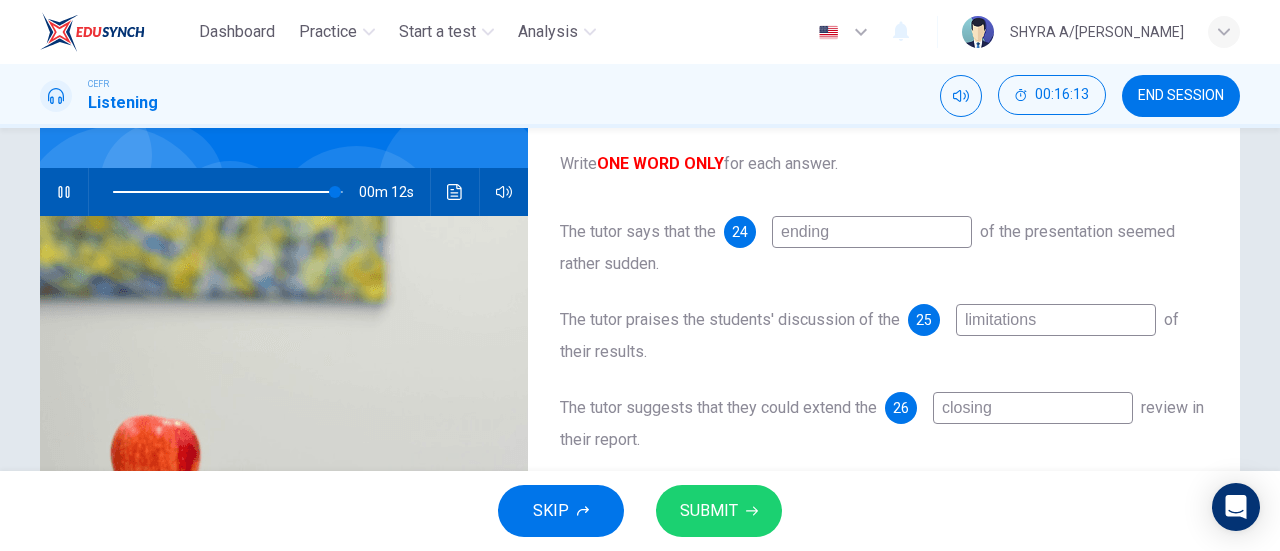 type on "97" 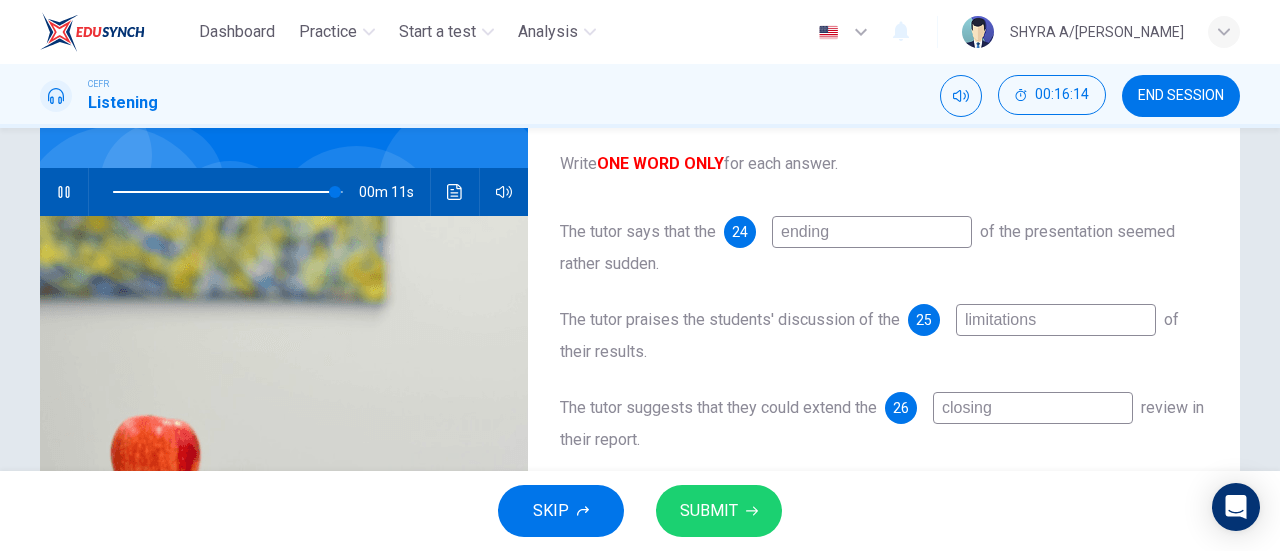 type on "limitations" 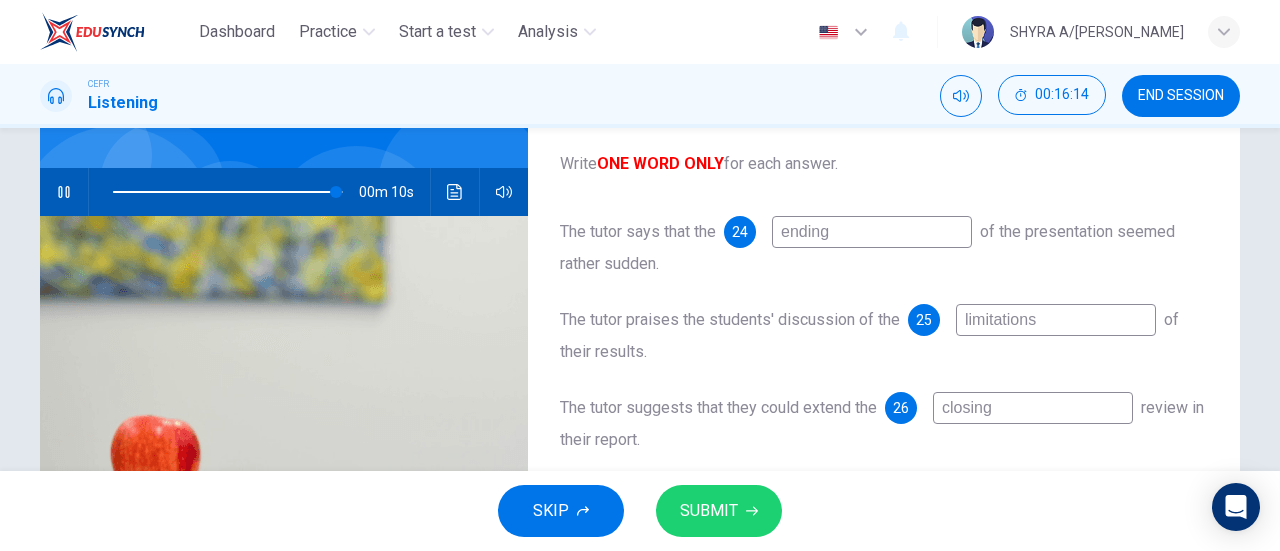 click on "closing" at bounding box center [1033, 408] 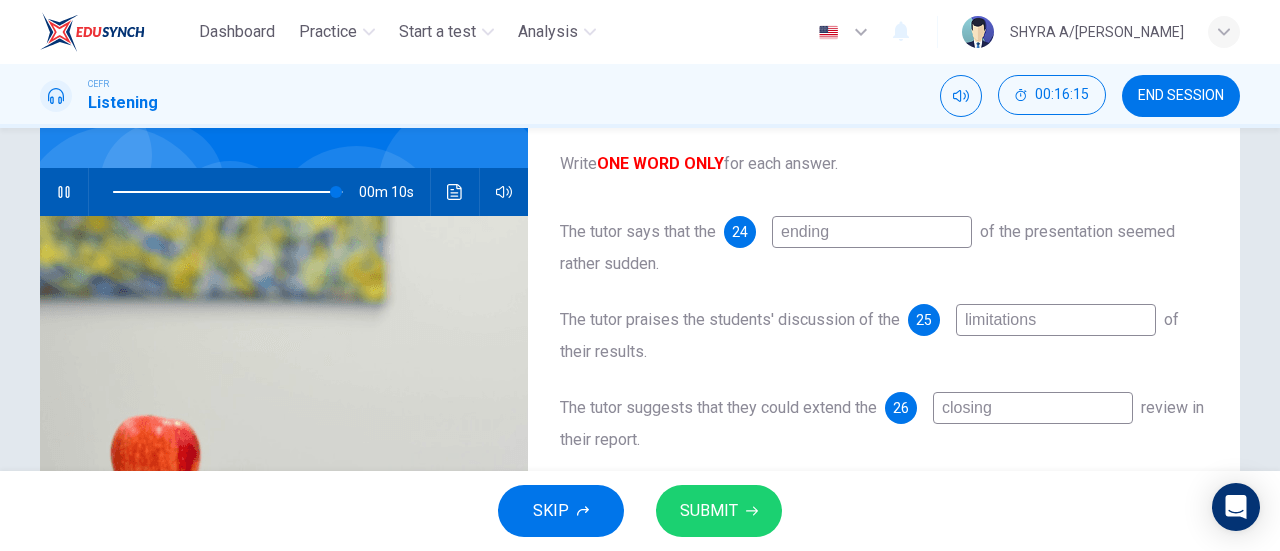 type on "97" 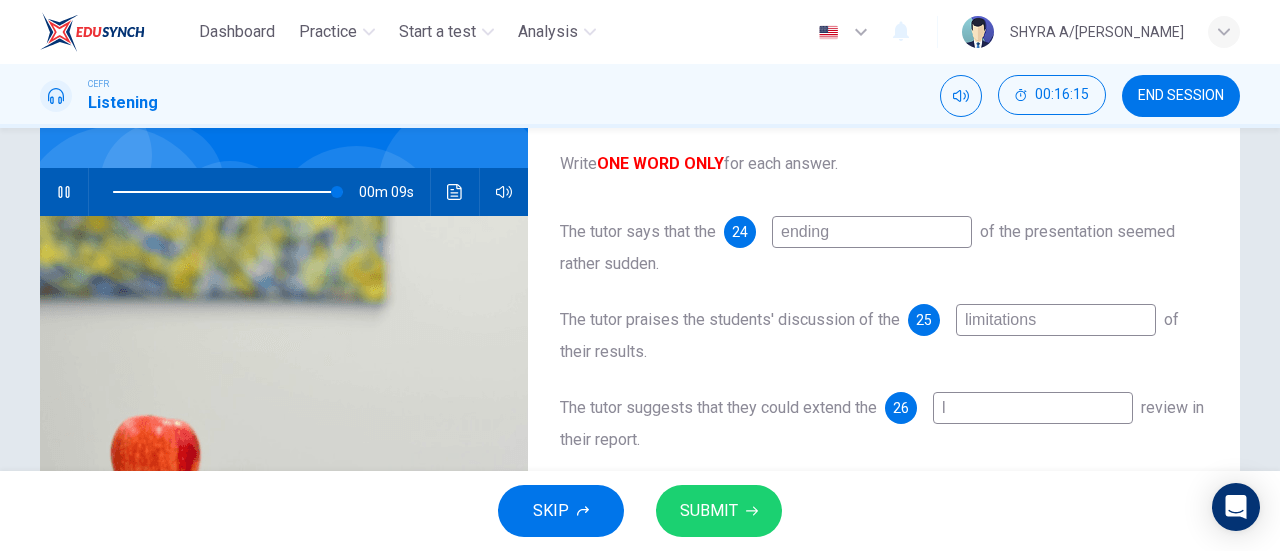 type on "li" 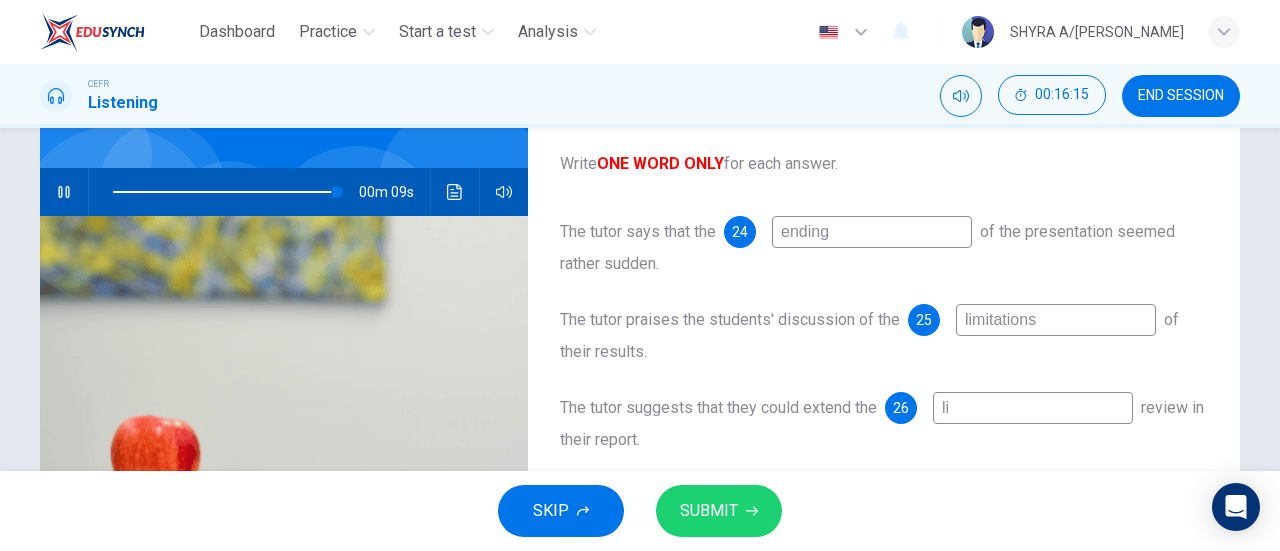 type on "97" 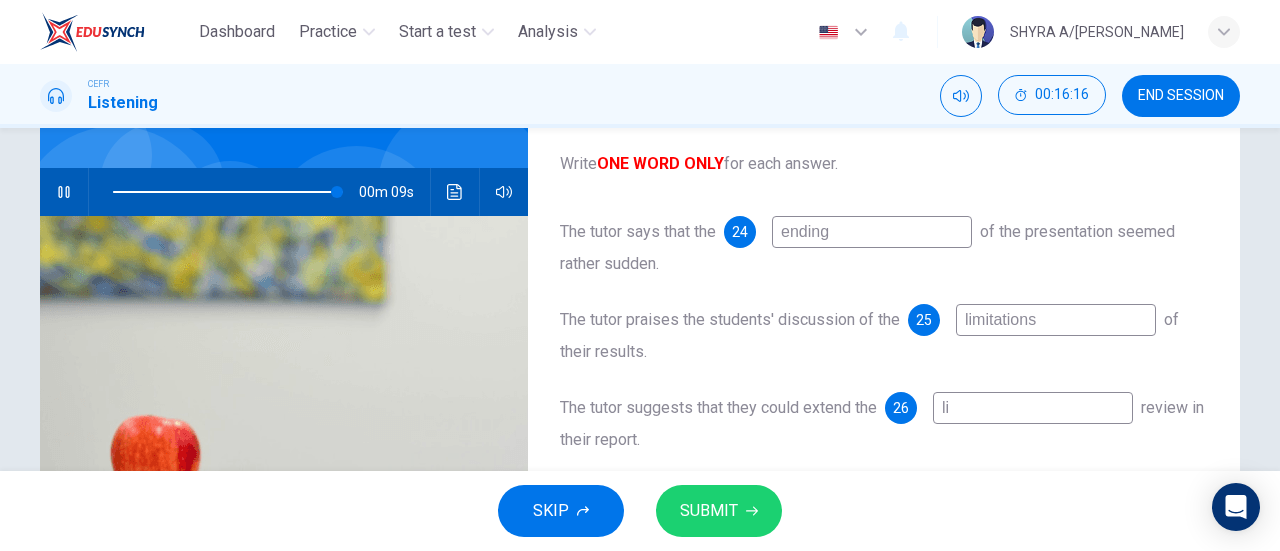 type on "lit" 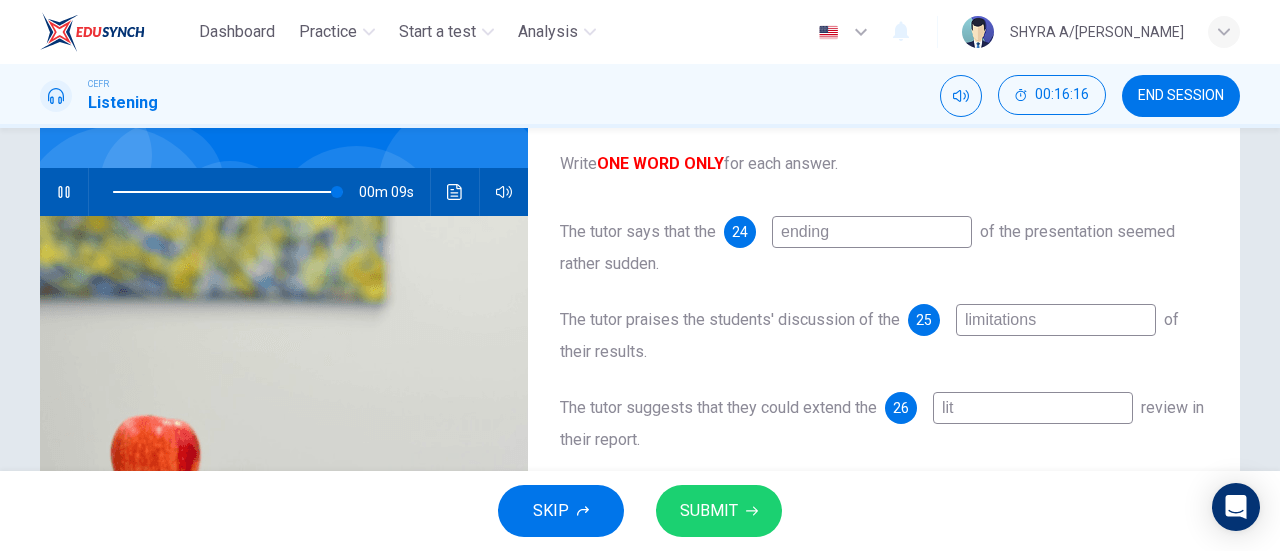type on "97" 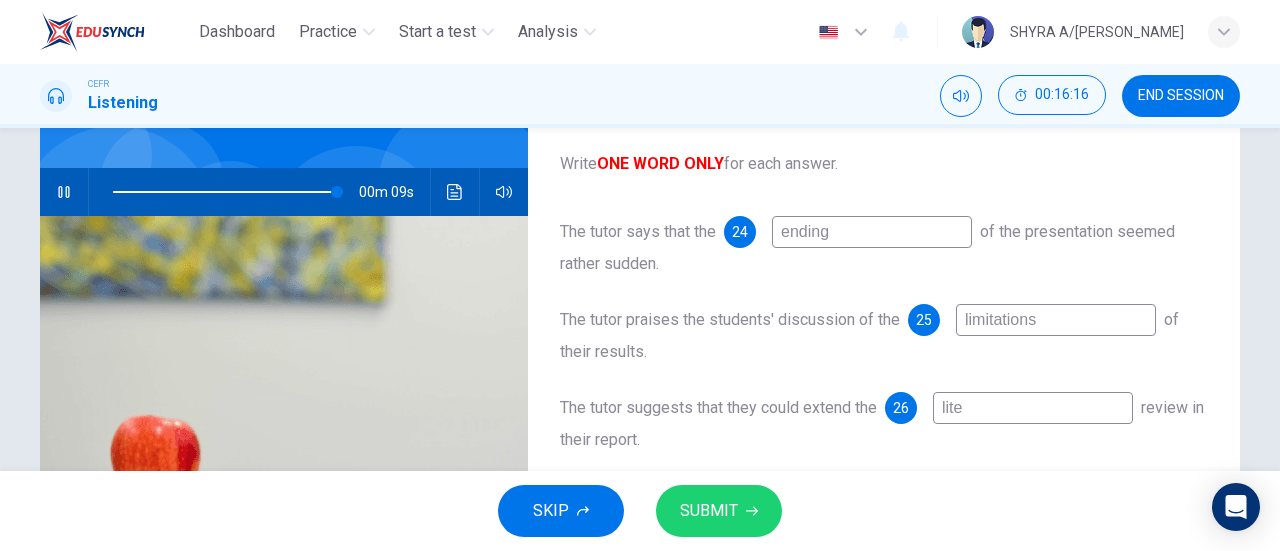 type on "98" 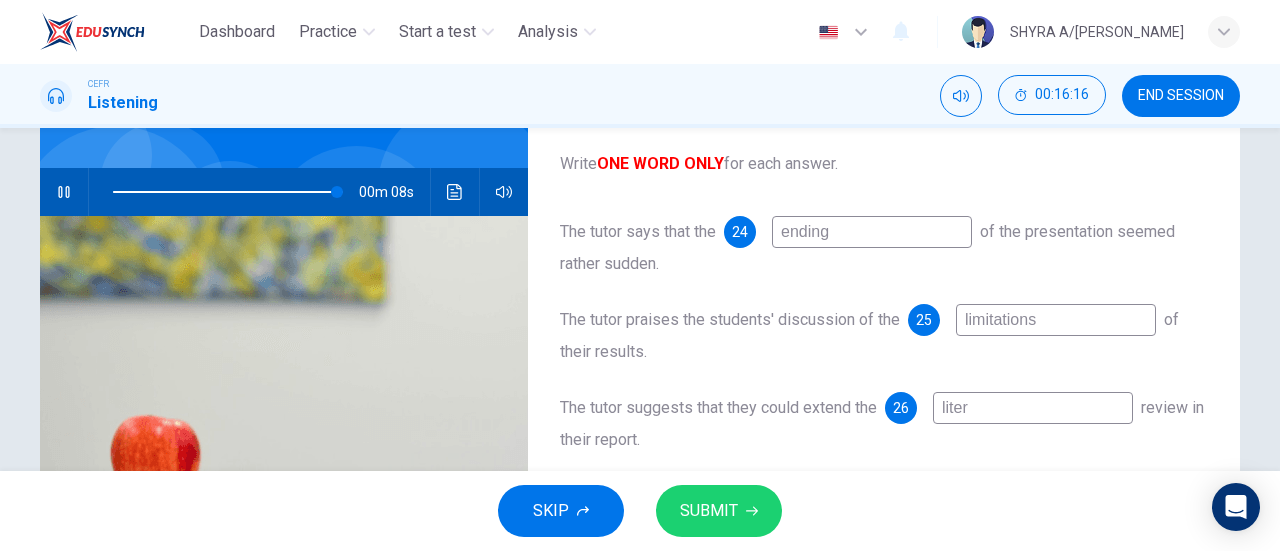 type on "litera" 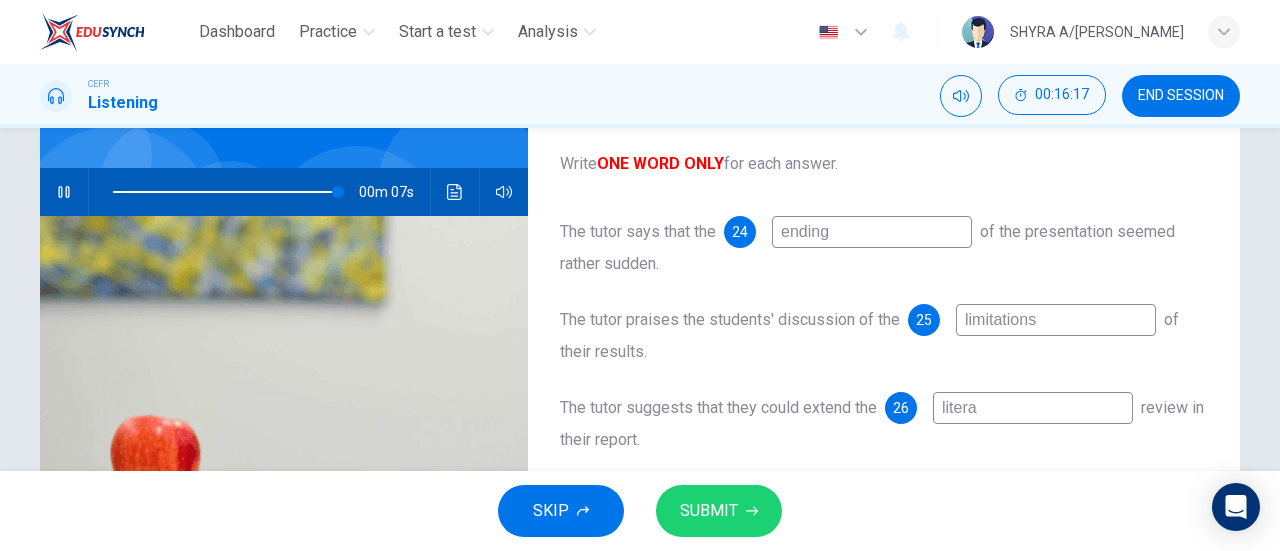 type on "98" 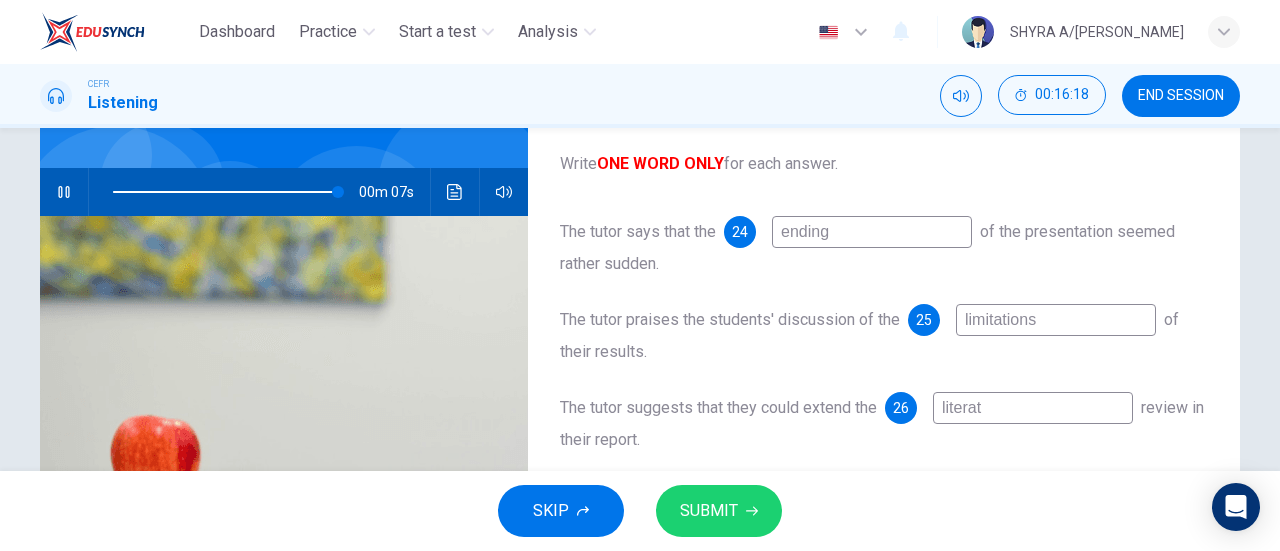 type on "literatu" 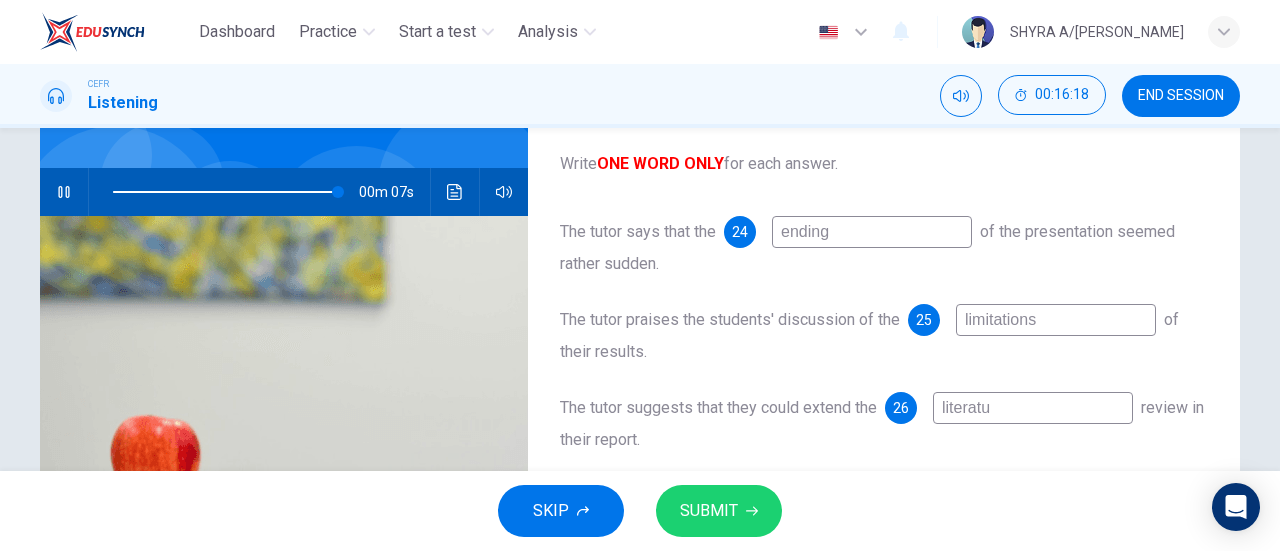 type on "98" 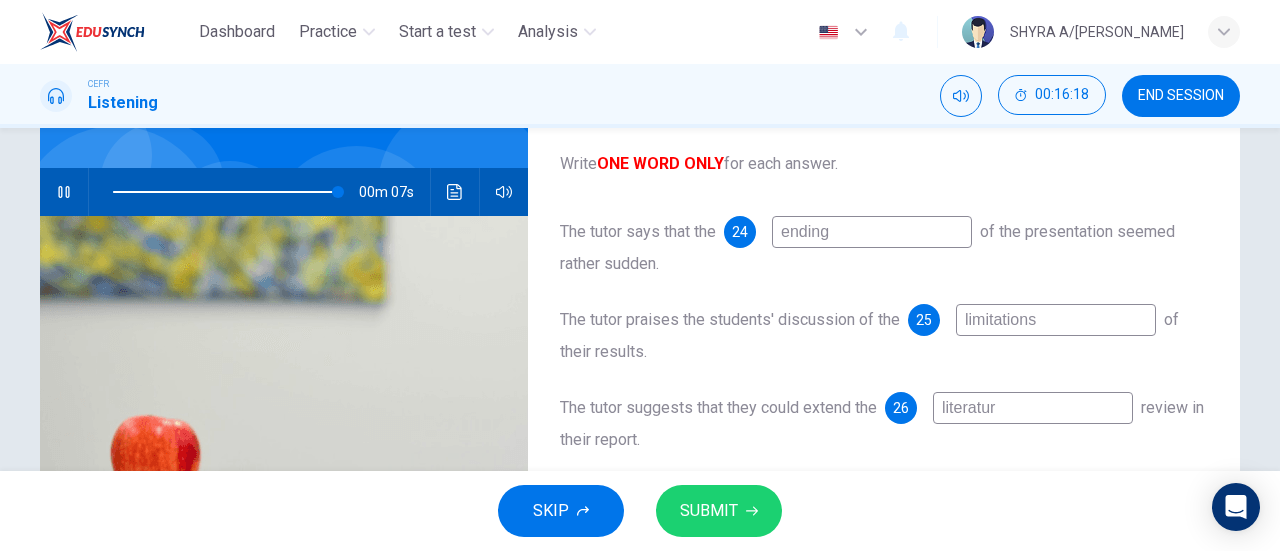 type on "98" 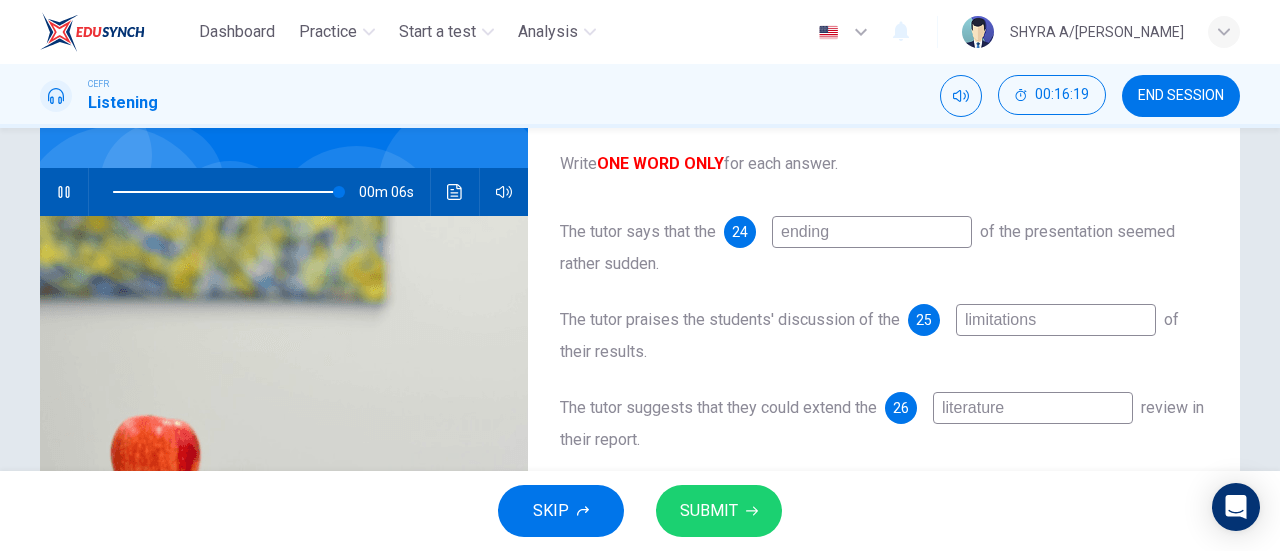 type on "98" 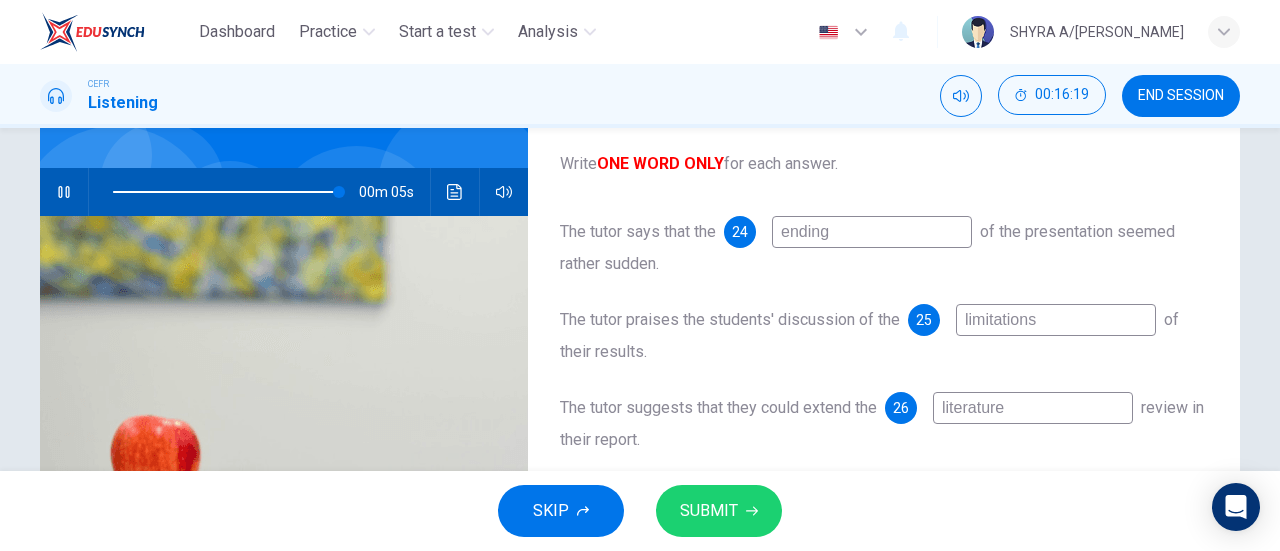 type on "literature" 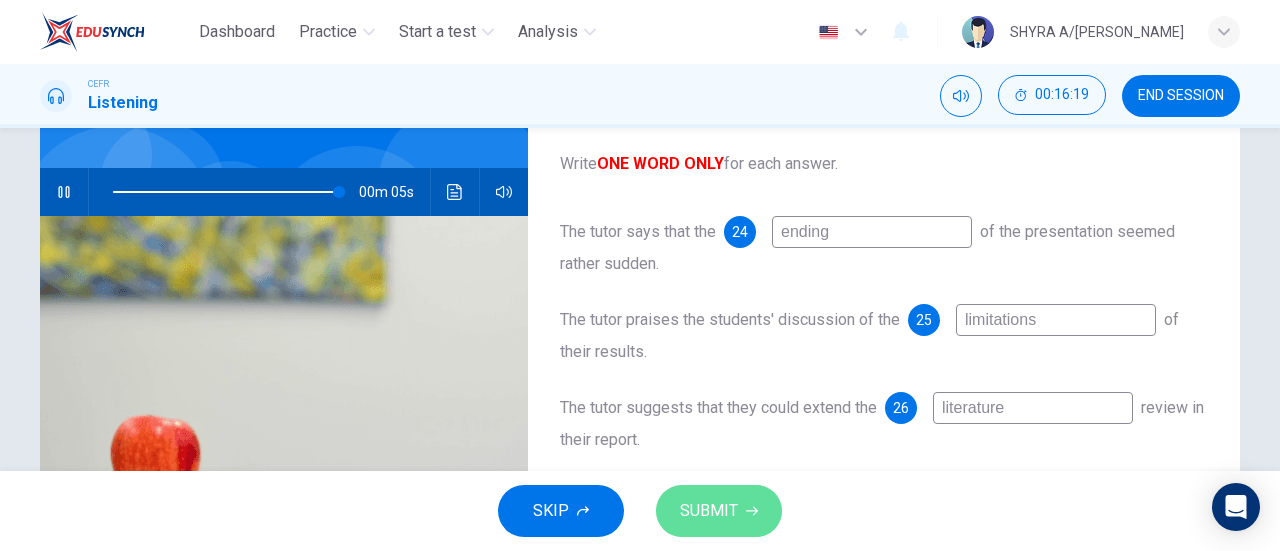 click on "SUBMIT" at bounding box center (719, 511) 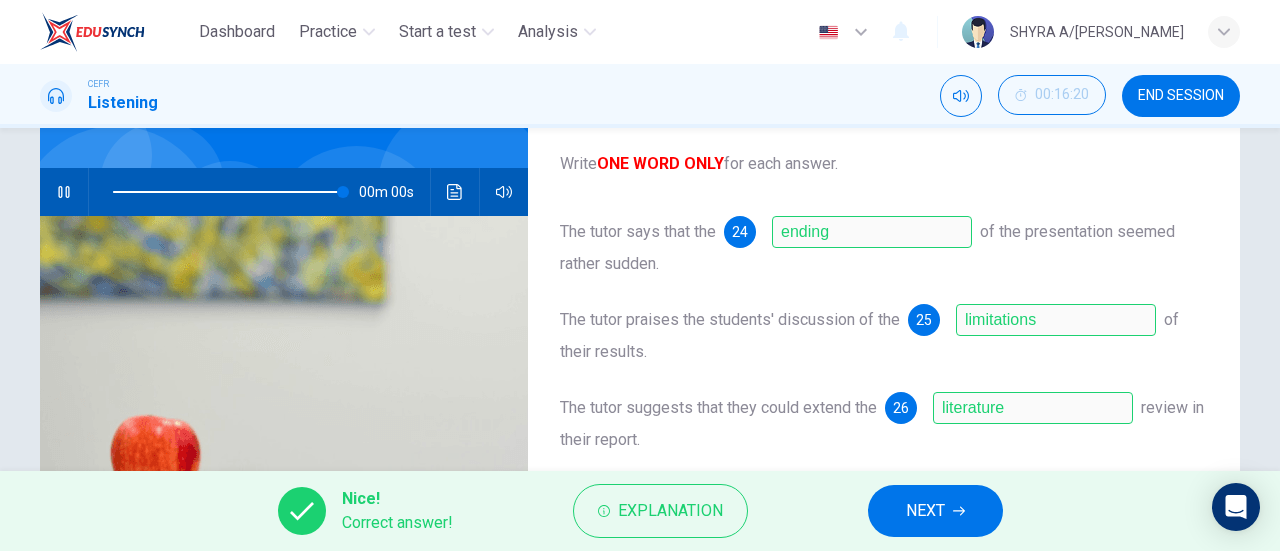 type on "0" 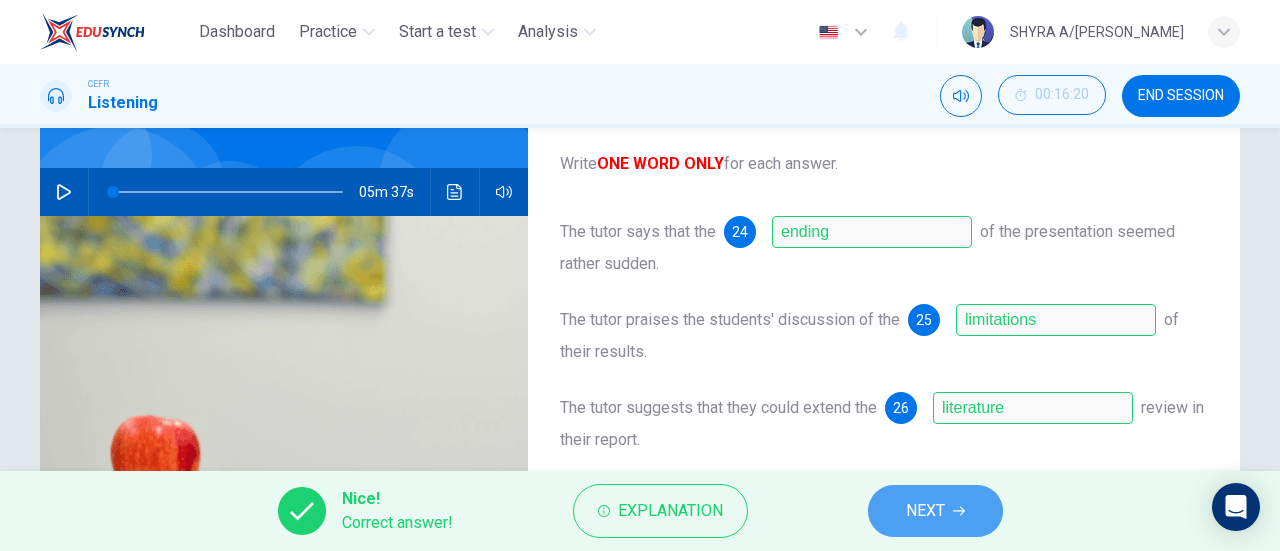 click on "NEXT" at bounding box center [925, 511] 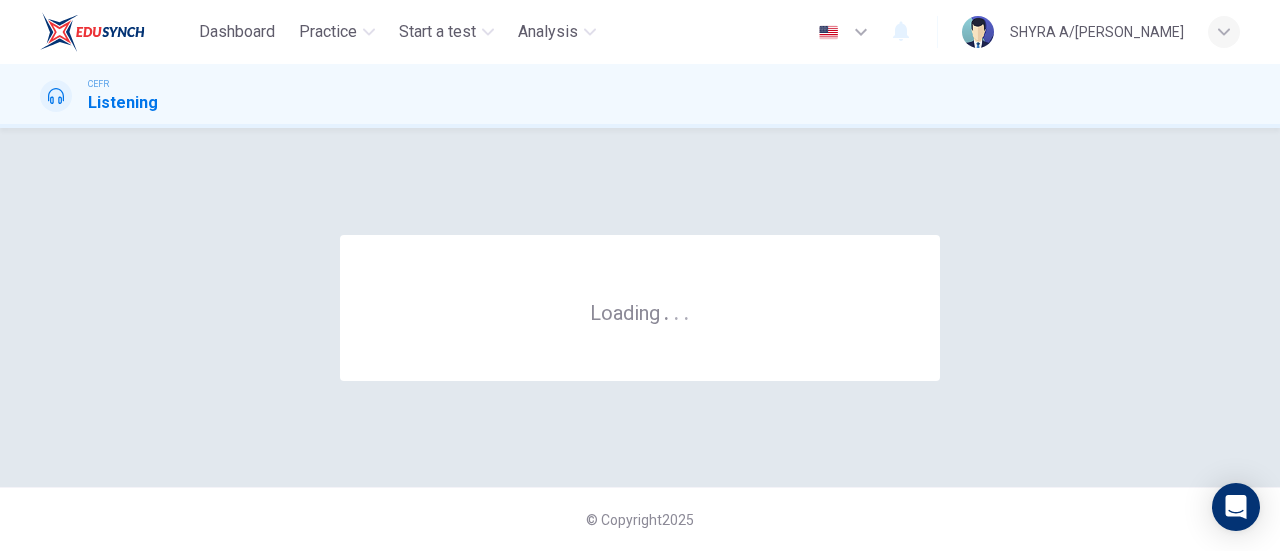 scroll, scrollTop: 0, scrollLeft: 0, axis: both 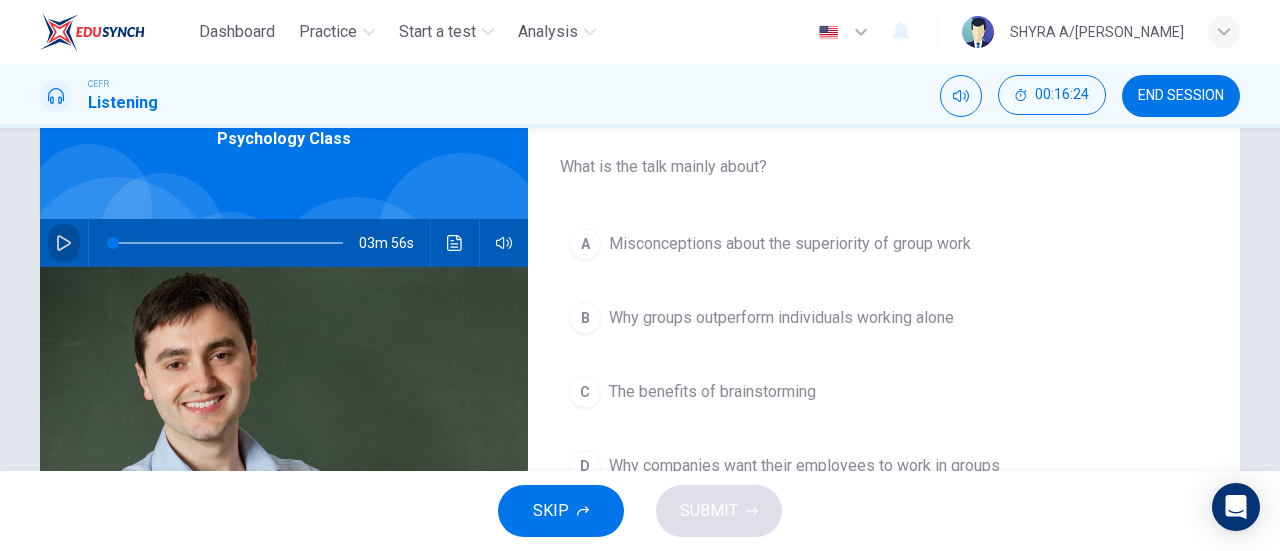 click 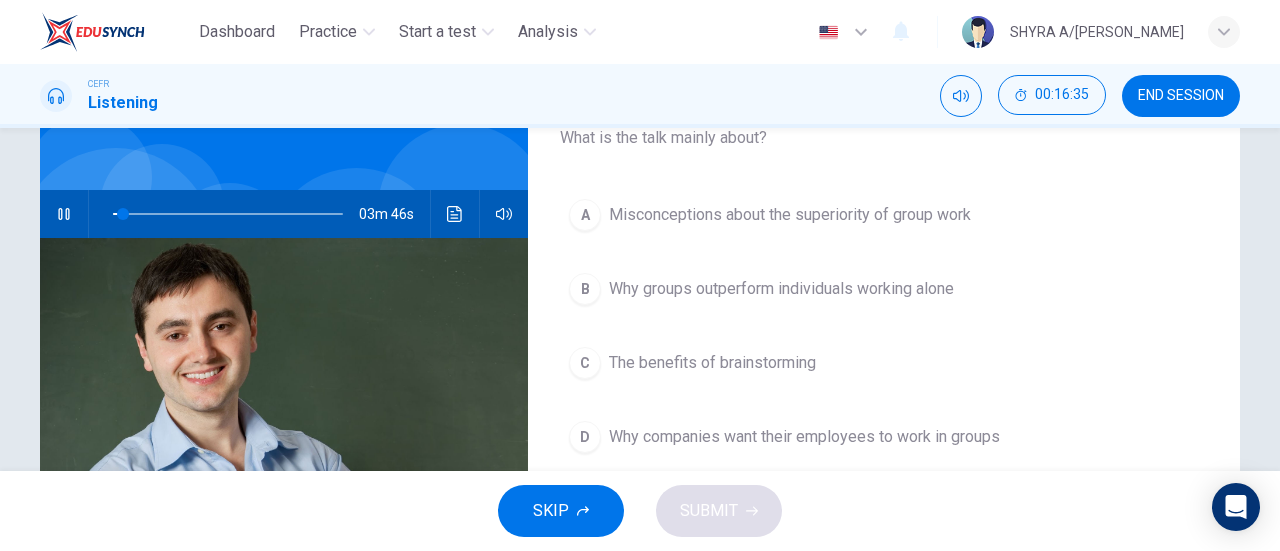 scroll, scrollTop: 138, scrollLeft: 0, axis: vertical 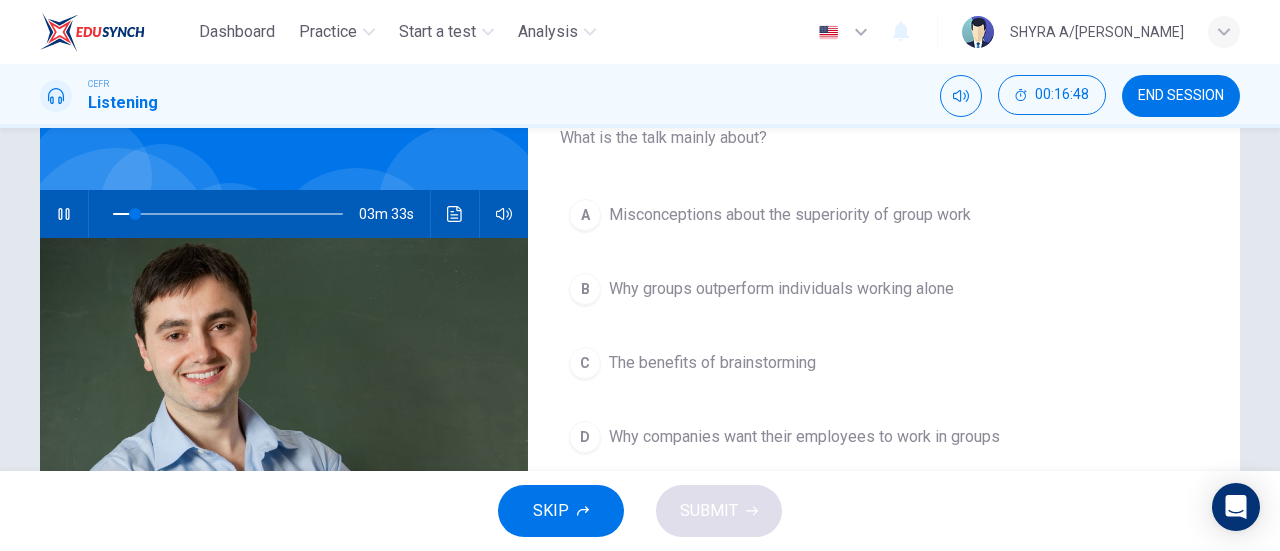 click on "Why companies want their employees to work in groups" at bounding box center (804, 437) 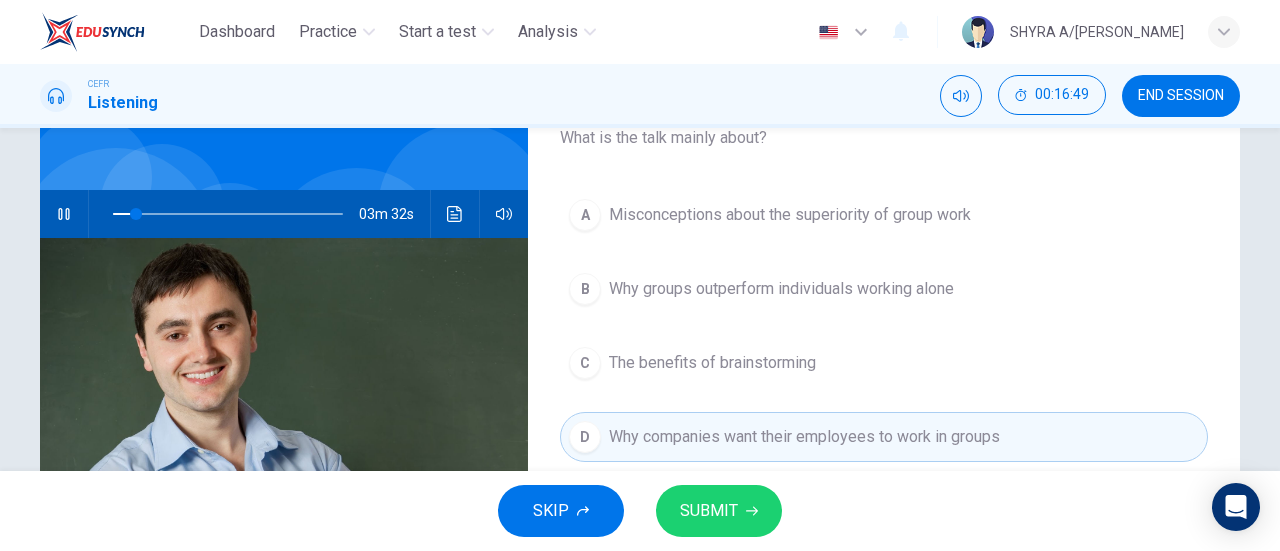 click 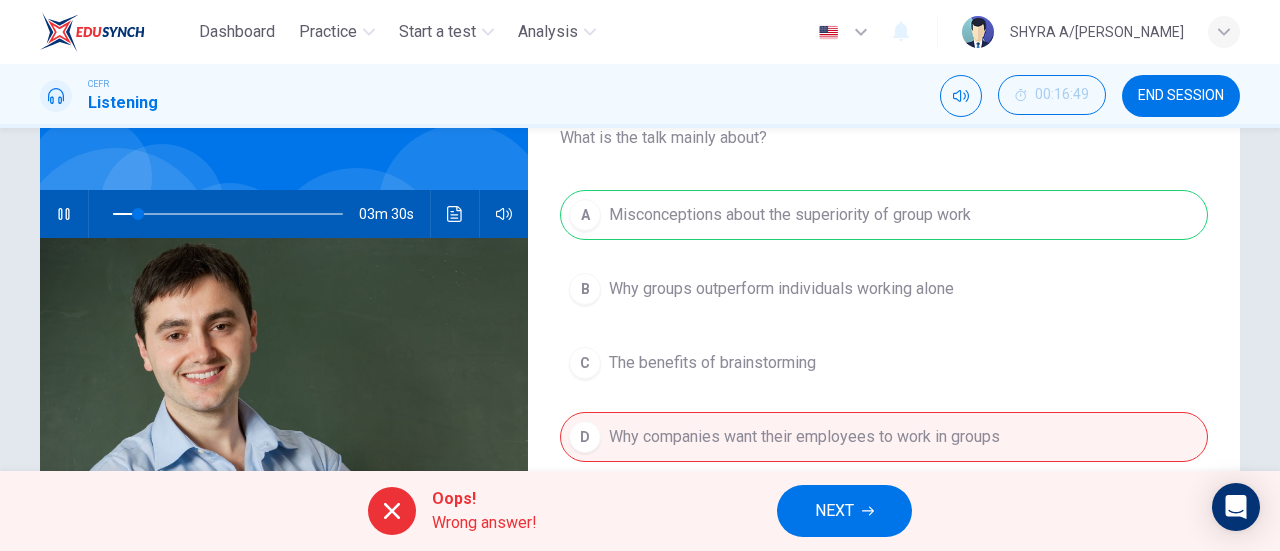 click on "NEXT" at bounding box center (834, 511) 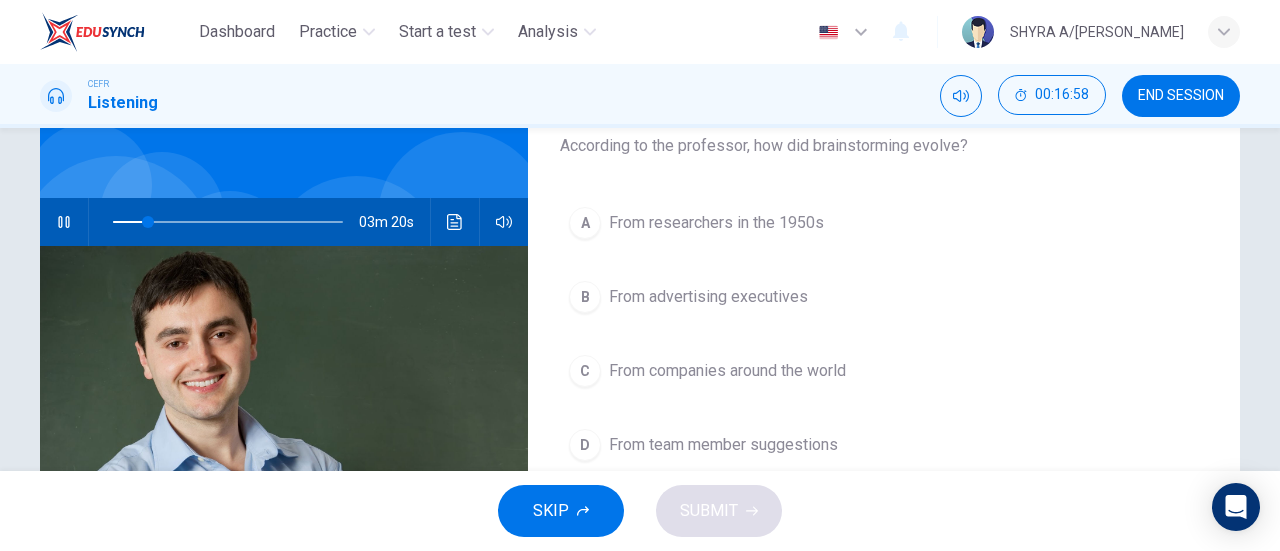 scroll, scrollTop: 135, scrollLeft: 0, axis: vertical 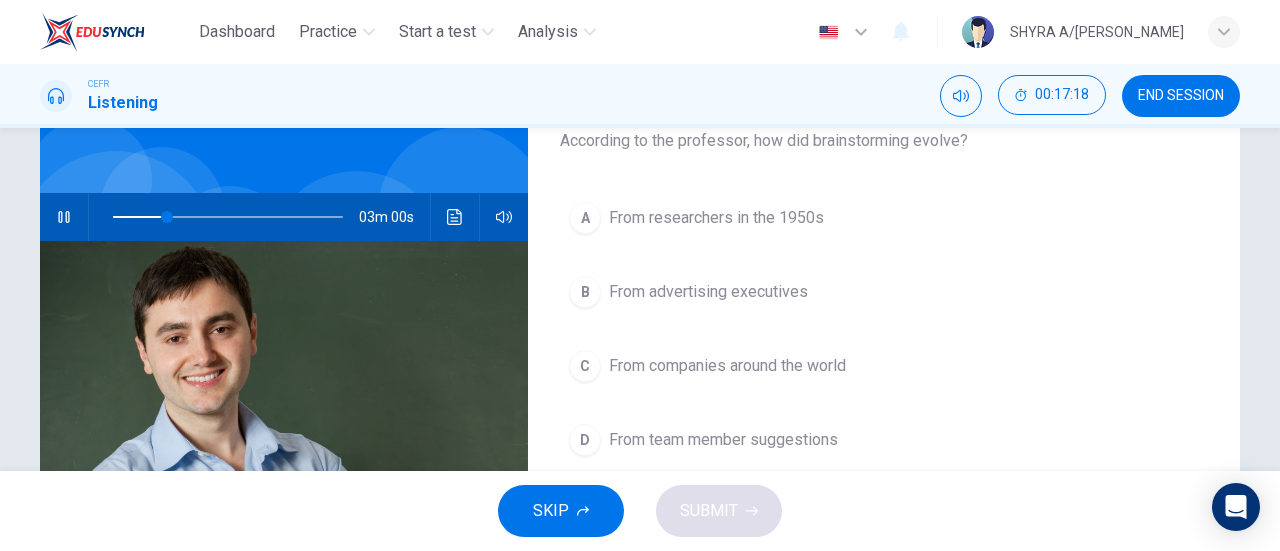 click on "From advertising executives" at bounding box center (708, 292) 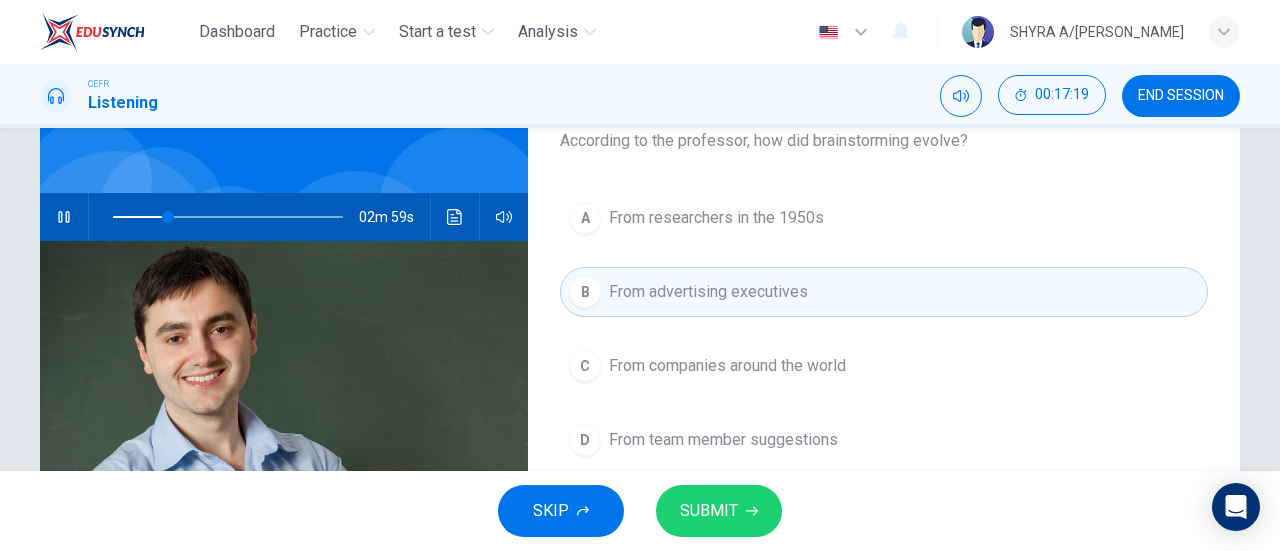 click on "SUBMIT" at bounding box center (709, 511) 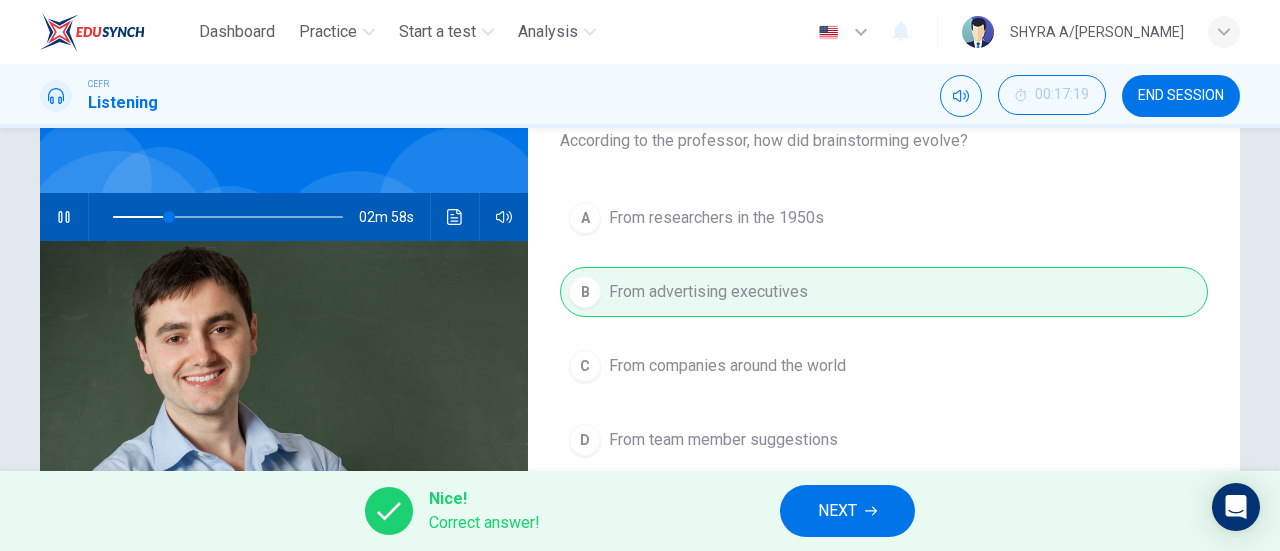 click on "NEXT" at bounding box center (837, 511) 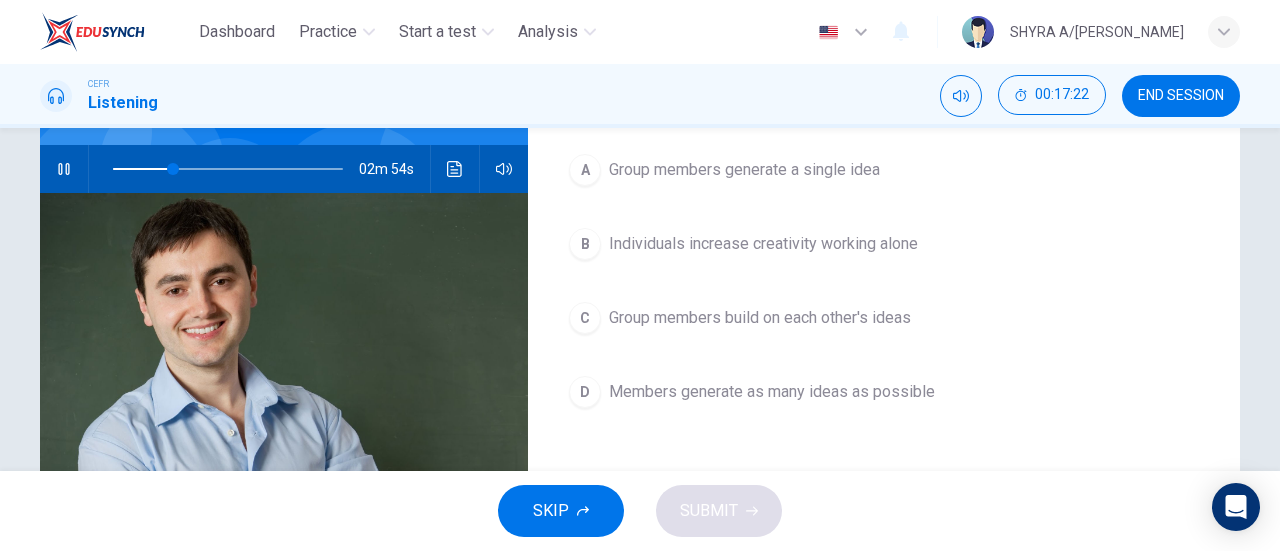 scroll, scrollTop: 184, scrollLeft: 0, axis: vertical 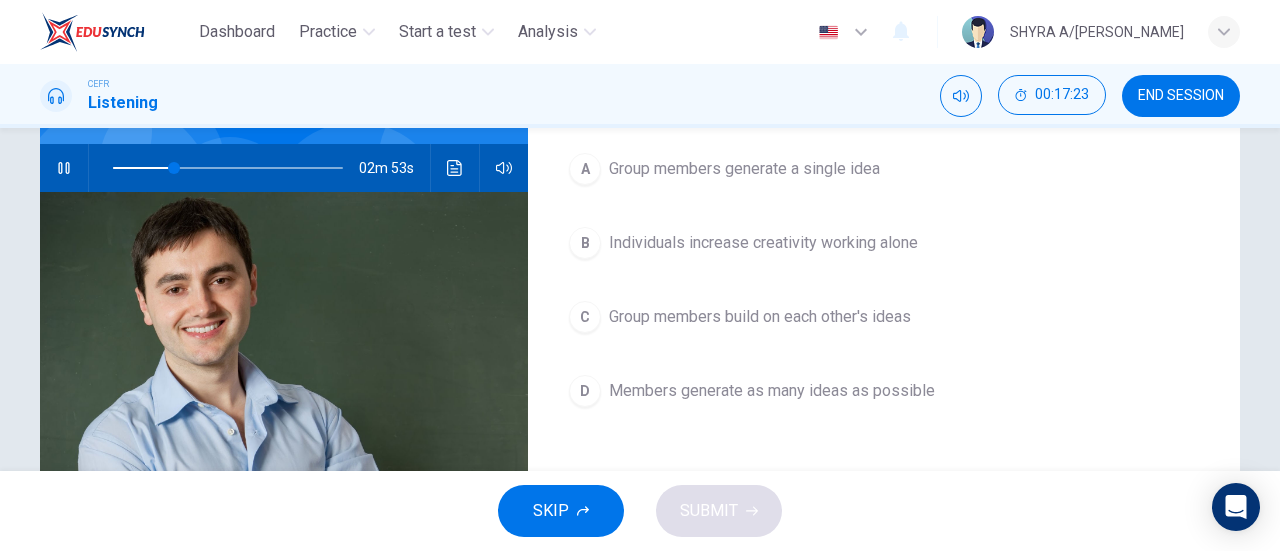 click on "Members generate as many ideas as possible" at bounding box center (772, 391) 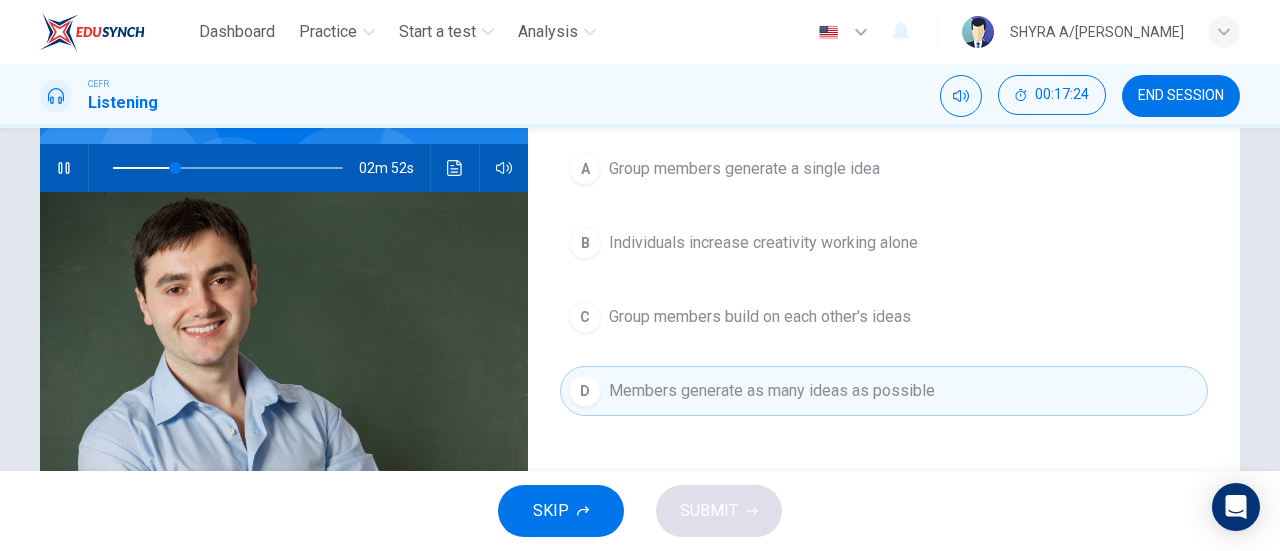 click on "SKIP SUBMIT" at bounding box center (640, 511) 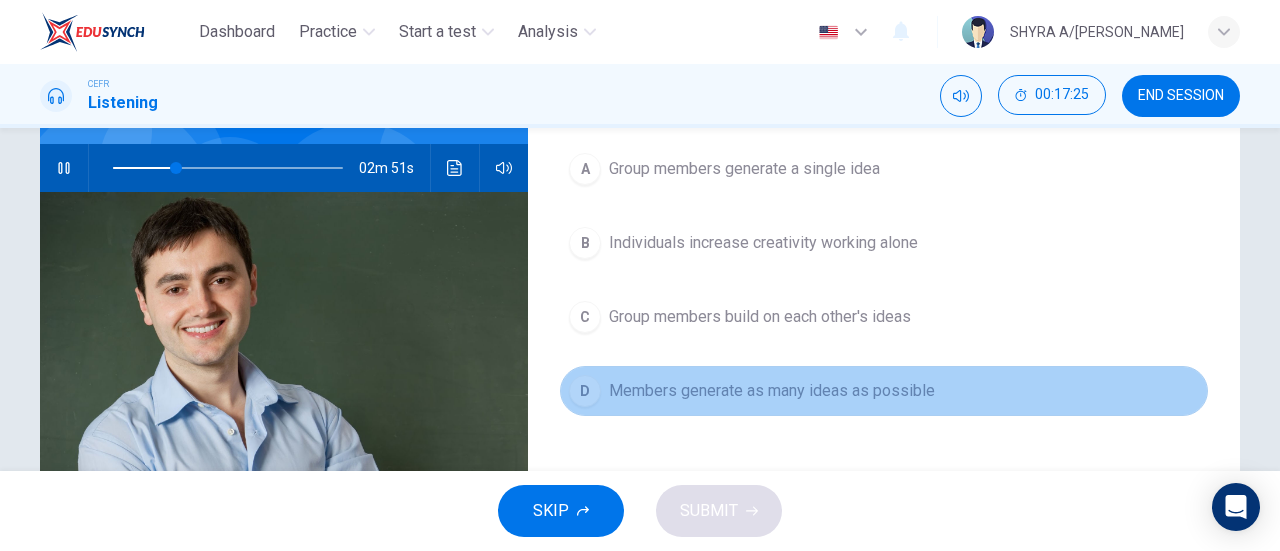 click on "Members generate as many ideas as possible" at bounding box center (772, 391) 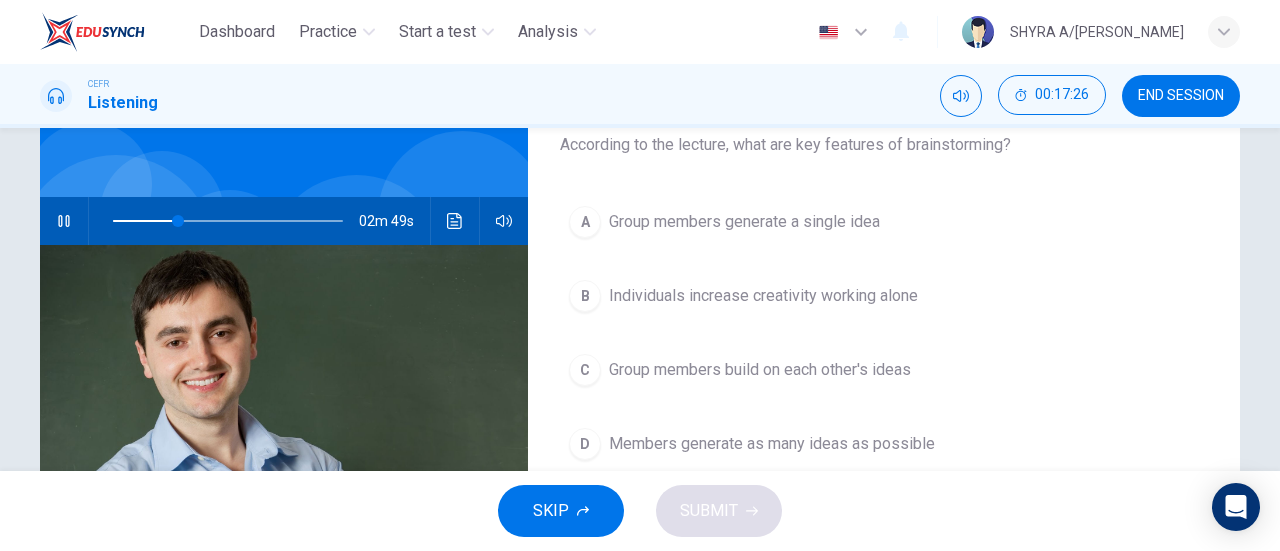 scroll, scrollTop: 168, scrollLeft: 0, axis: vertical 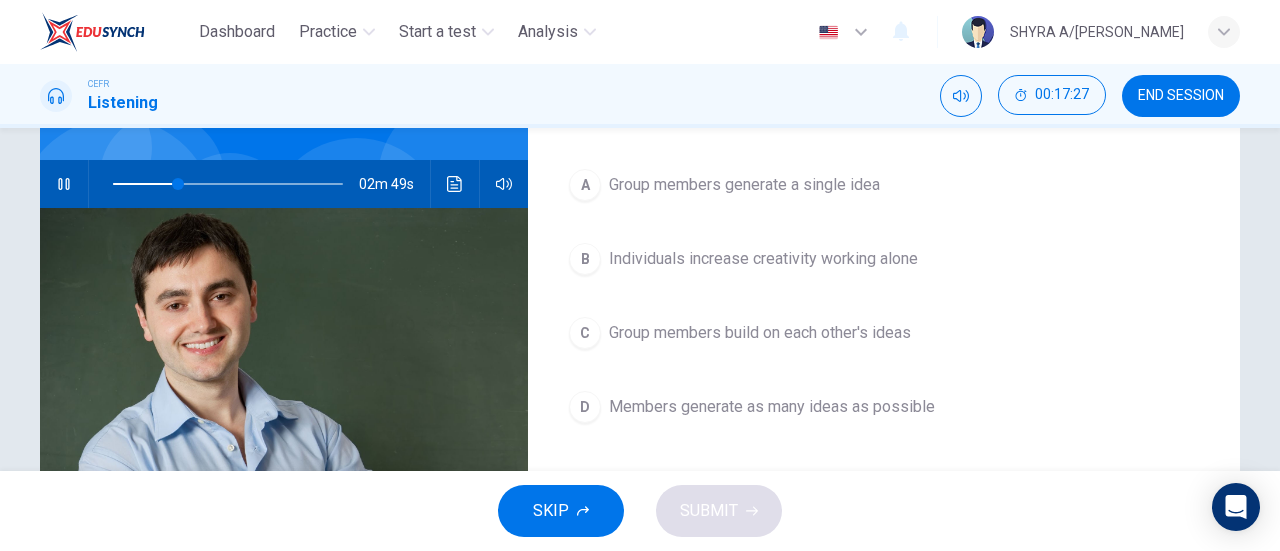 click on "Members generate as many ideas as possible" at bounding box center (772, 407) 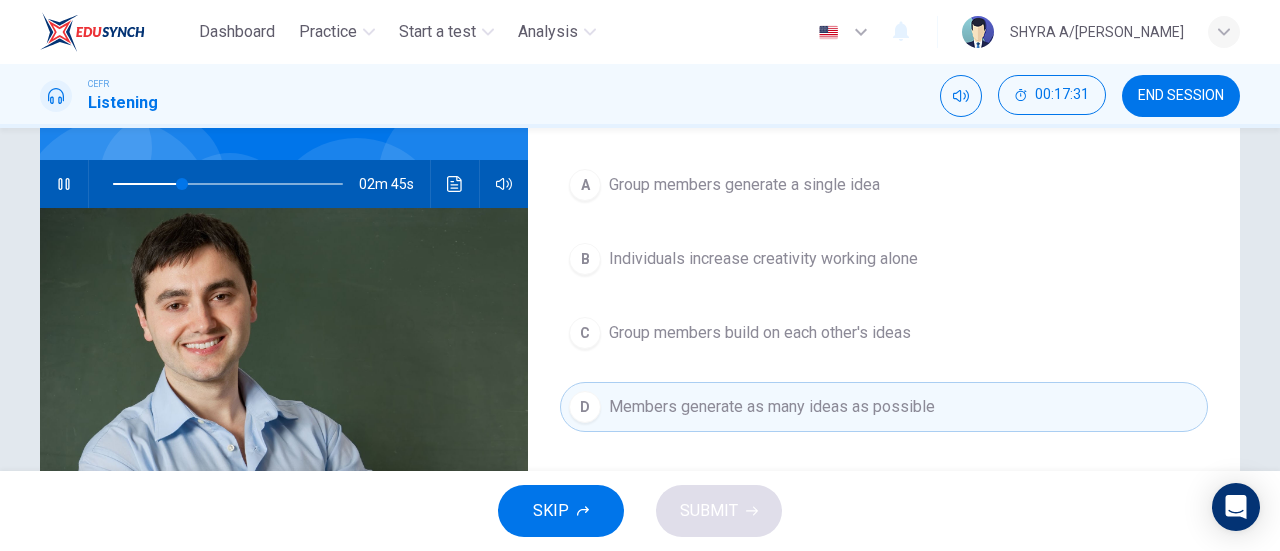 click on "Group members build on each other's ideas" at bounding box center [760, 333] 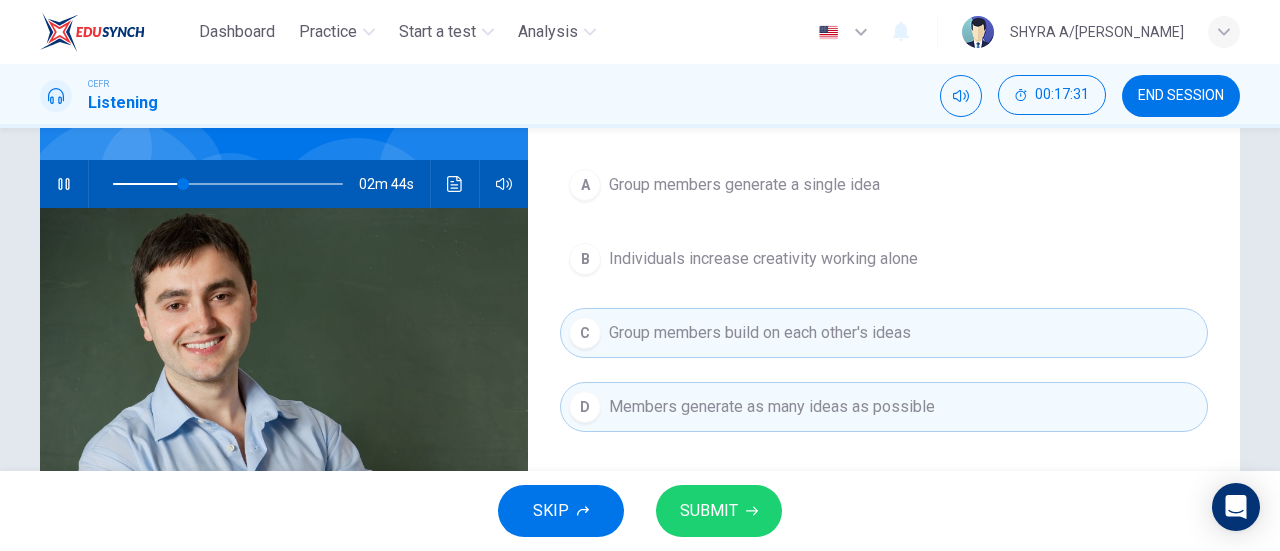 click 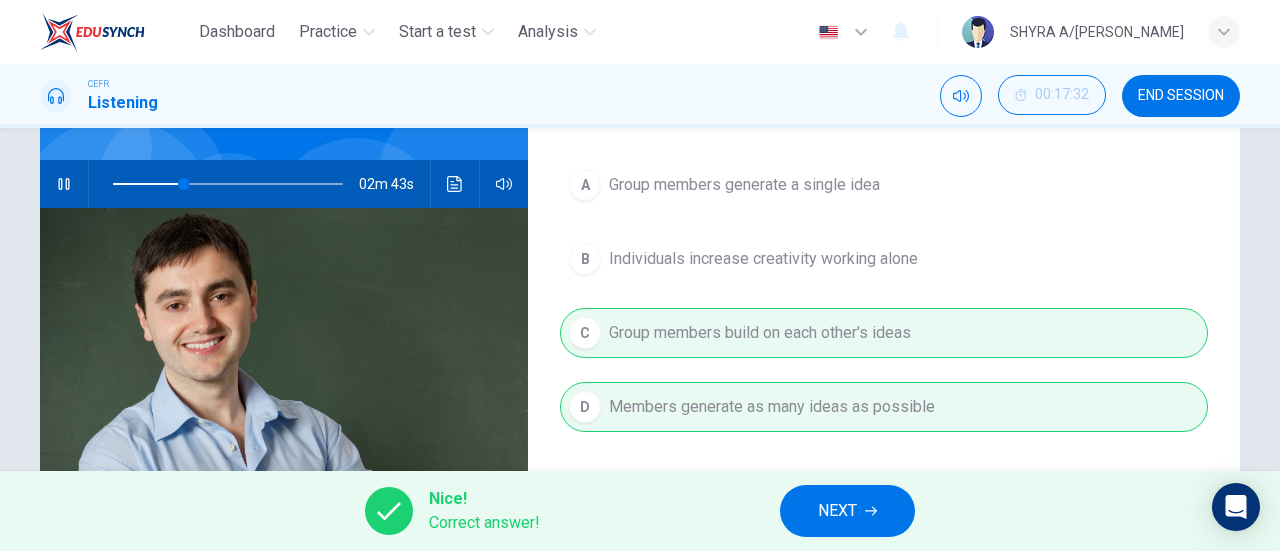 click 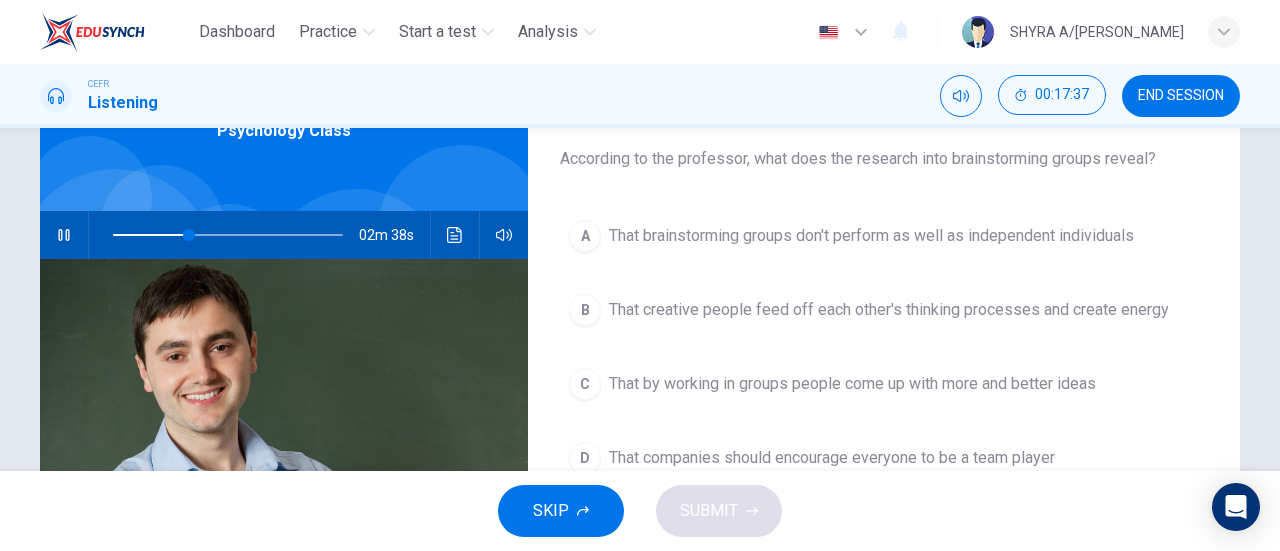 scroll, scrollTop: 116, scrollLeft: 0, axis: vertical 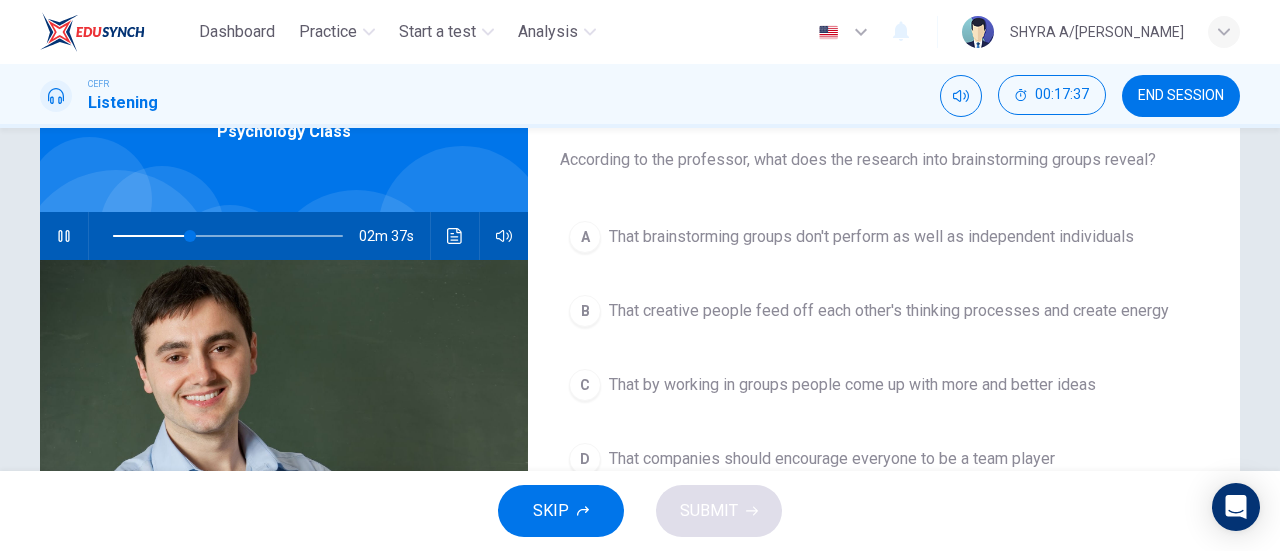 click on "That creative people feed off each other's thinking processes and create energy" at bounding box center [889, 311] 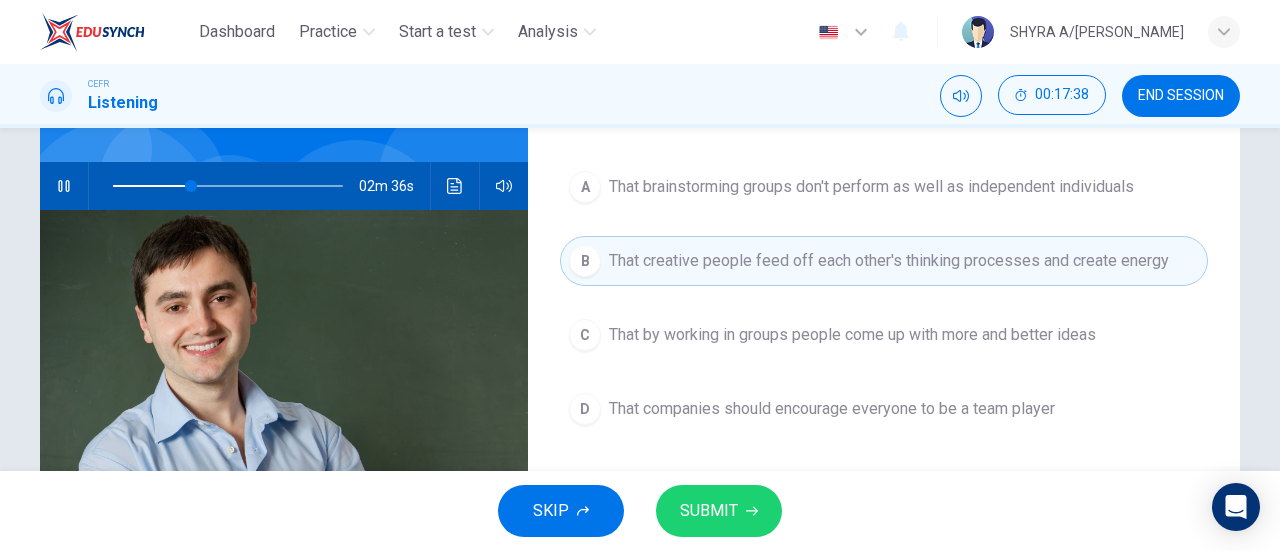 scroll, scrollTop: 177, scrollLeft: 0, axis: vertical 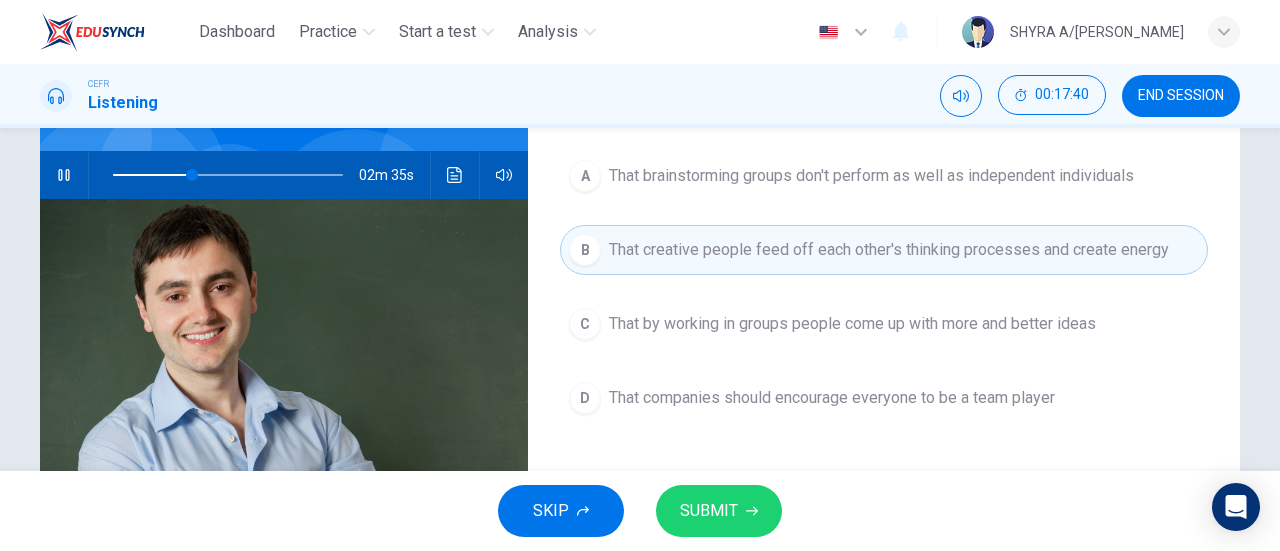 click 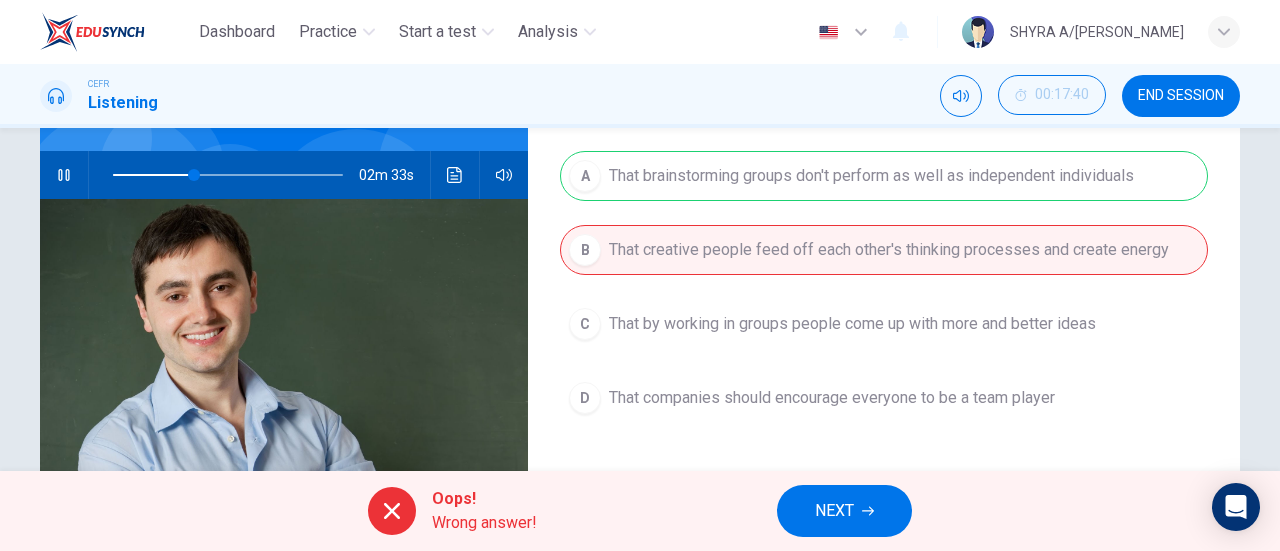 click 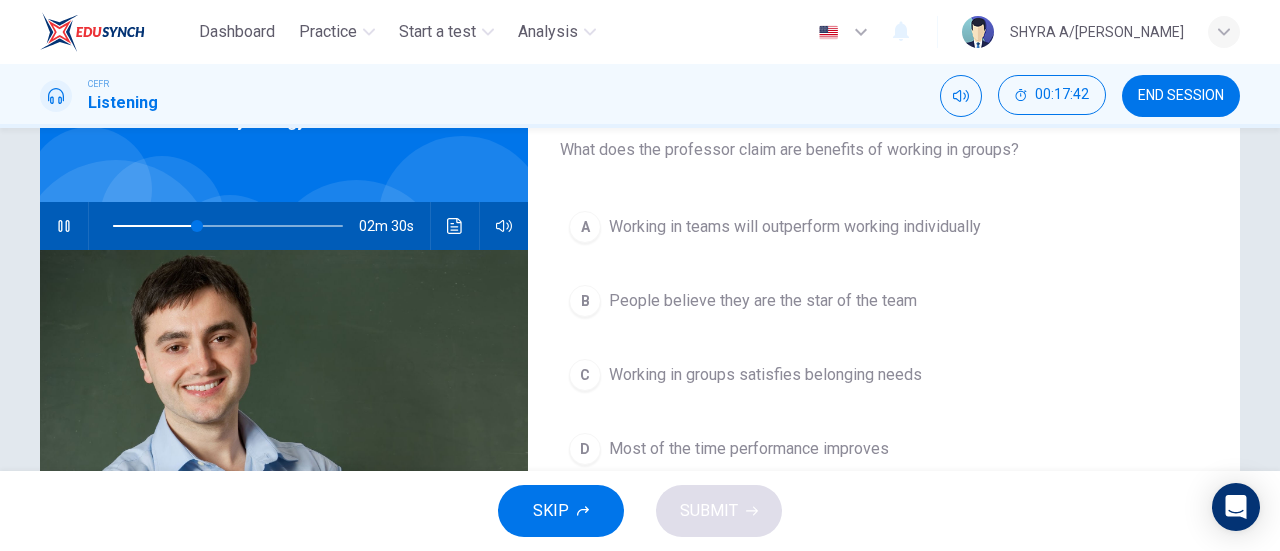 scroll, scrollTop: 127, scrollLeft: 0, axis: vertical 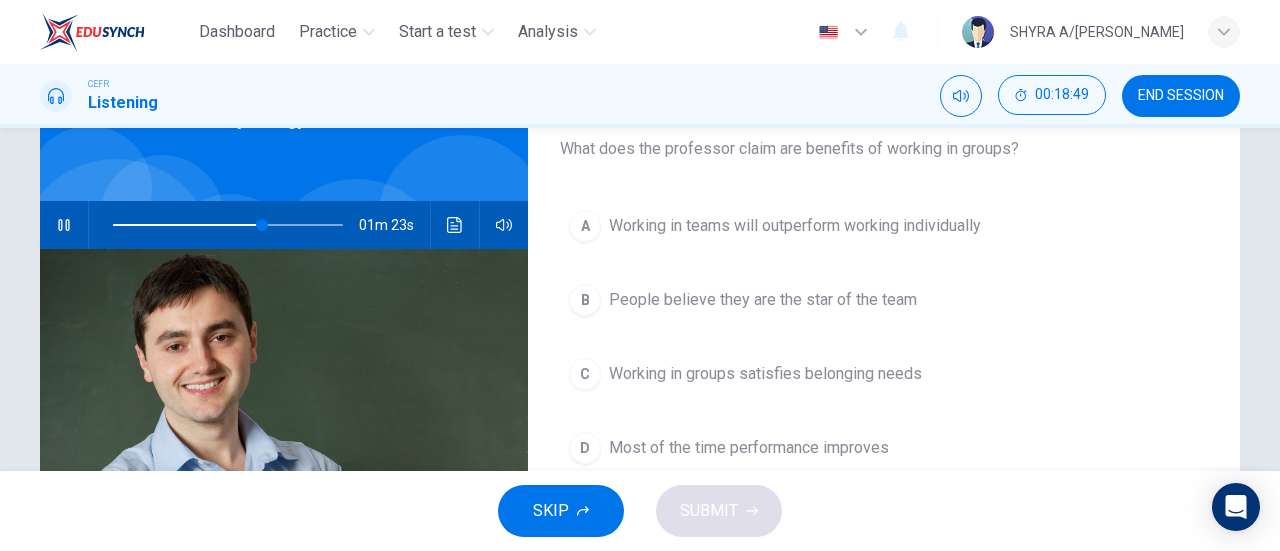 click on "Most of the time performance improves" at bounding box center (749, 448) 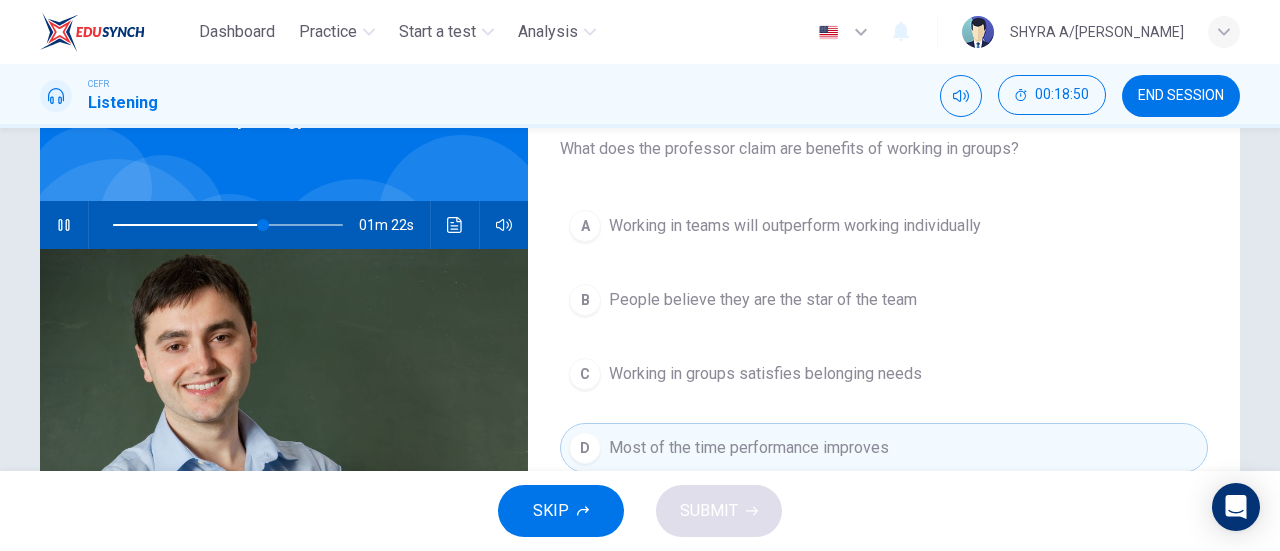 click on "SKIP SUBMIT" at bounding box center (640, 511) 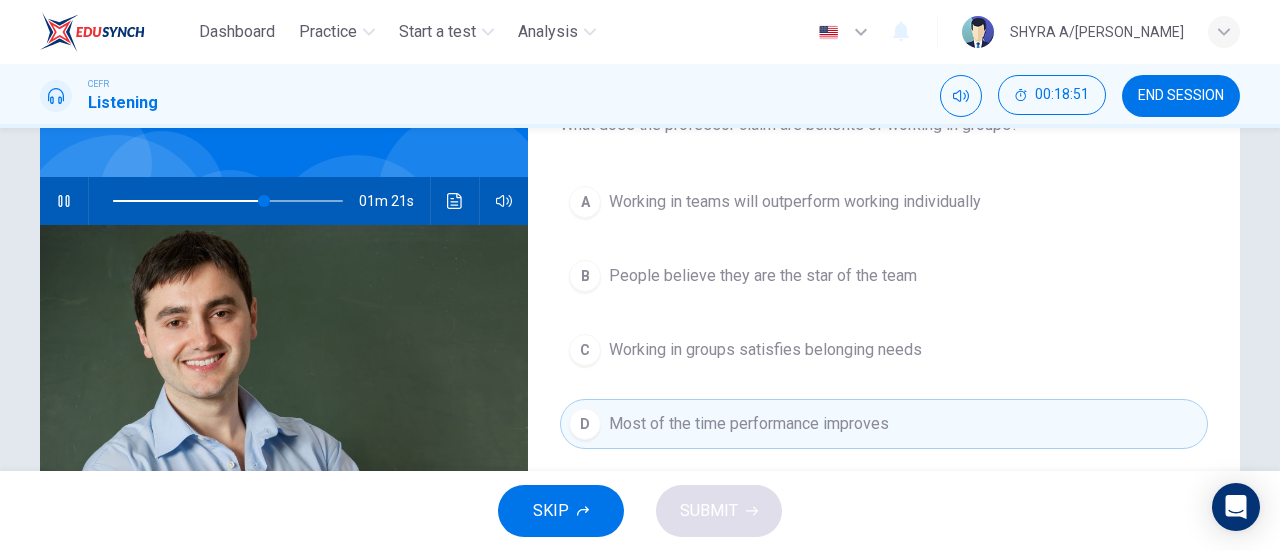 scroll, scrollTop: 171, scrollLeft: 0, axis: vertical 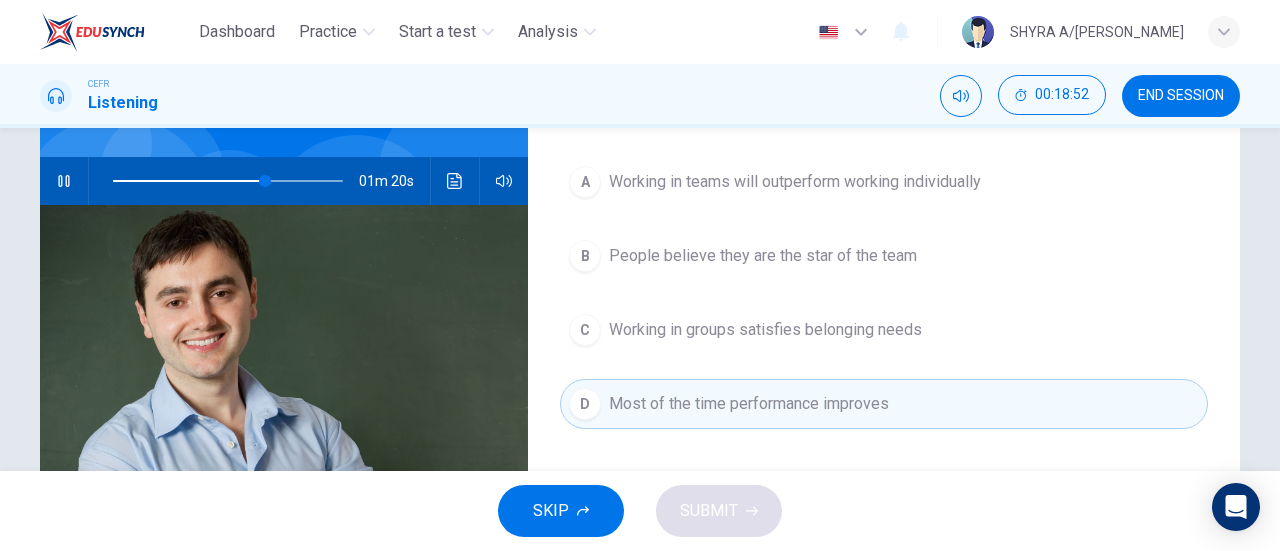 click on "People believe they are the star of the team" at bounding box center [763, 256] 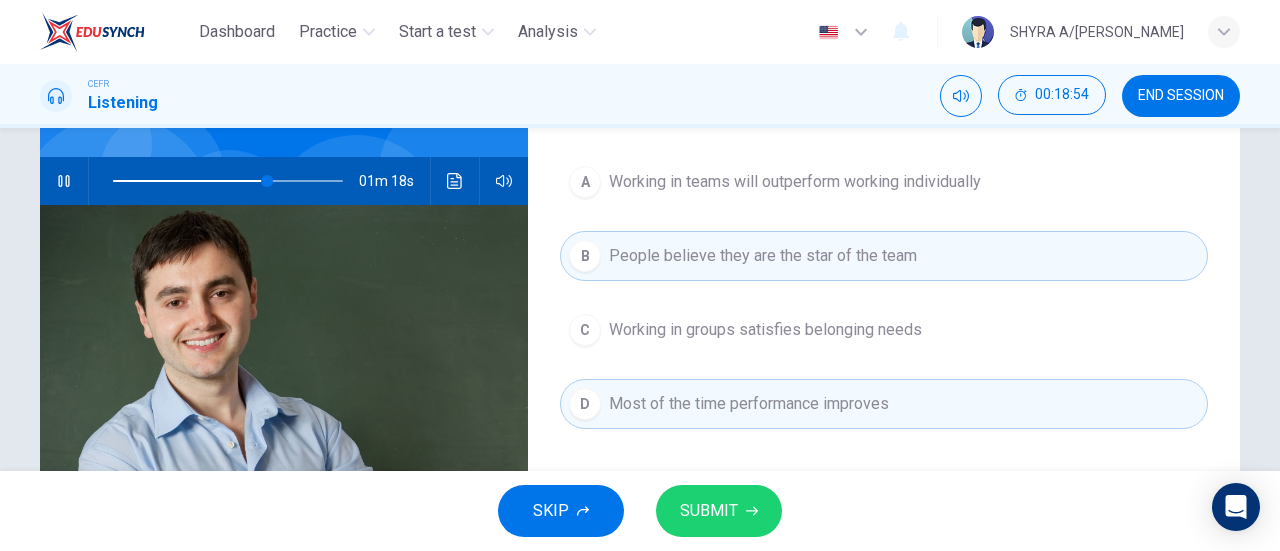 click on "Working in teams will outperform working individually" at bounding box center [795, 182] 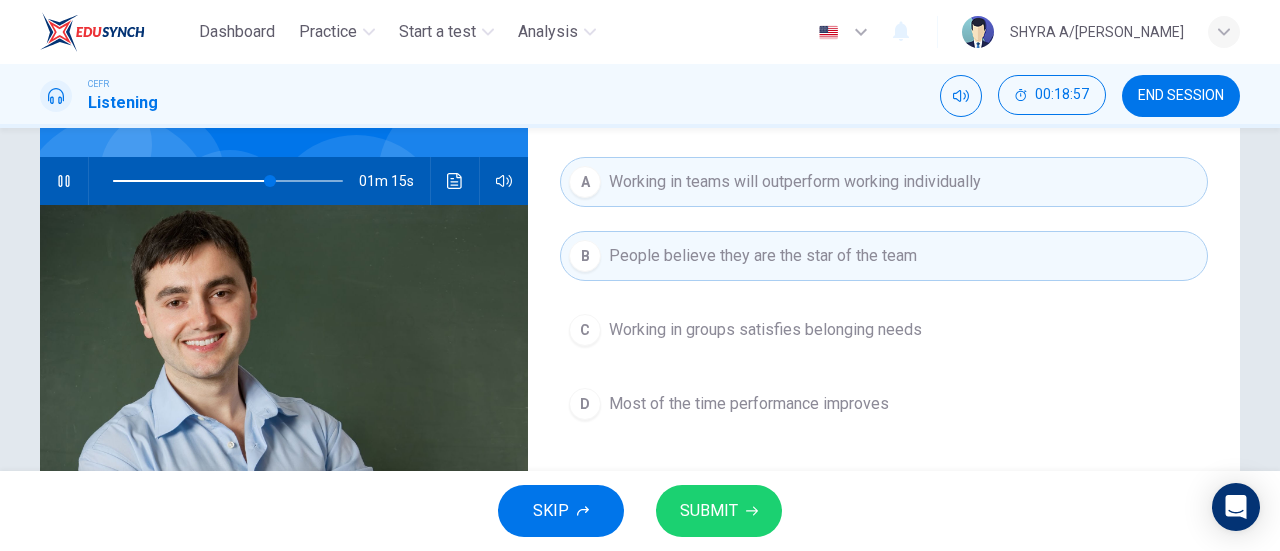 click on "Most of the time performance improves" at bounding box center [749, 404] 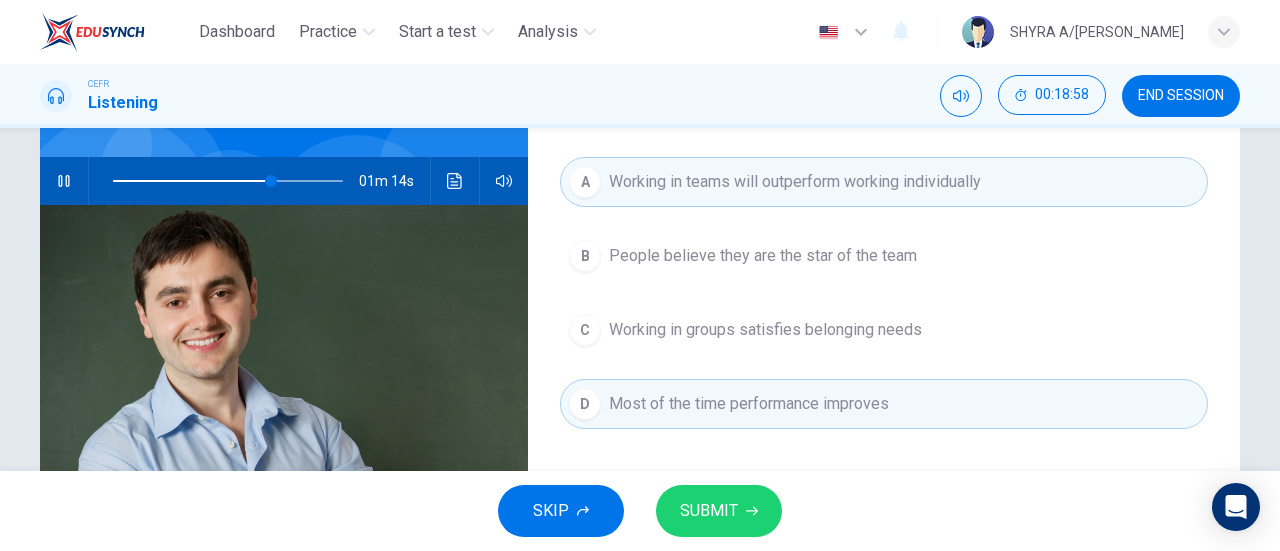 click 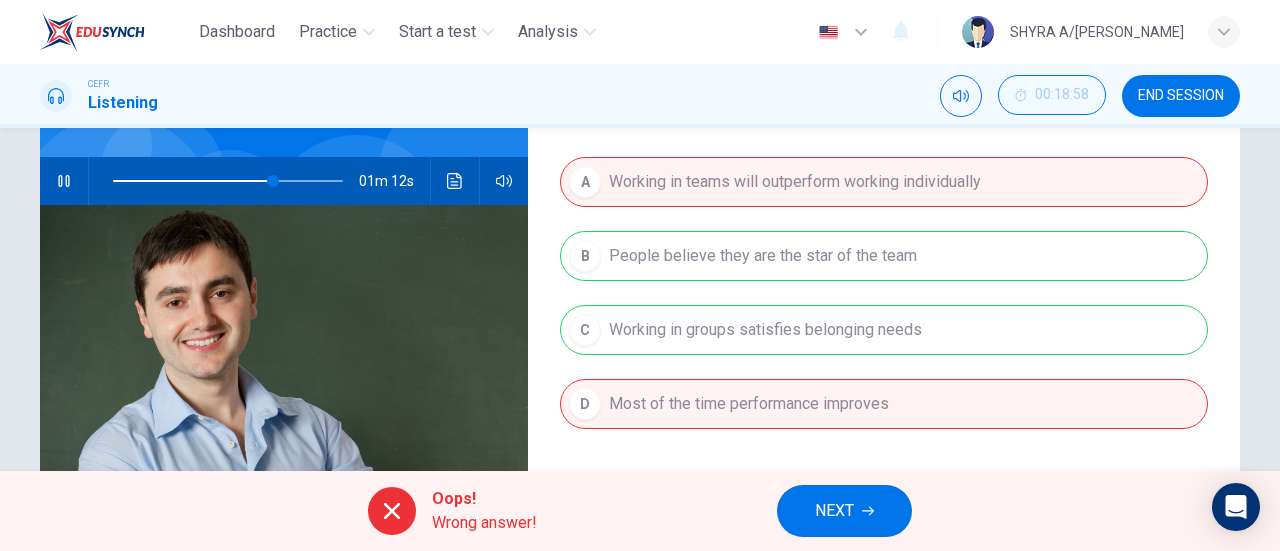 click on "NEXT" at bounding box center [834, 511] 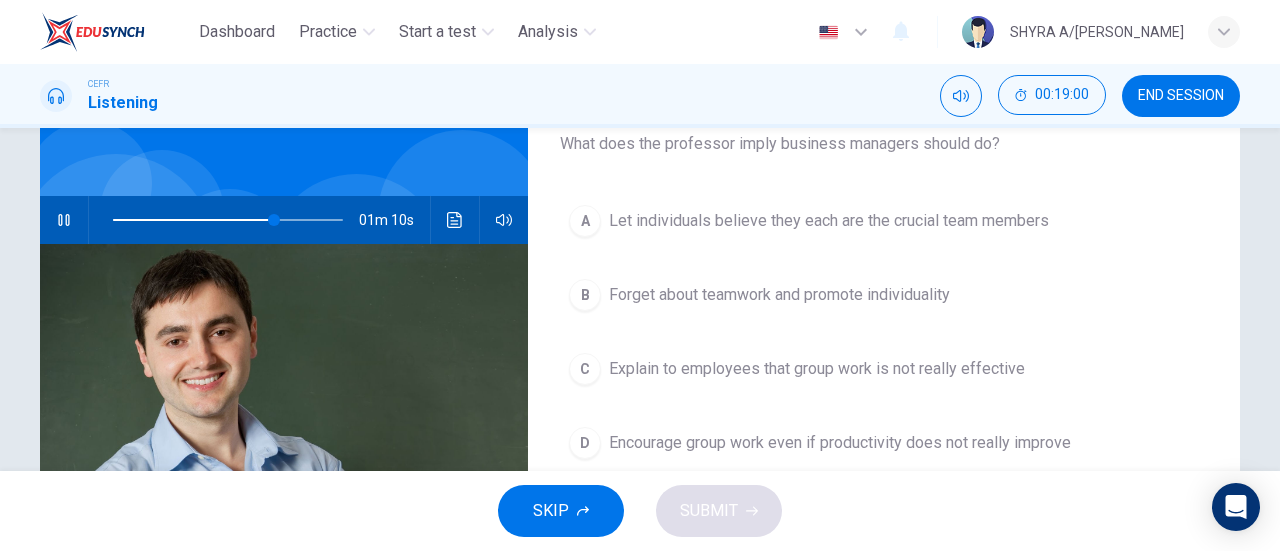 scroll, scrollTop: 135, scrollLeft: 0, axis: vertical 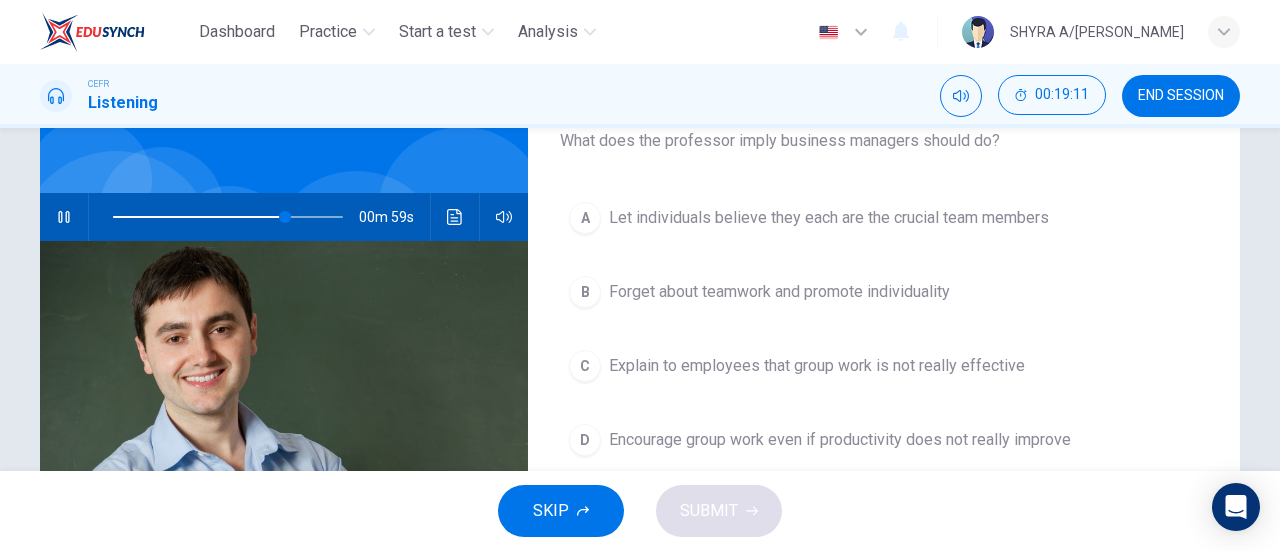 click on "Let individuals believe they each are the crucial team members" at bounding box center [829, 218] 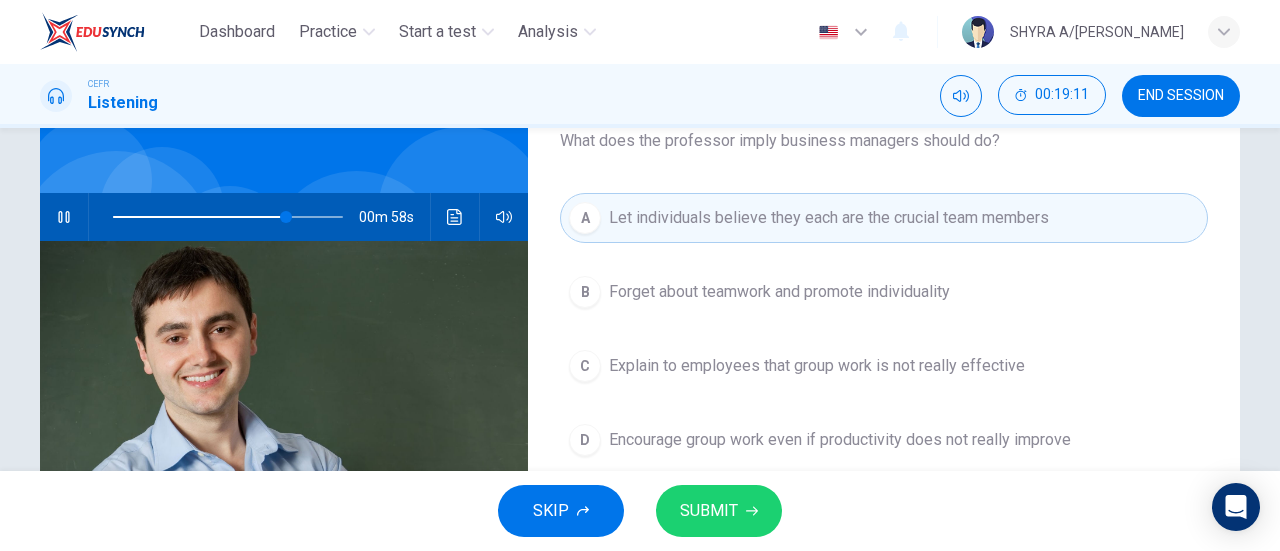 click 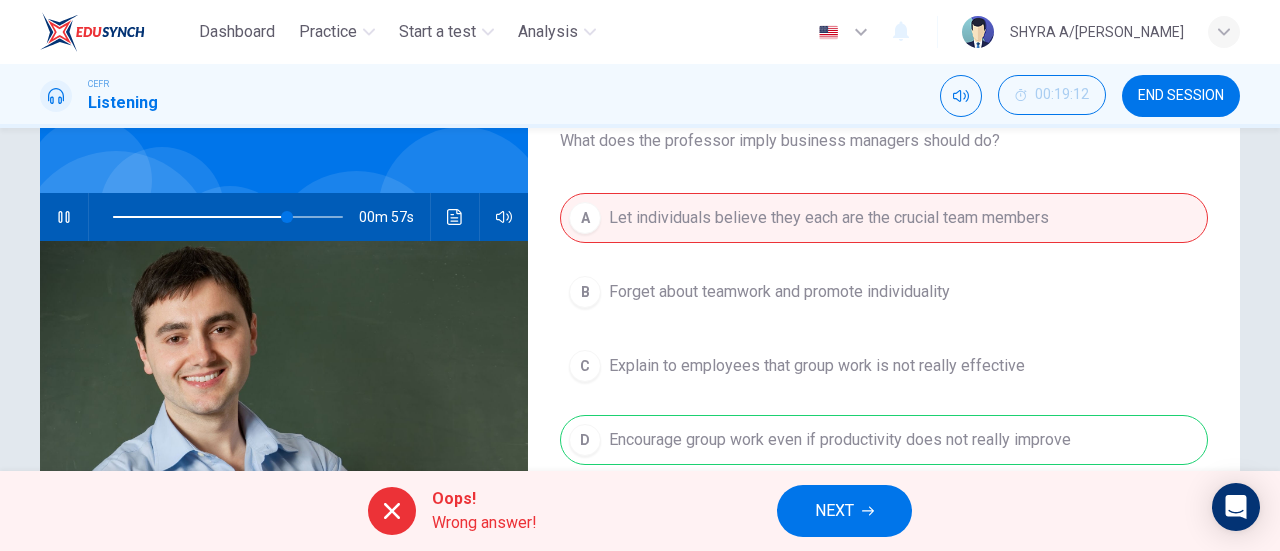 type on "76" 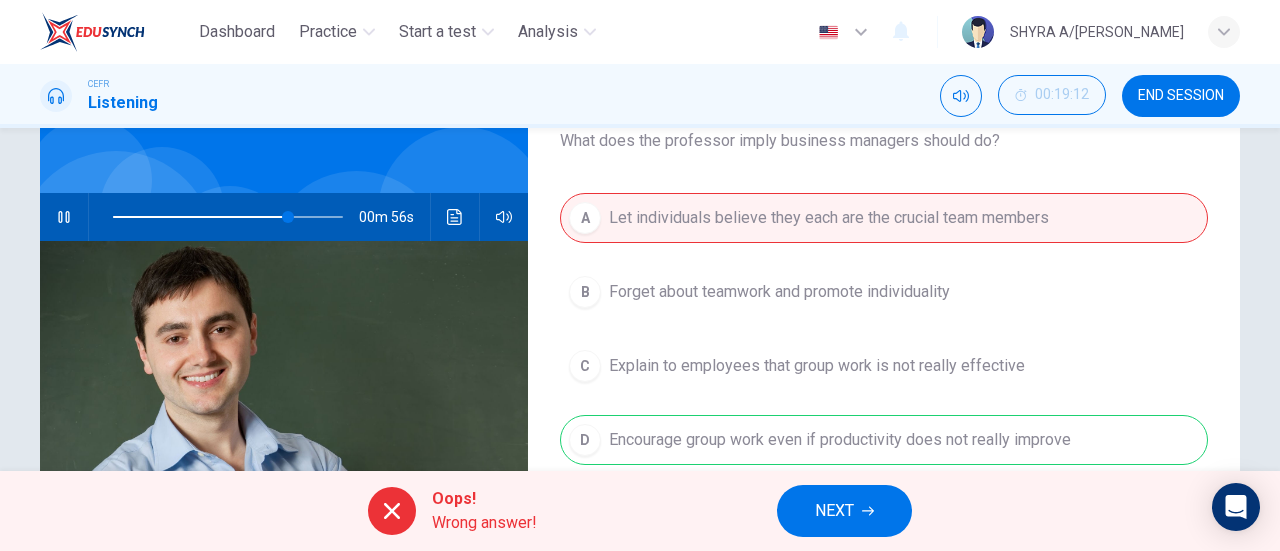 click 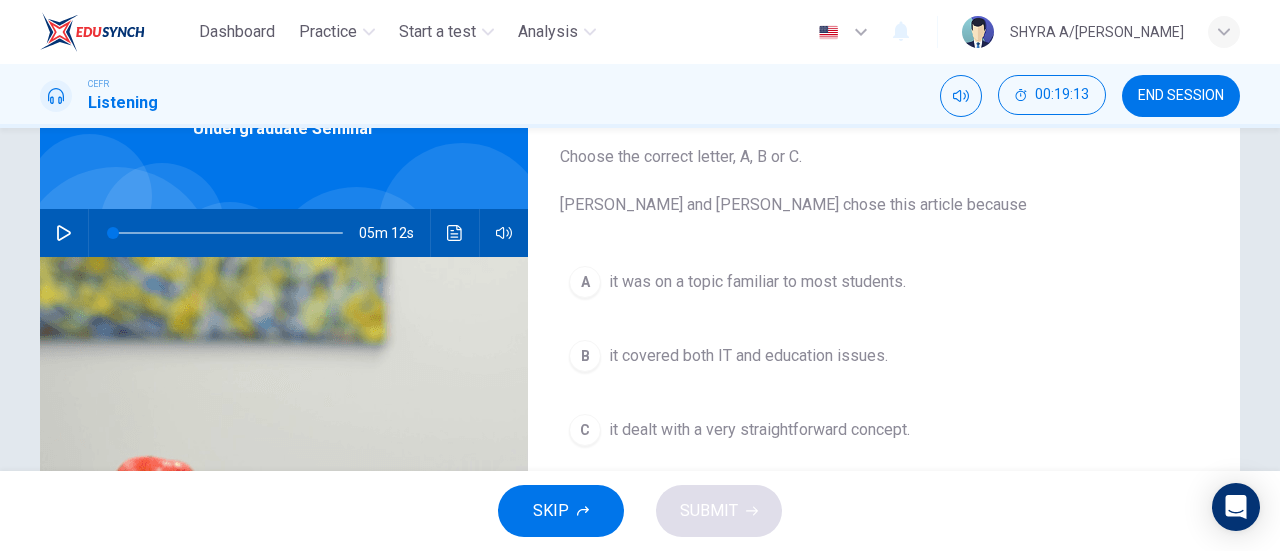 scroll, scrollTop: 120, scrollLeft: 0, axis: vertical 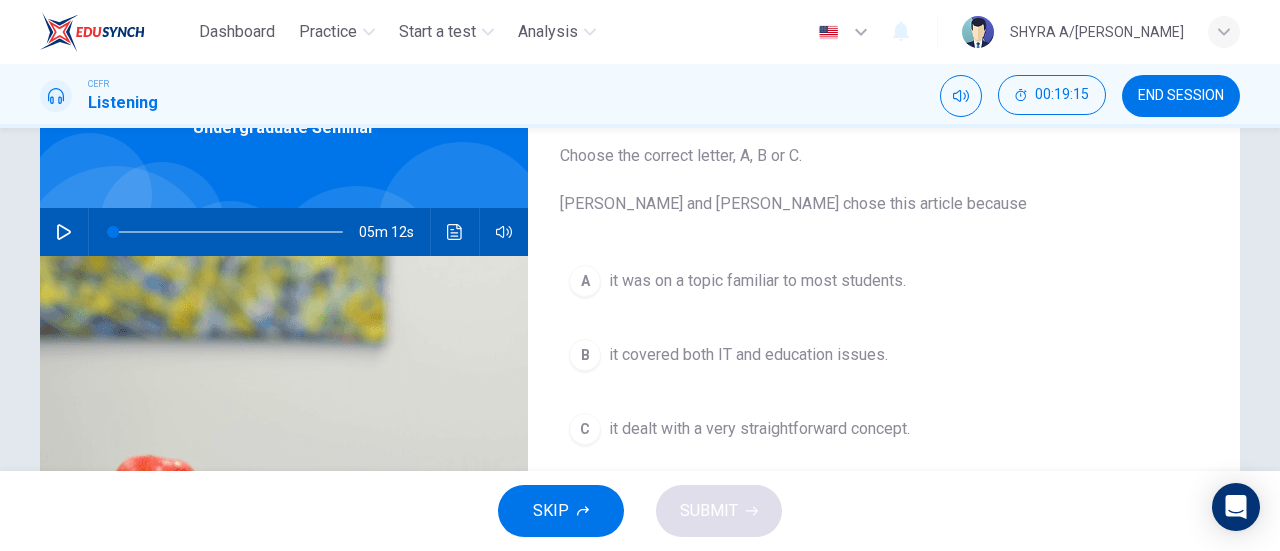 click 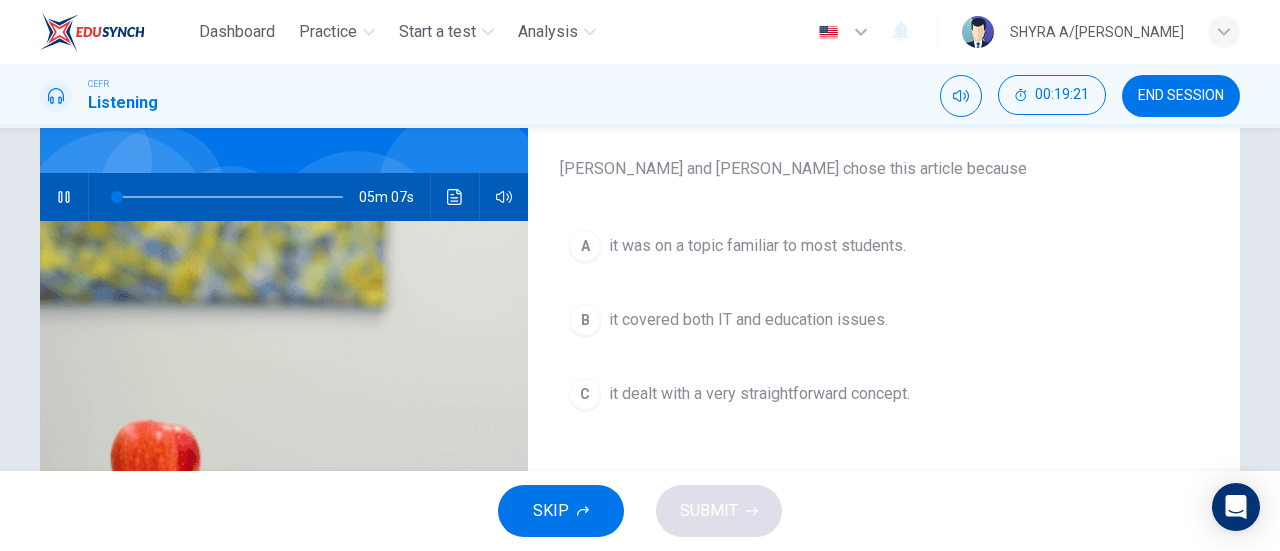 scroll, scrollTop: 154, scrollLeft: 0, axis: vertical 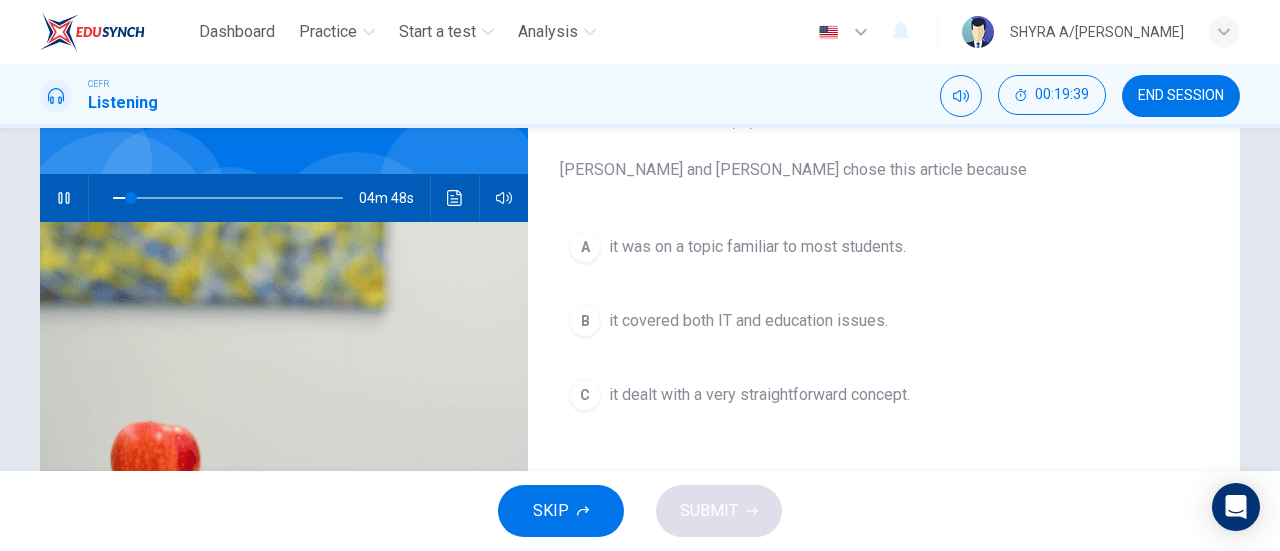 type on "8" 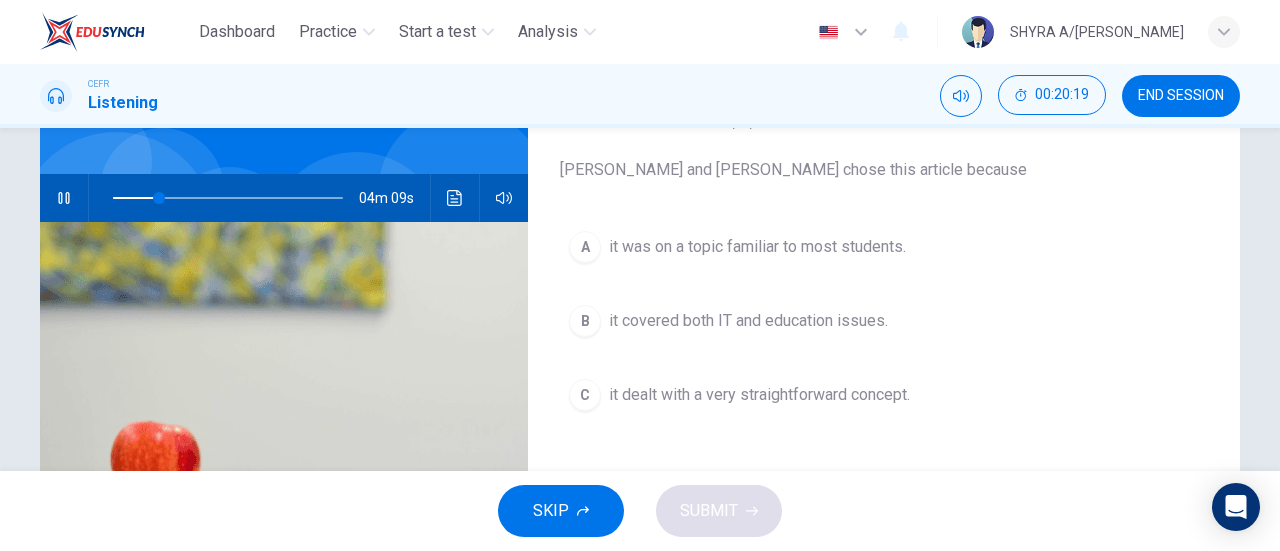 click on "it covered both IT and education issues." at bounding box center [748, 321] 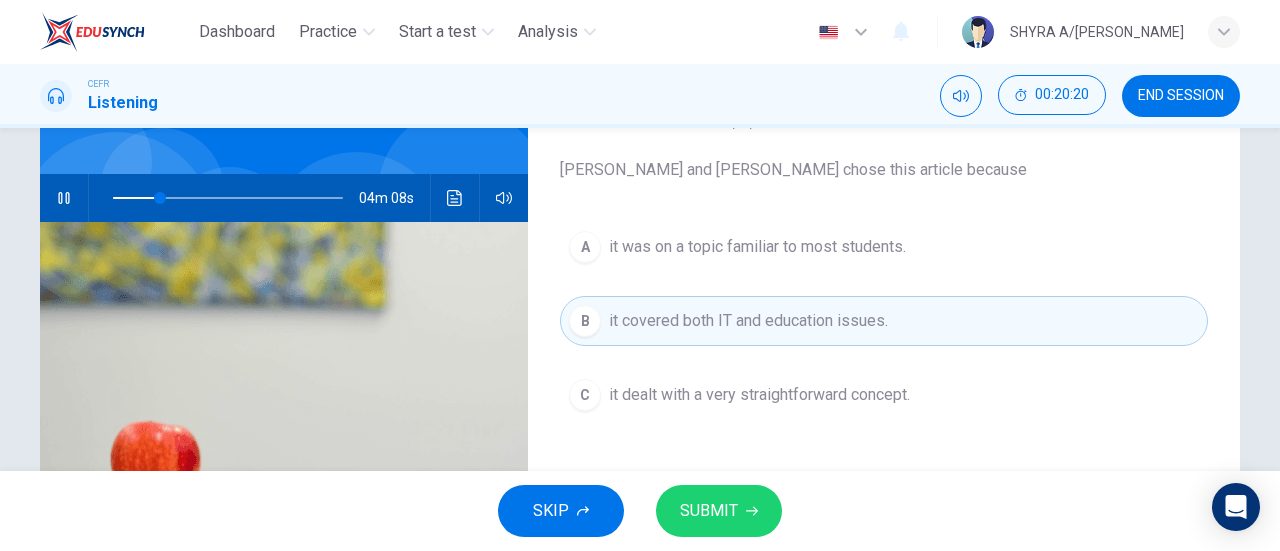 click 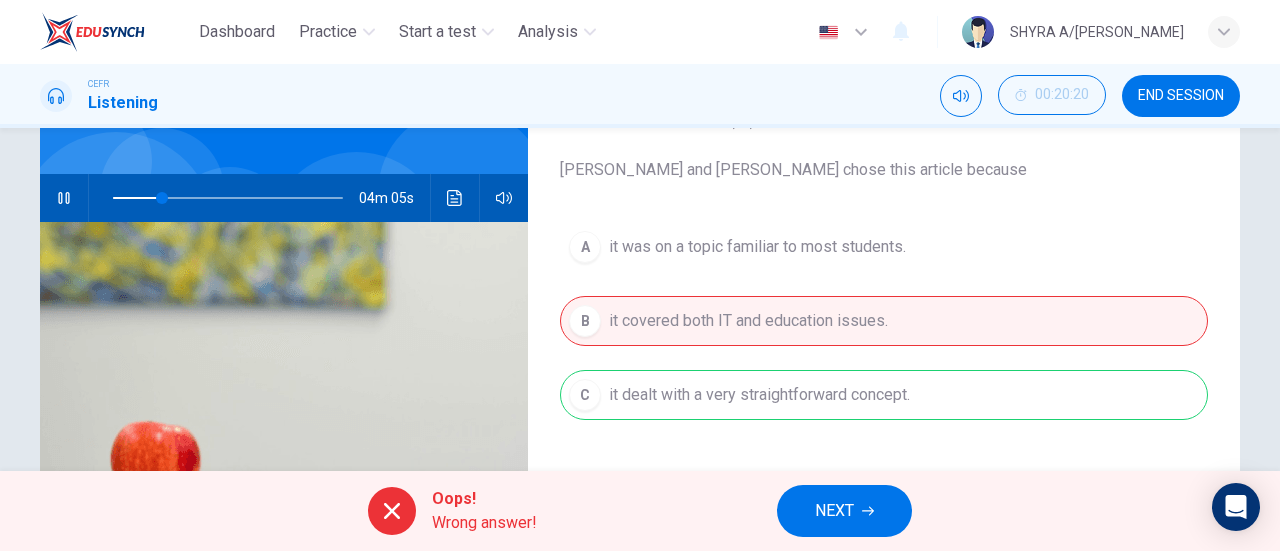 click on "NEXT" at bounding box center [834, 511] 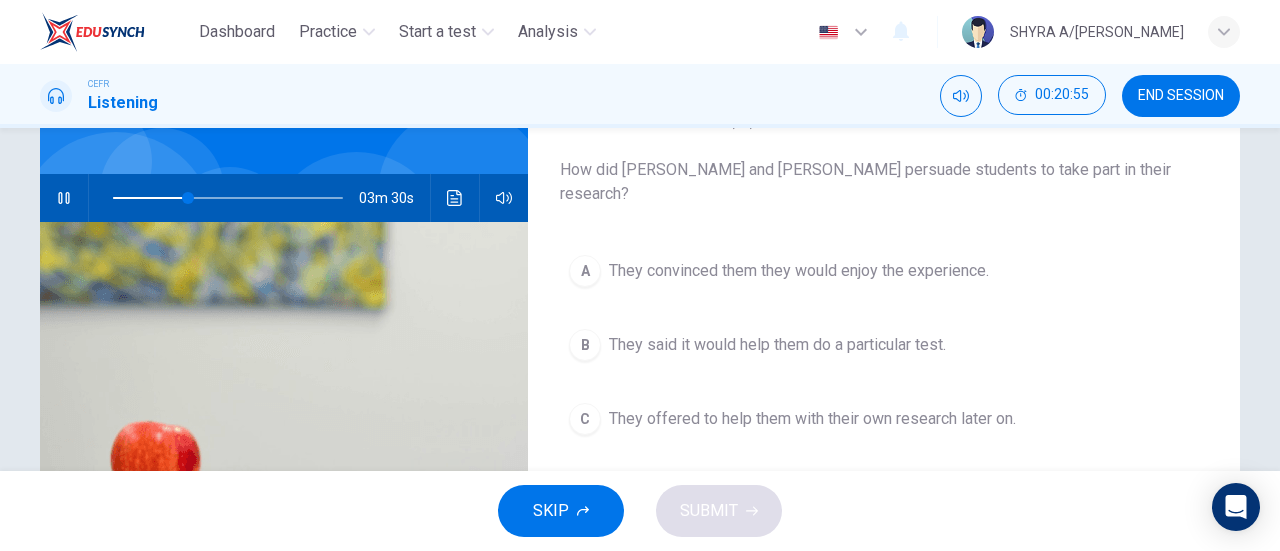 click on "They said it would help them do a particular test." at bounding box center [777, 345] 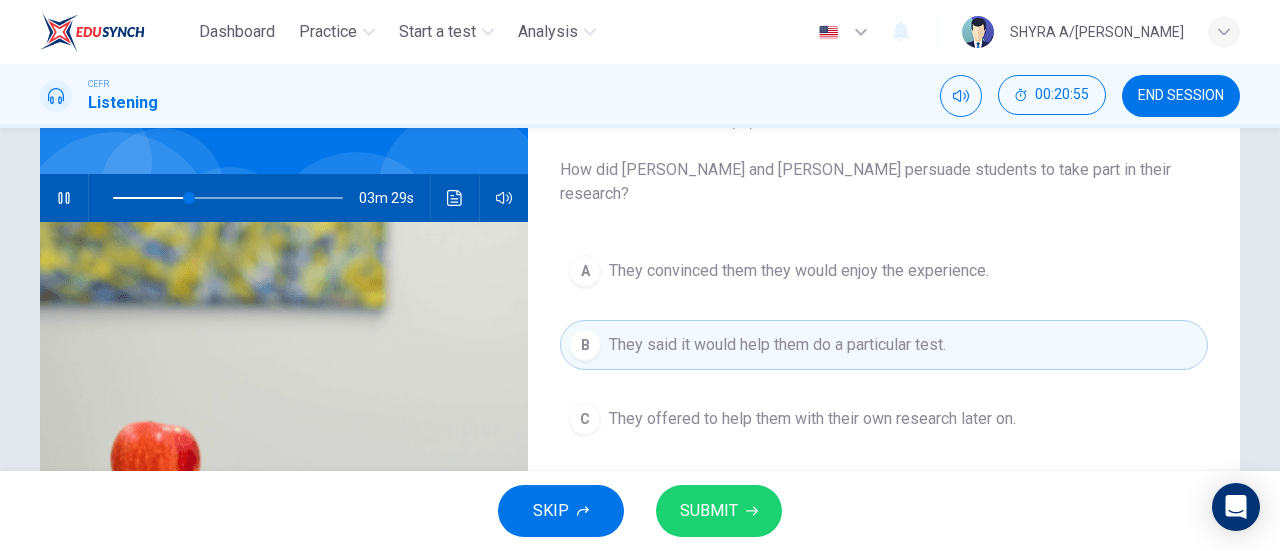 click on "SUBMIT" at bounding box center [709, 511] 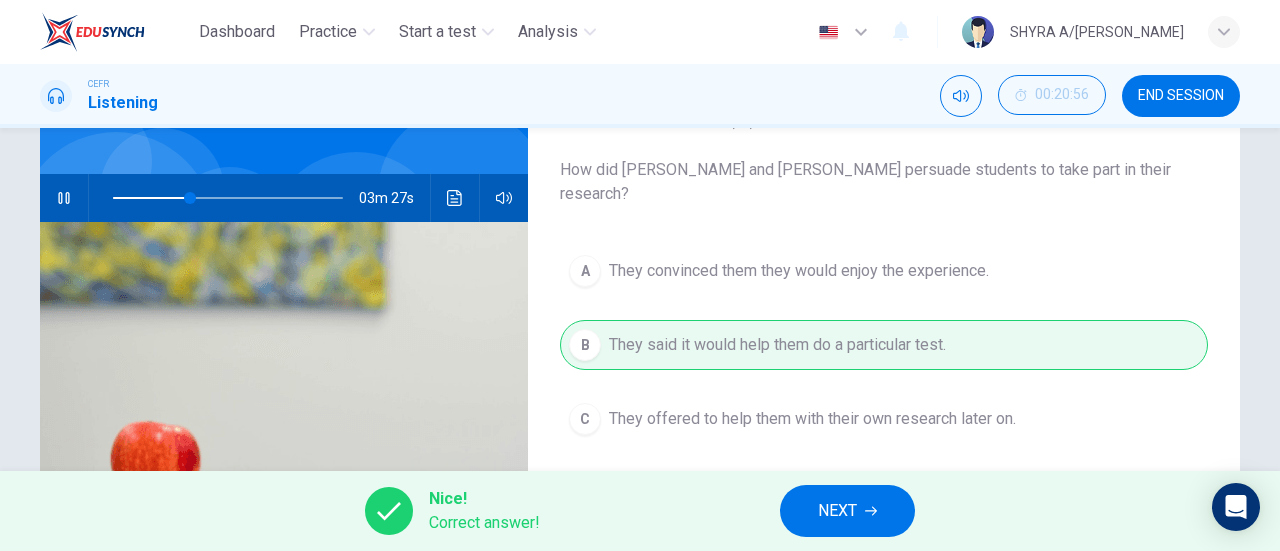 click on "NEXT" at bounding box center [837, 511] 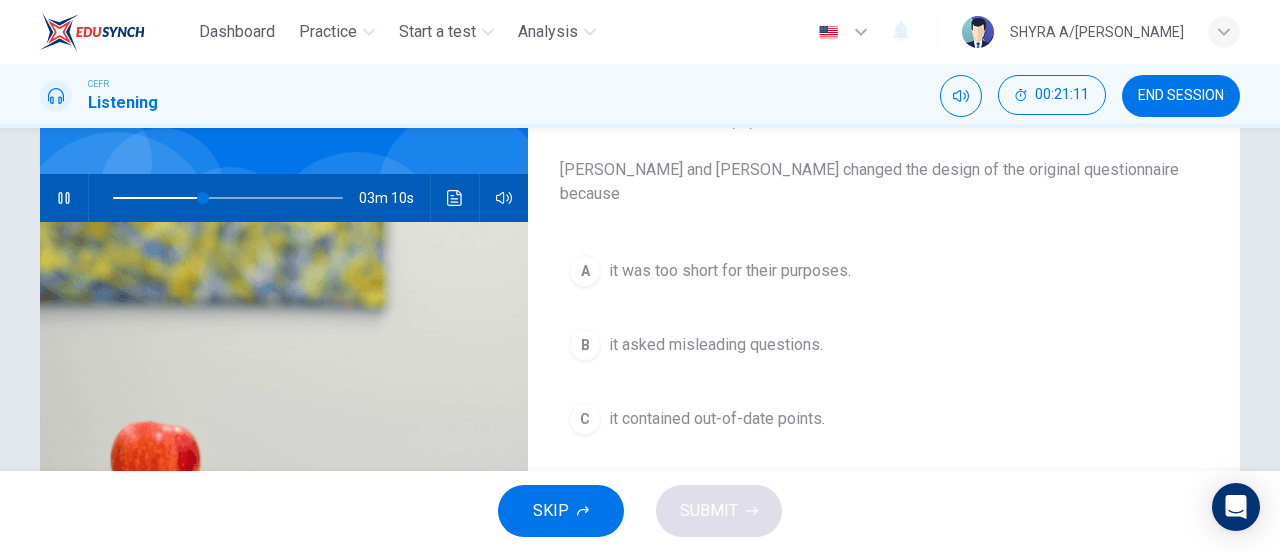 click on "it contained out-of-date points." at bounding box center (717, 419) 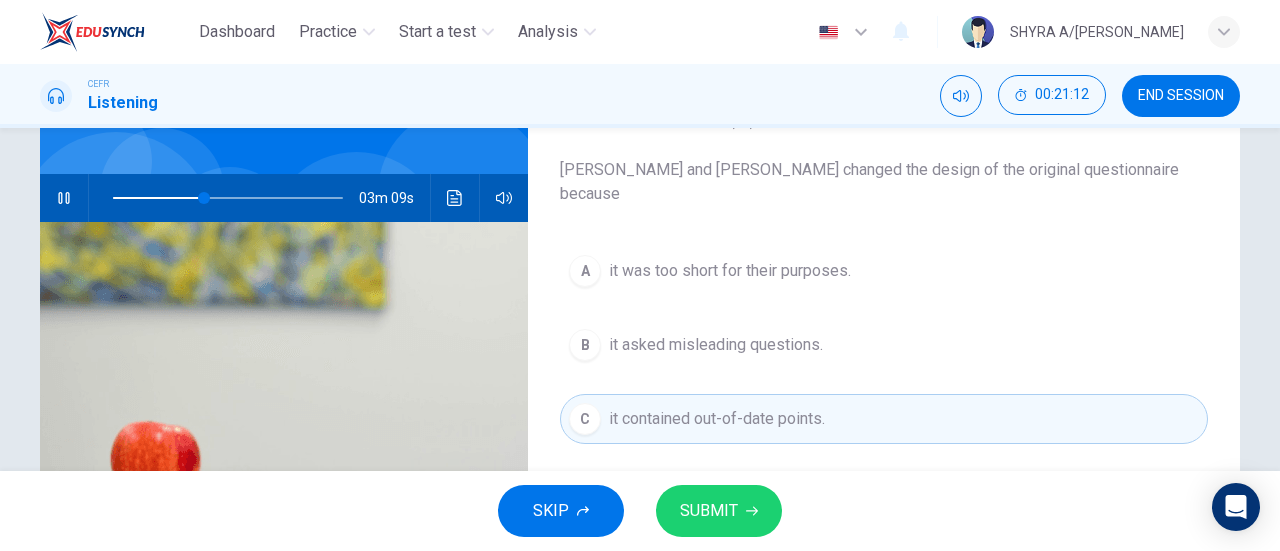 click 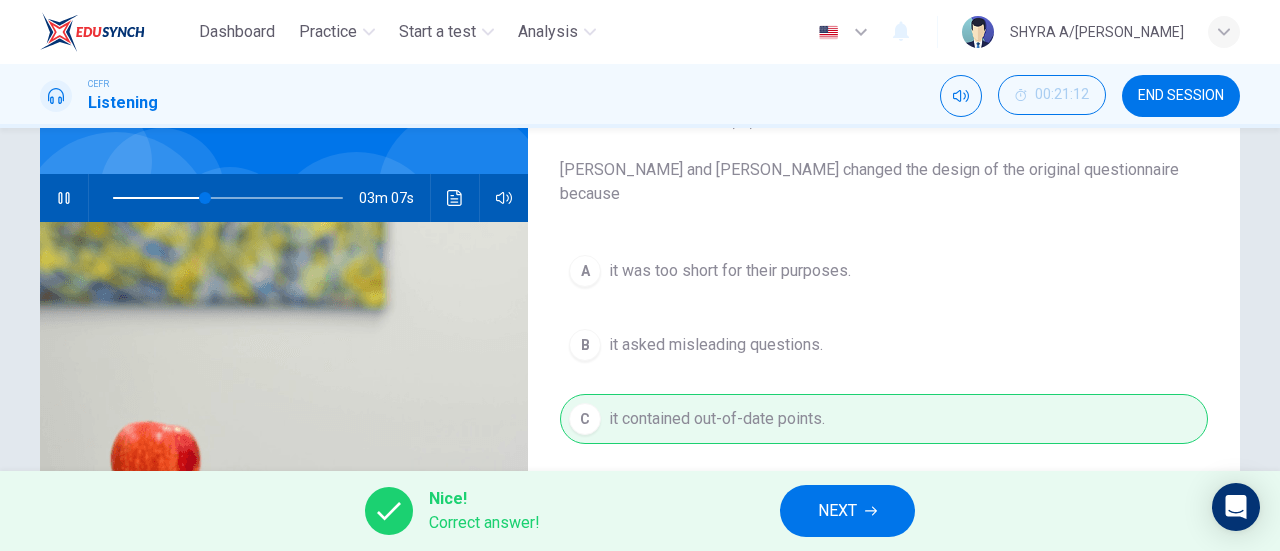 click on "NEXT" at bounding box center (837, 511) 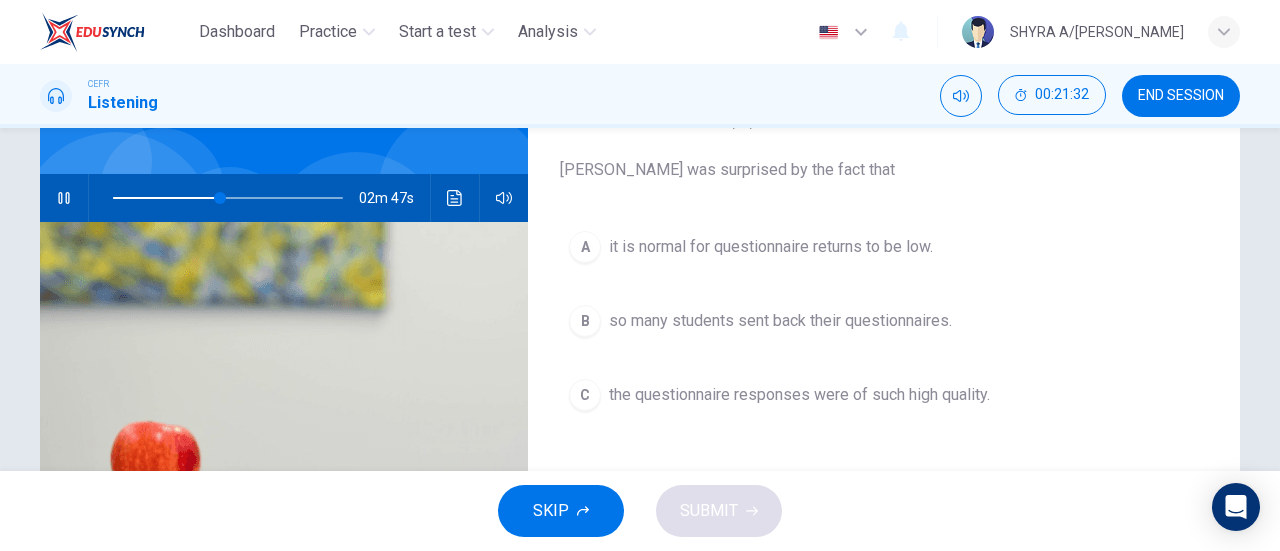 click on "it is normal for questionnaire returns to be low." at bounding box center (771, 247) 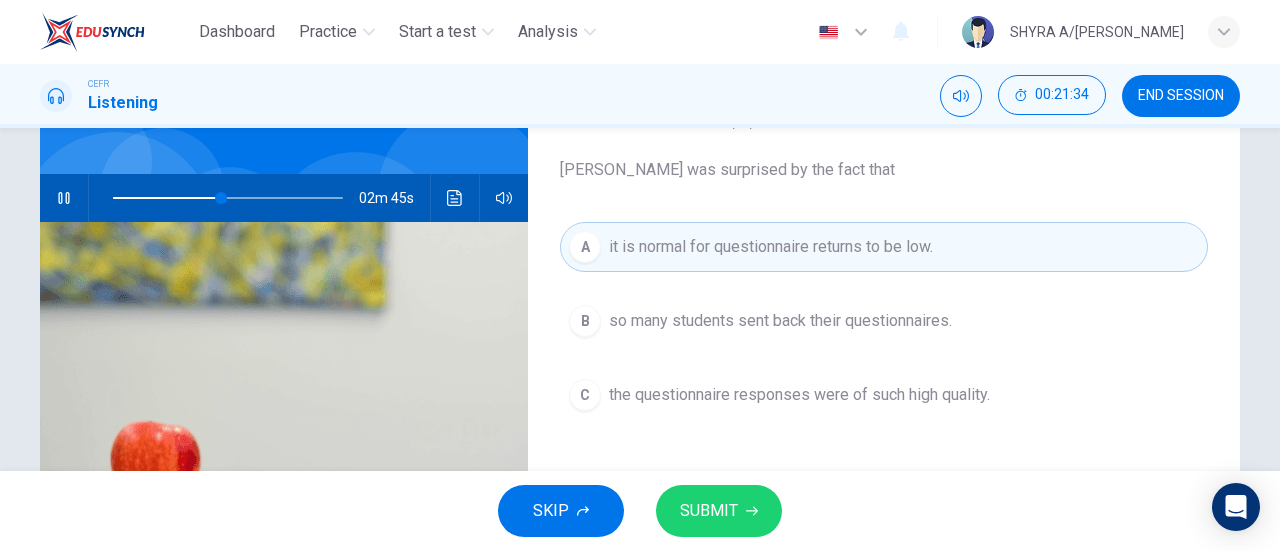 click 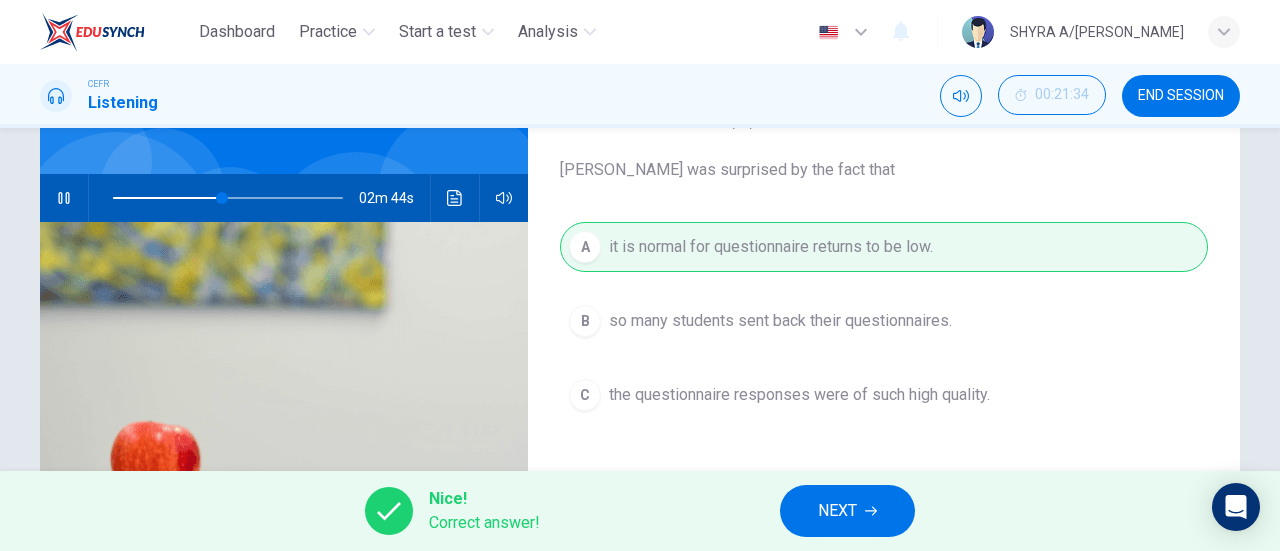 click on "NEXT" at bounding box center (837, 511) 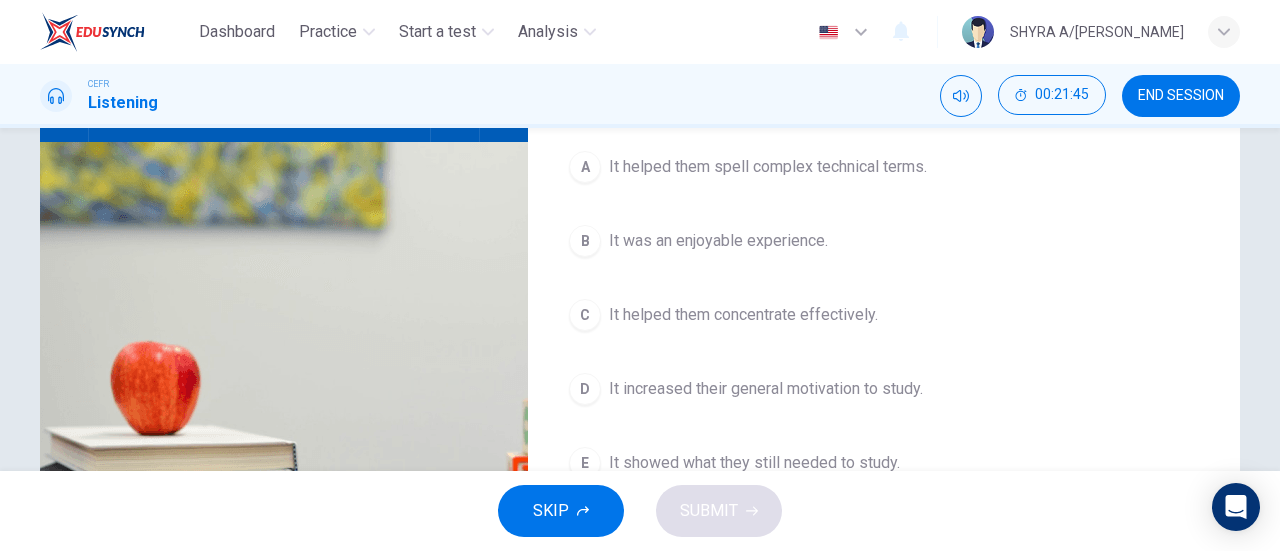 scroll, scrollTop: 240, scrollLeft: 0, axis: vertical 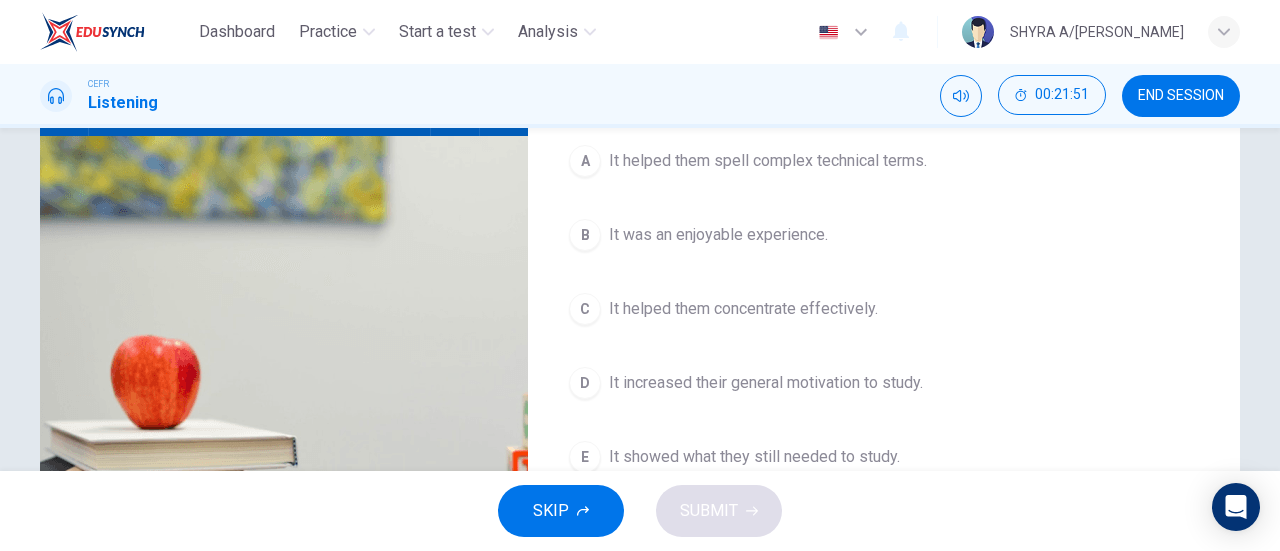 click on "It helped them concentrate effectively." at bounding box center [743, 309] 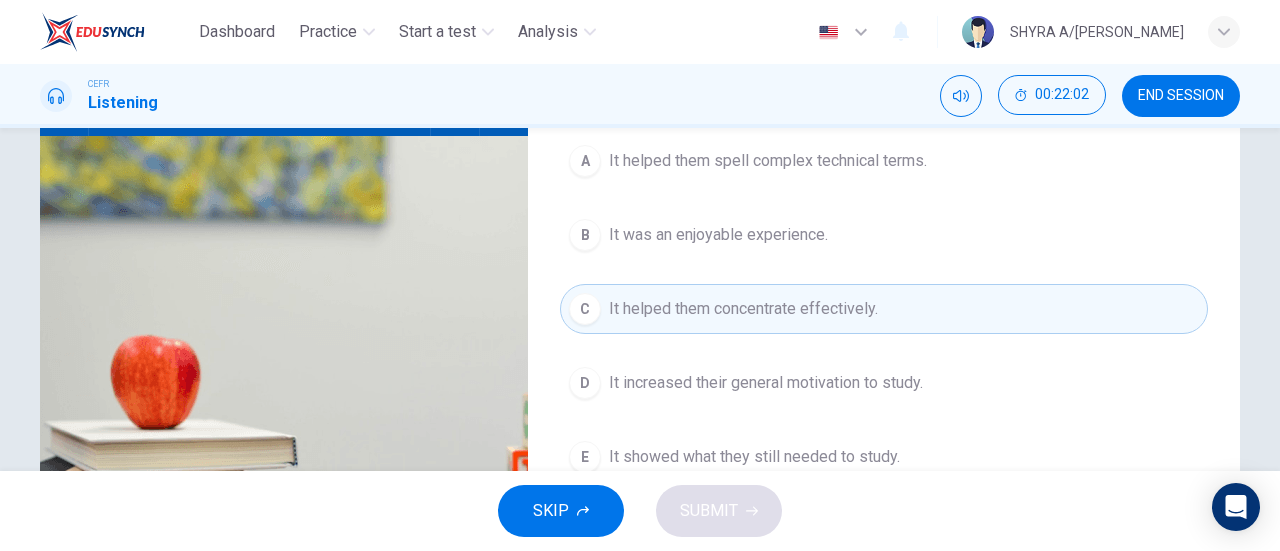 click on "B It was an enjoyable experience." at bounding box center (884, 235) 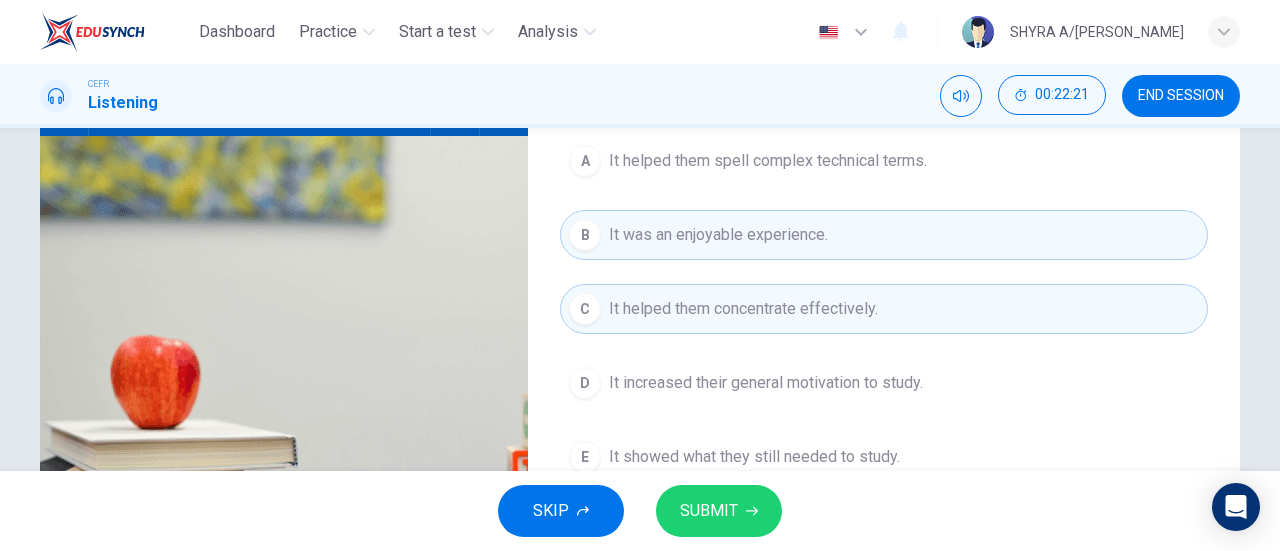 click on "It showed what they still needed to study." at bounding box center [754, 457] 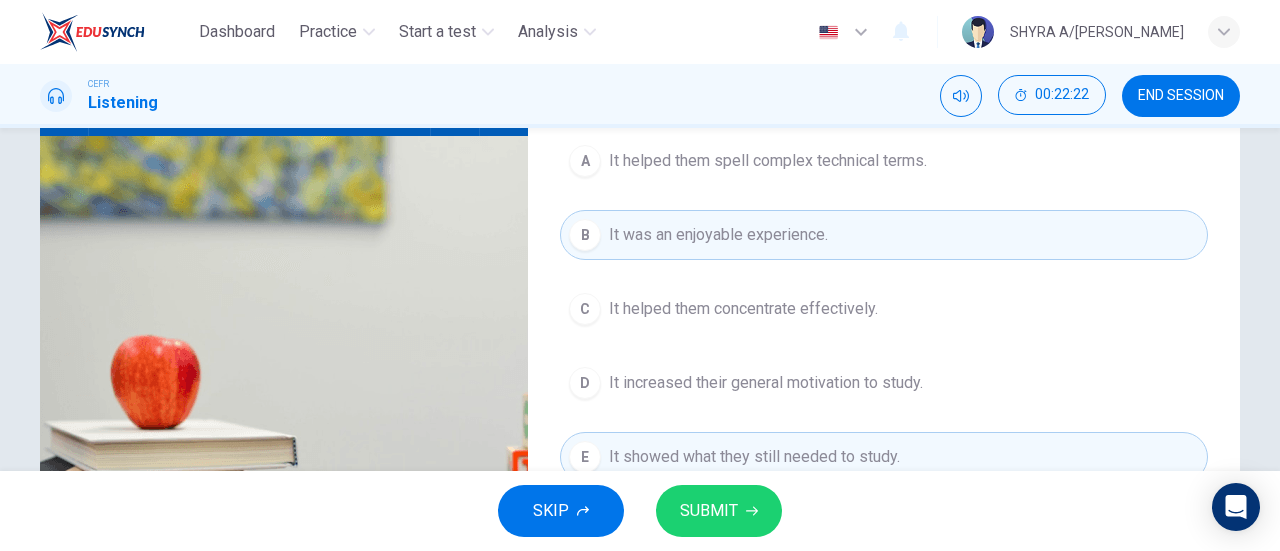 click on "It helped them concentrate effectively." at bounding box center (743, 309) 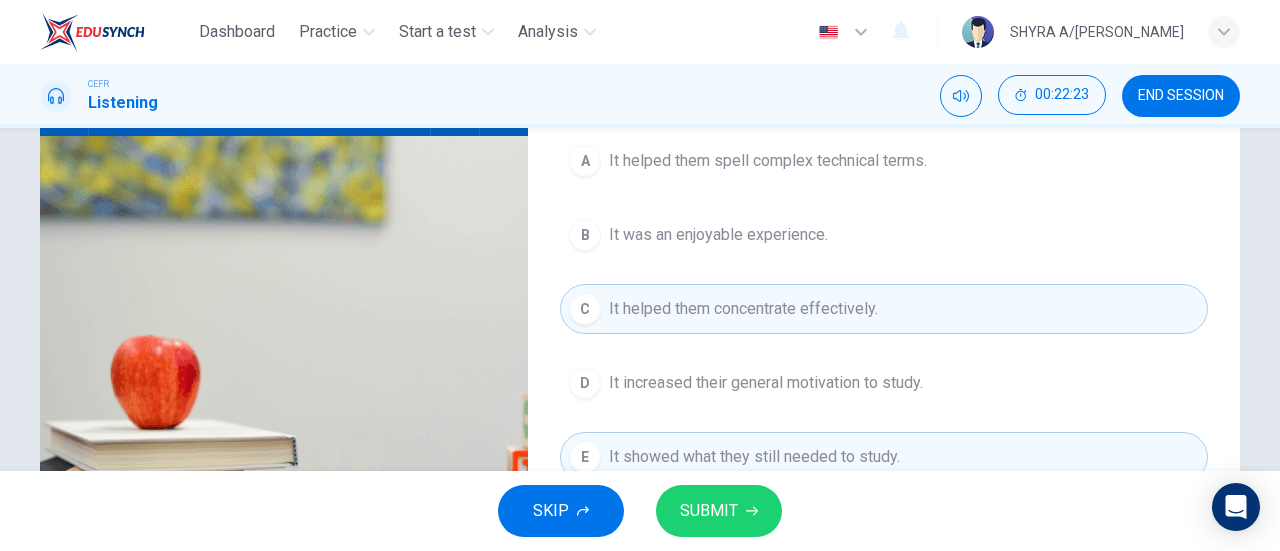 click on "B It was an enjoyable experience." at bounding box center [884, 235] 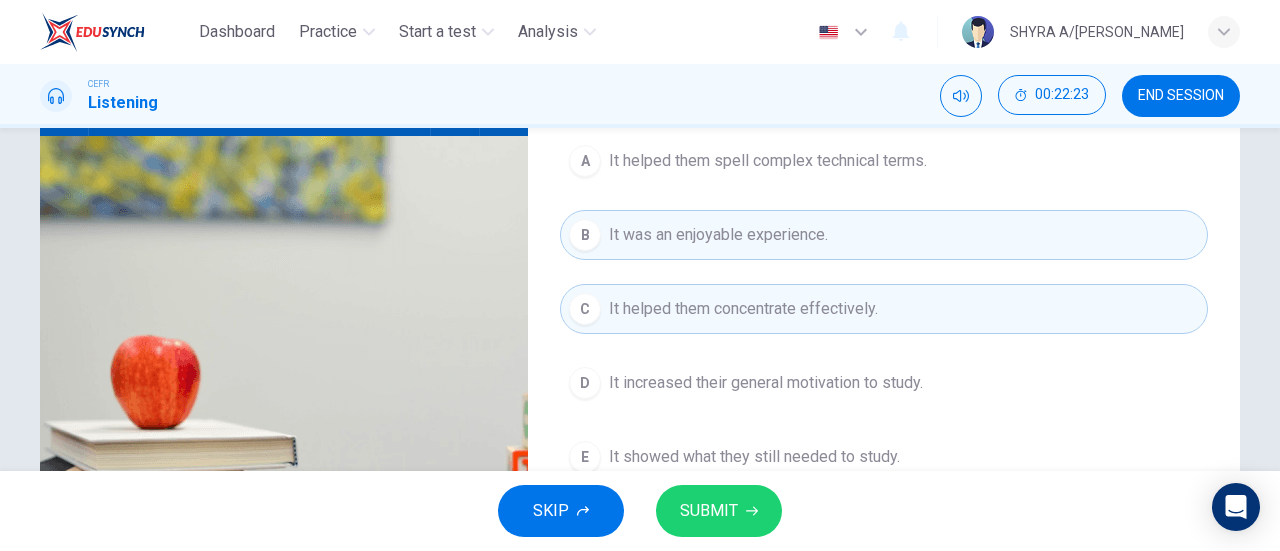click on "B It was an enjoyable experience." at bounding box center (884, 235) 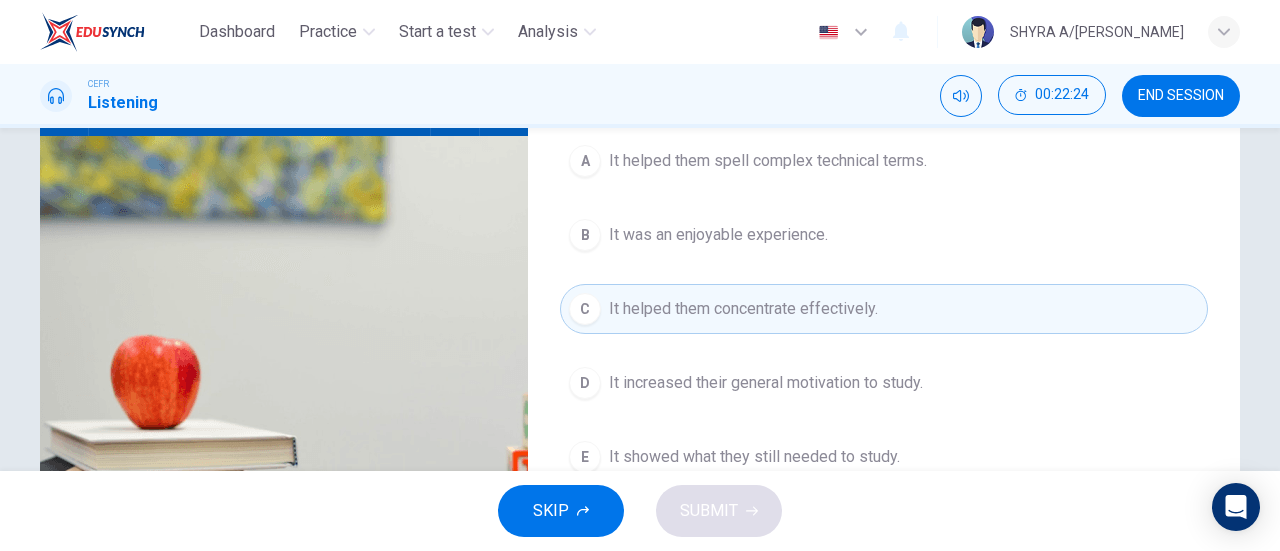 click on "It showed what they still needed to study." at bounding box center (754, 457) 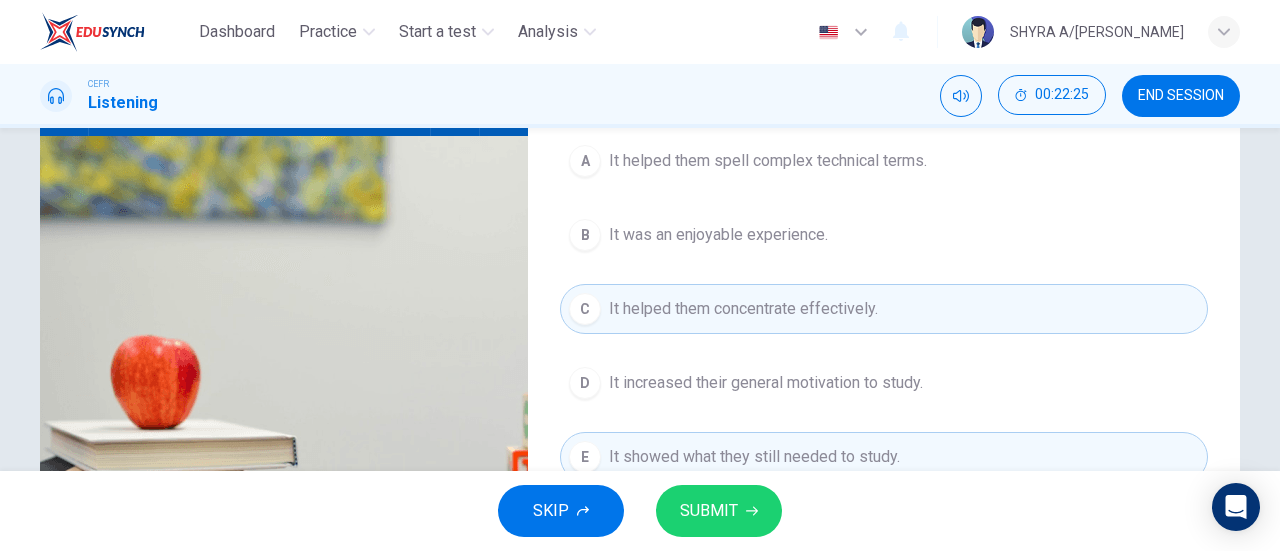 click 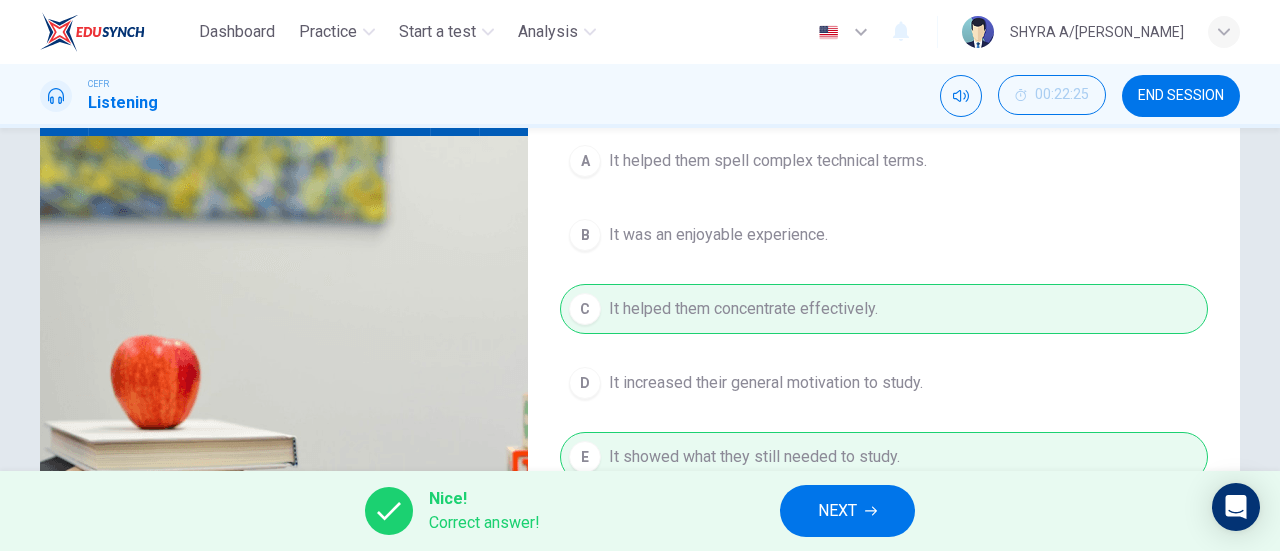 click on "NEXT" at bounding box center [837, 511] 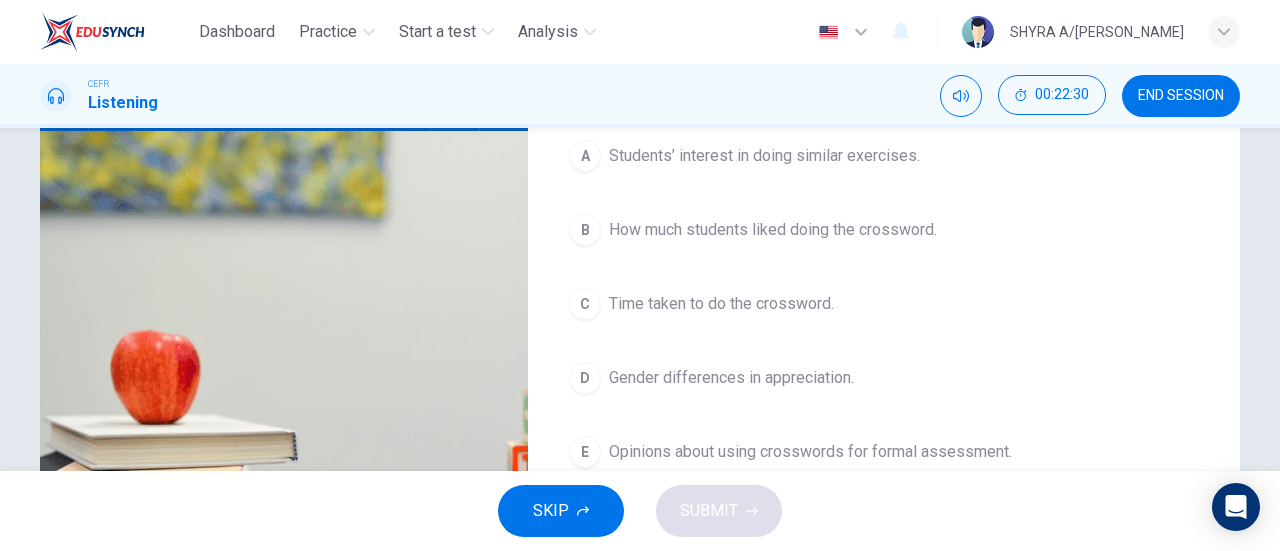 scroll, scrollTop: 243, scrollLeft: 0, axis: vertical 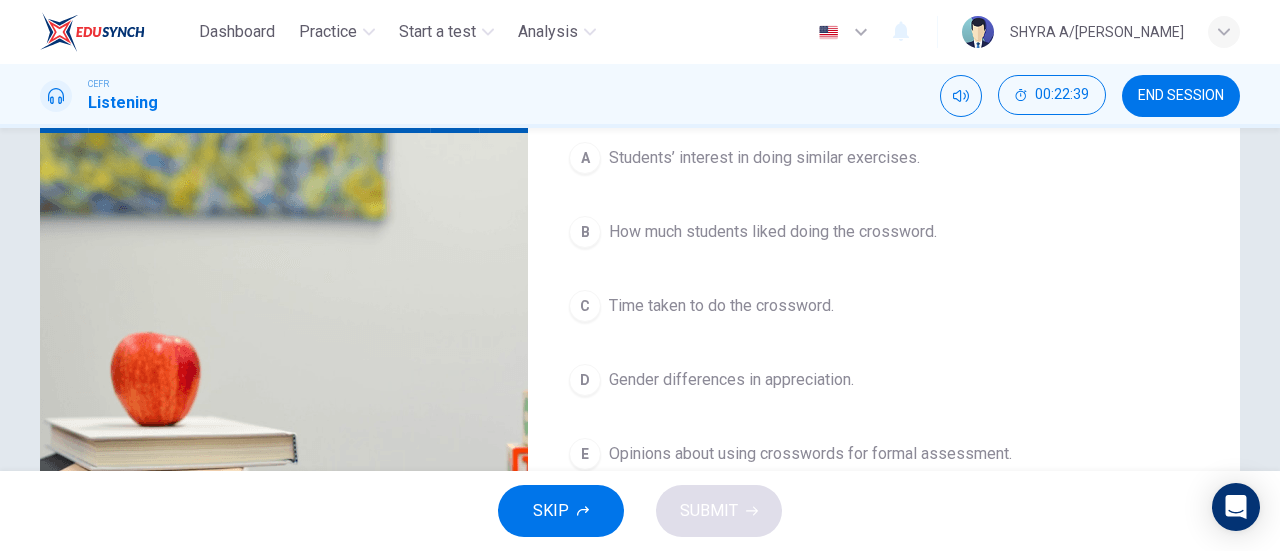 click on "Gender differences in appreciation." at bounding box center [731, 380] 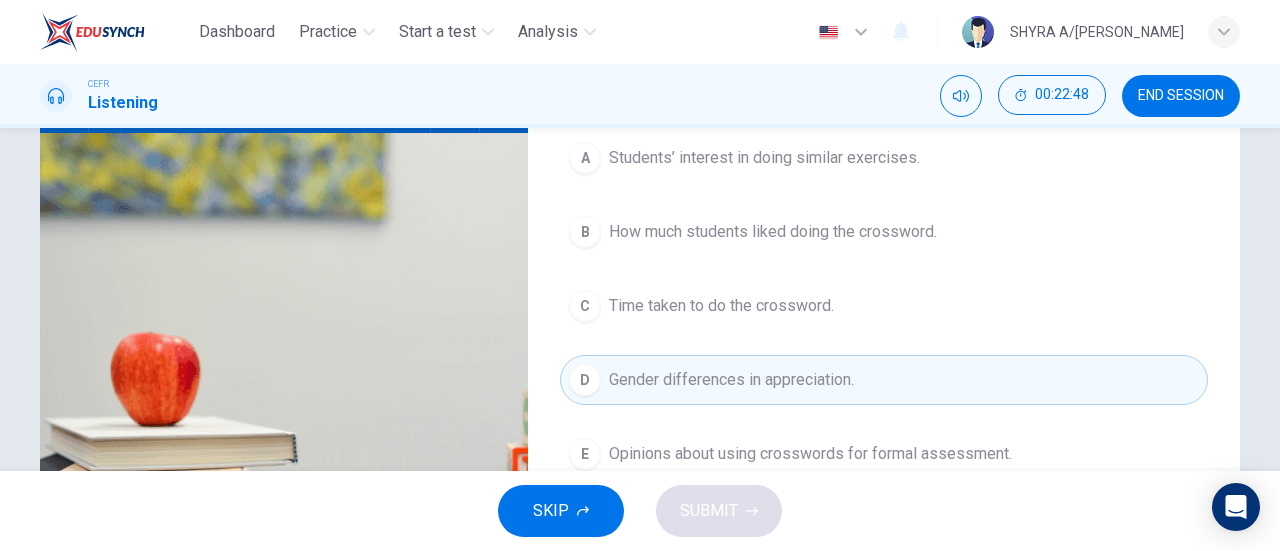 click on "Opinions about using crosswords for formal assessment." at bounding box center (810, 454) 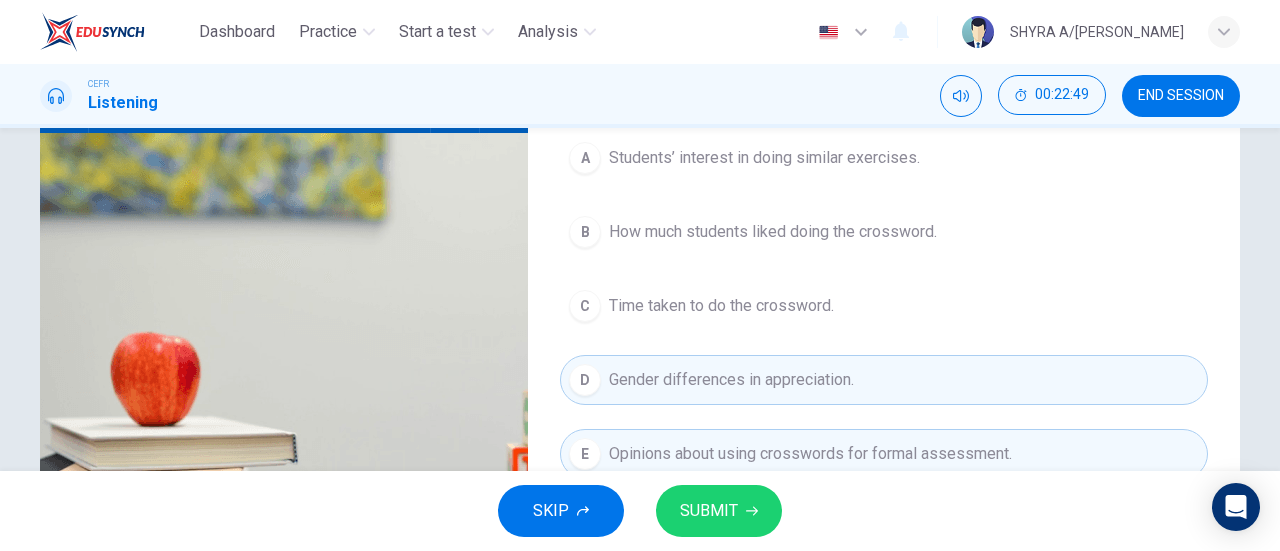 click 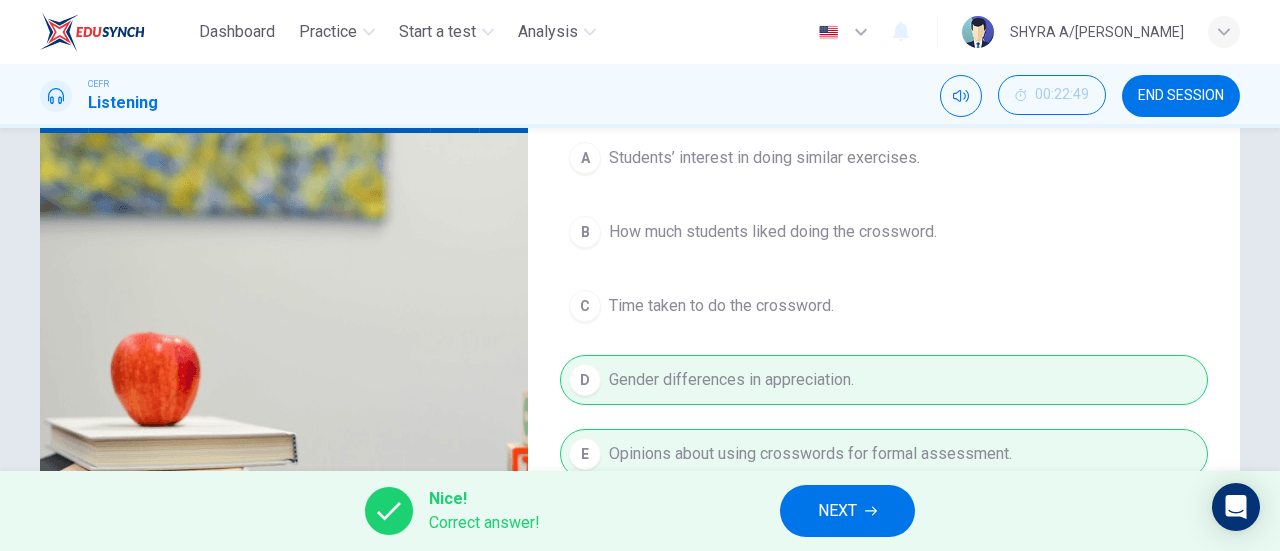 click 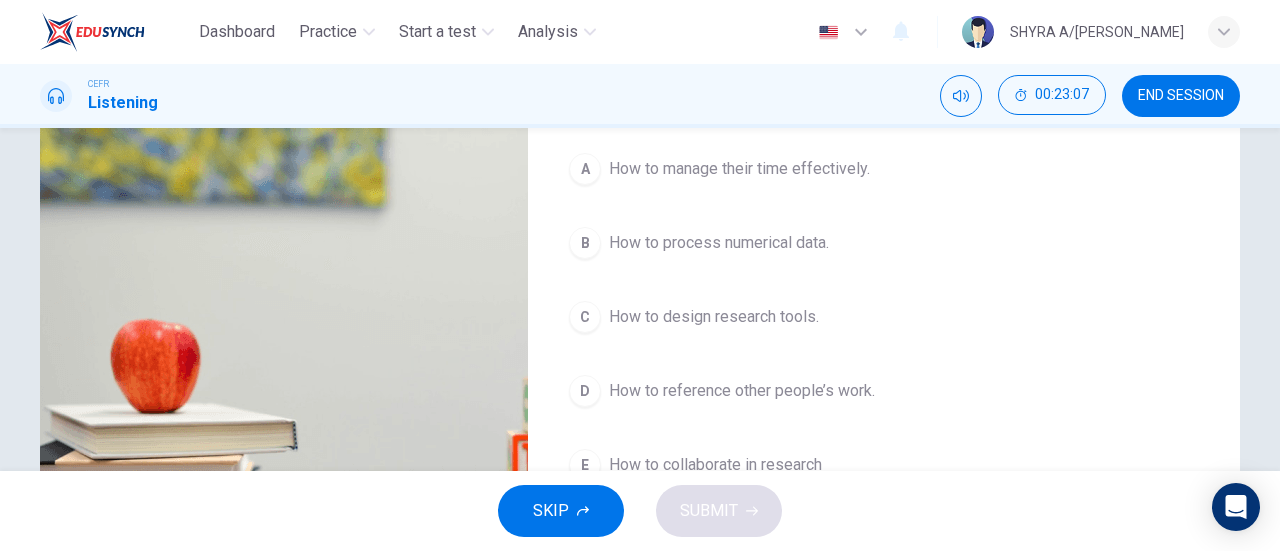 scroll, scrollTop: 253, scrollLeft: 0, axis: vertical 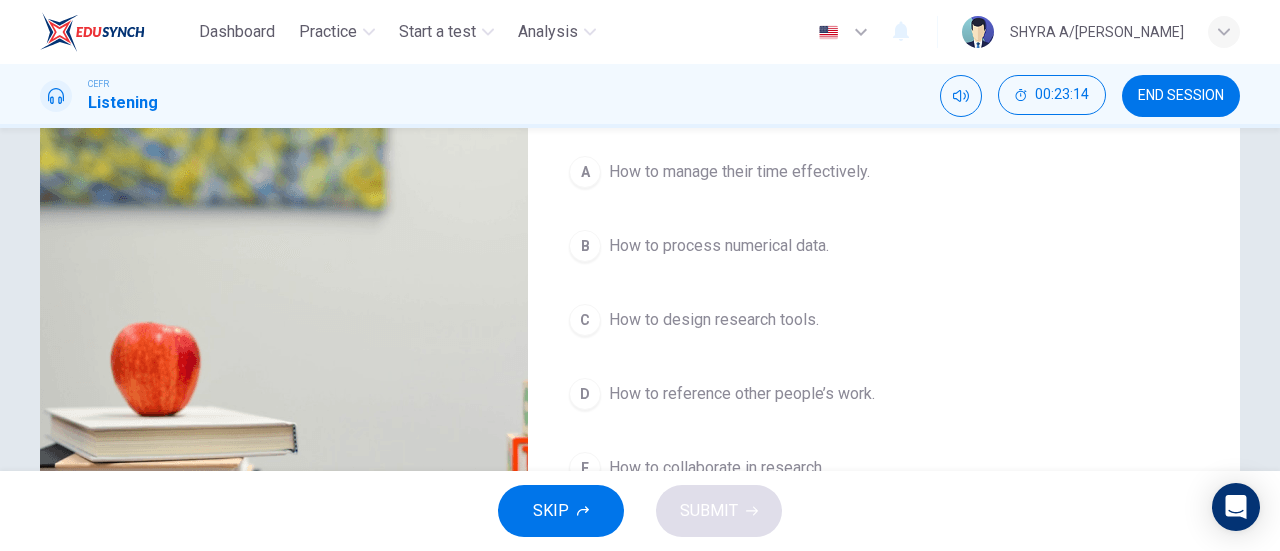 click on "How to manage their time effectively." at bounding box center [739, 172] 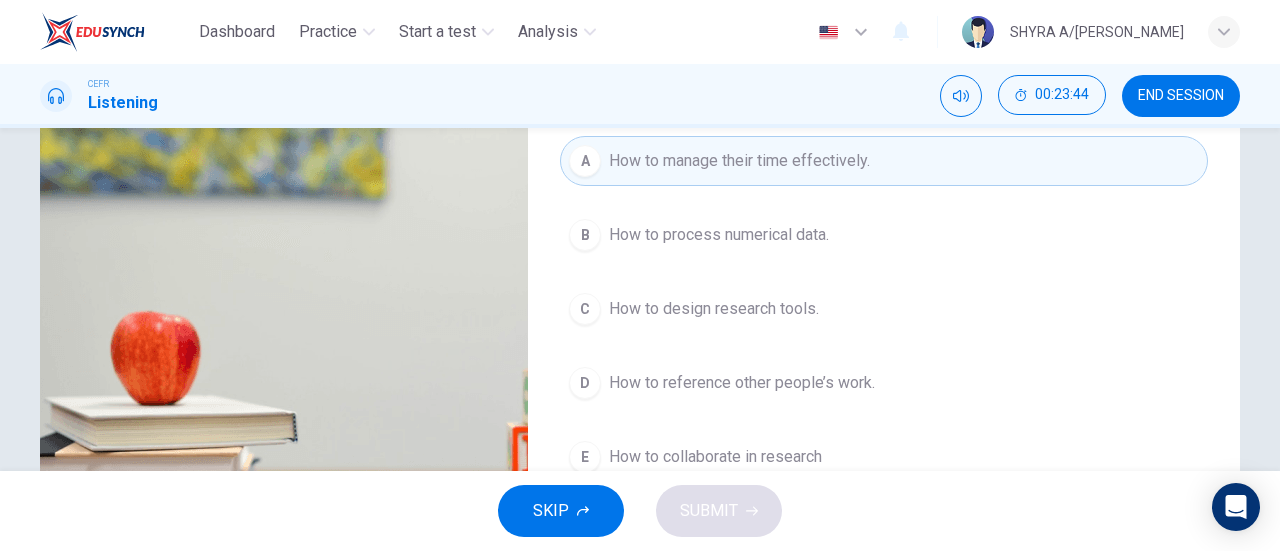scroll, scrollTop: 262, scrollLeft: 0, axis: vertical 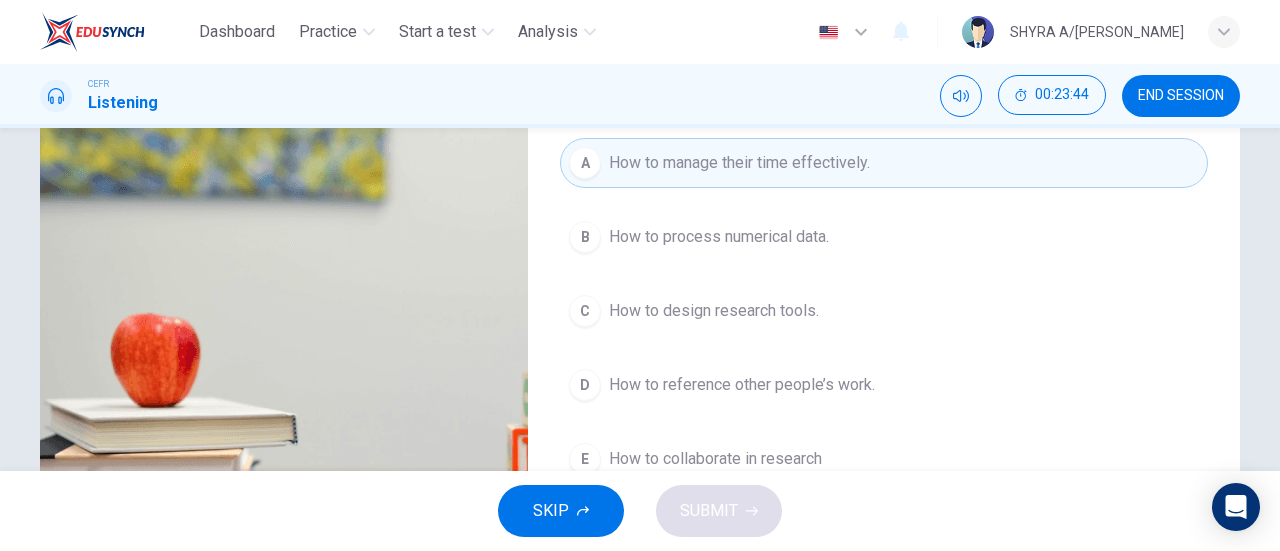 click on "How to design research tools." at bounding box center [714, 311] 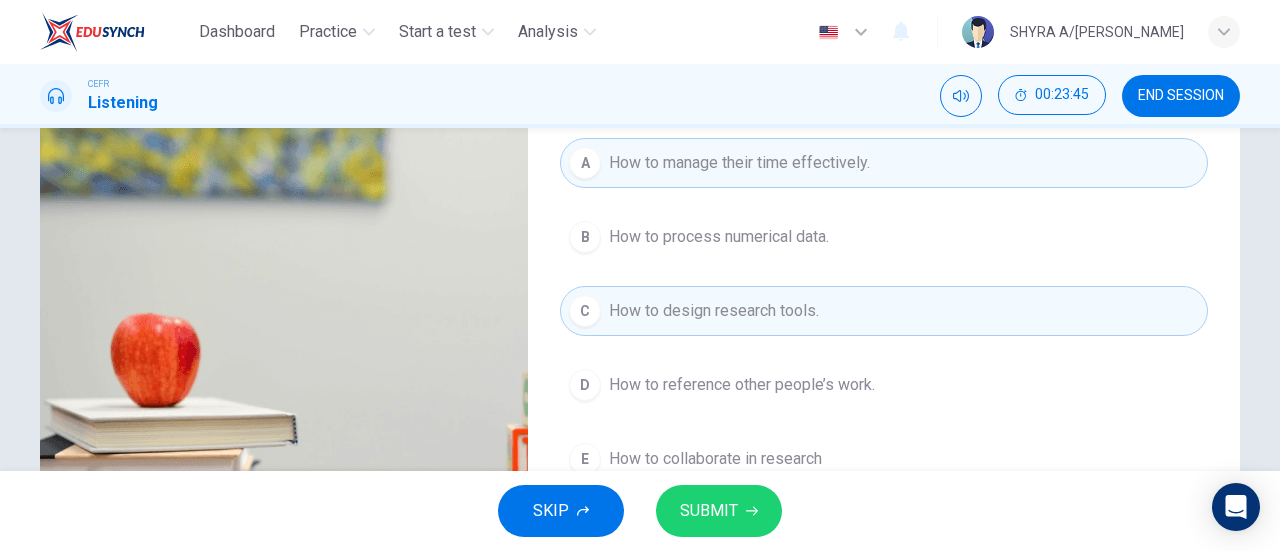 click on "SUBMIT" at bounding box center [709, 511] 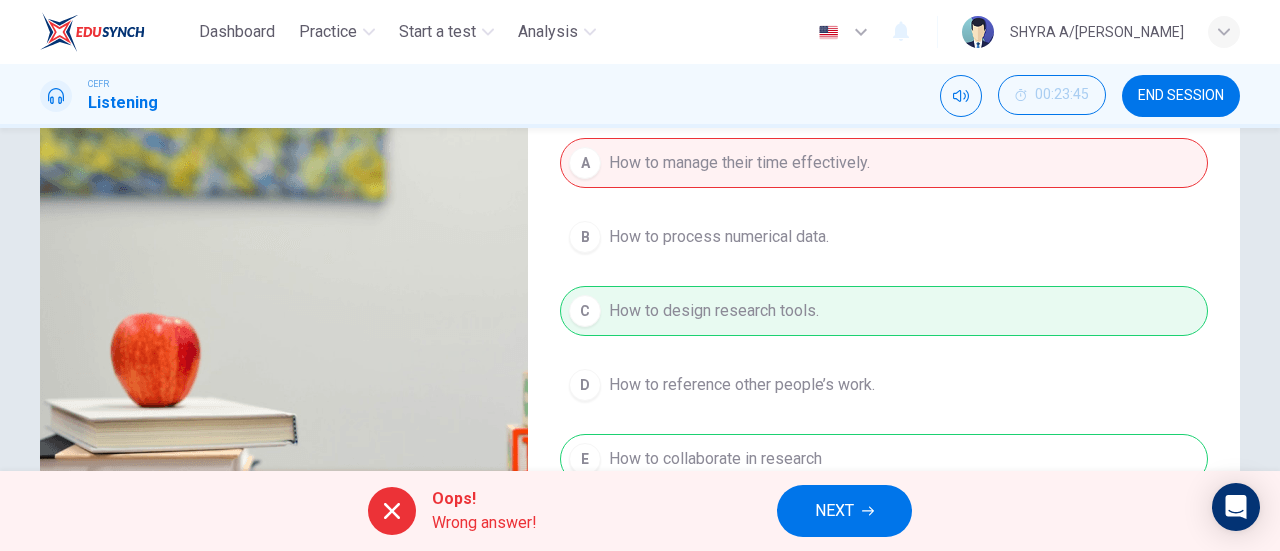 type on "92" 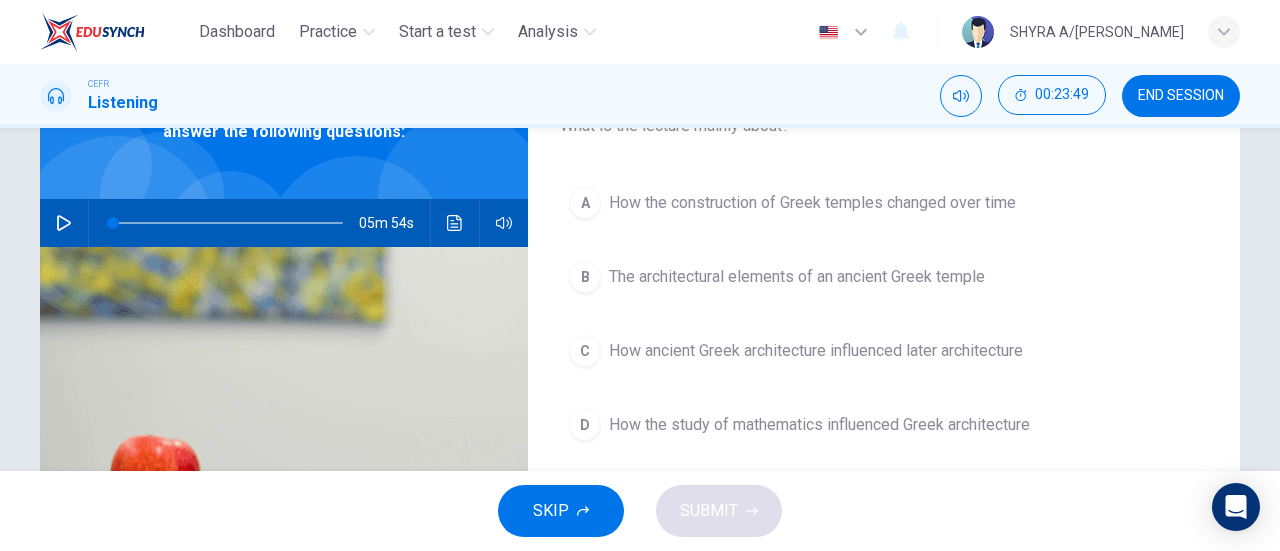 scroll, scrollTop: 146, scrollLeft: 0, axis: vertical 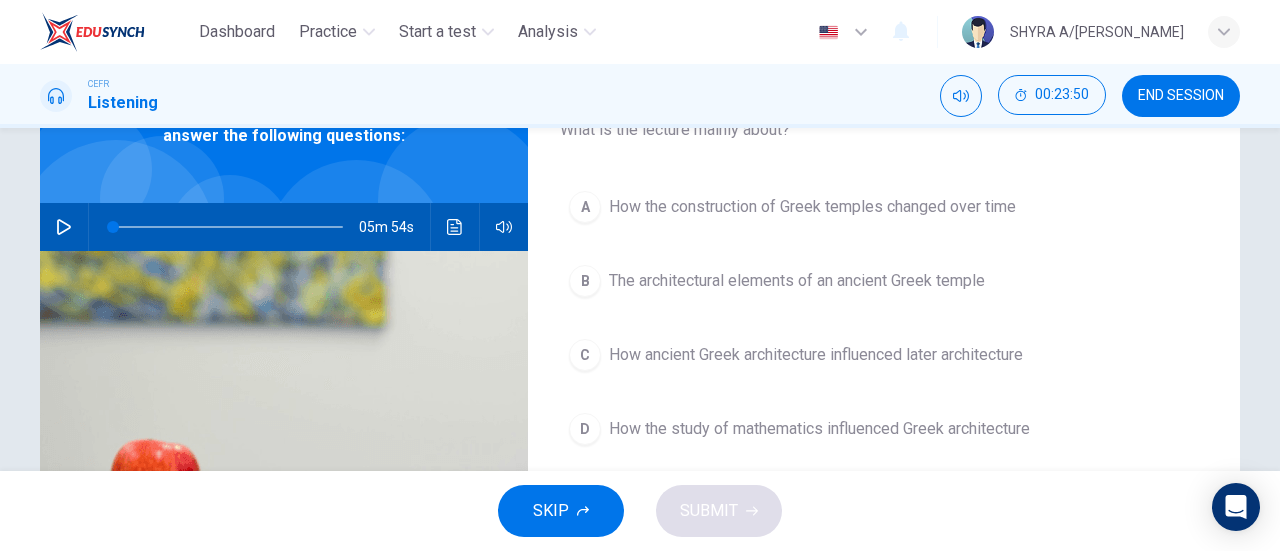 click at bounding box center (284, 484) 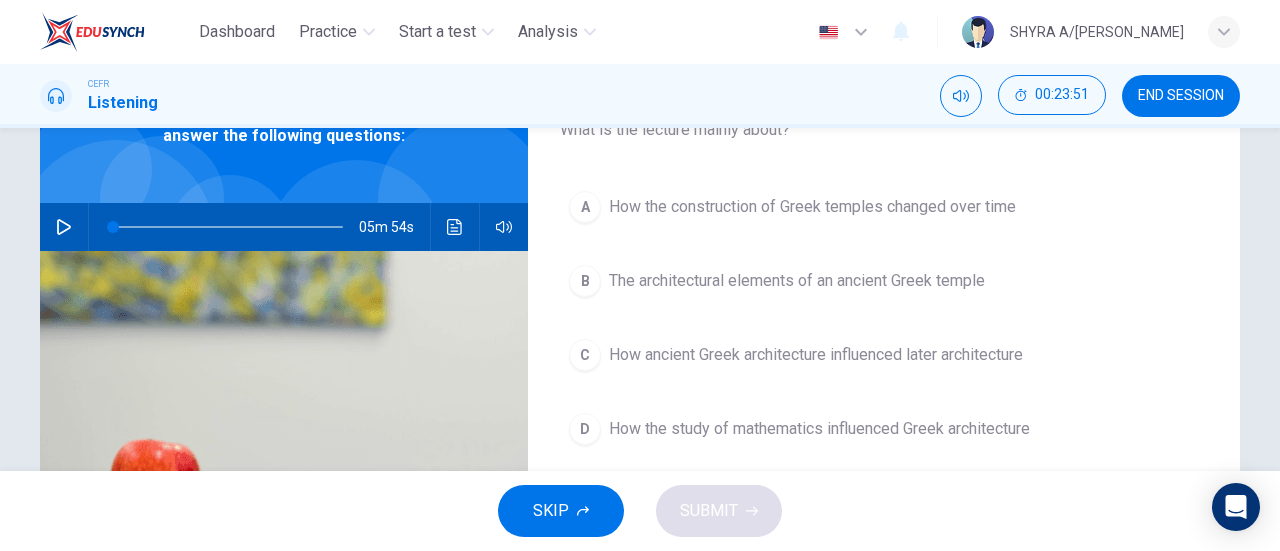 click 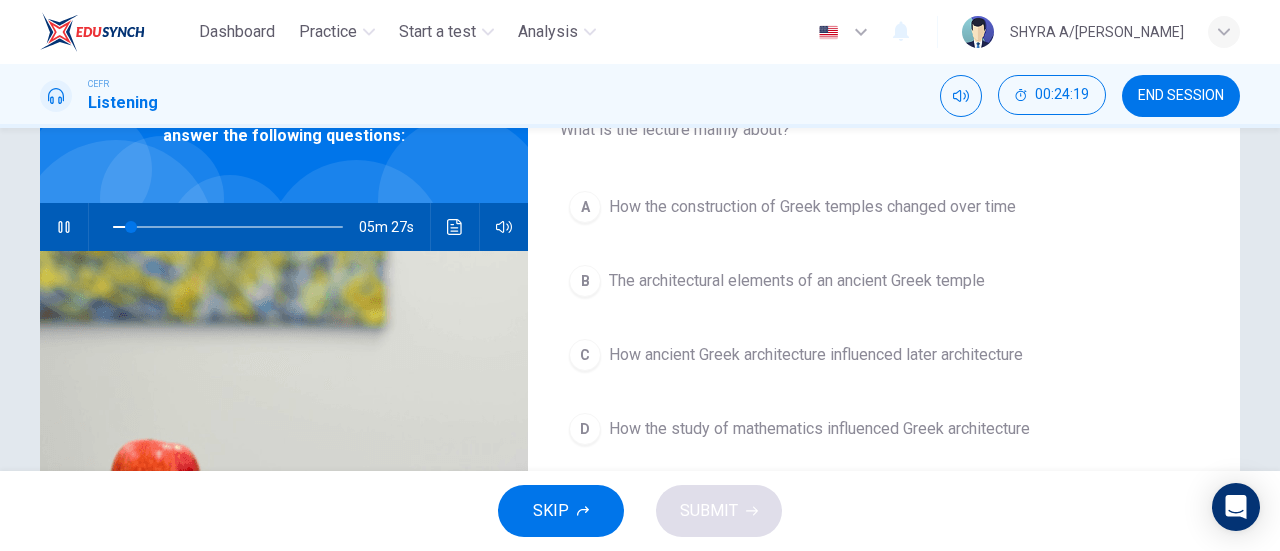 click on "How ancient Greek architecture influenced later architecture" at bounding box center [816, 355] 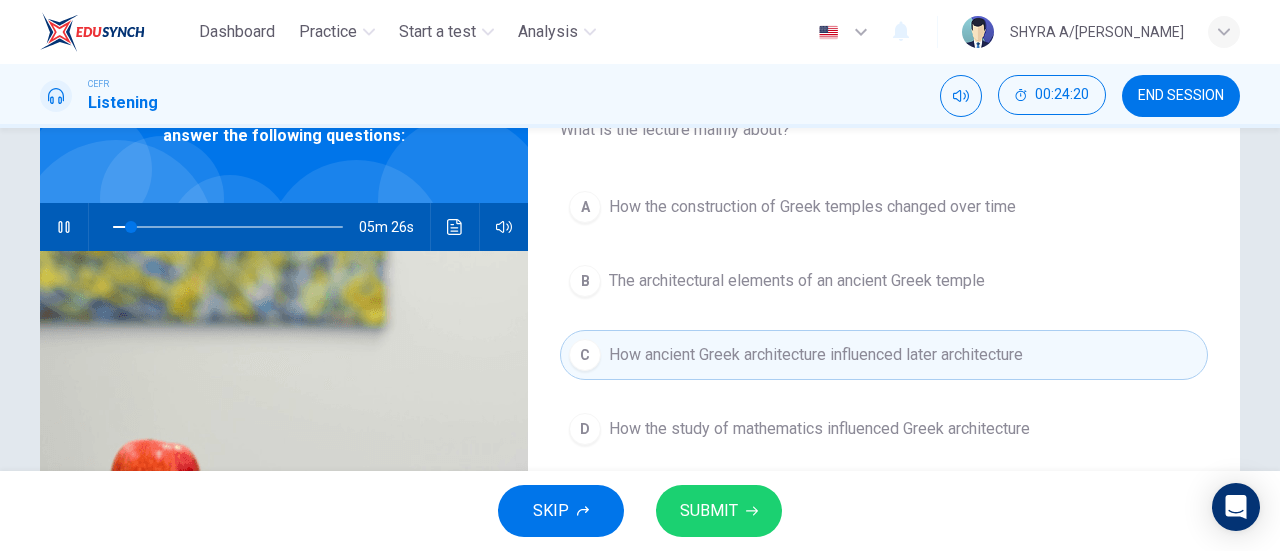 click 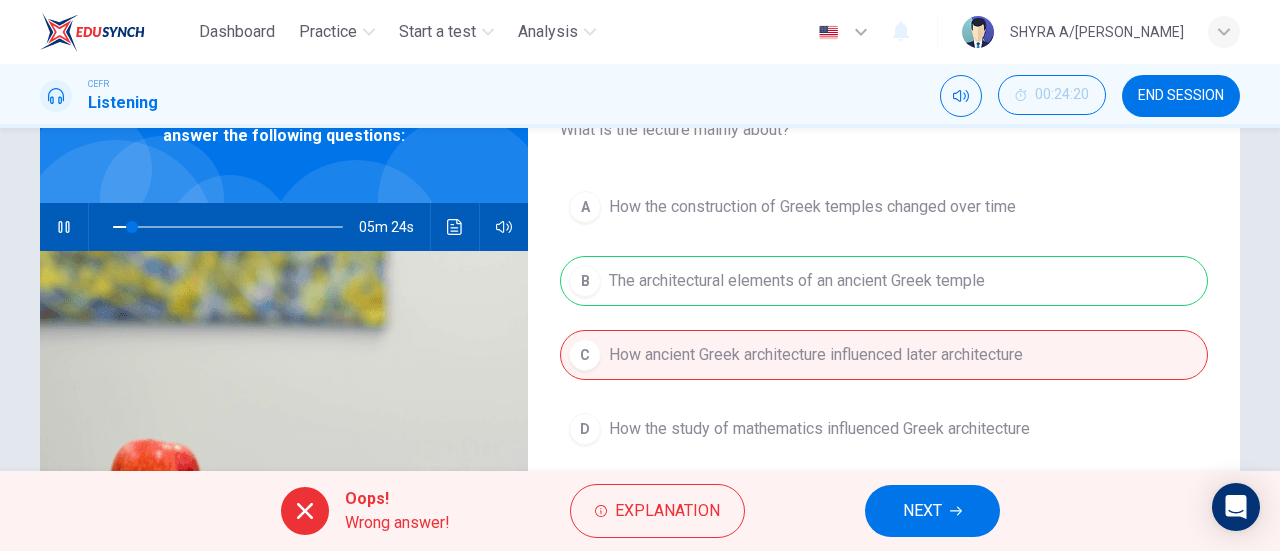 click on "NEXT" at bounding box center [922, 511] 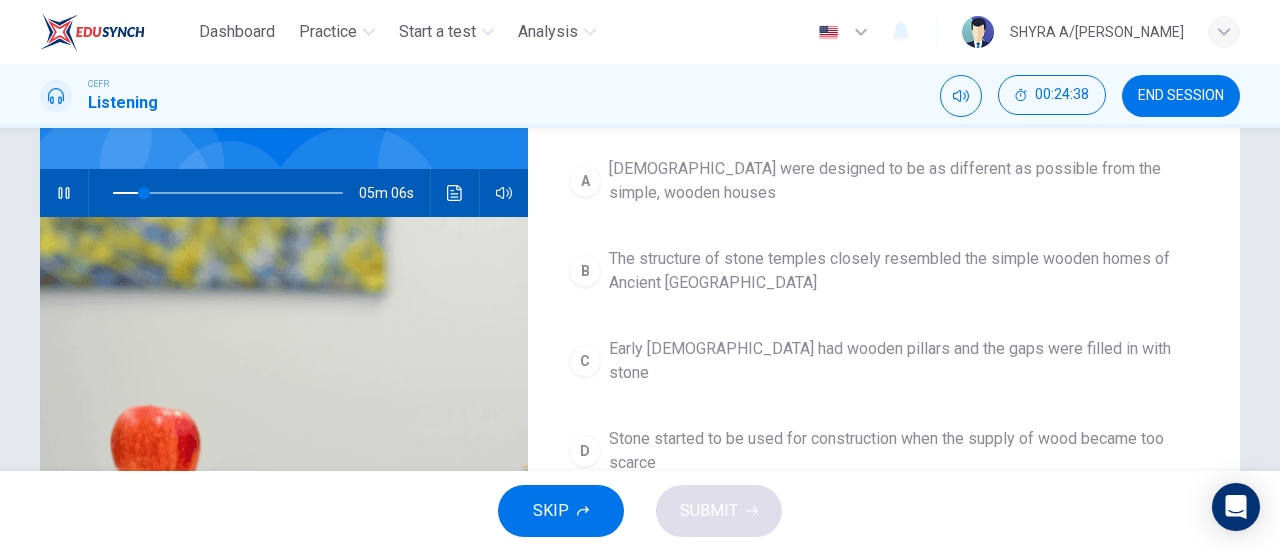 scroll, scrollTop: 182, scrollLeft: 0, axis: vertical 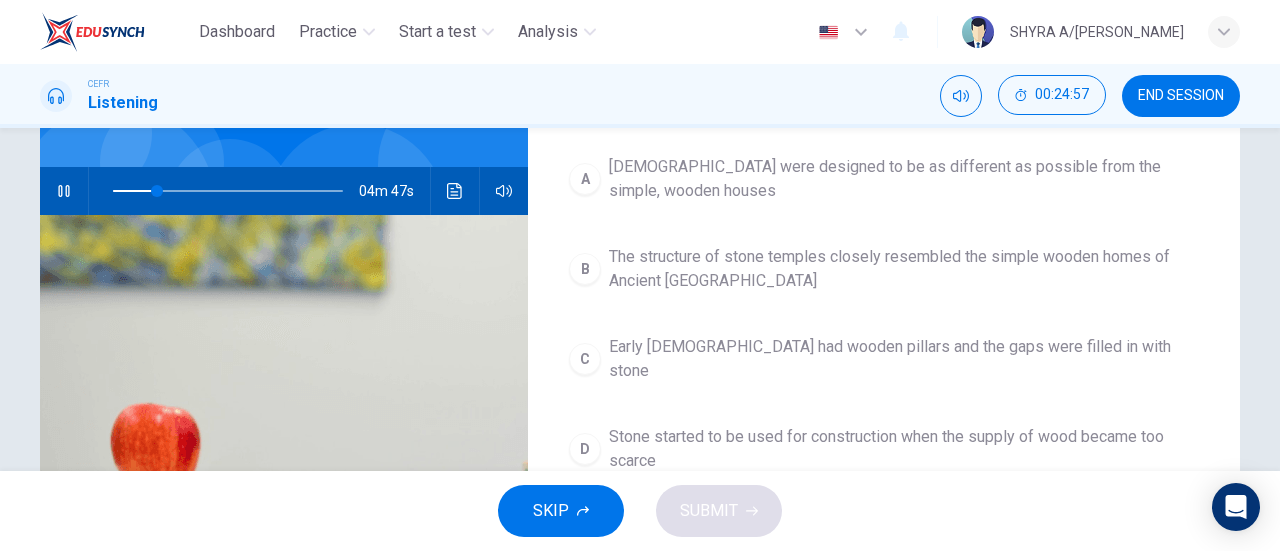 type on "19" 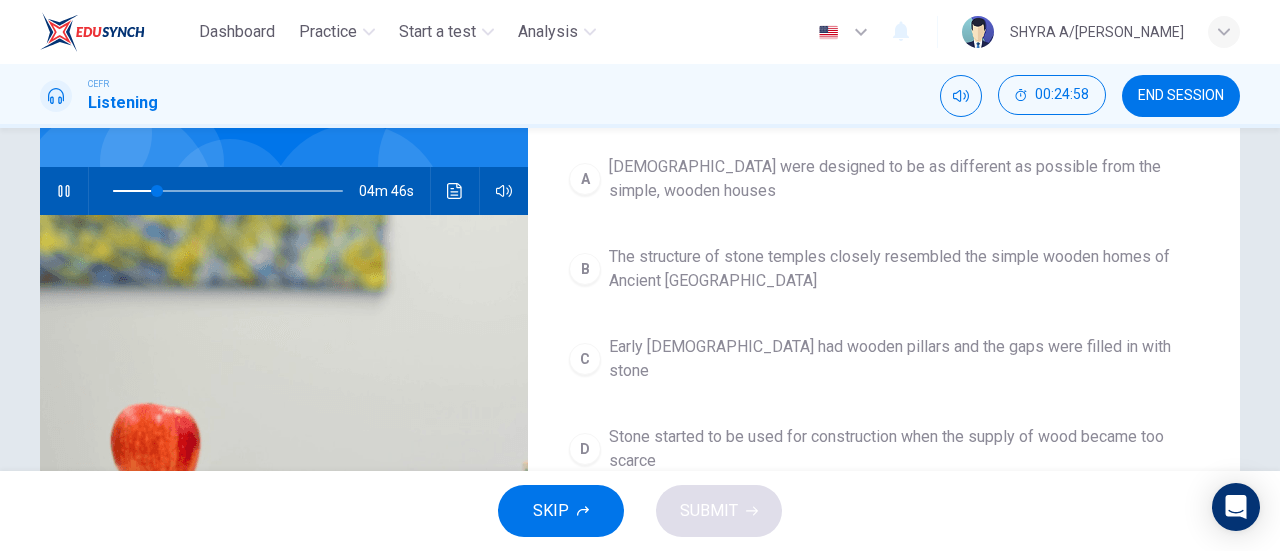 click on "END SESSION" at bounding box center (1181, 96) 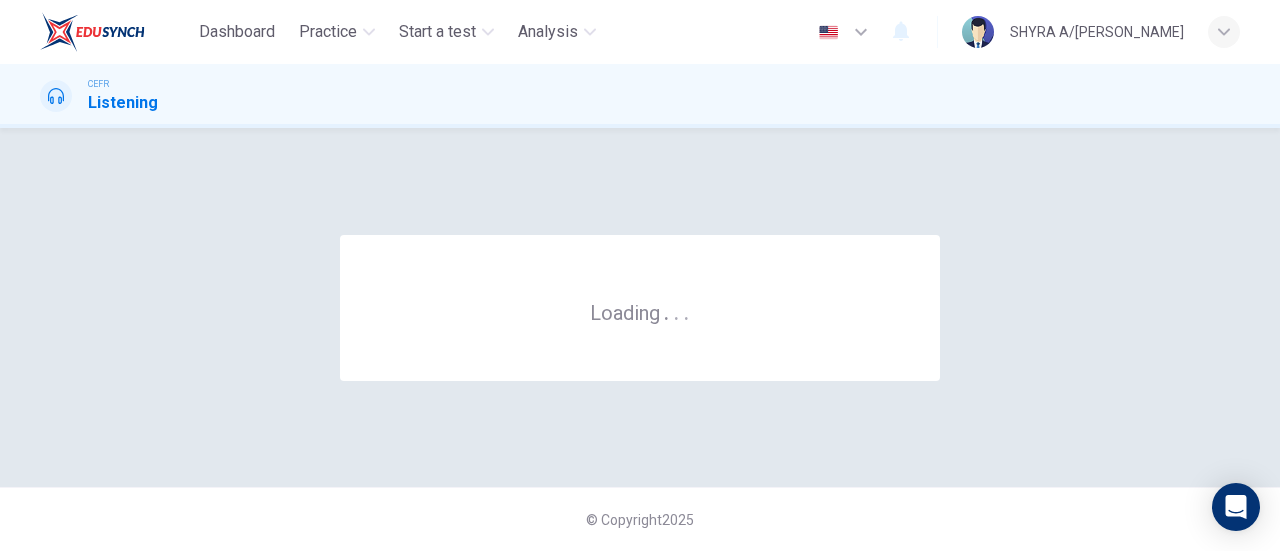 scroll, scrollTop: 0, scrollLeft: 0, axis: both 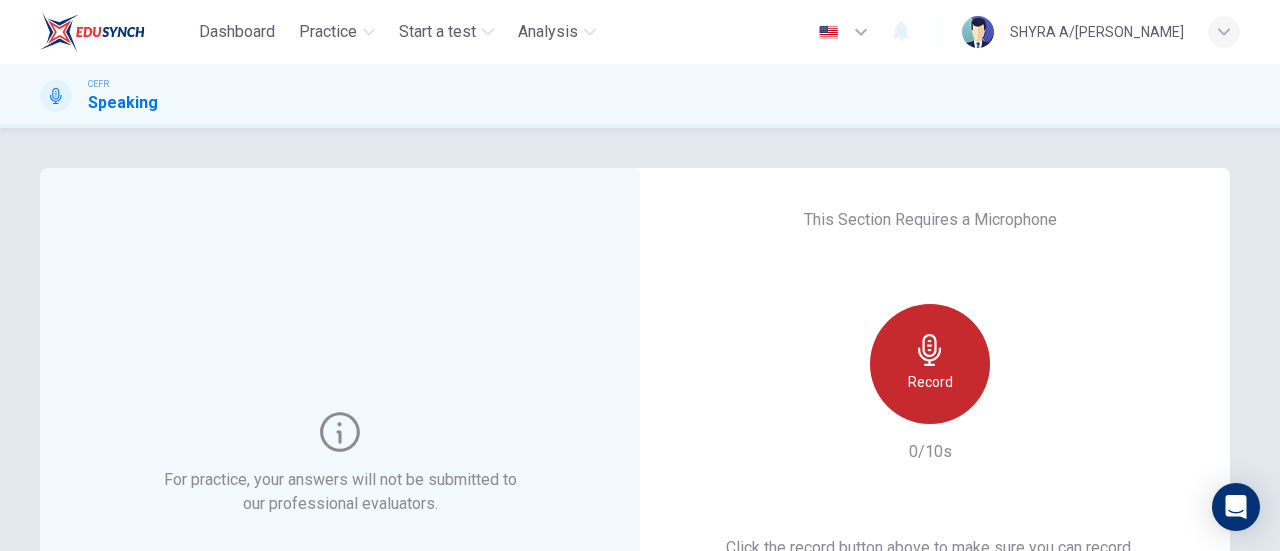 click on "Record" at bounding box center [930, 364] 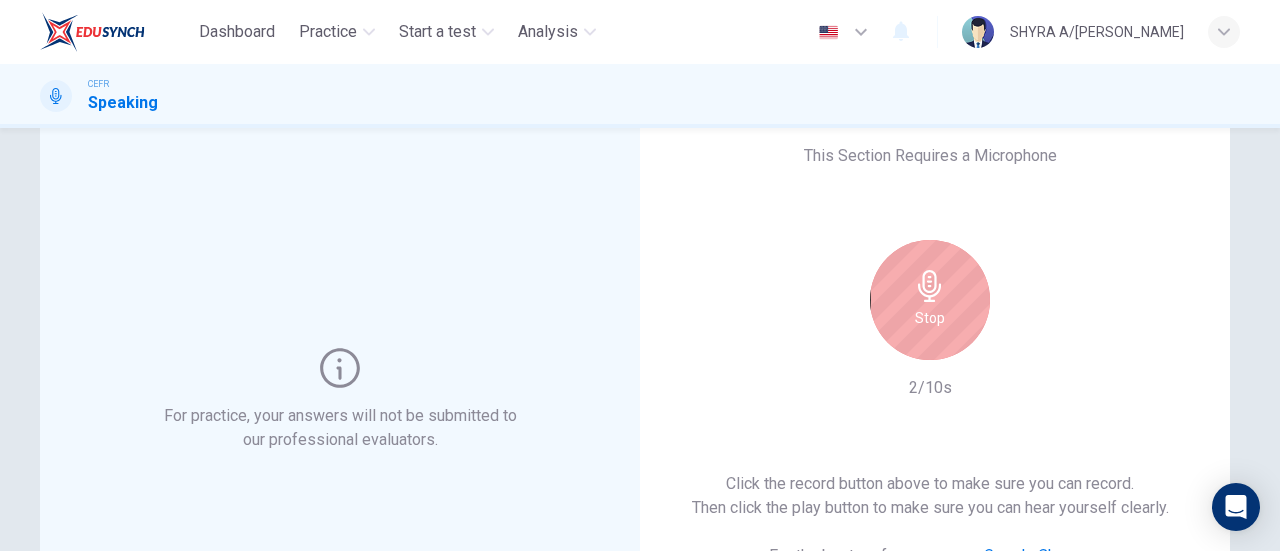 scroll, scrollTop: 84, scrollLeft: 0, axis: vertical 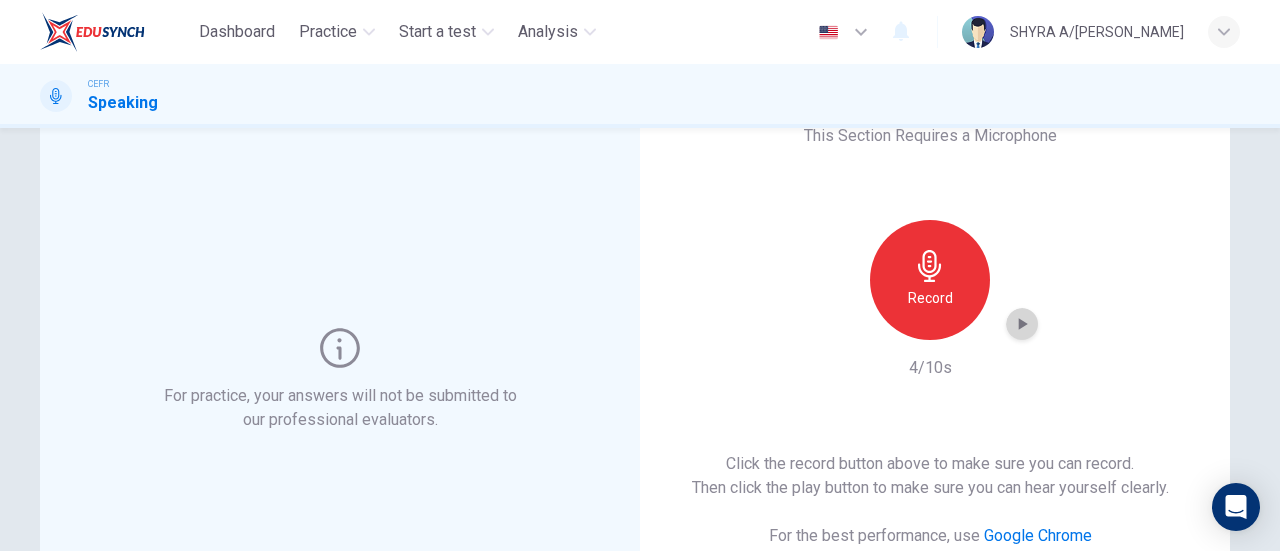 click 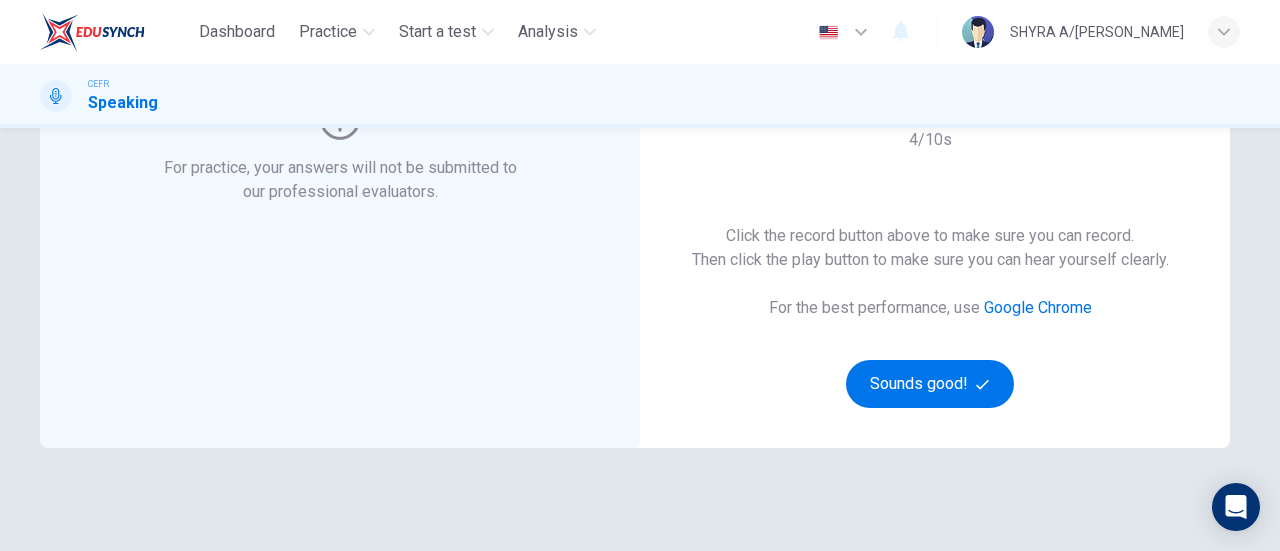scroll, scrollTop: 292, scrollLeft: 0, axis: vertical 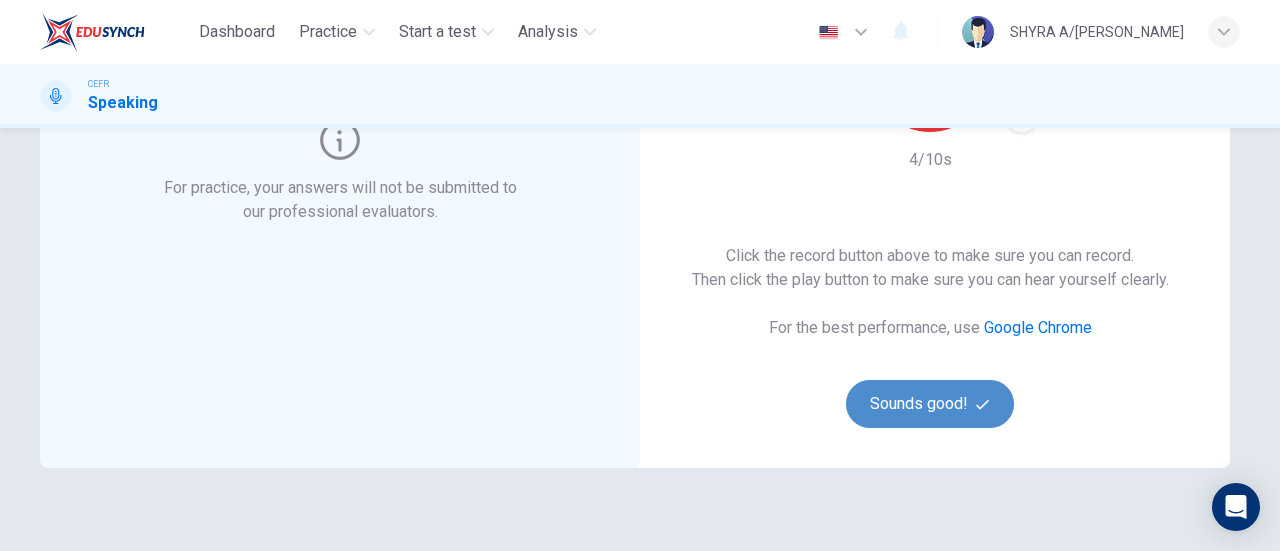 click on "Sounds good!" at bounding box center (930, 404) 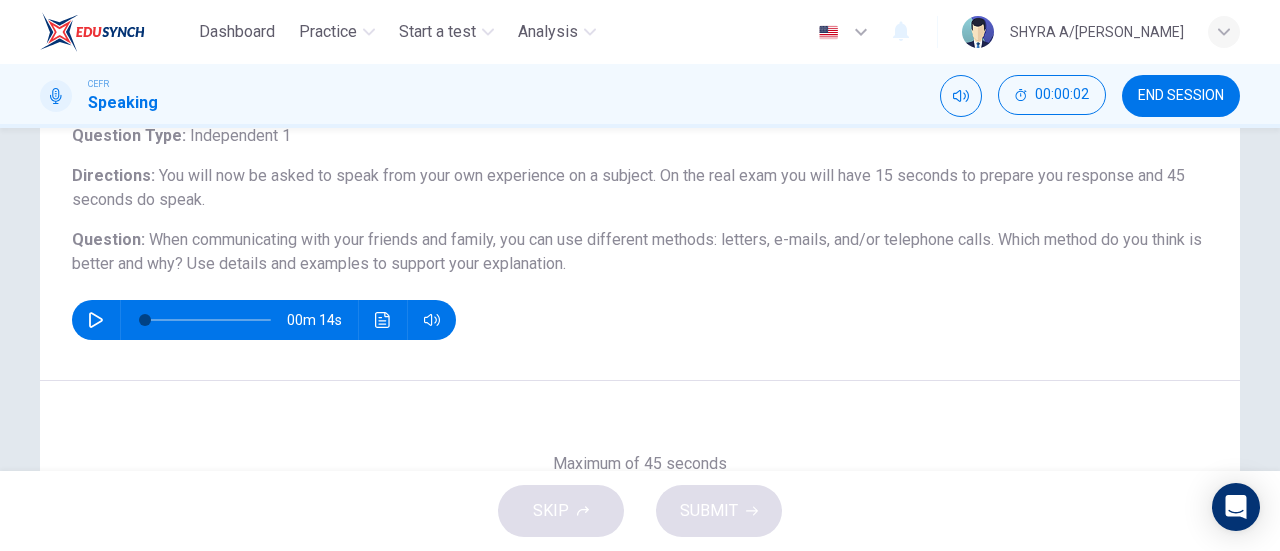 scroll, scrollTop: 138, scrollLeft: 0, axis: vertical 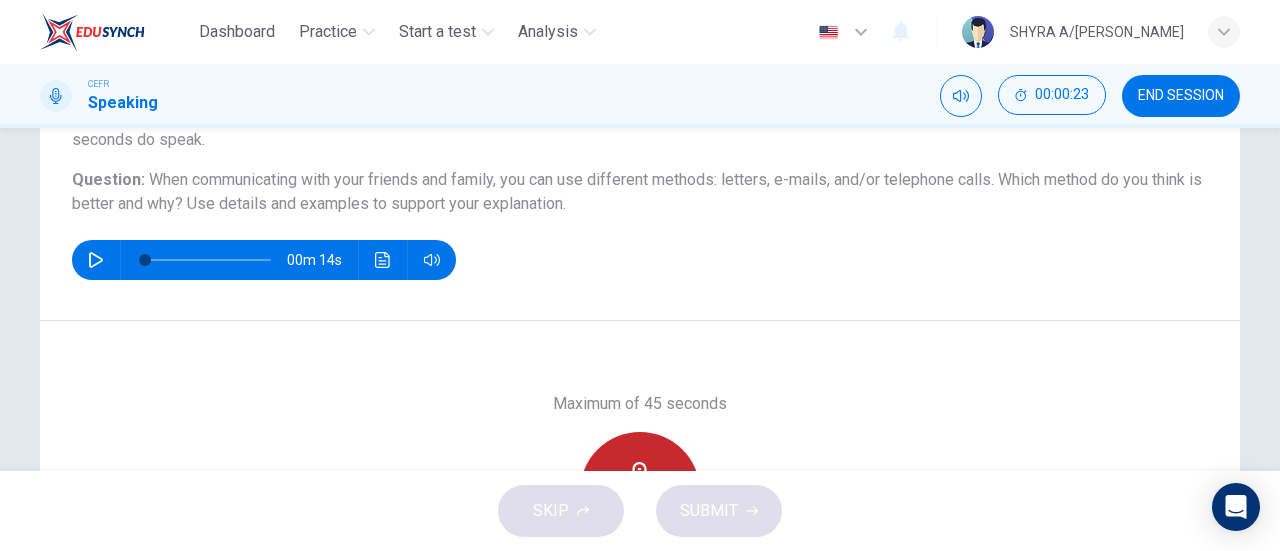 click on "Record" at bounding box center [640, 492] 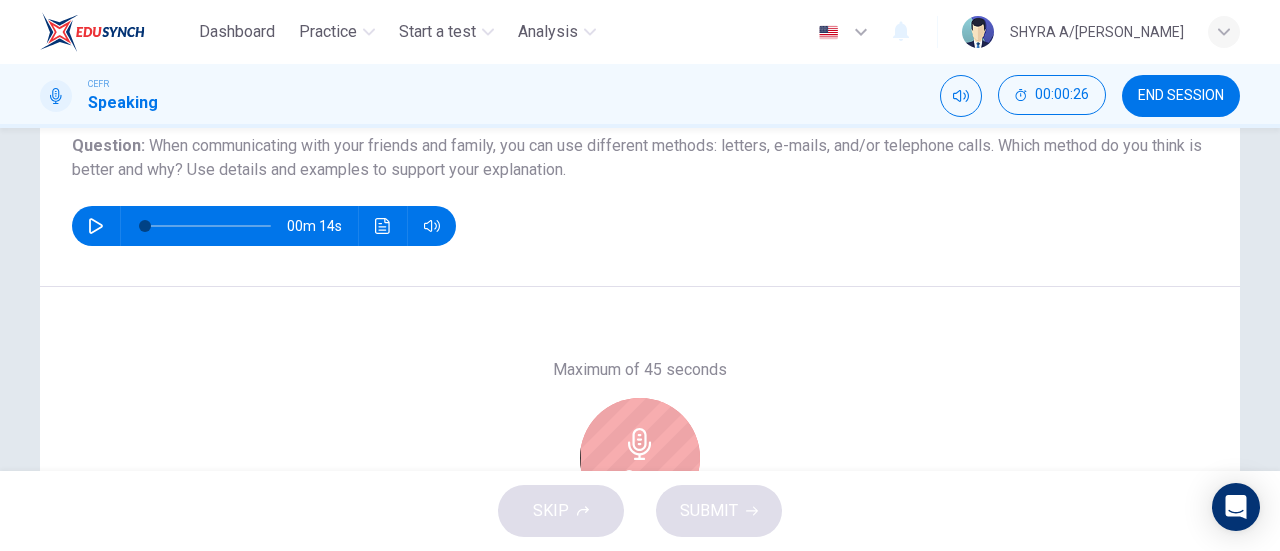 scroll, scrollTop: 242, scrollLeft: 0, axis: vertical 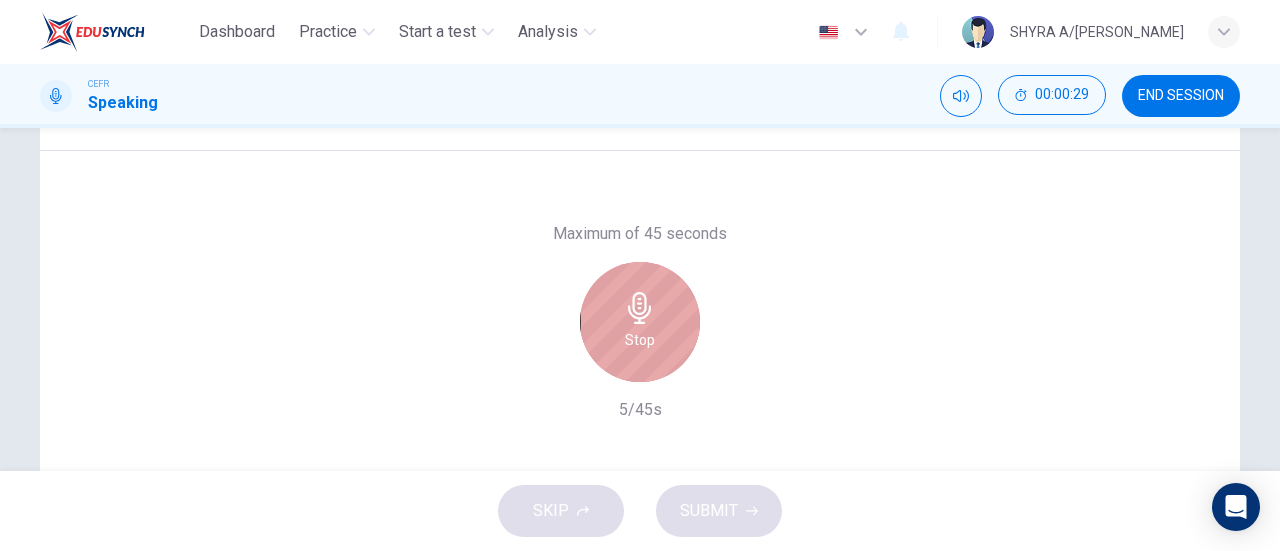 click on "Stop" at bounding box center (640, 322) 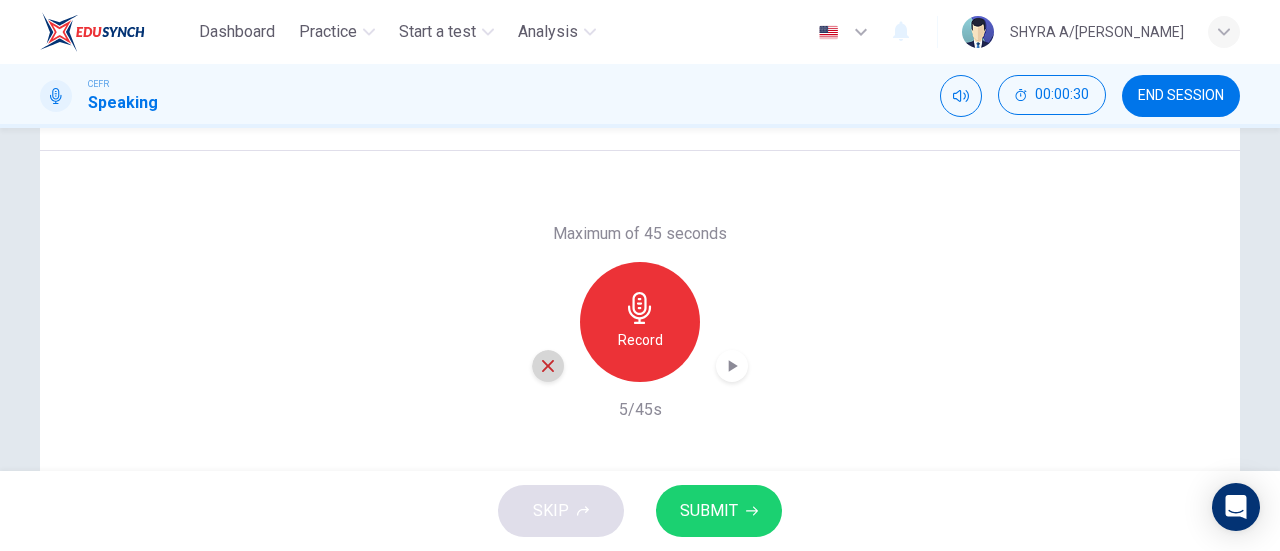 click 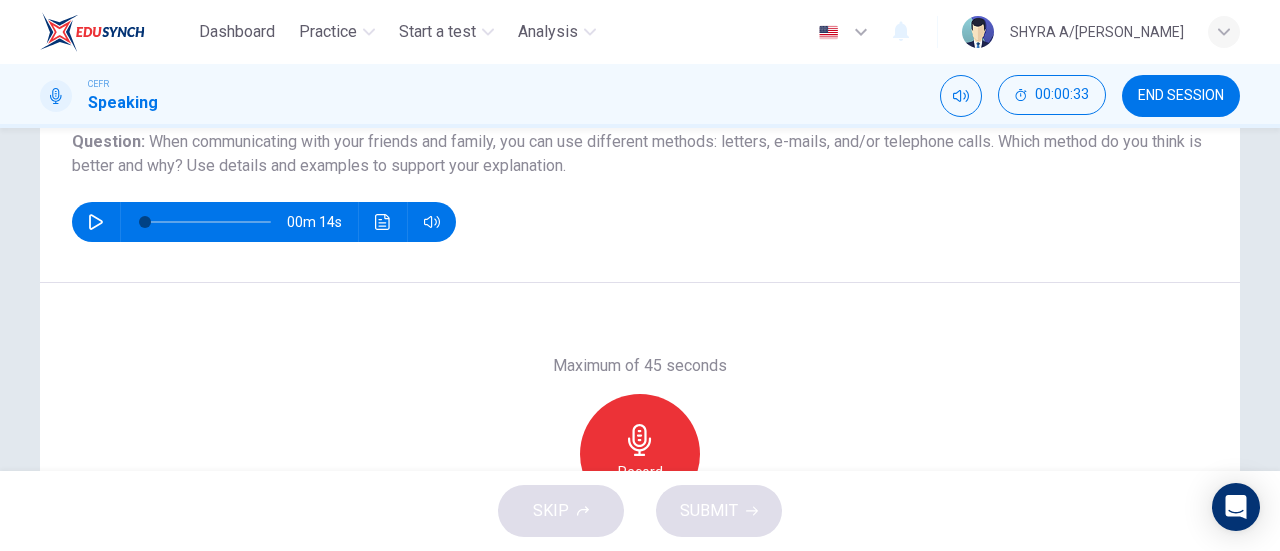 scroll, scrollTop: 227, scrollLeft: 0, axis: vertical 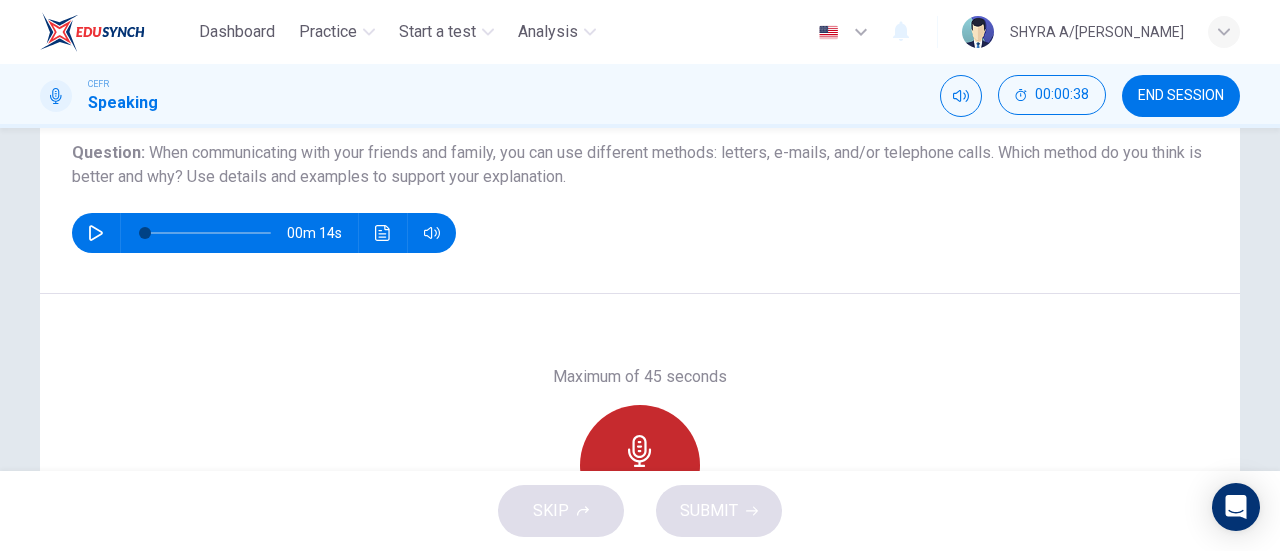 click 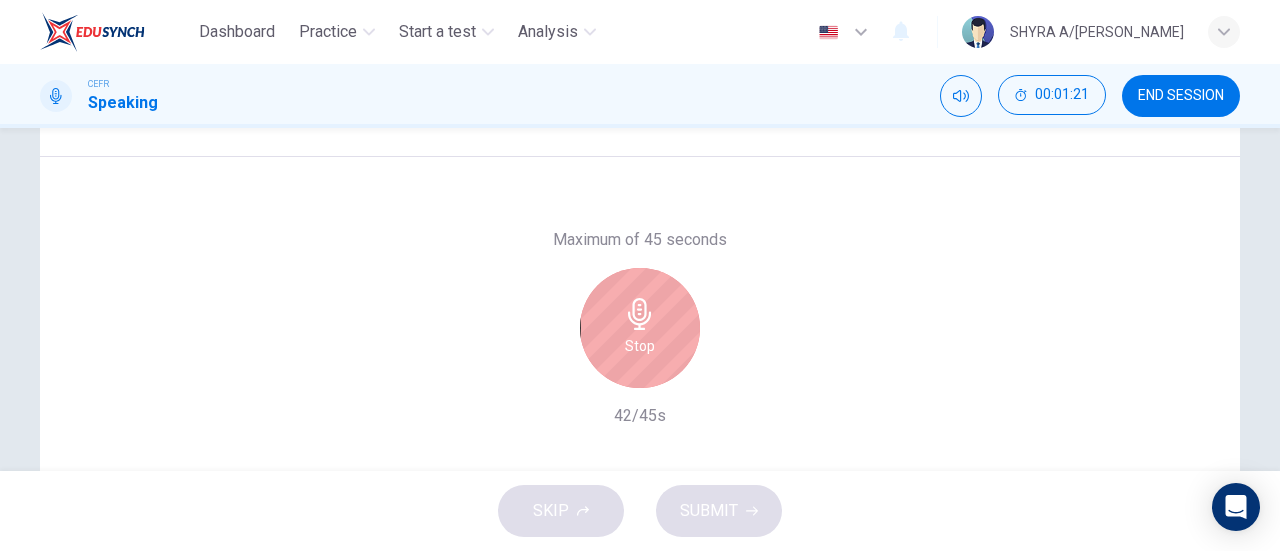 scroll, scrollTop: 365, scrollLeft: 0, axis: vertical 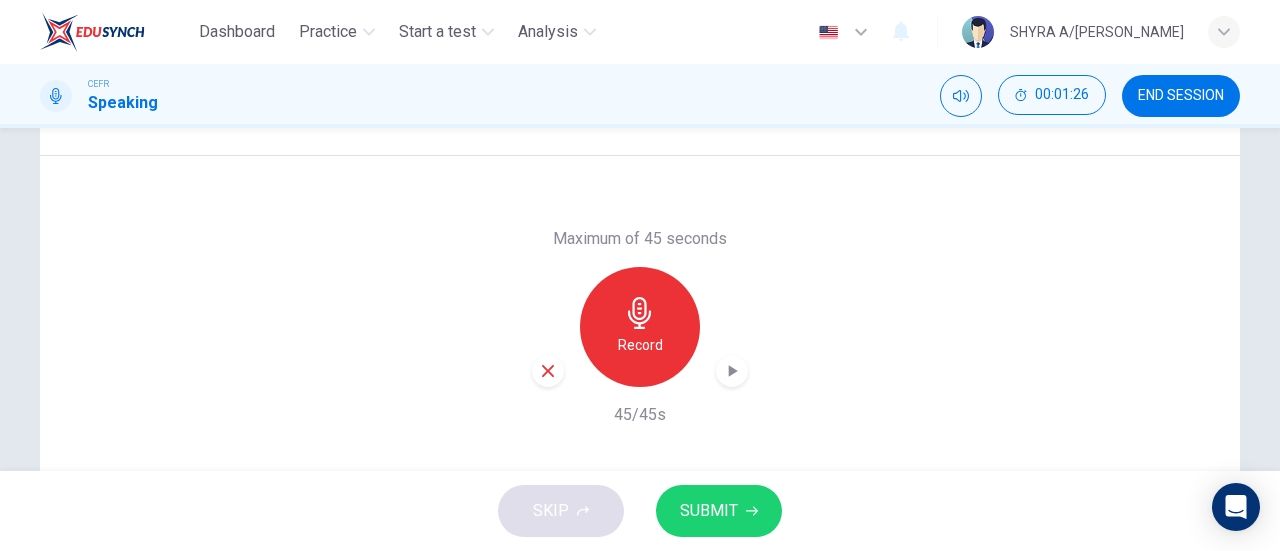 click 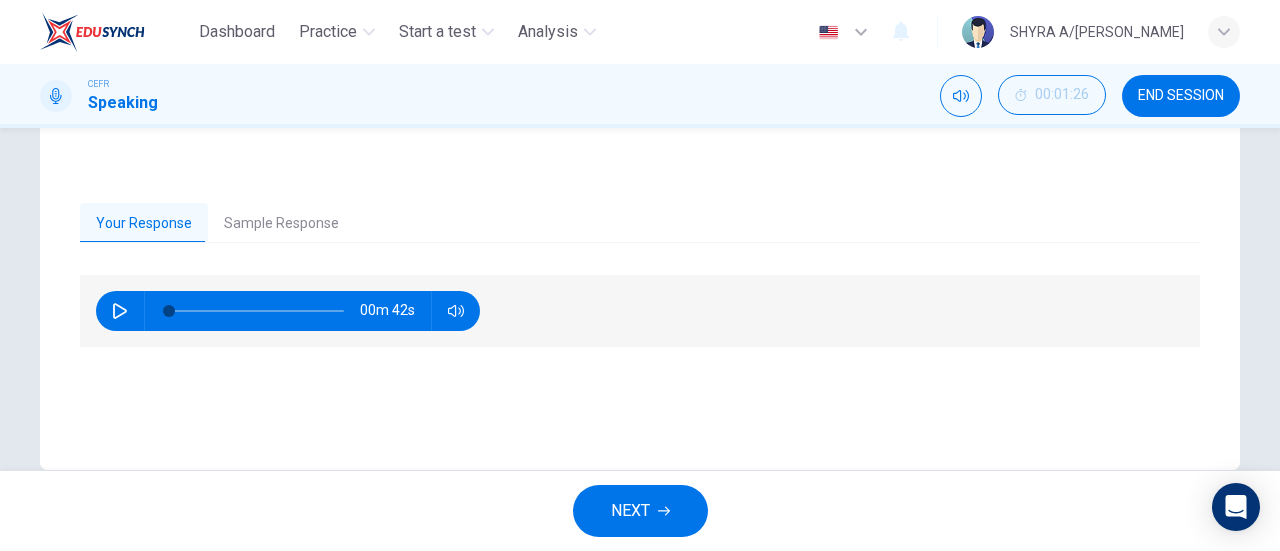 scroll, scrollTop: 398, scrollLeft: 0, axis: vertical 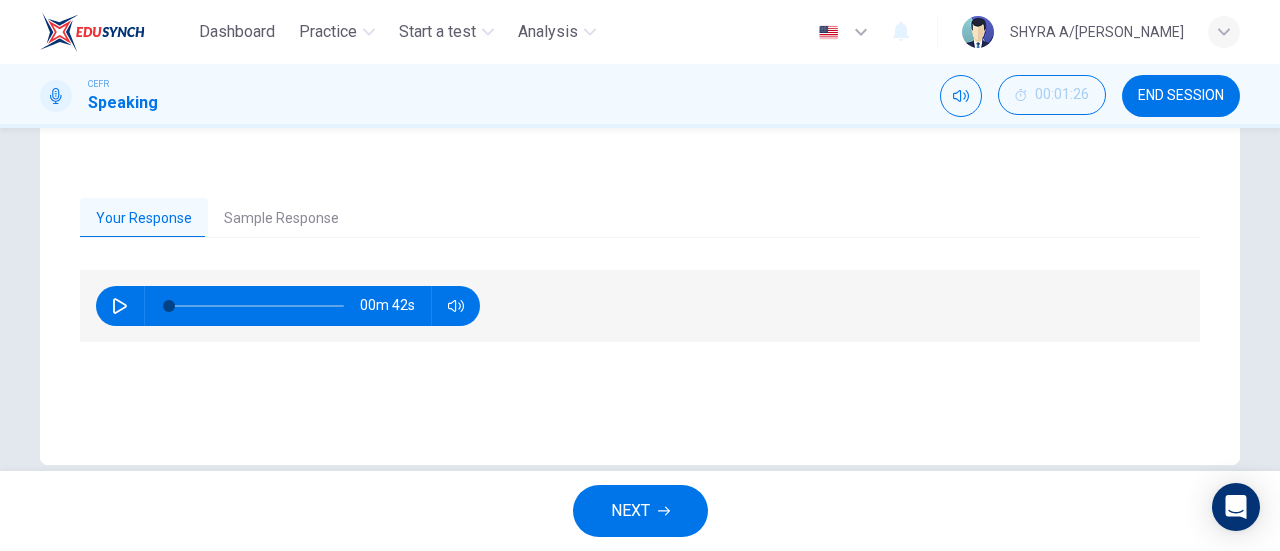 click on "Sample Response" at bounding box center (281, 219) 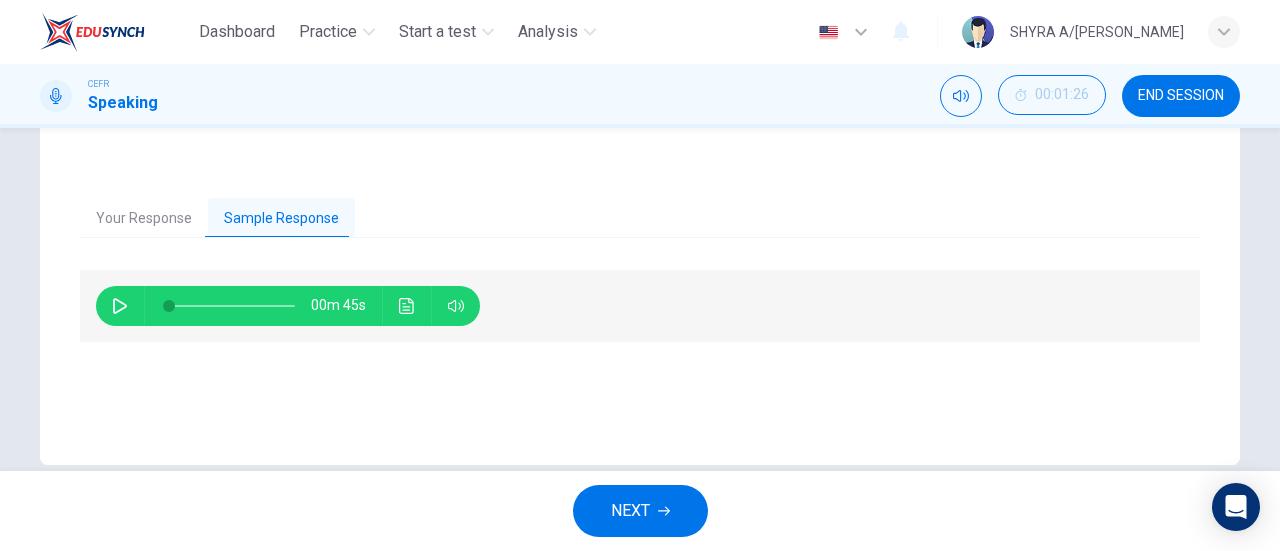 click 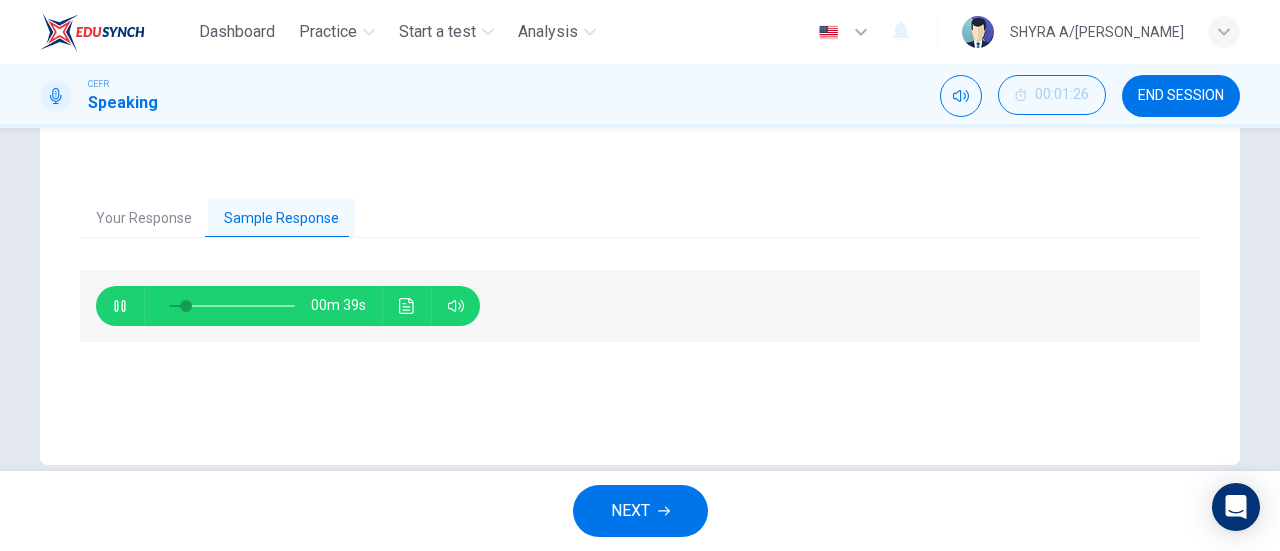 type on "15" 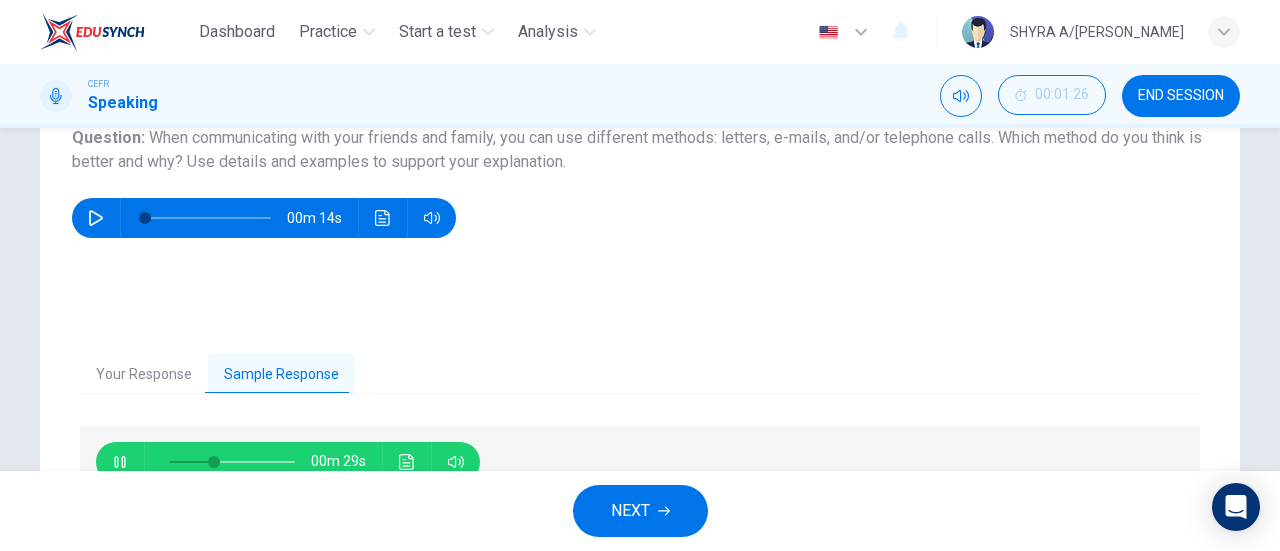 scroll, scrollTop: 232, scrollLeft: 0, axis: vertical 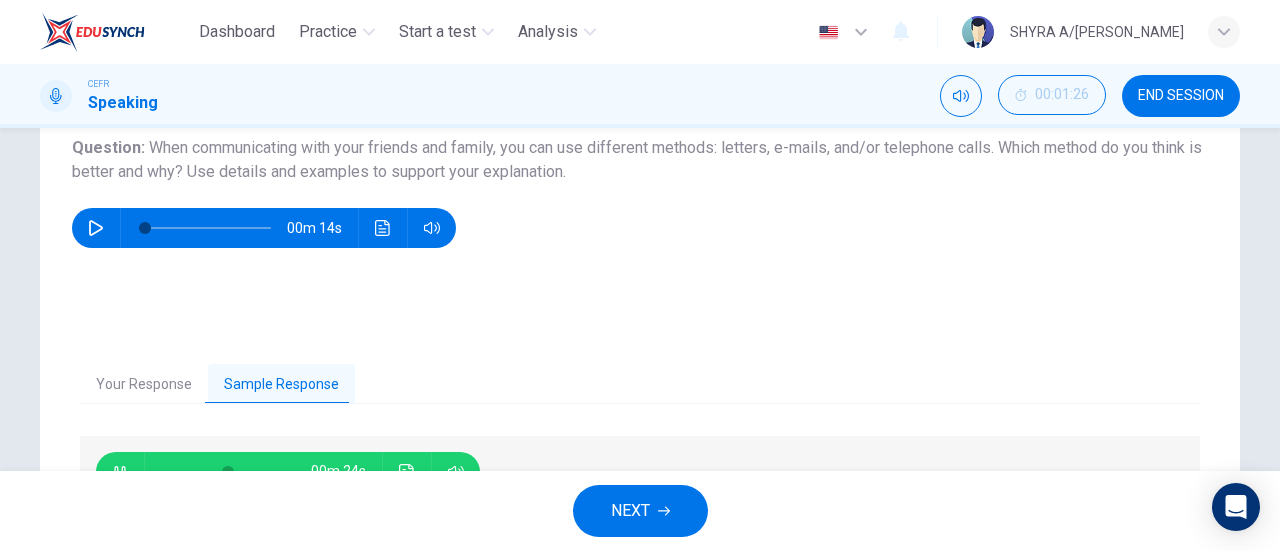 type on "49" 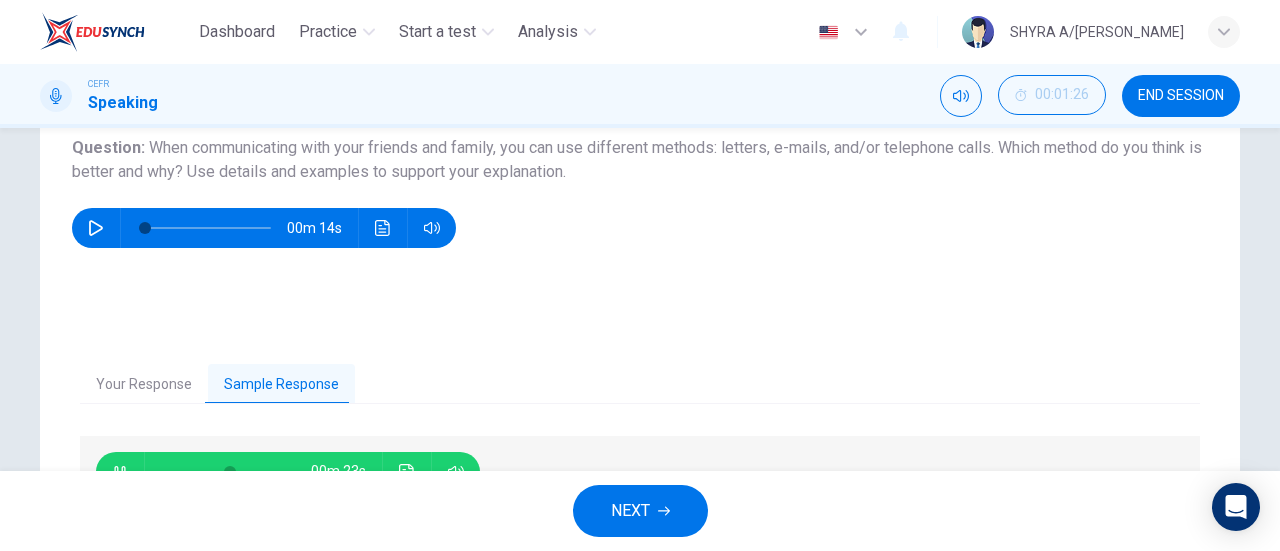 click on "NEXT" at bounding box center [640, 511] 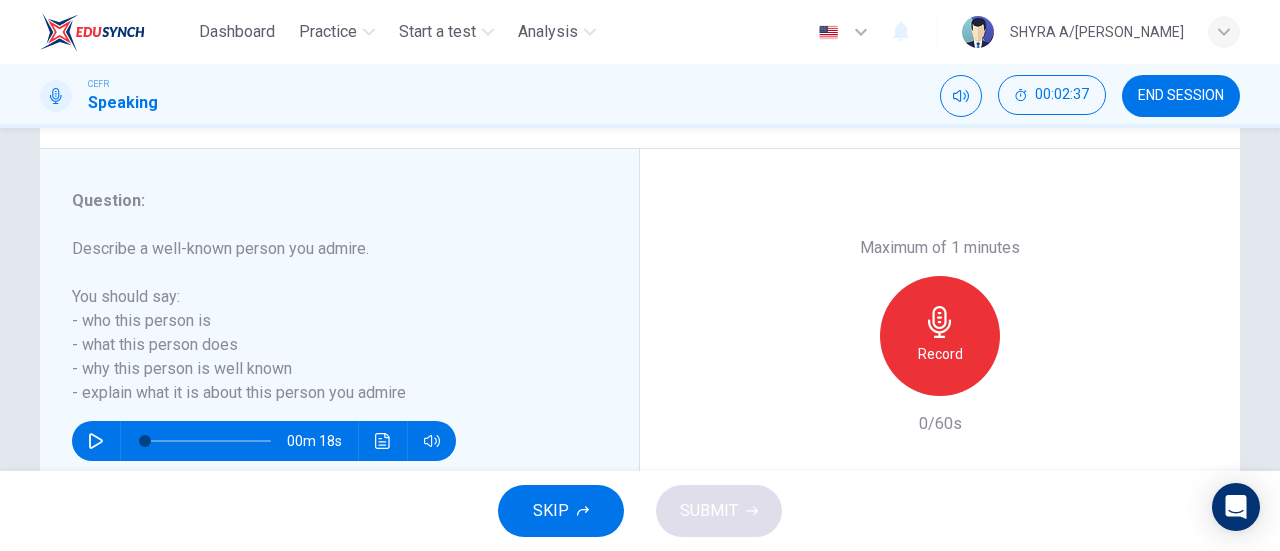 scroll, scrollTop: 344, scrollLeft: 0, axis: vertical 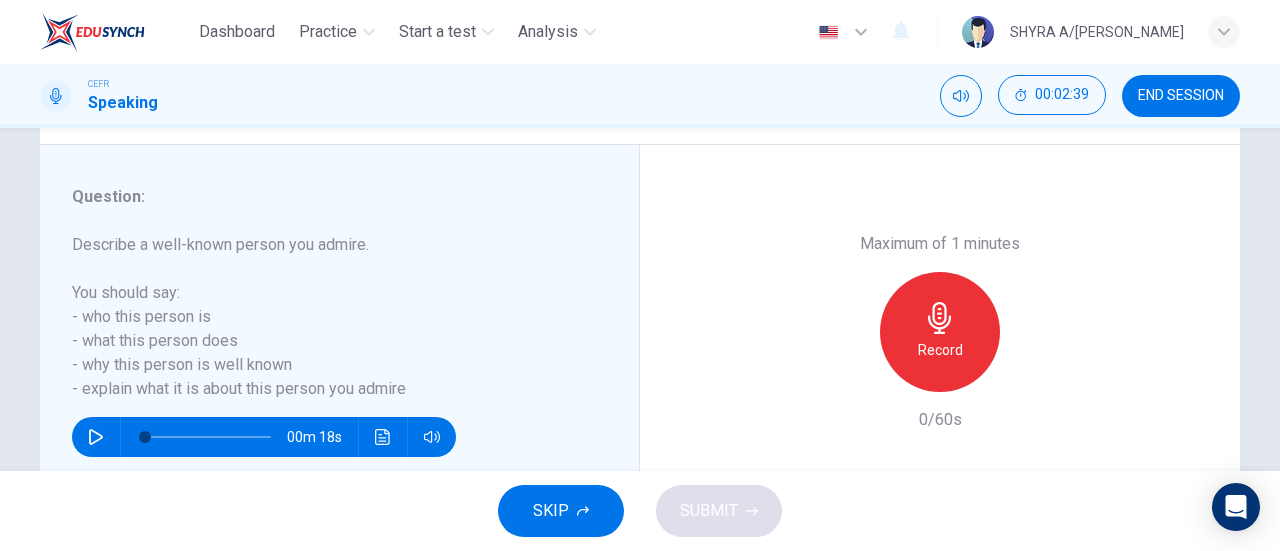 click 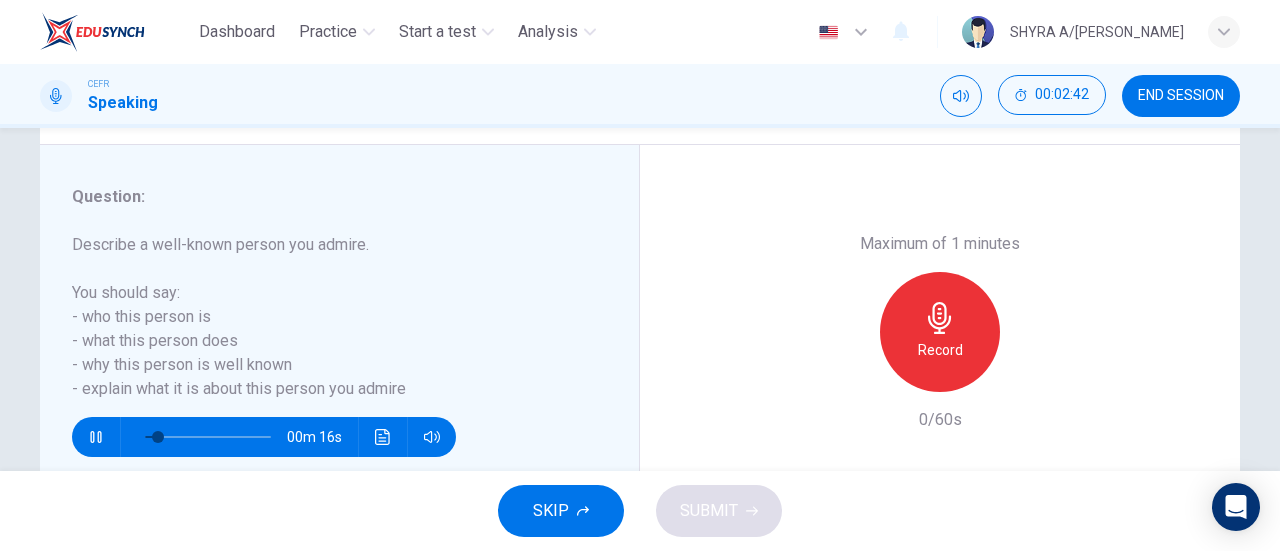 type on "16" 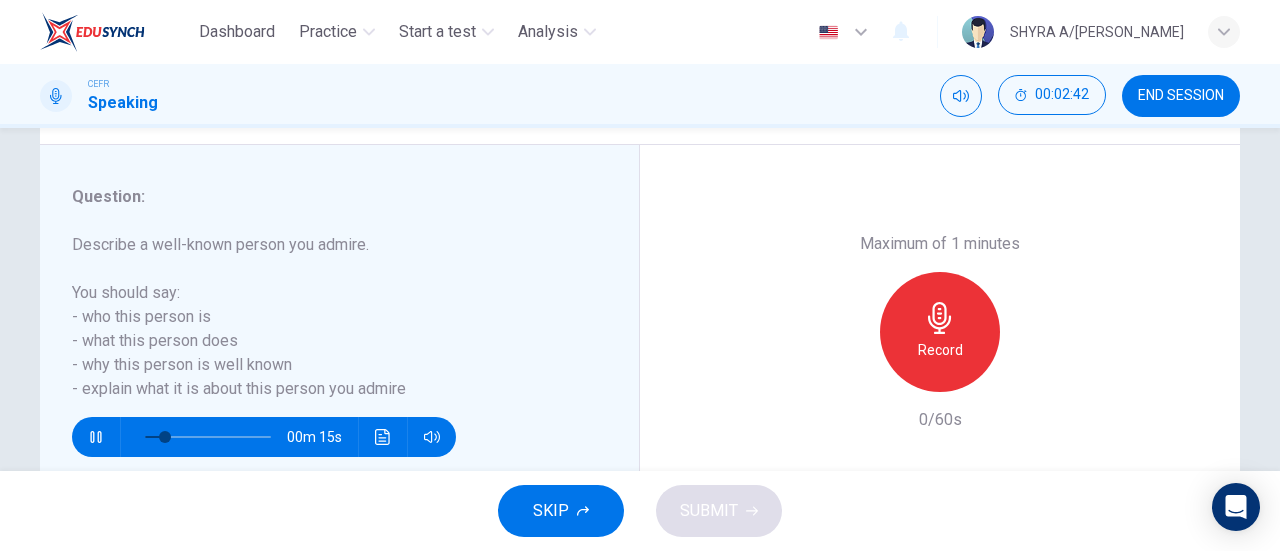 type 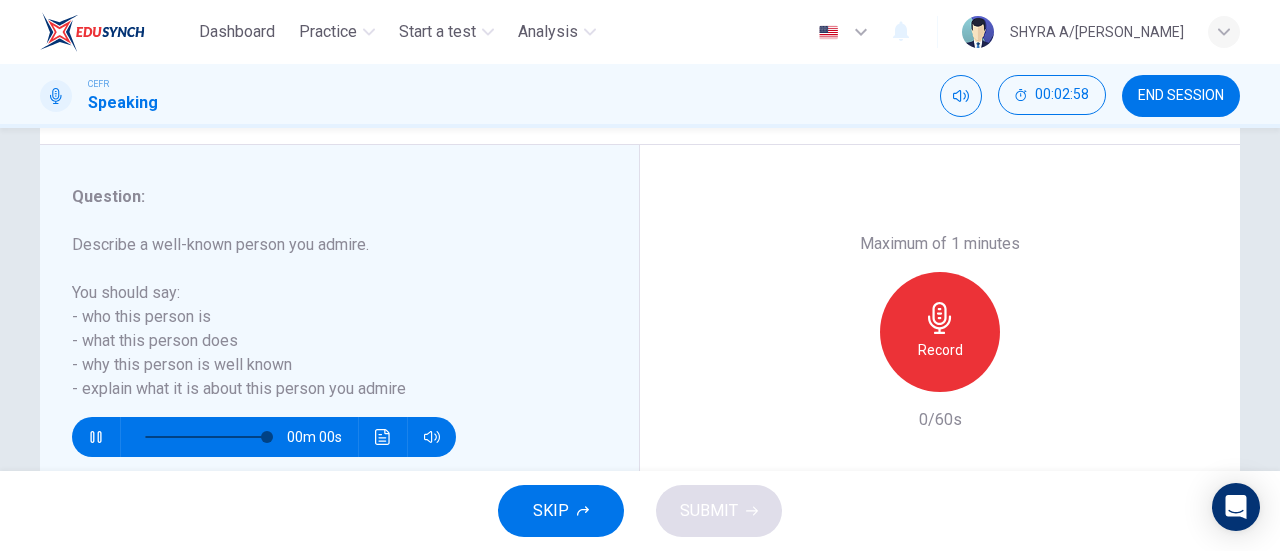 type on "0" 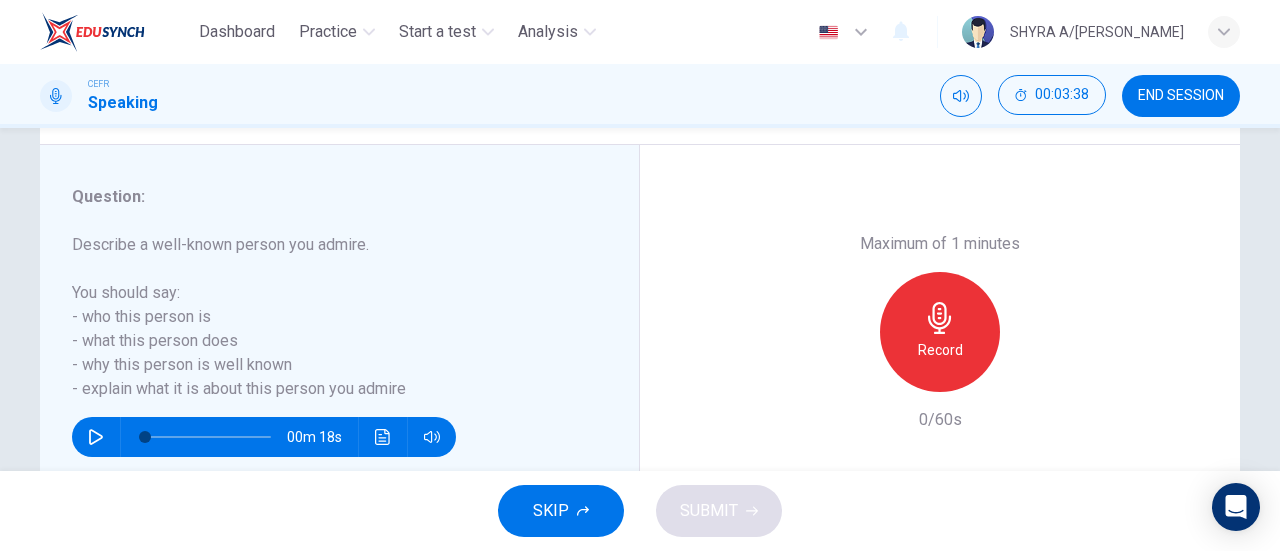 click on "Record" at bounding box center (940, 350) 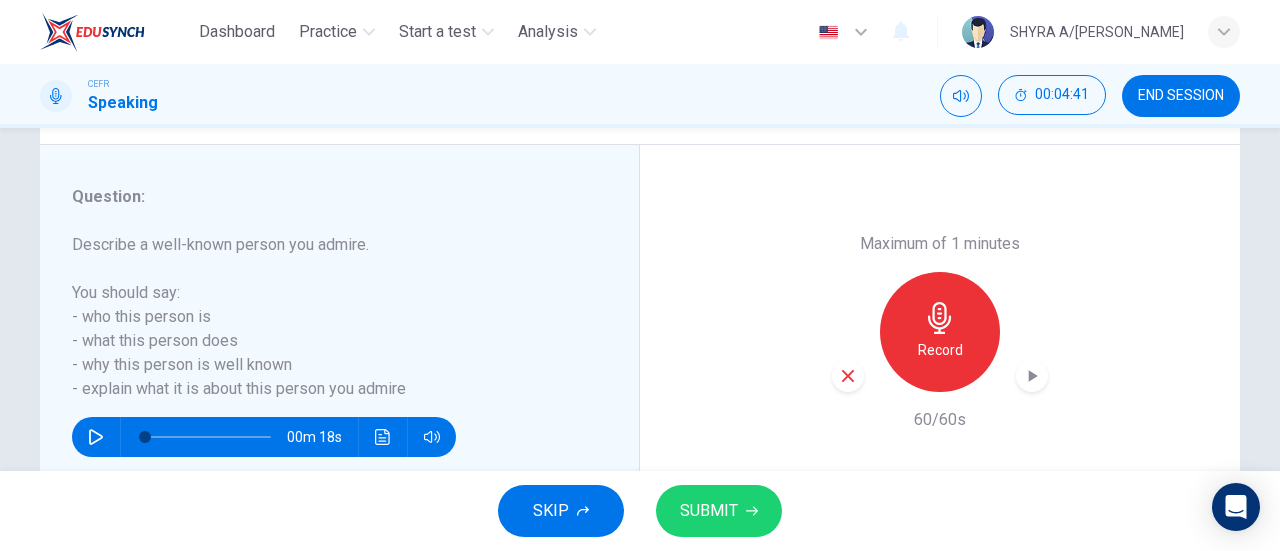 click 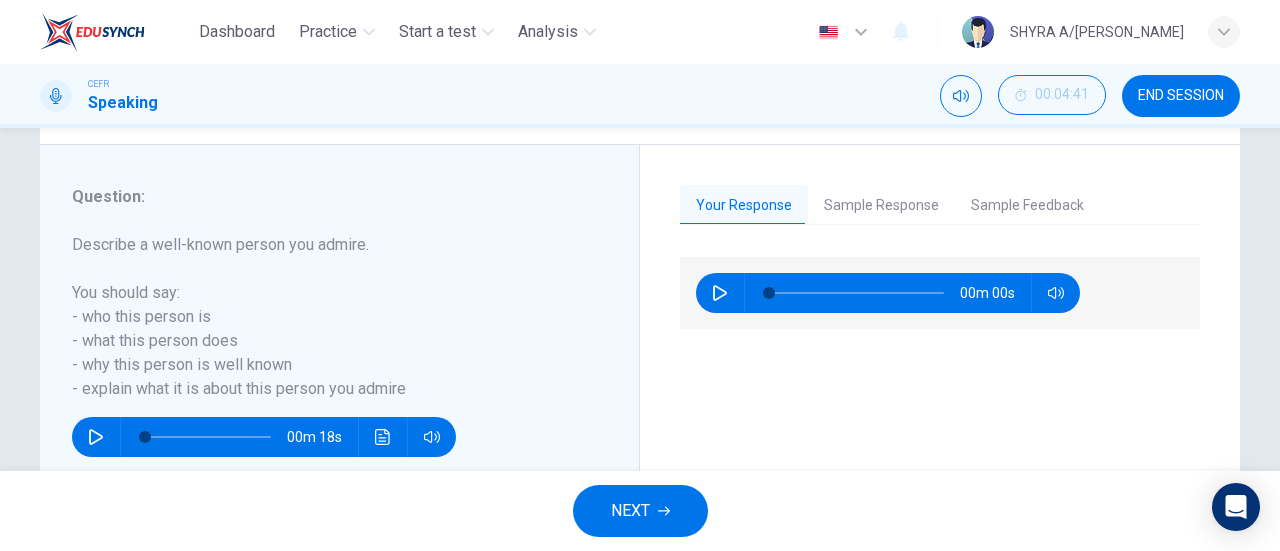 click on "Sample Response" at bounding box center [881, 206] 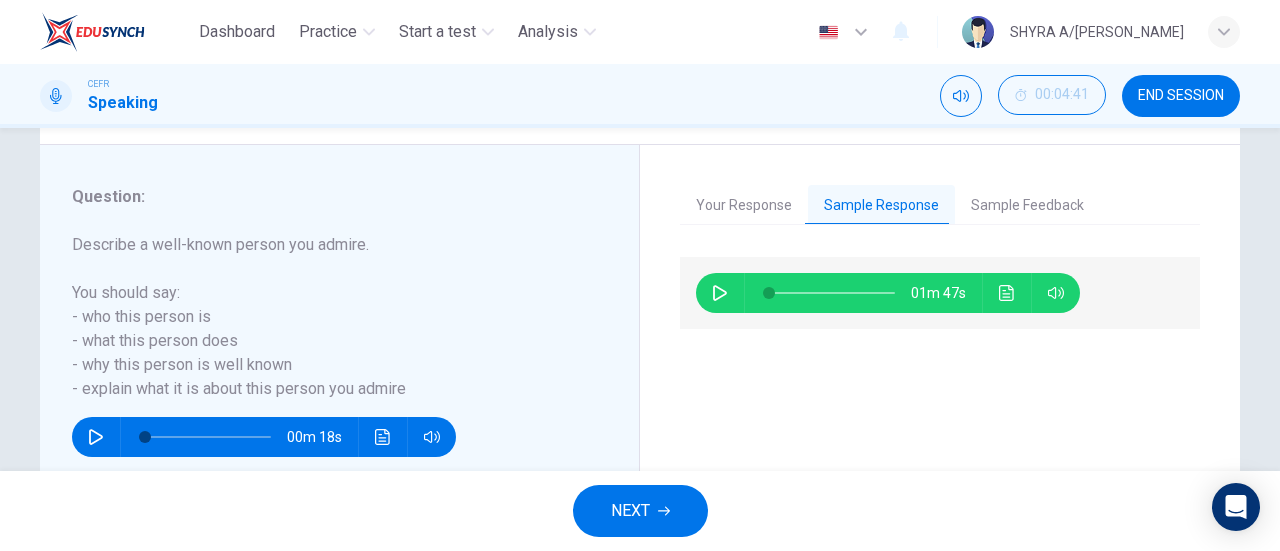 click on "Sample Feedback" at bounding box center (1027, 206) 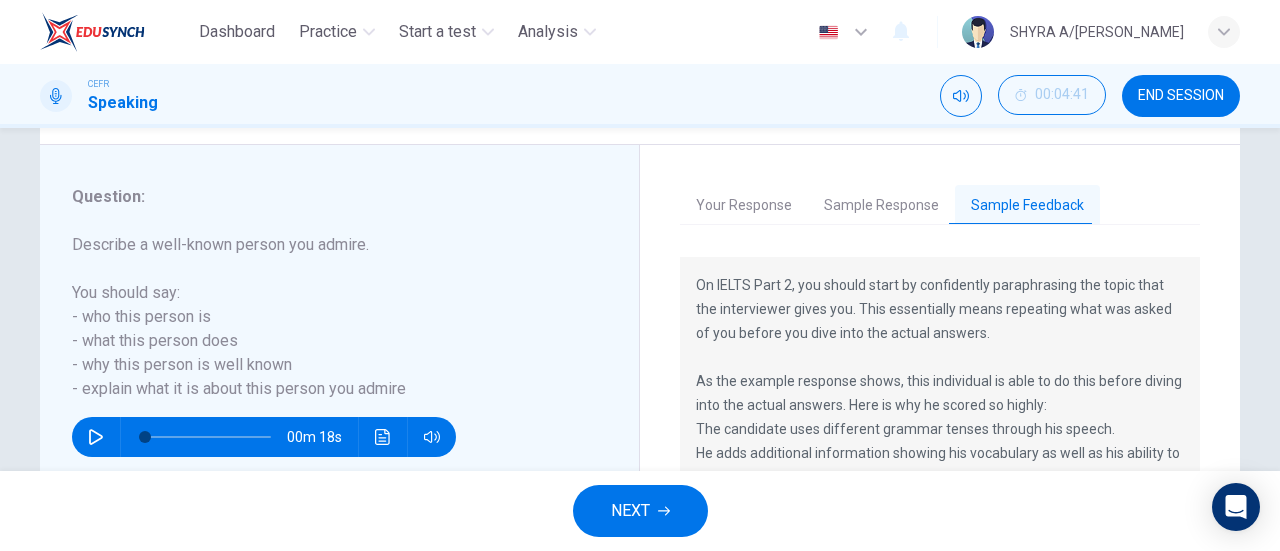 scroll, scrollTop: 72, scrollLeft: 0, axis: vertical 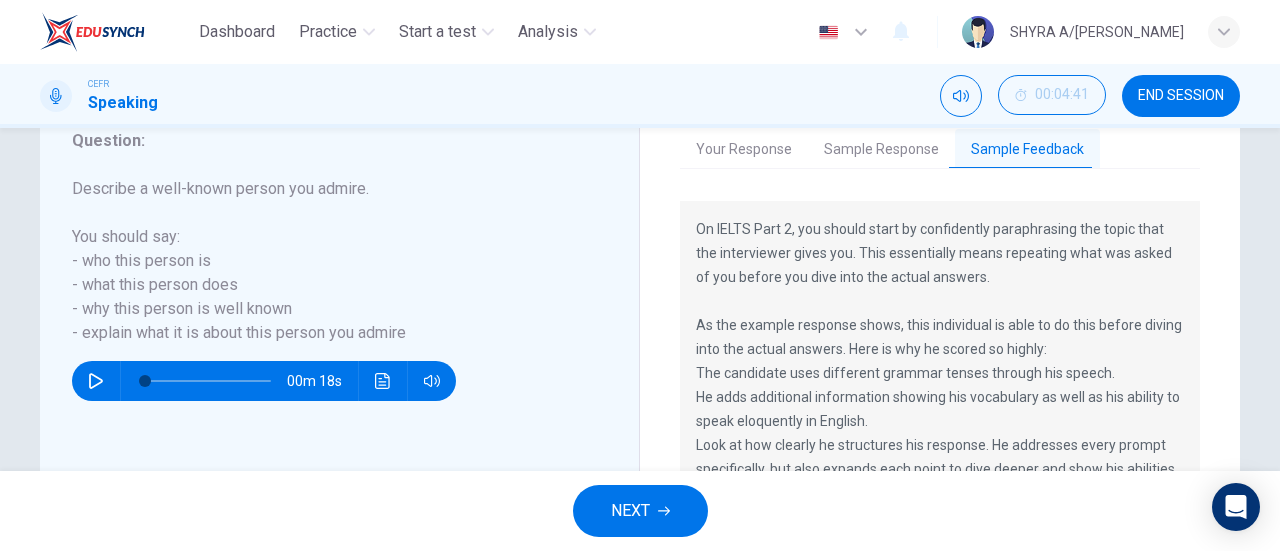 click on "Sample Response" at bounding box center (881, 150) 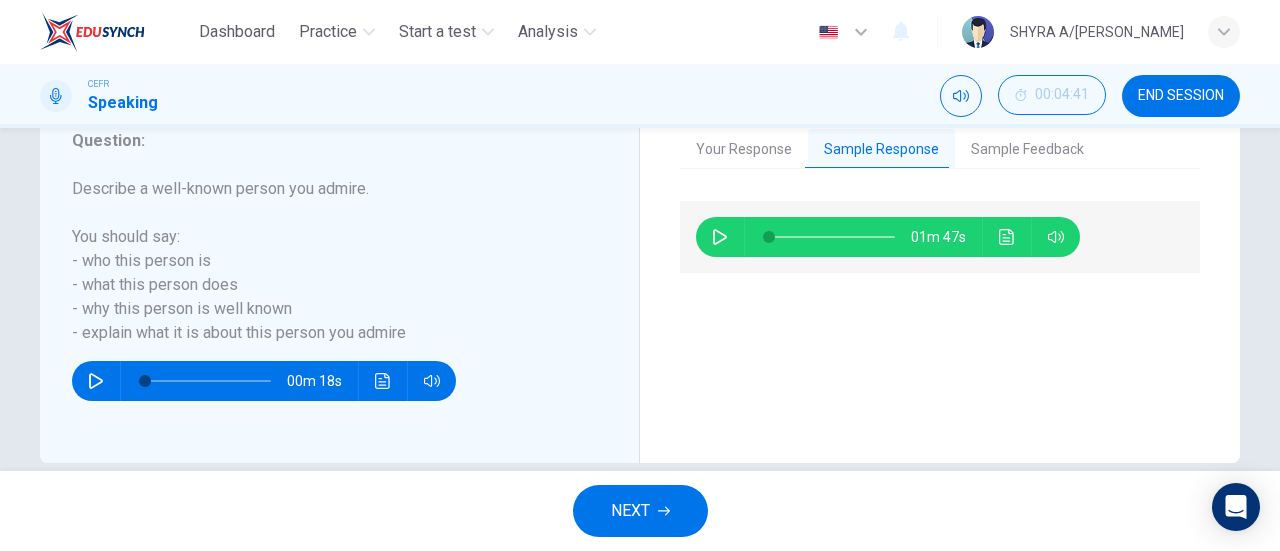click 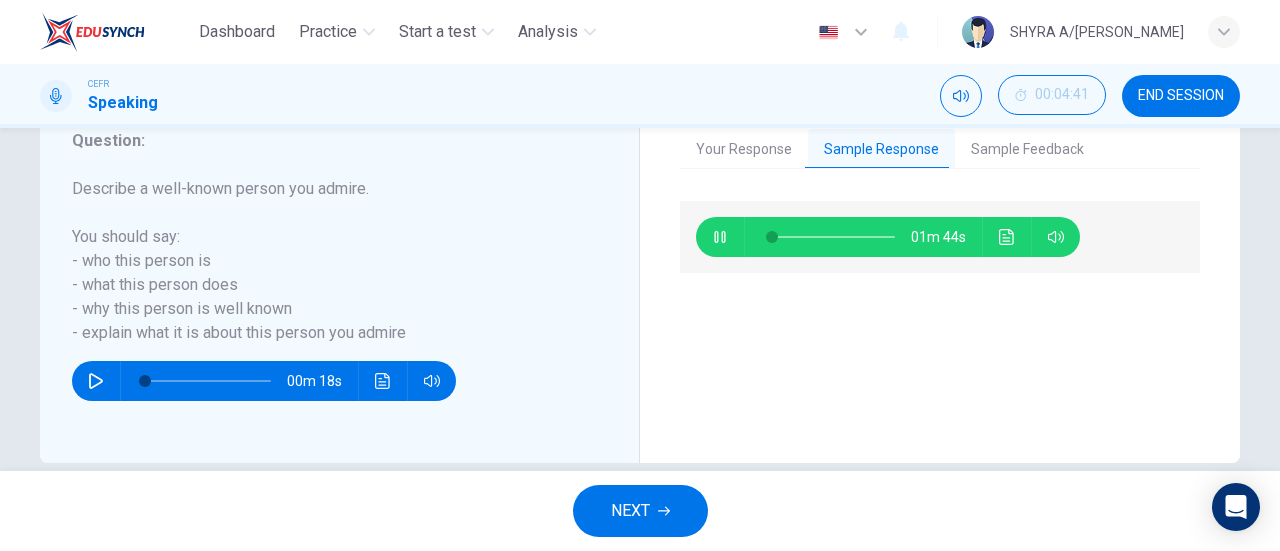 type on "4" 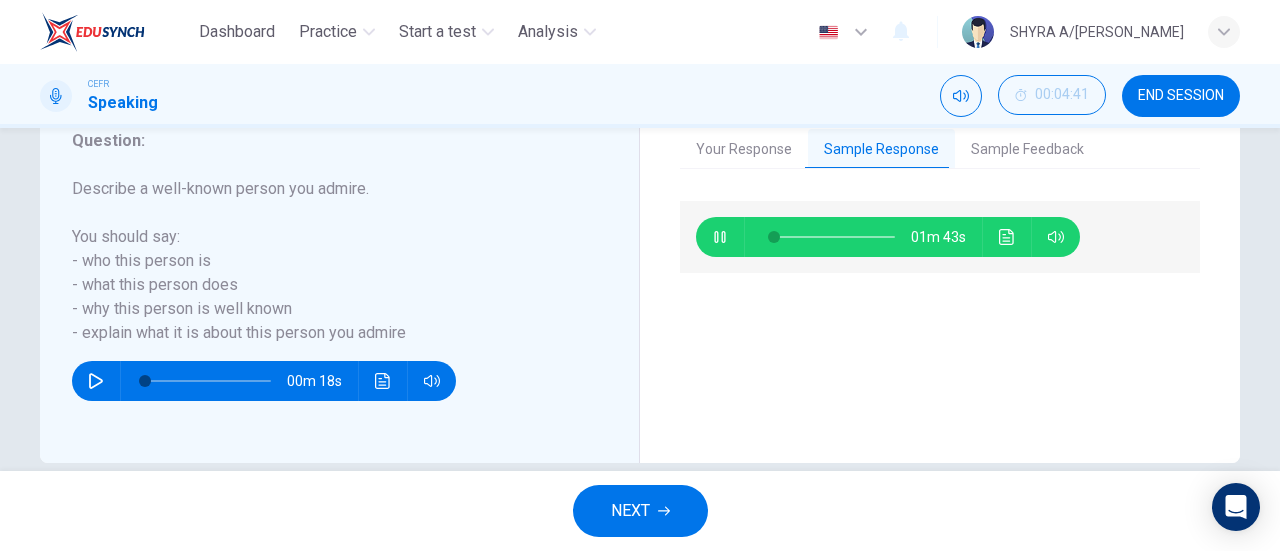 type 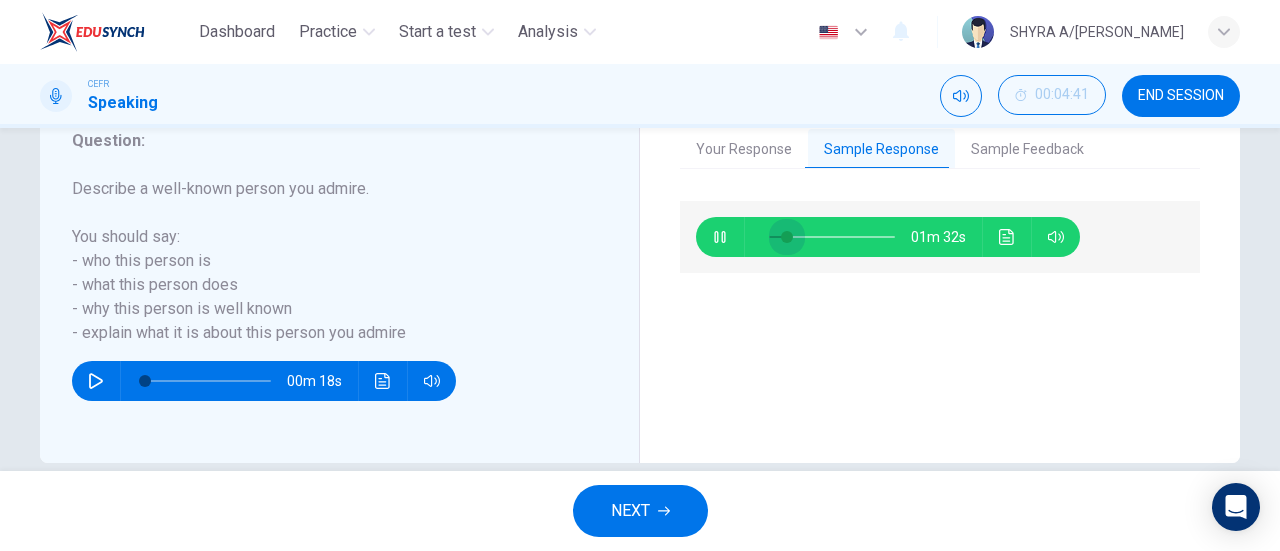 click at bounding box center (787, 237) 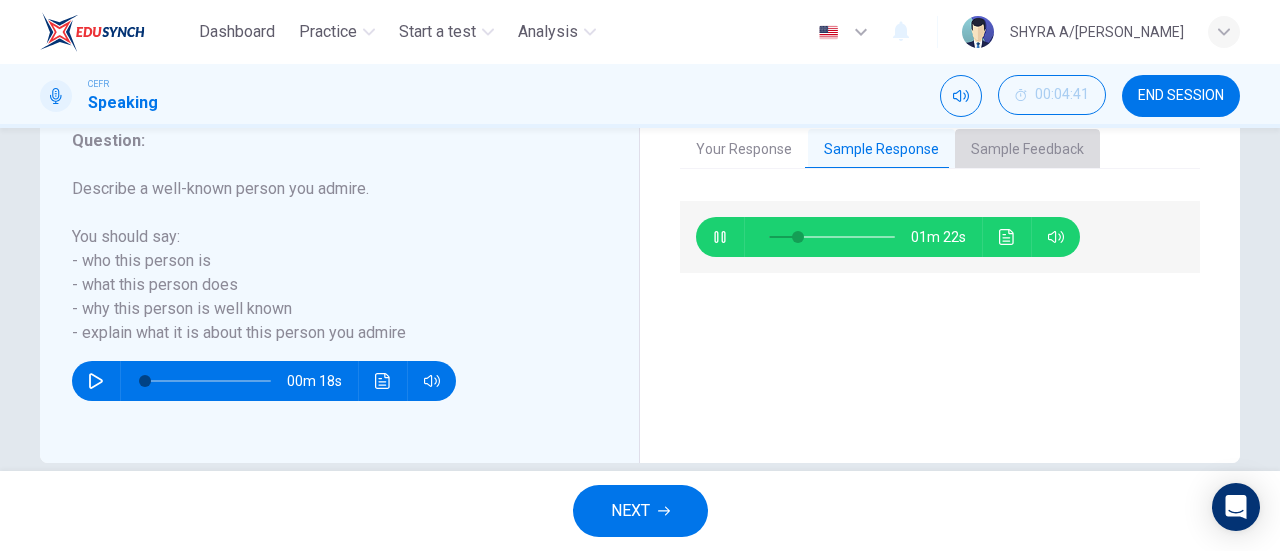 click on "Sample Feedback" at bounding box center (1027, 150) 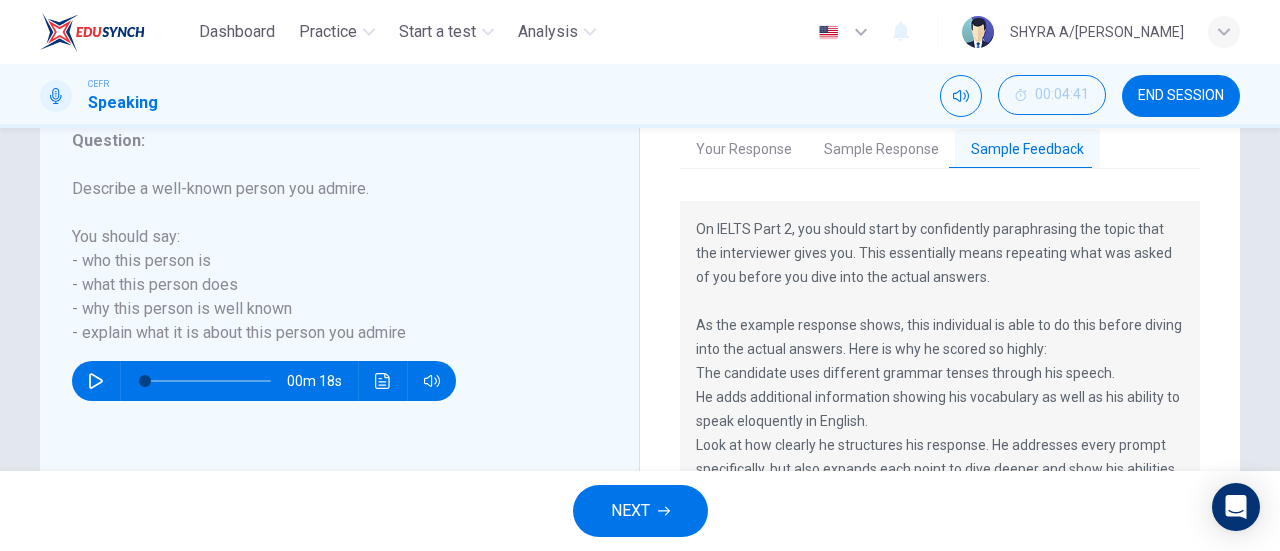 scroll, scrollTop: 24, scrollLeft: 0, axis: vertical 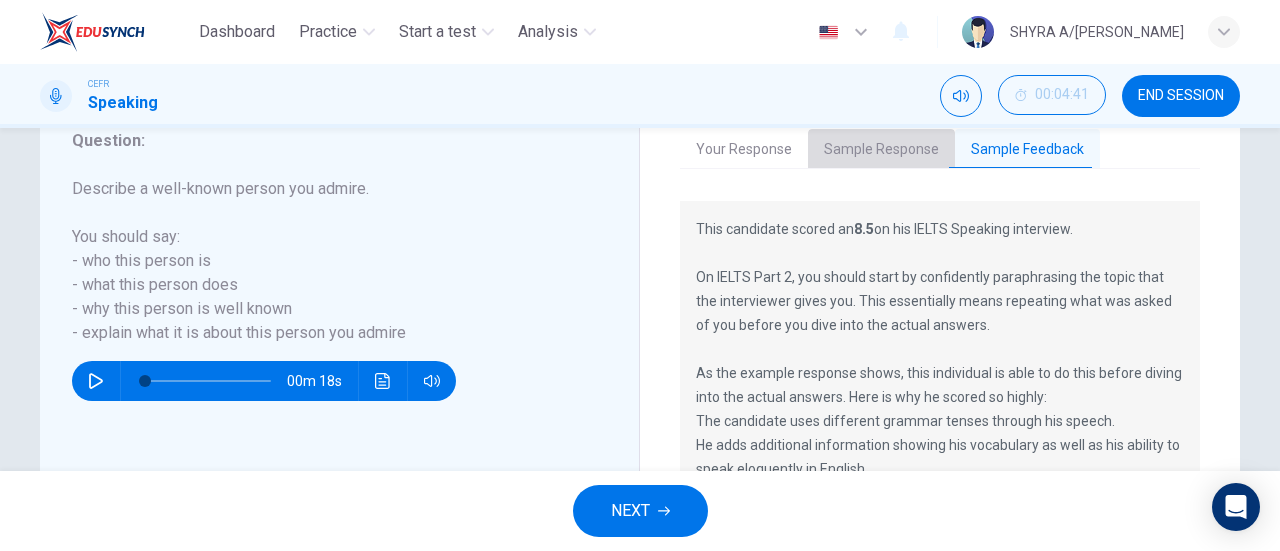 click on "Sample Response" at bounding box center [881, 150] 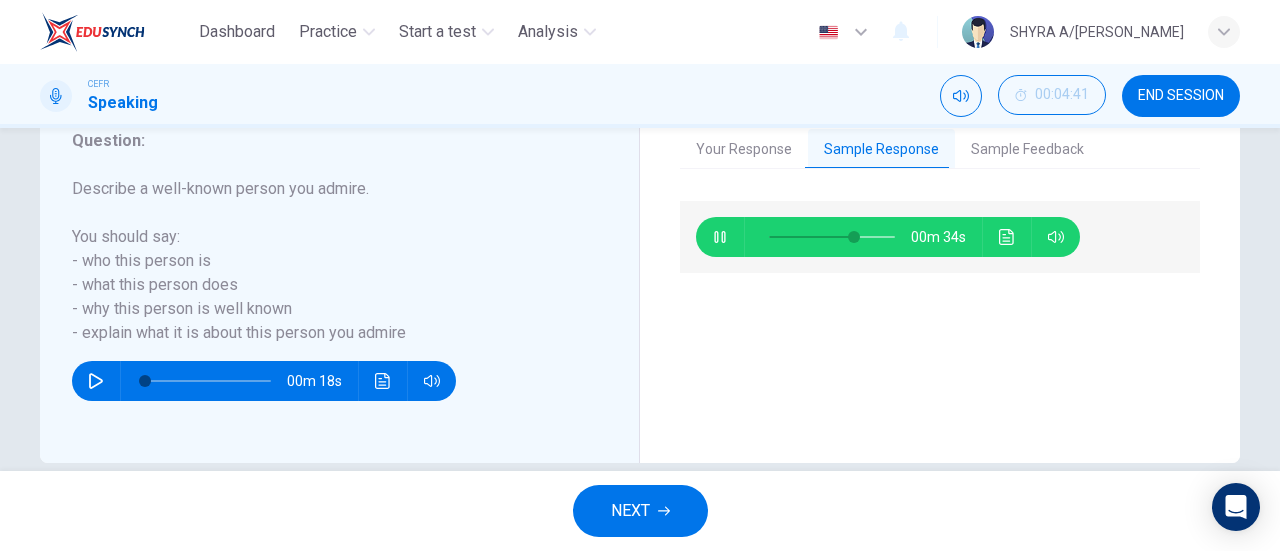 type on "69" 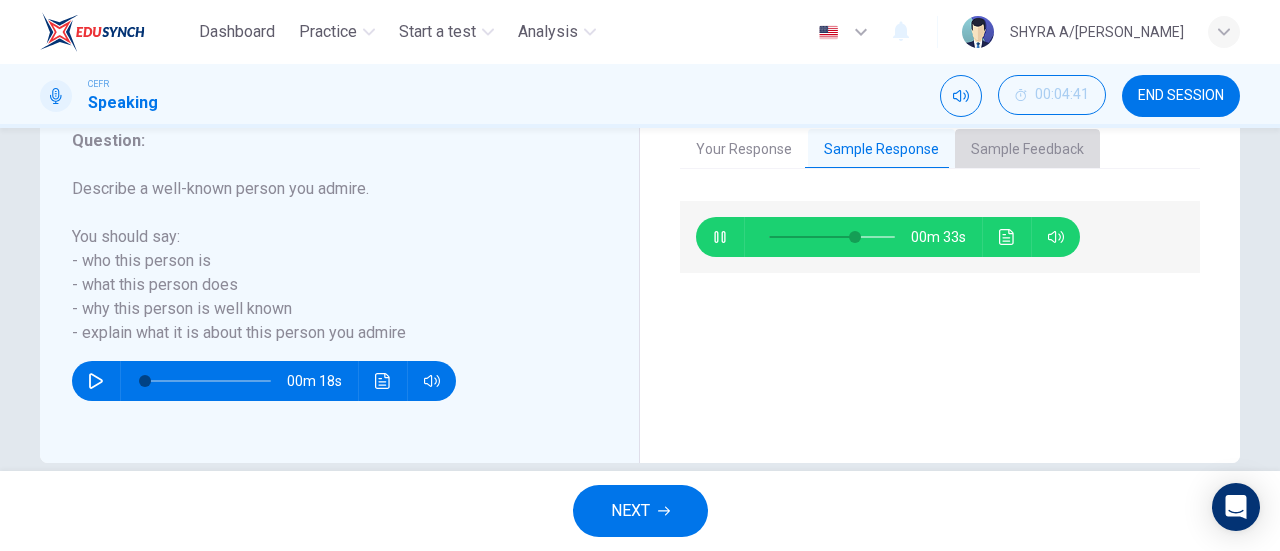 click on "Sample Feedback" at bounding box center (1027, 150) 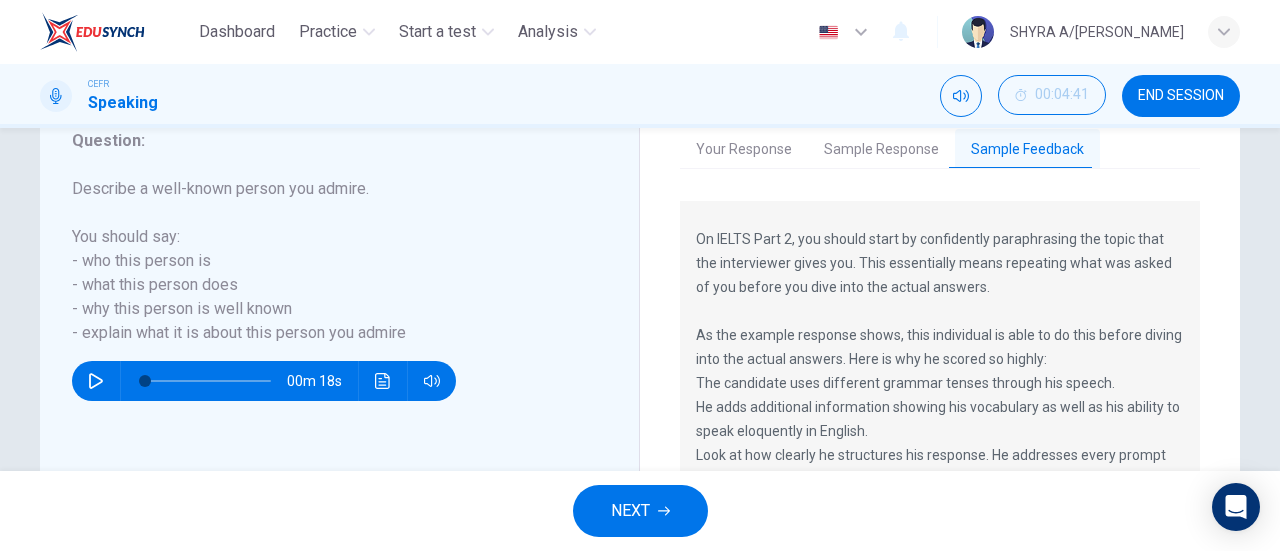 scroll, scrollTop: 72, scrollLeft: 0, axis: vertical 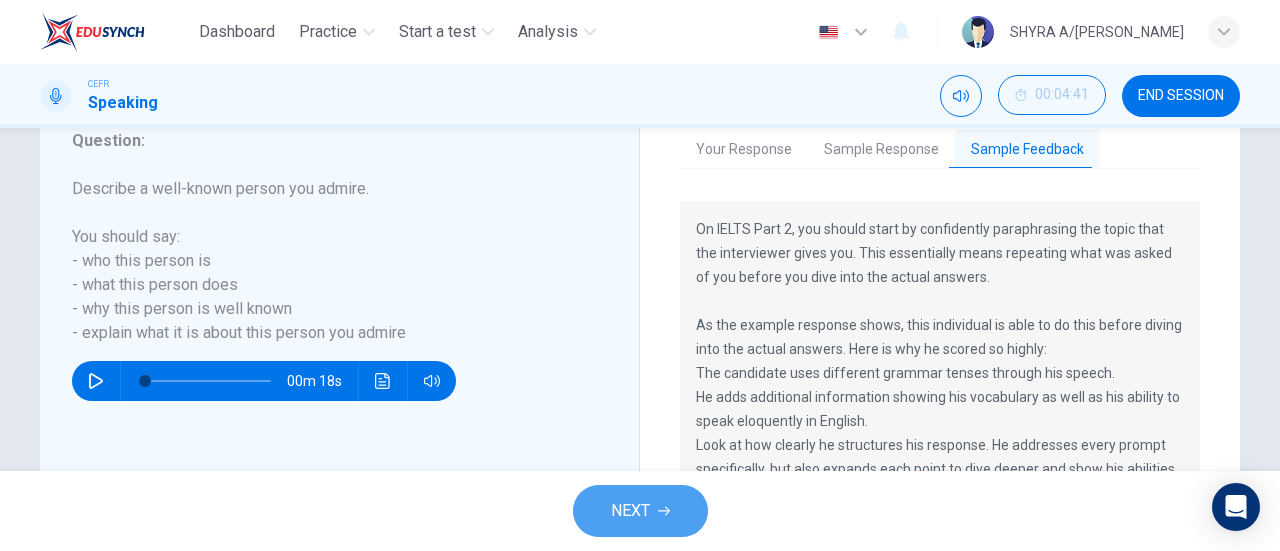 click on "NEXT" at bounding box center (640, 511) 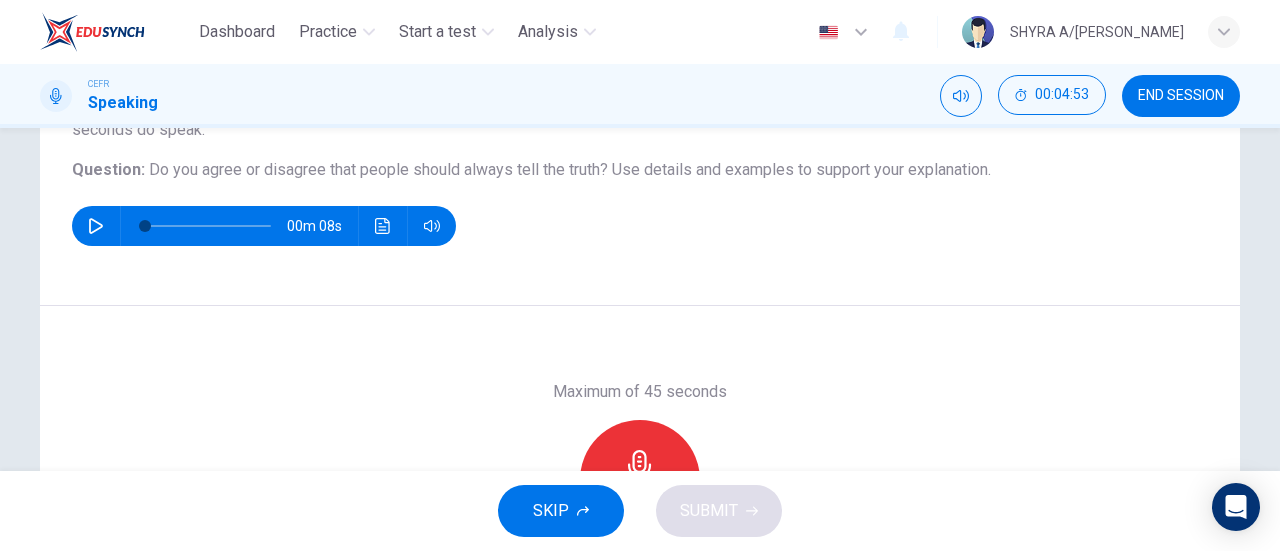 scroll, scrollTop: 211, scrollLeft: 0, axis: vertical 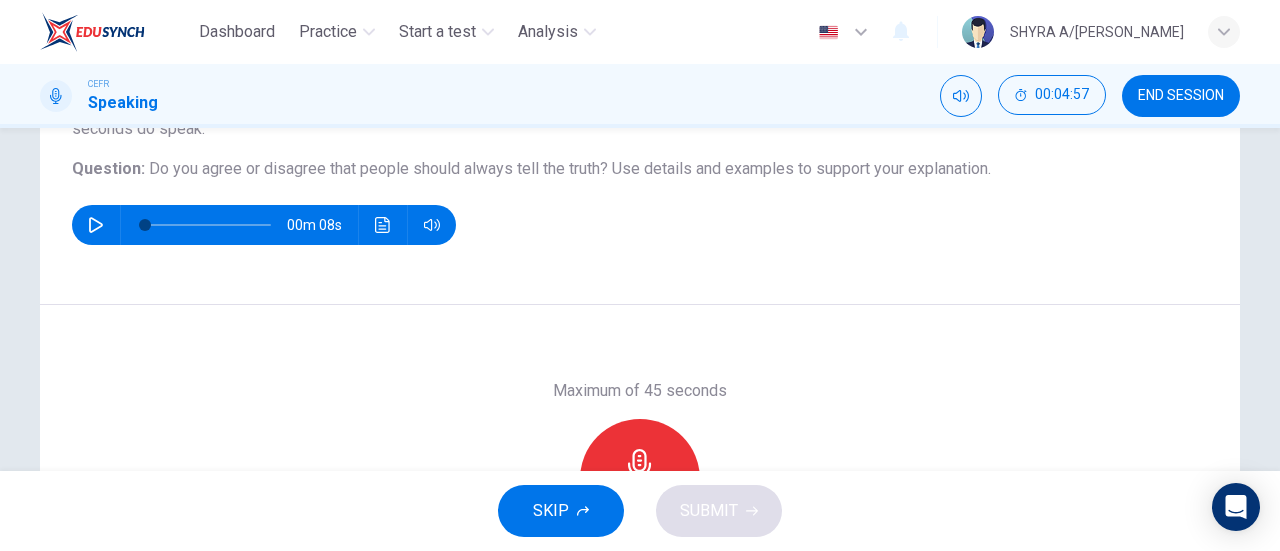 click 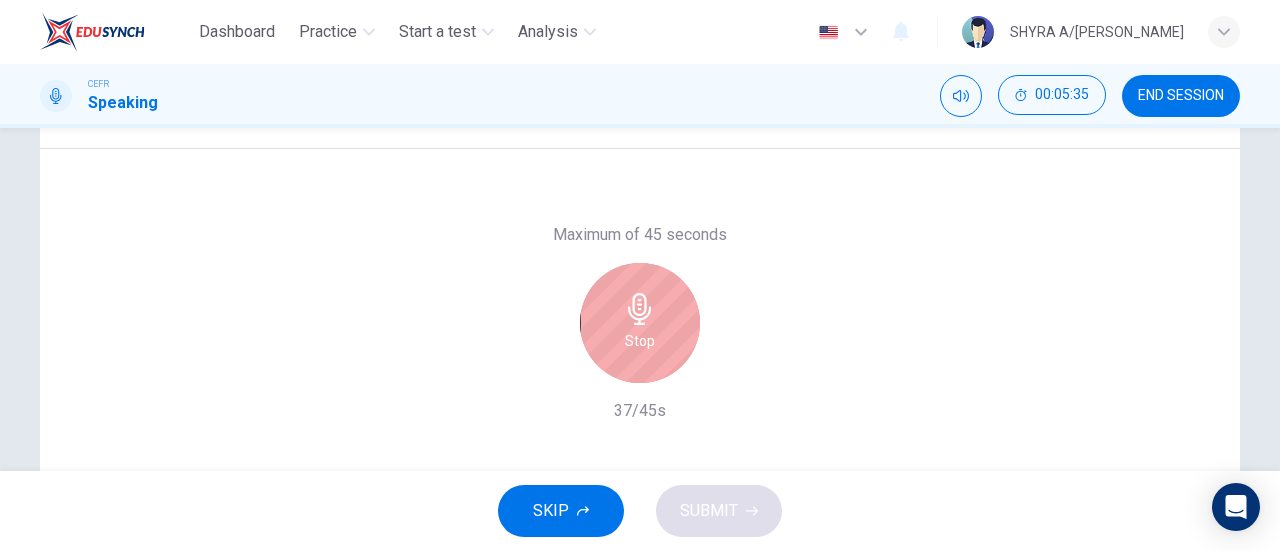 scroll, scrollTop: 370, scrollLeft: 0, axis: vertical 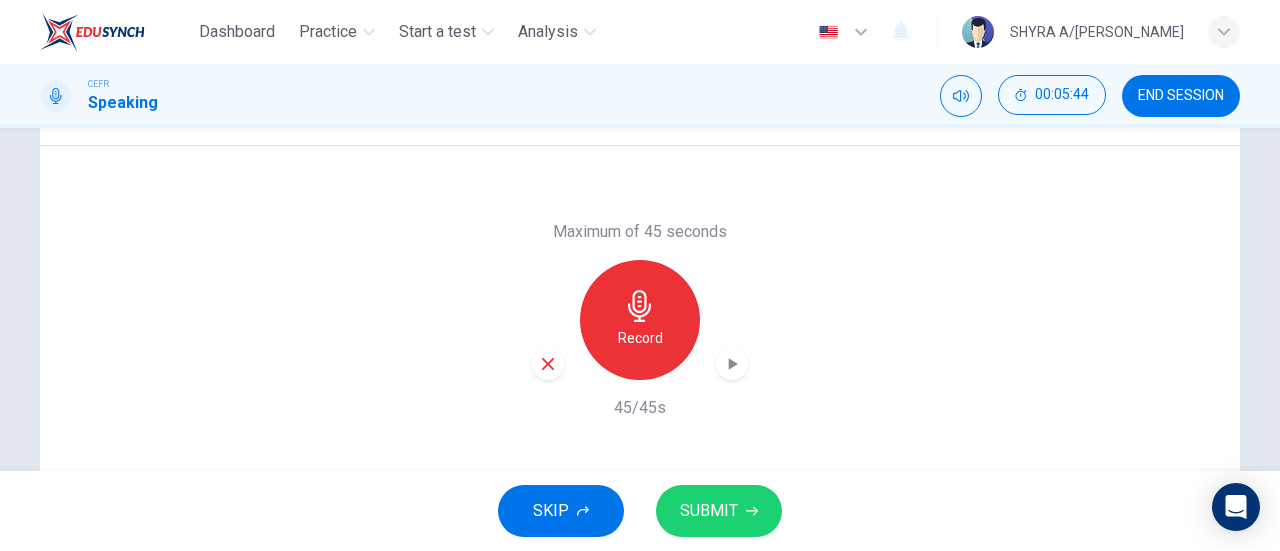 click on "SUBMIT" at bounding box center [709, 511] 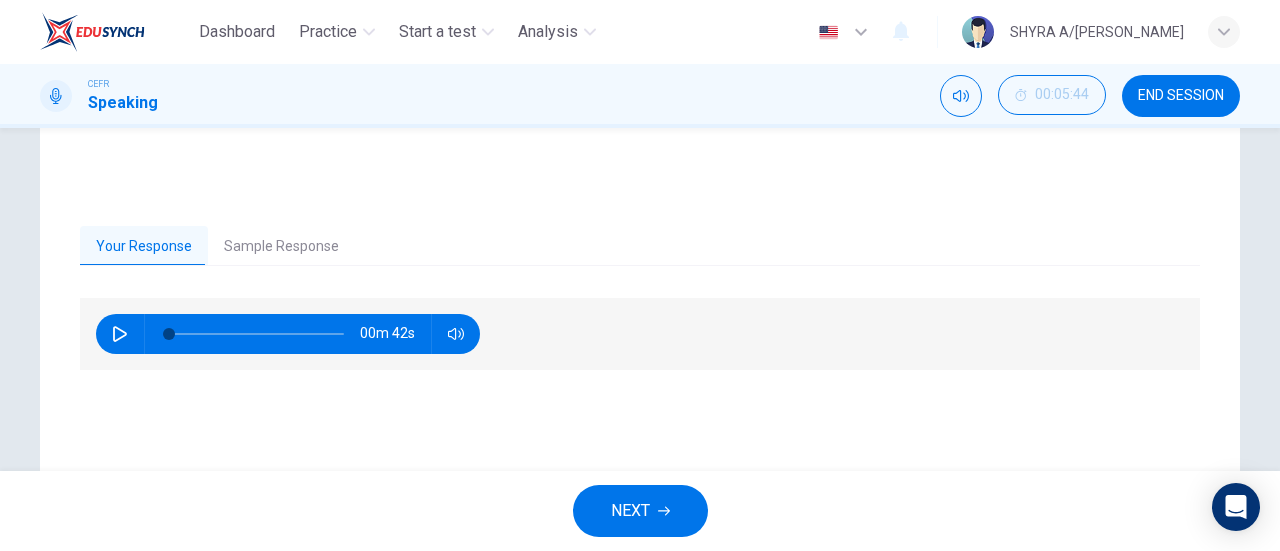 click on "Sample Response" at bounding box center [281, 247] 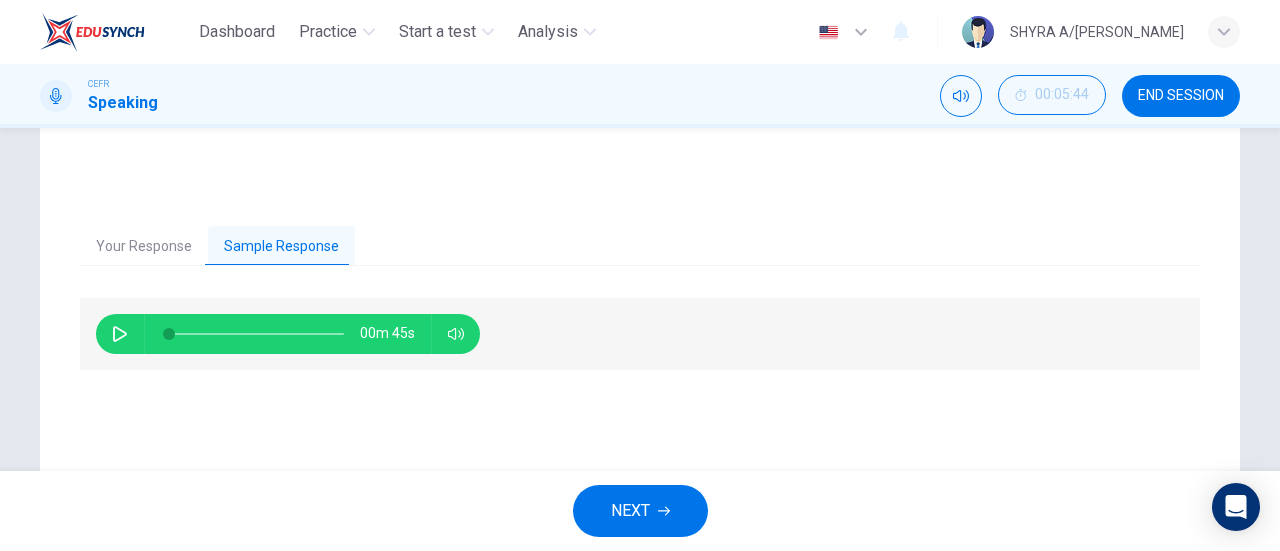 click 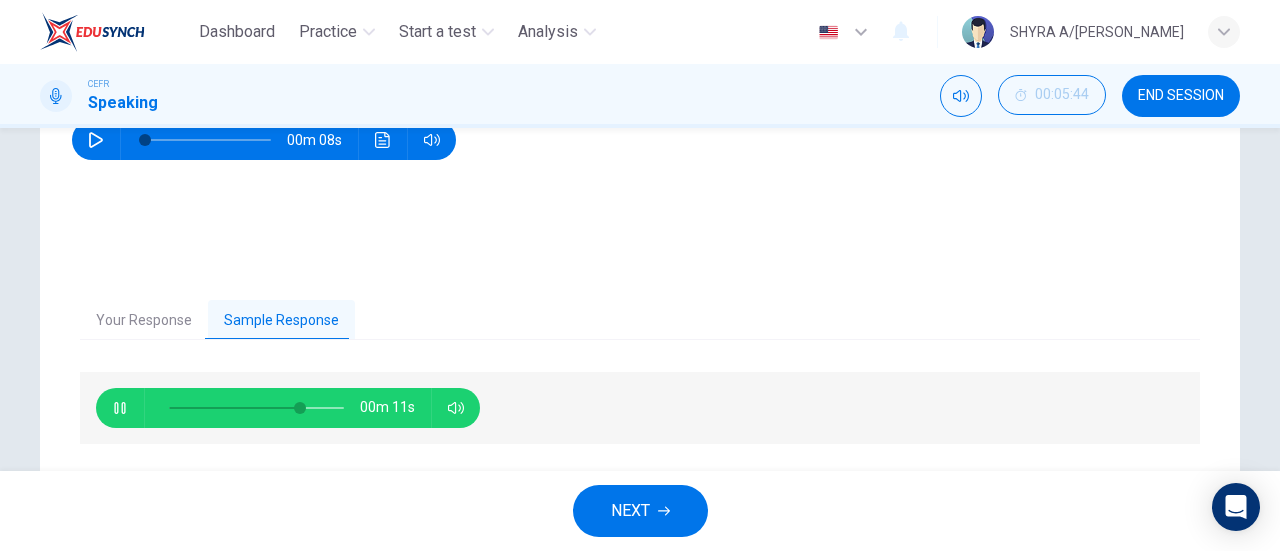 scroll, scrollTop: 300, scrollLeft: 0, axis: vertical 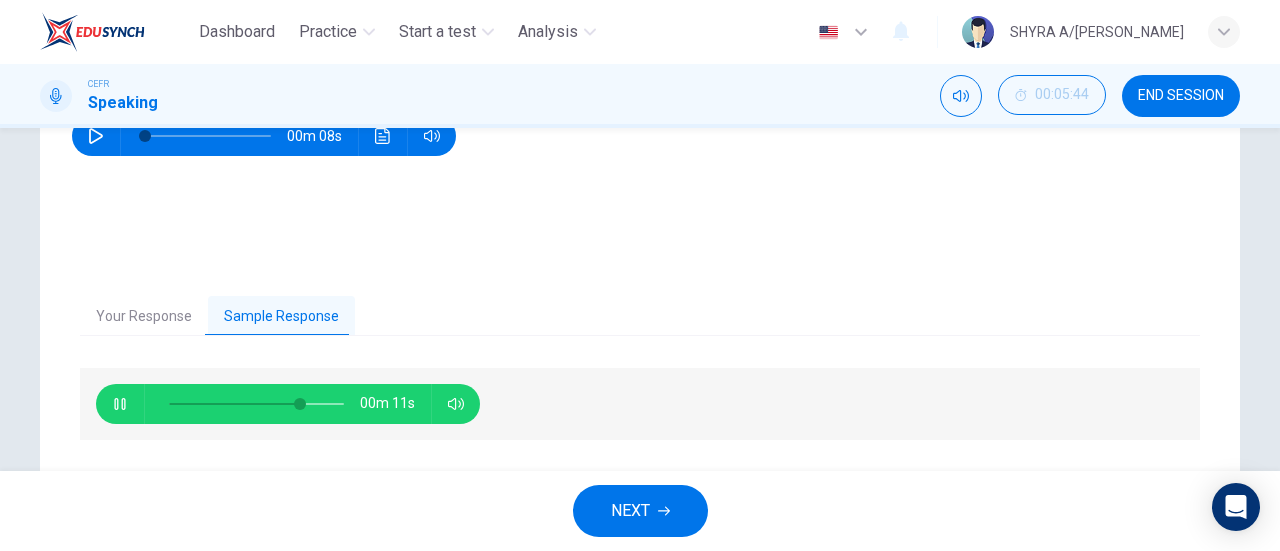 type on "77" 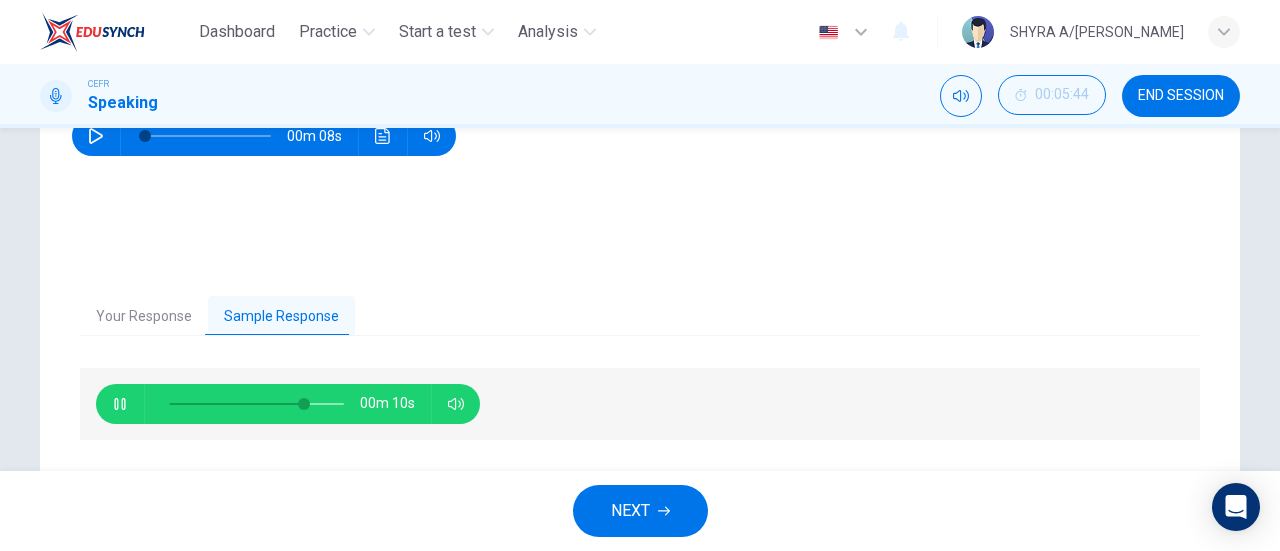 click on "NEXT" at bounding box center (640, 511) 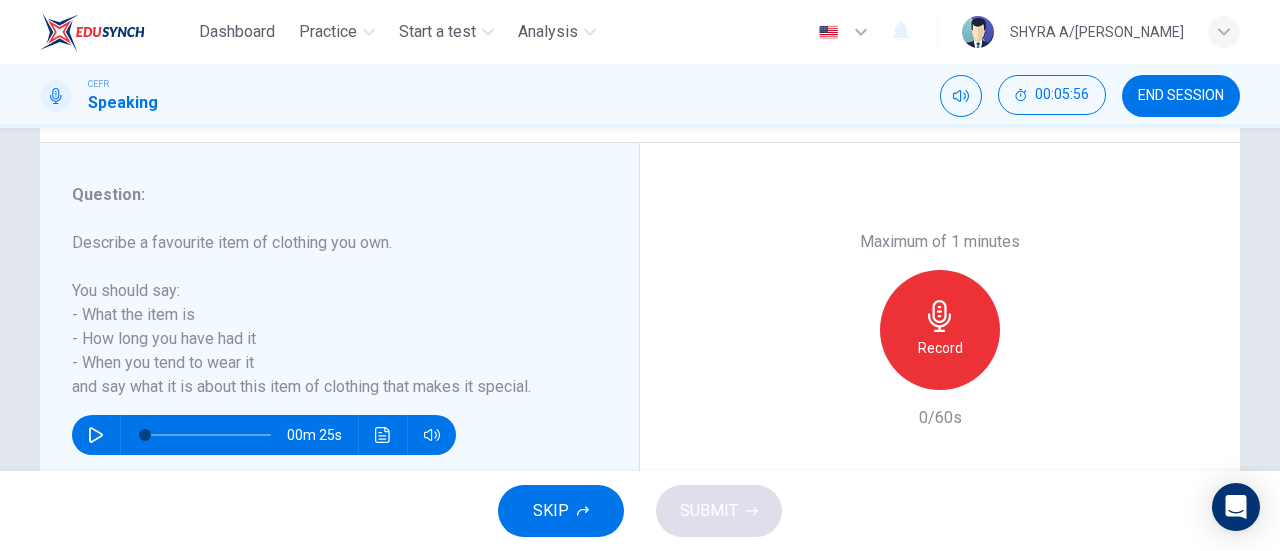 scroll, scrollTop: 362, scrollLeft: 0, axis: vertical 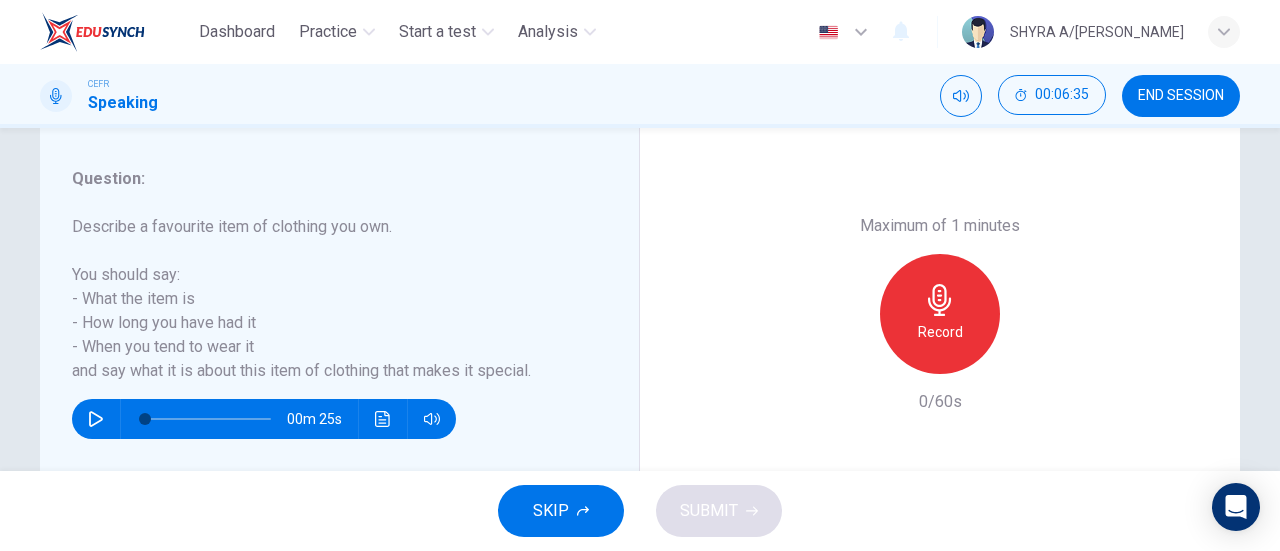 click 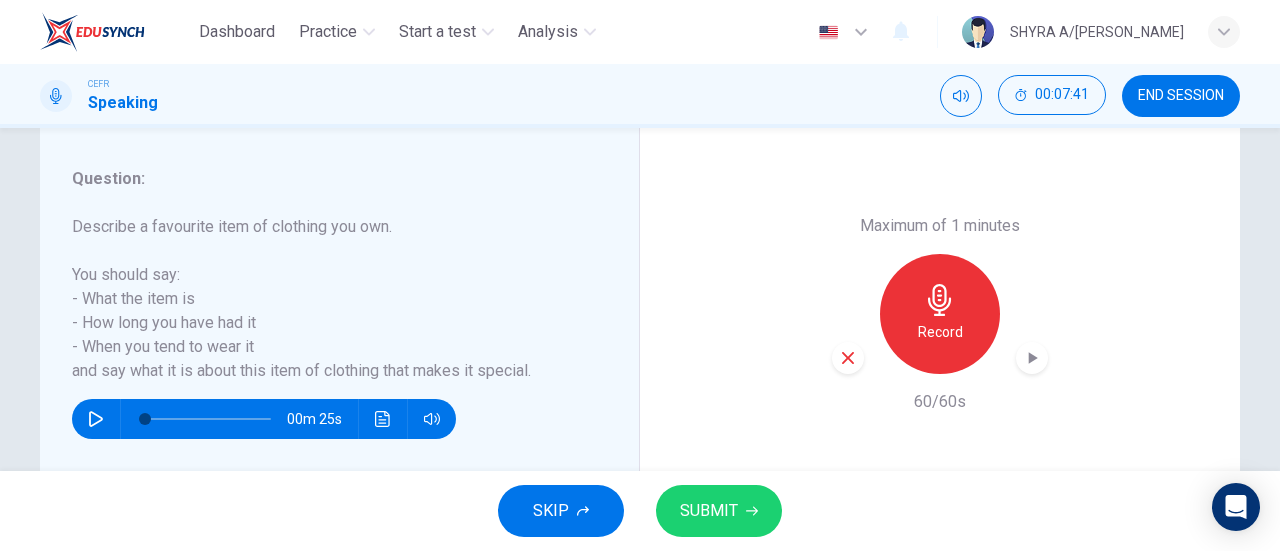 click on "SUBMIT" at bounding box center [709, 511] 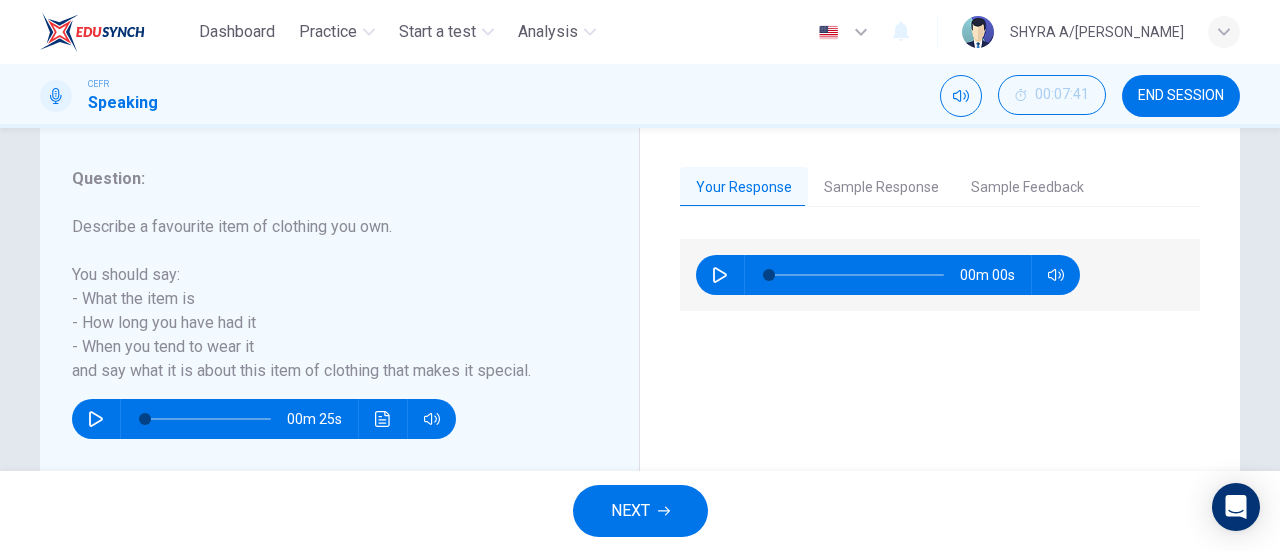 click on "Sample Response" at bounding box center [881, 188] 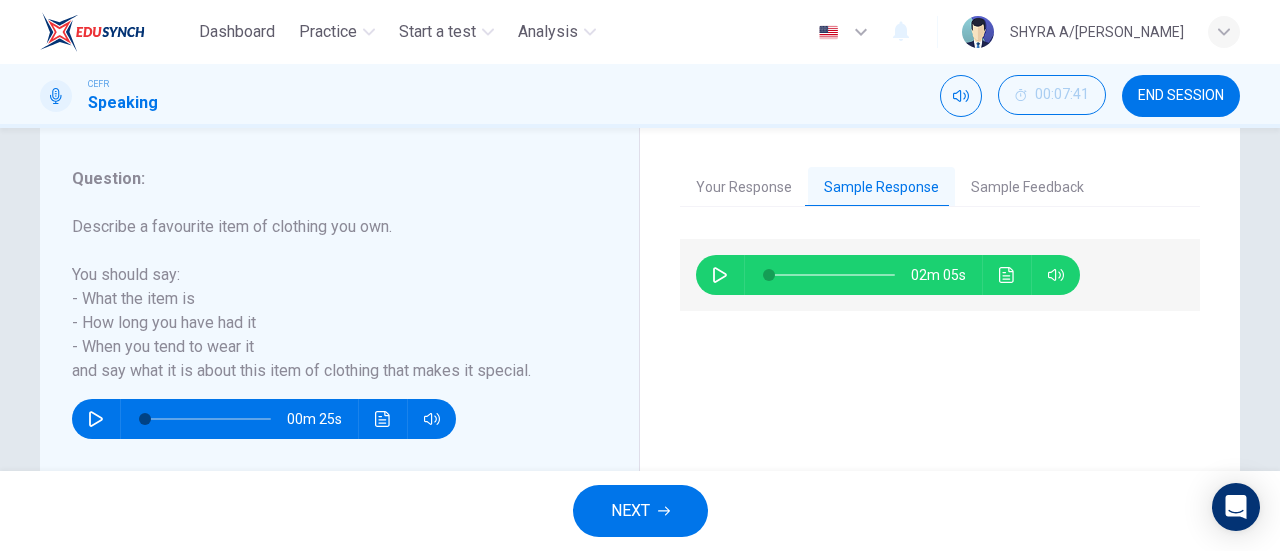 click 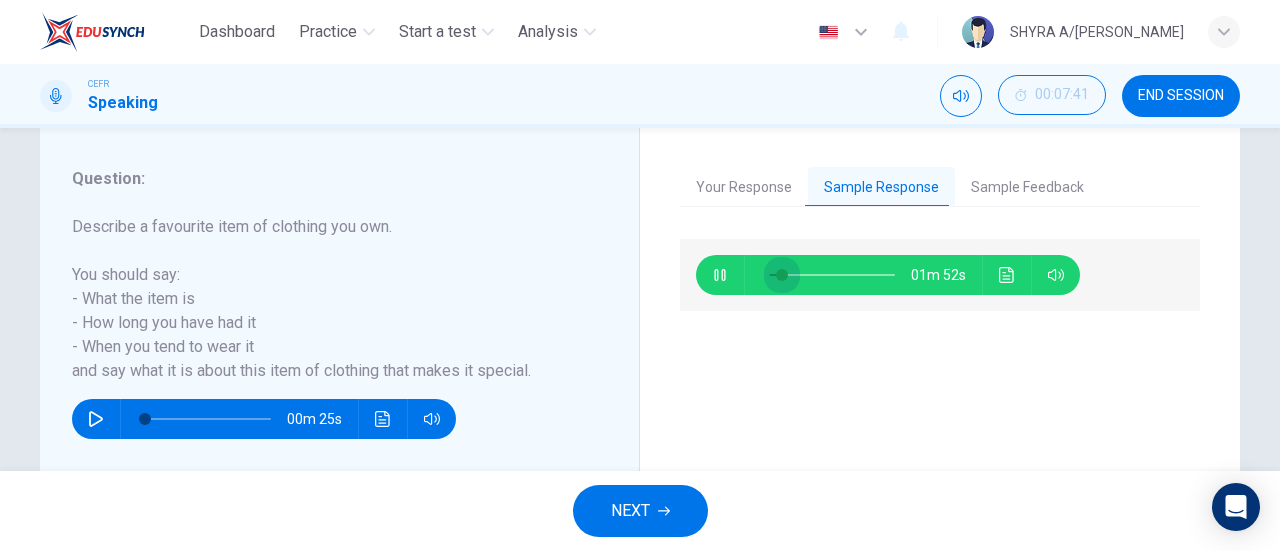 click at bounding box center (782, 275) 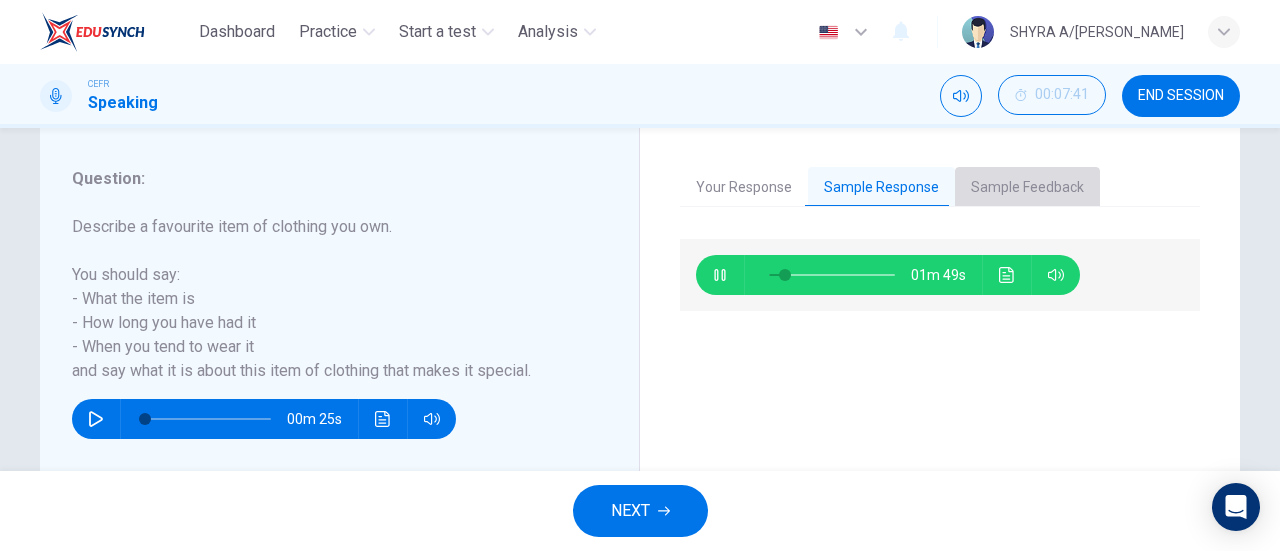 click on "Sample Feedback" at bounding box center [1027, 188] 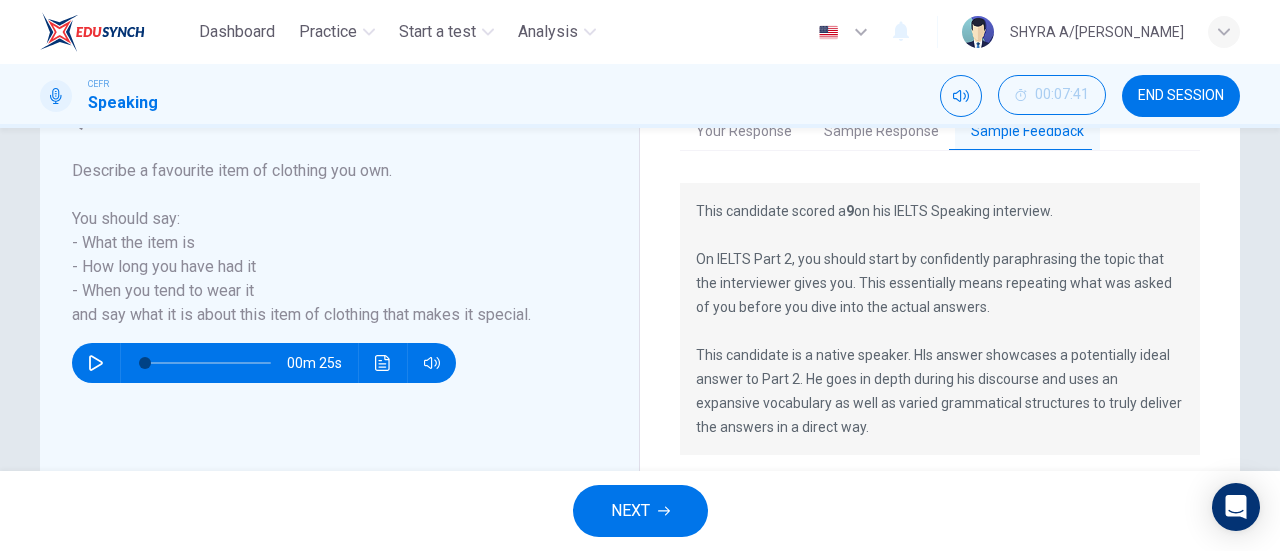 scroll, scrollTop: 406, scrollLeft: 0, axis: vertical 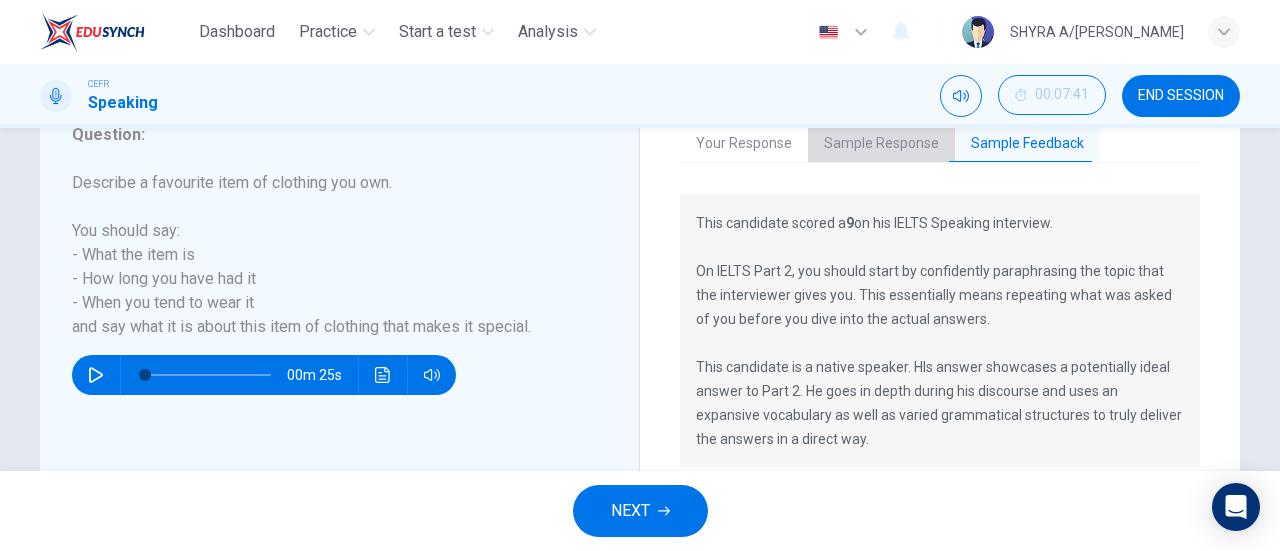 click on "Sample Response" at bounding box center [881, 144] 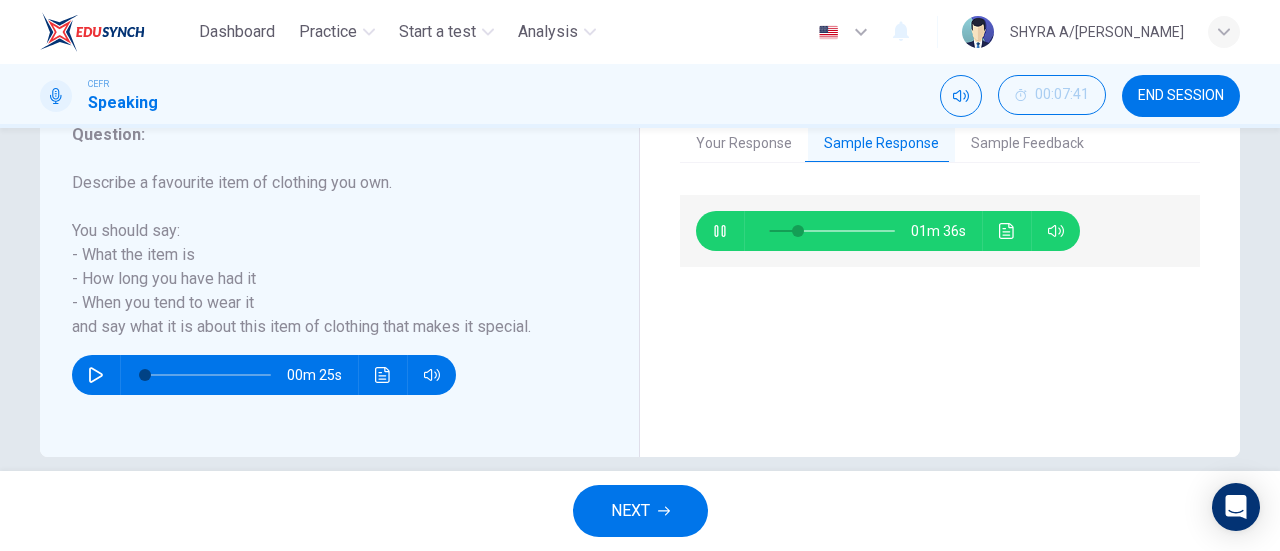 click on "Sample Feedback" at bounding box center (1027, 144) 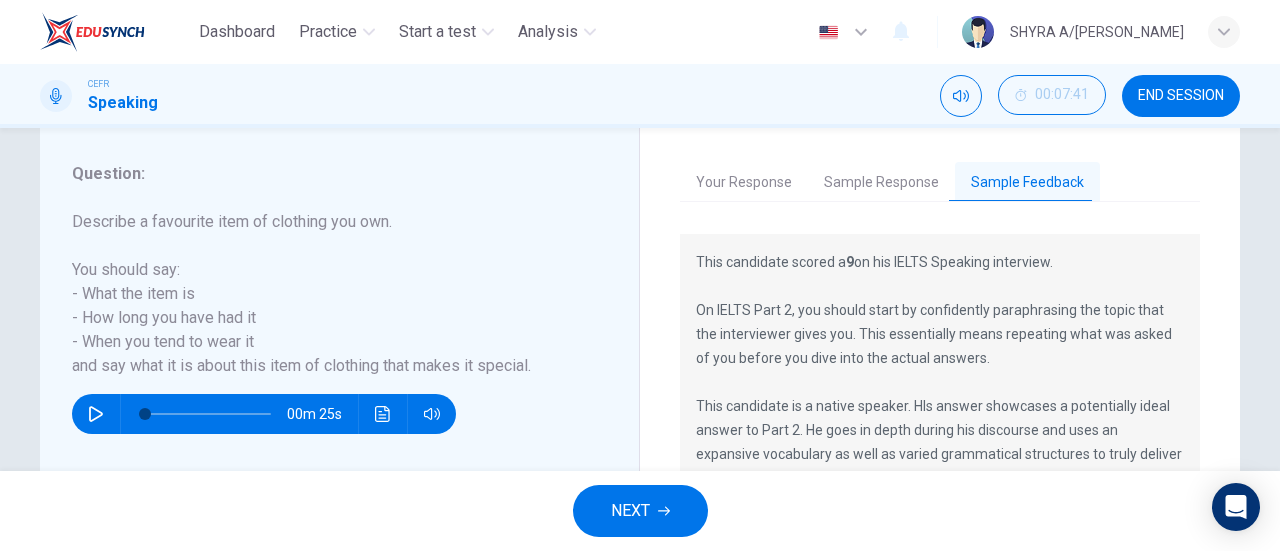 scroll, scrollTop: 364, scrollLeft: 0, axis: vertical 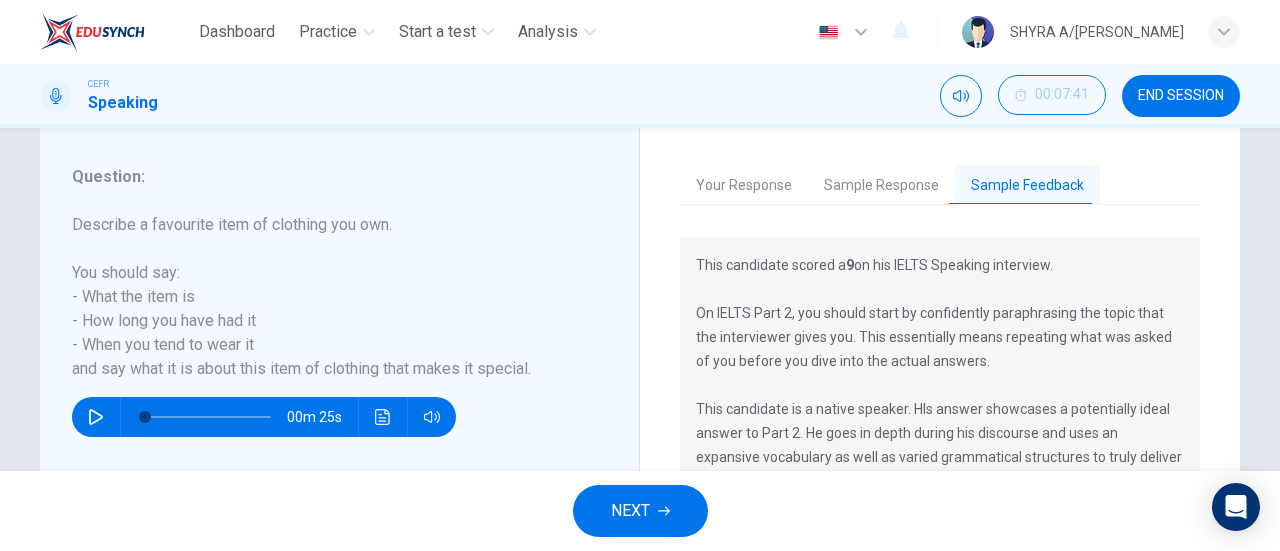click on "Sample Response" at bounding box center [881, 186] 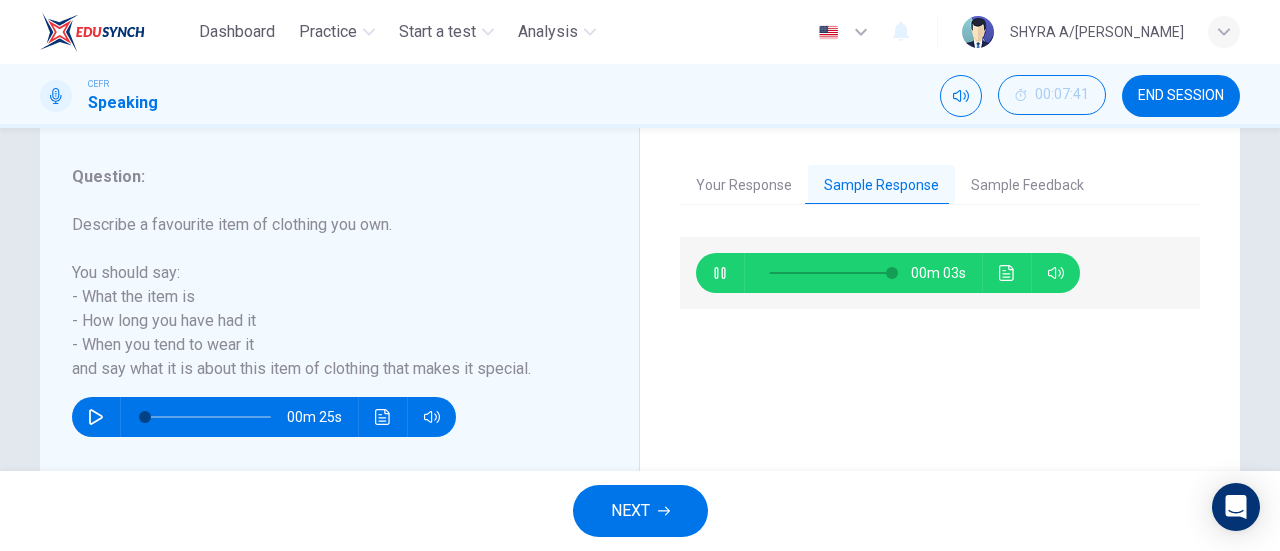 type on "98" 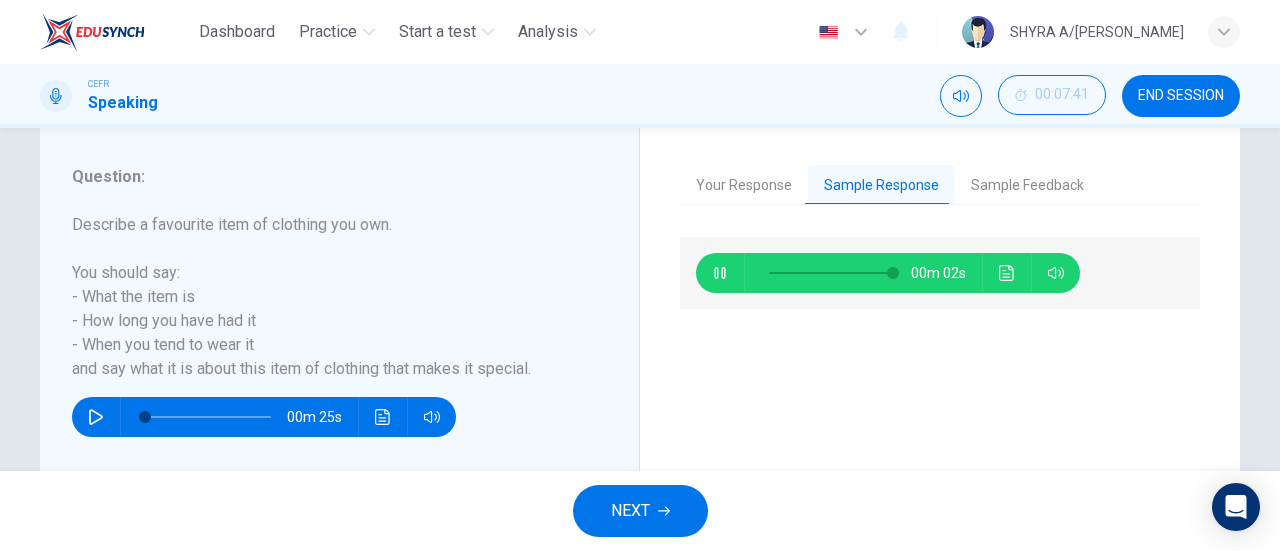 click 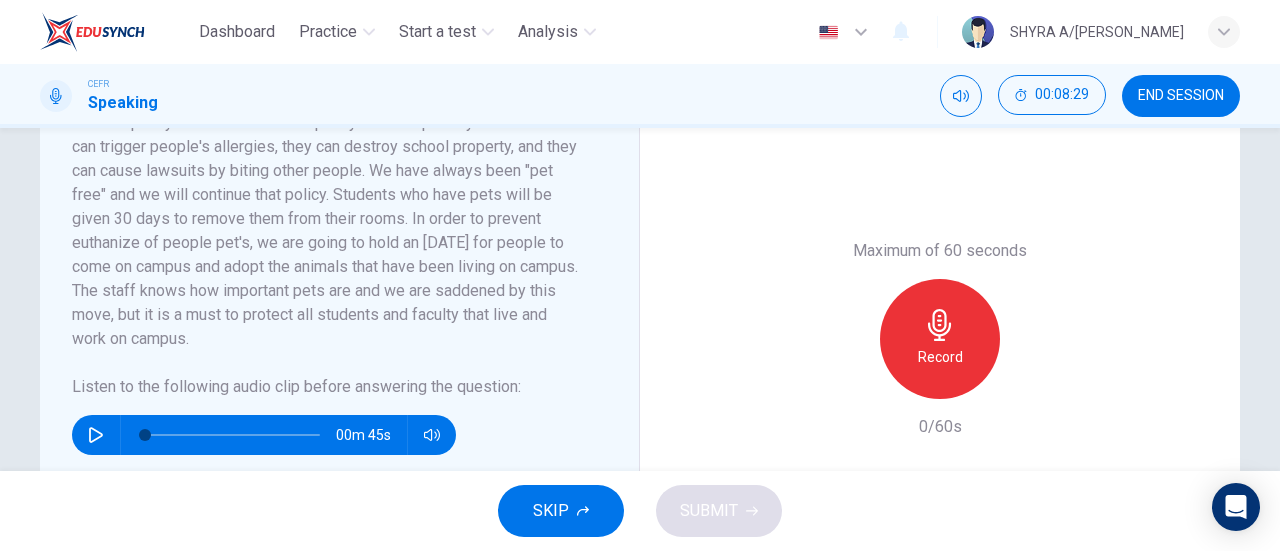 scroll, scrollTop: 468, scrollLeft: 0, axis: vertical 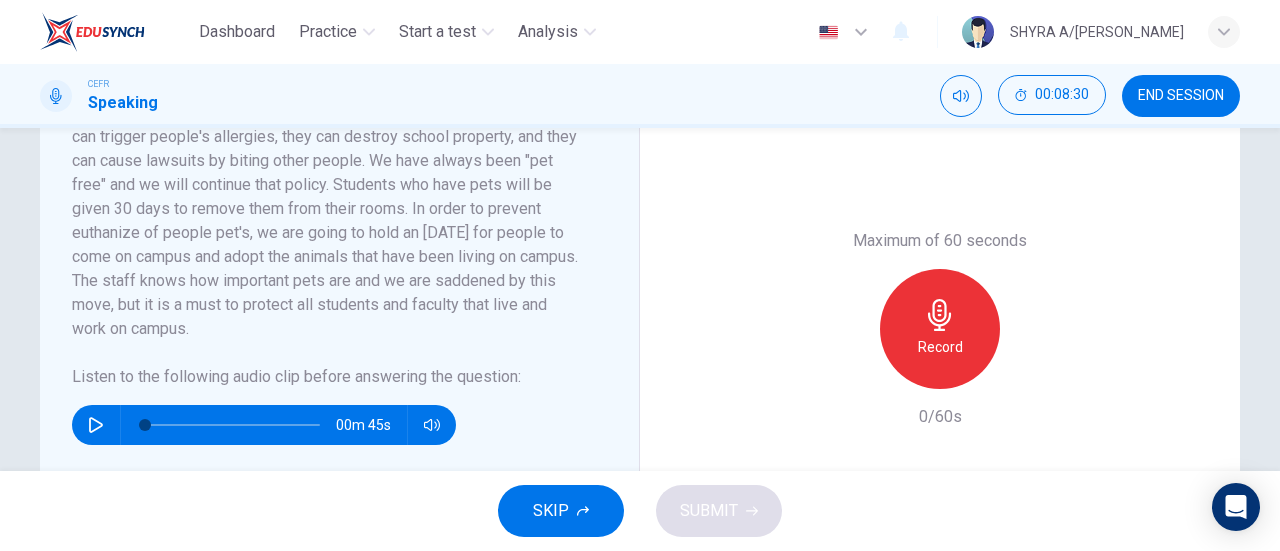 click 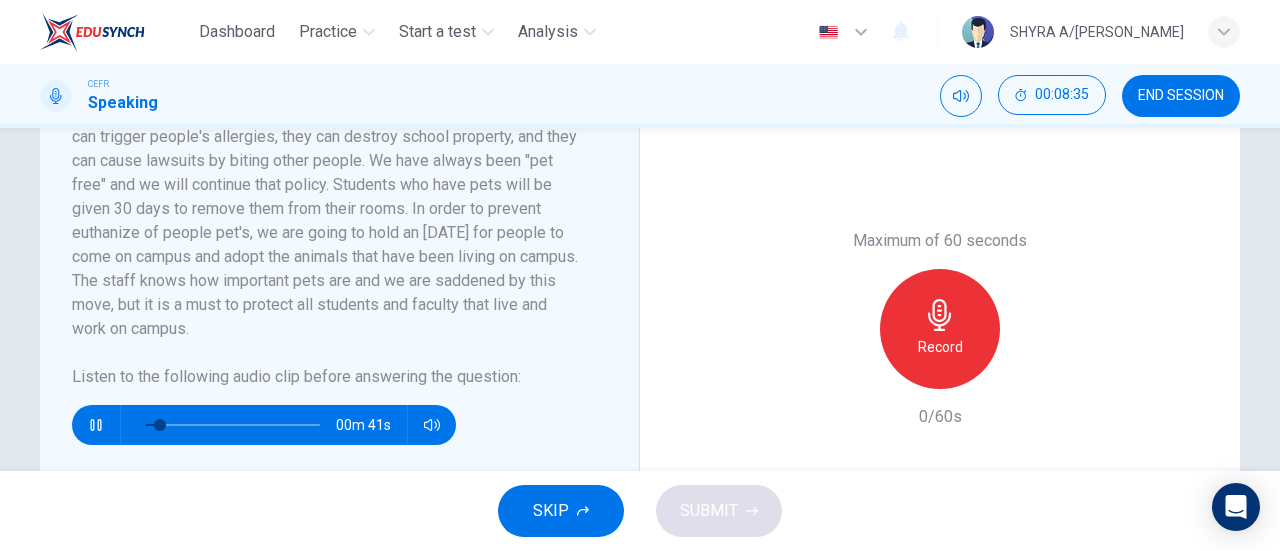 type on "11" 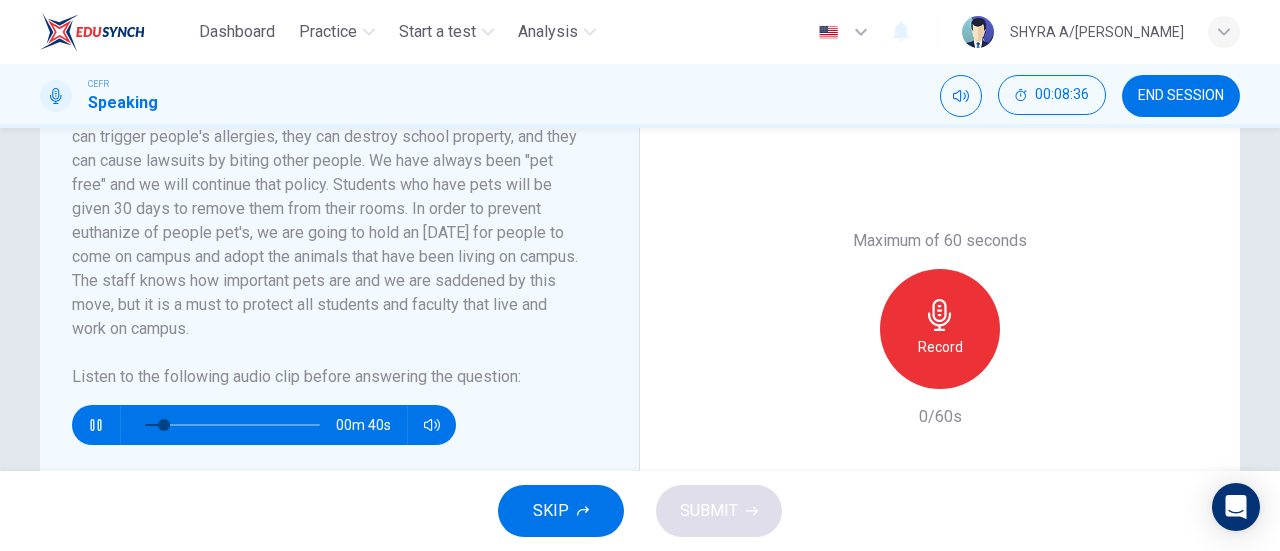 type 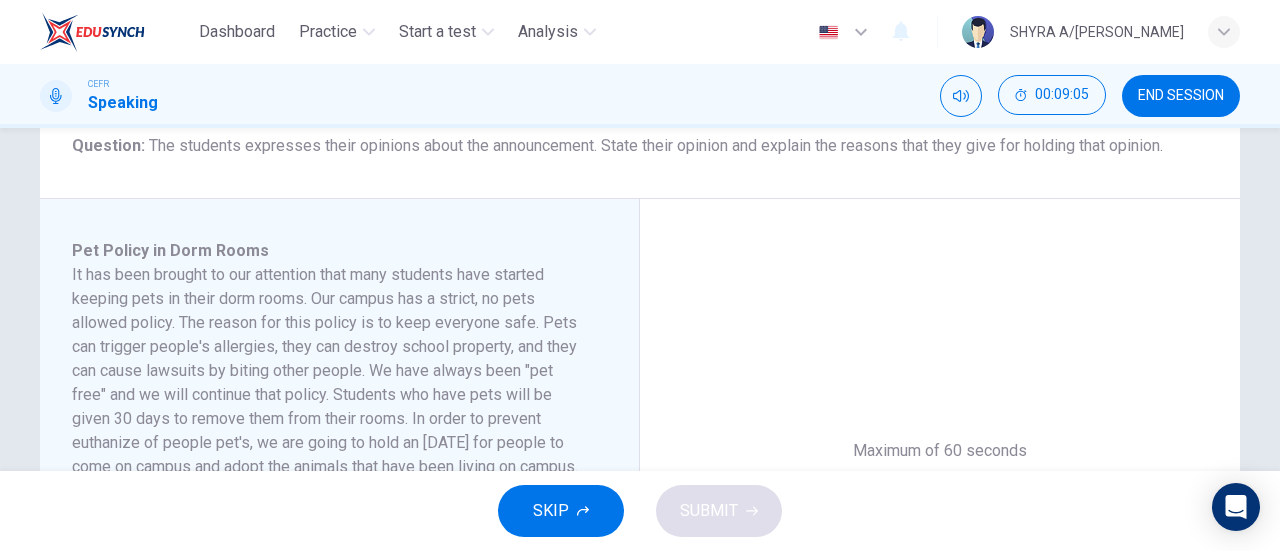 scroll, scrollTop: 258, scrollLeft: 0, axis: vertical 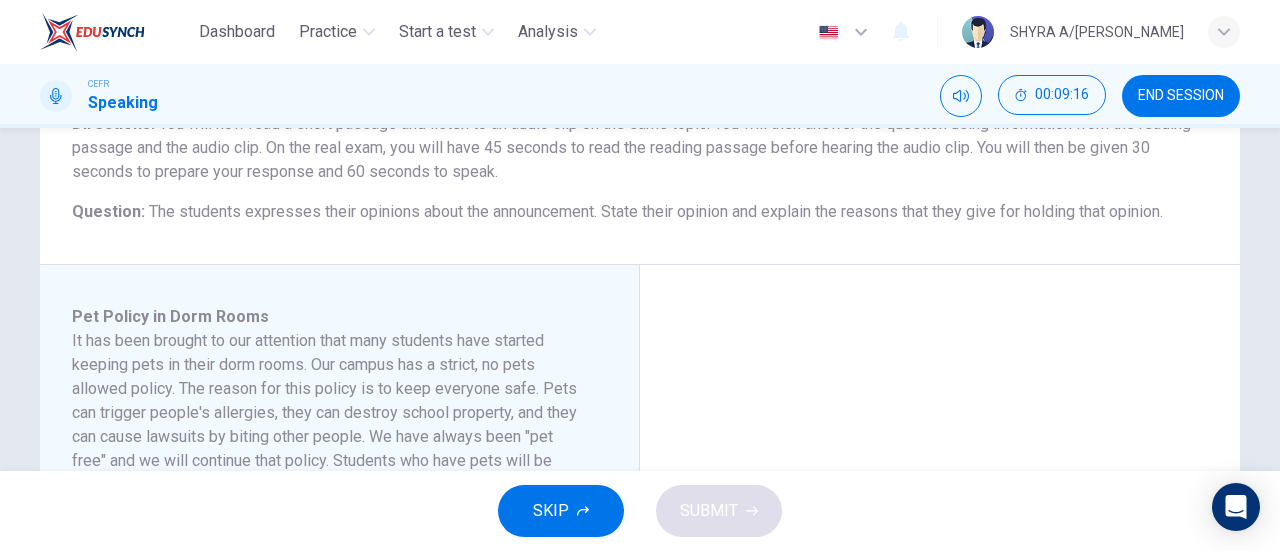 type on "0" 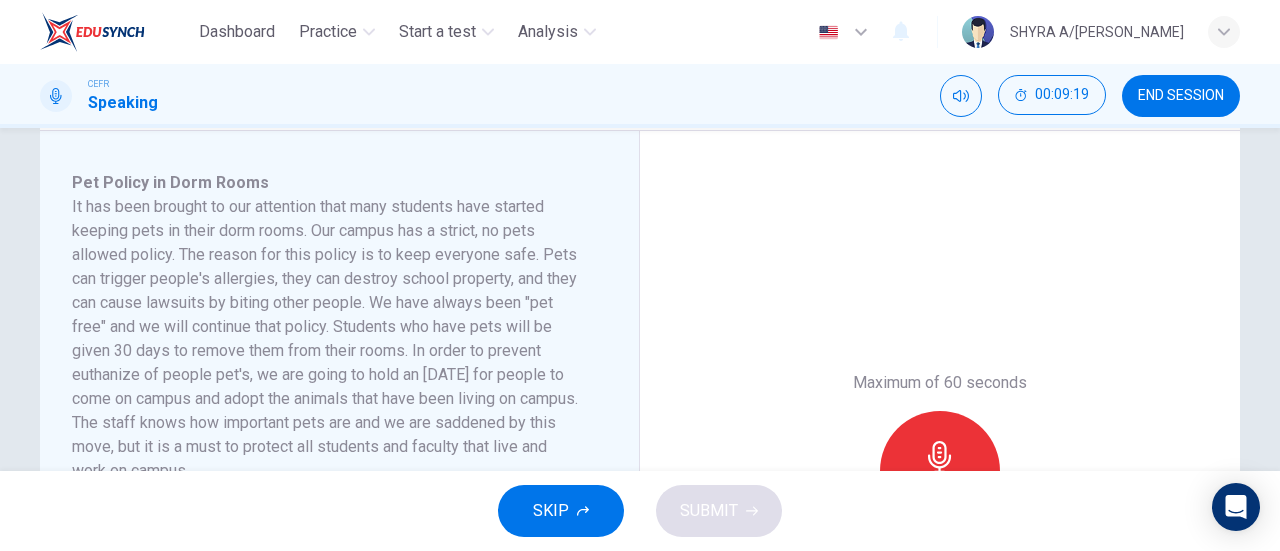scroll, scrollTop: 334, scrollLeft: 0, axis: vertical 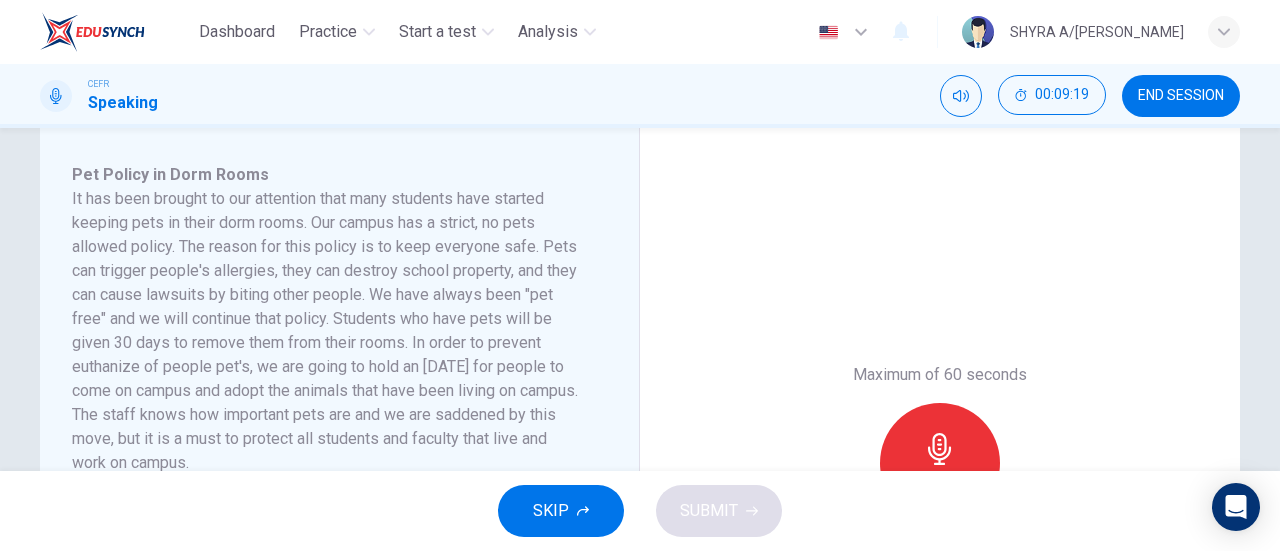 click 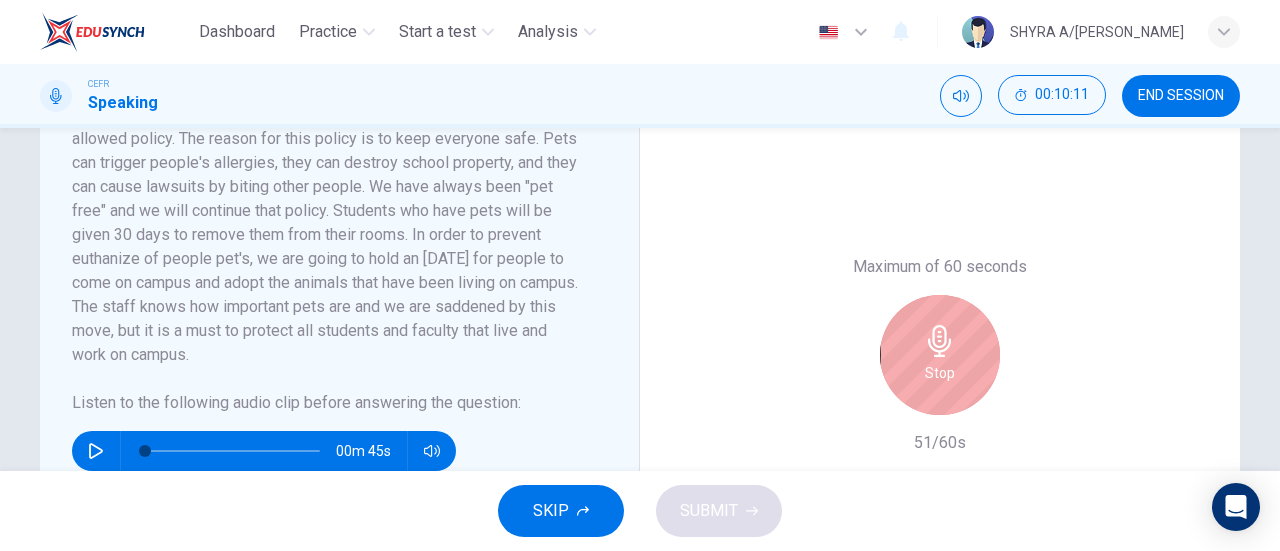 scroll, scrollTop: 444, scrollLeft: 0, axis: vertical 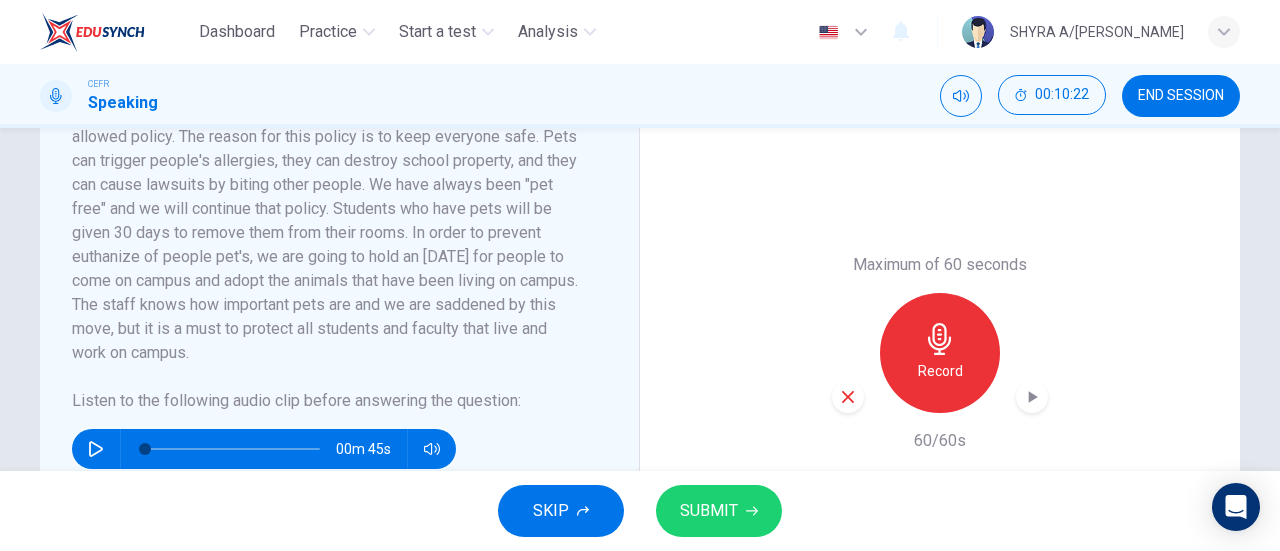 click on "SUBMIT" at bounding box center (709, 511) 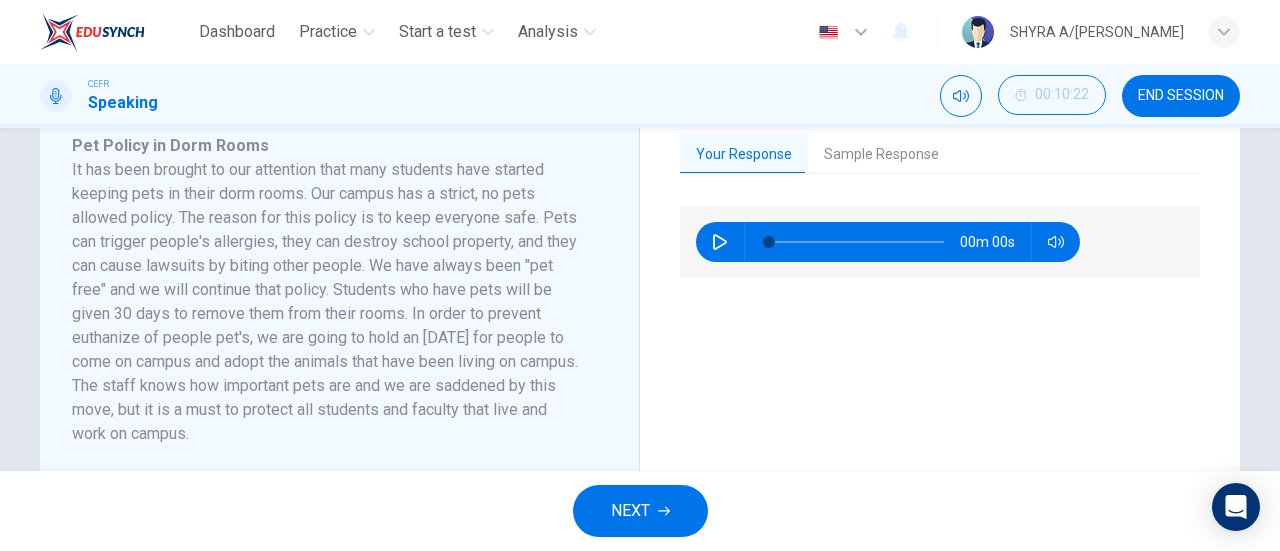 scroll, scrollTop: 320, scrollLeft: 0, axis: vertical 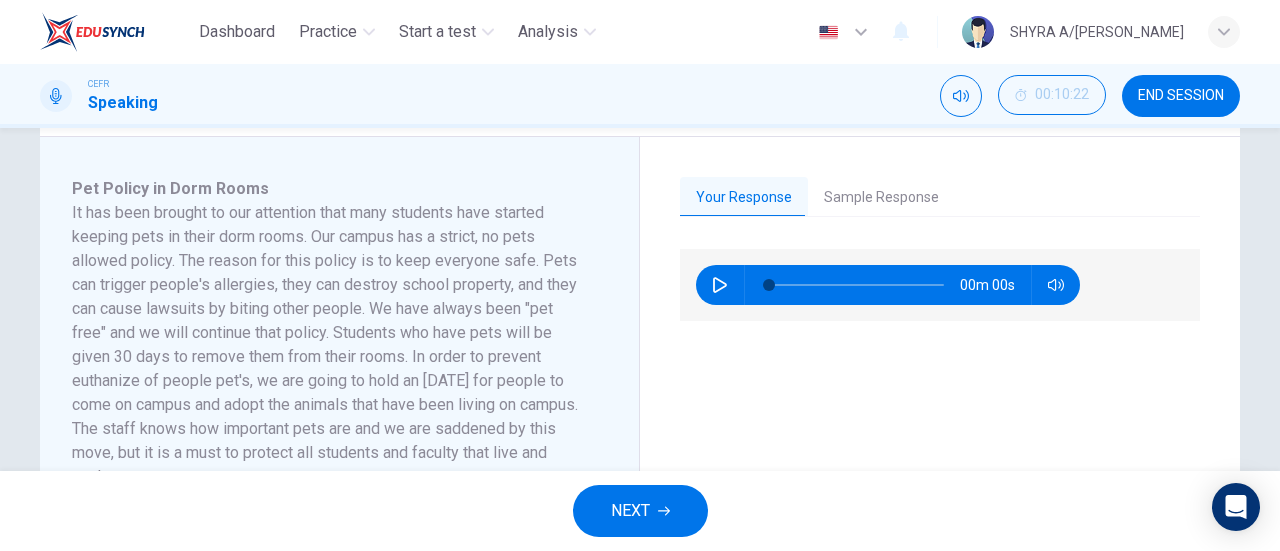 click on "Sample Response" at bounding box center (881, 198) 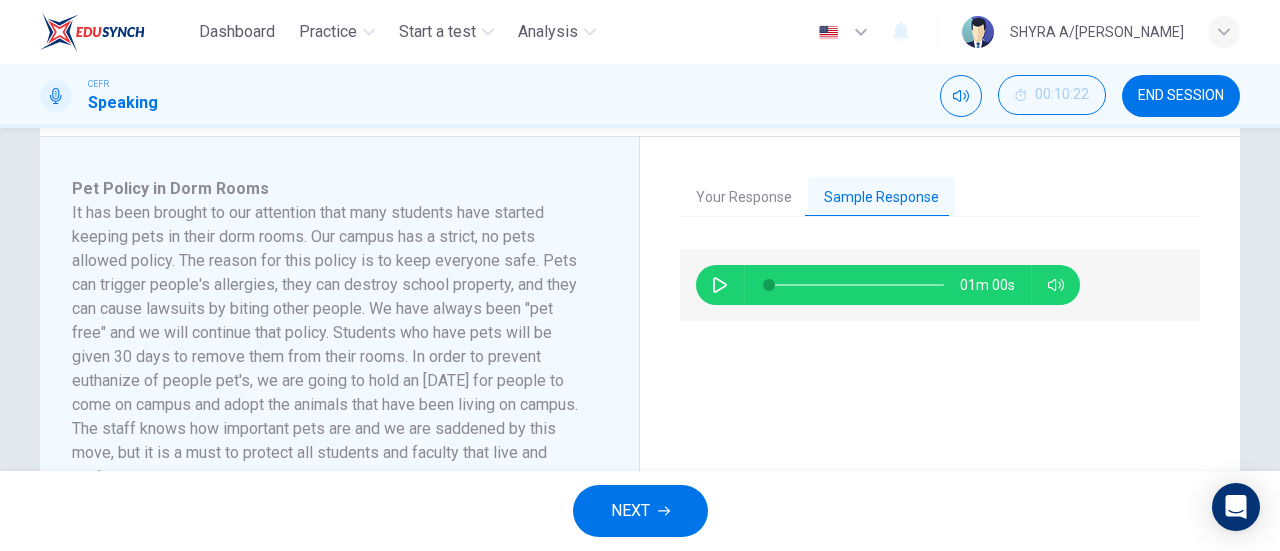 click 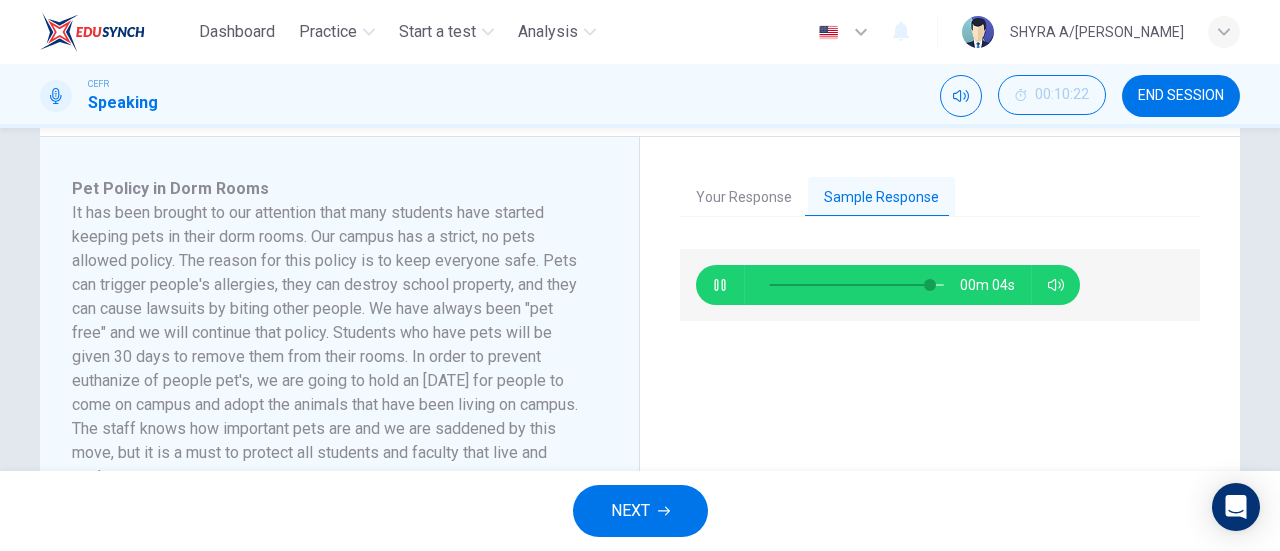 type on "94" 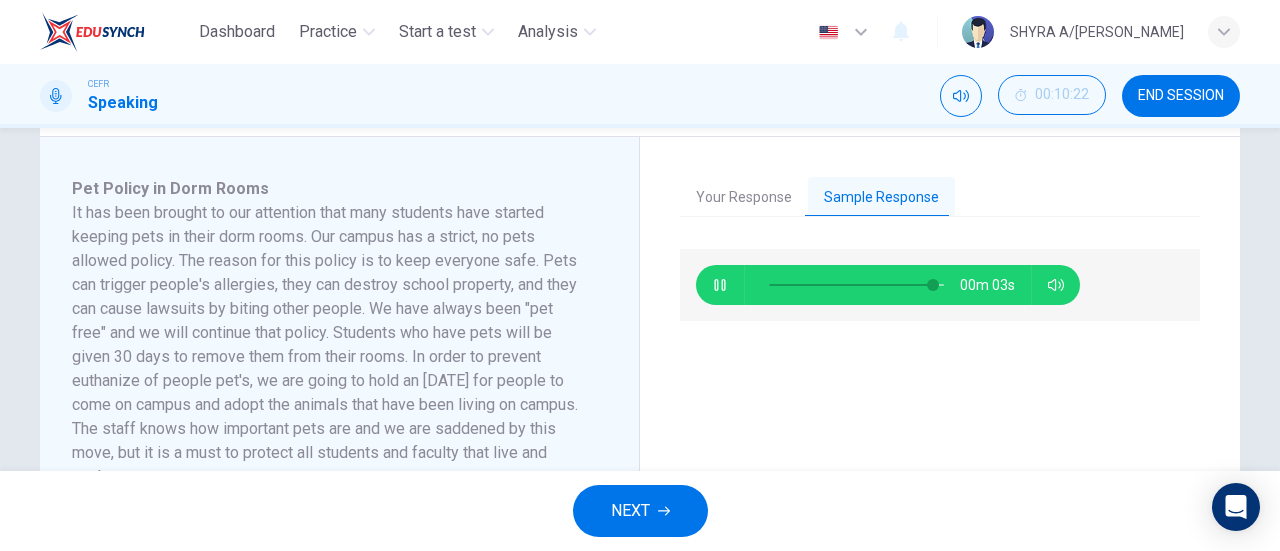 click 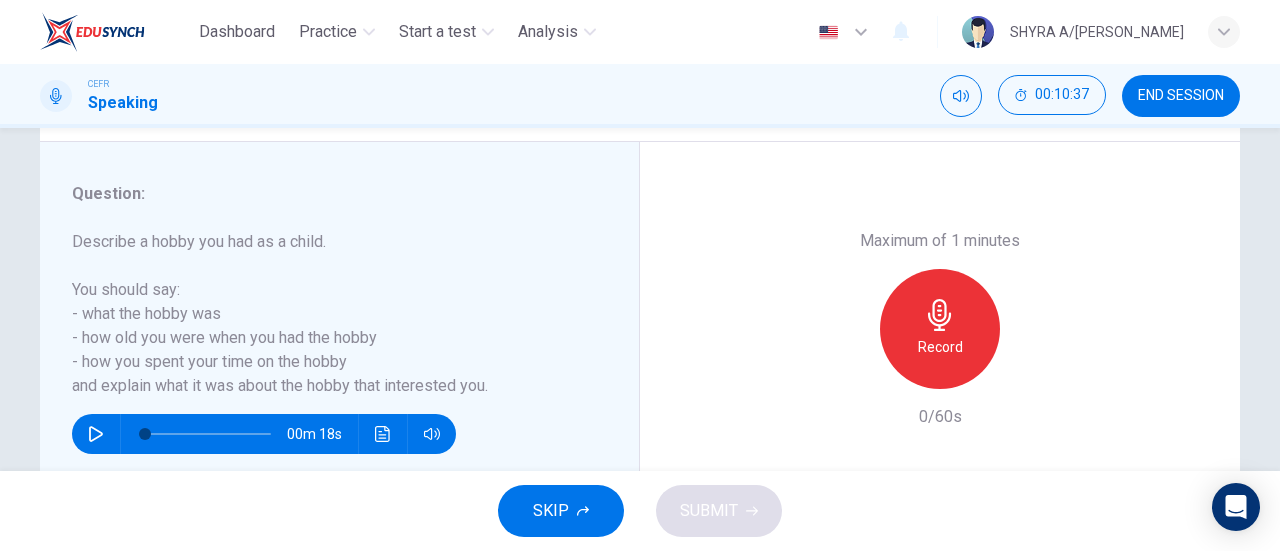scroll, scrollTop: 348, scrollLeft: 0, axis: vertical 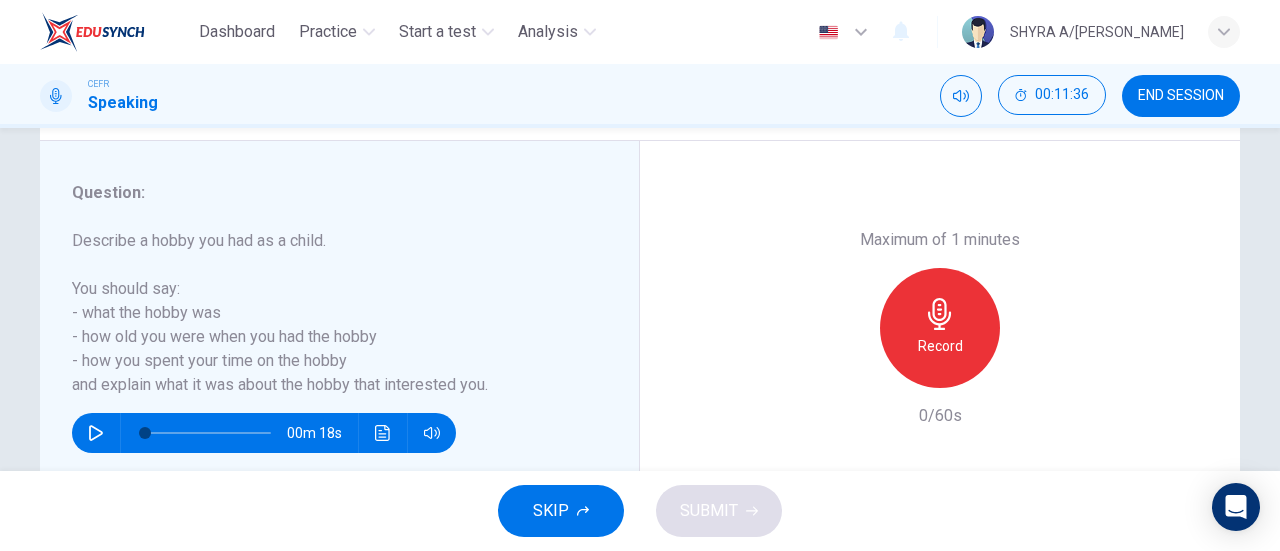 click 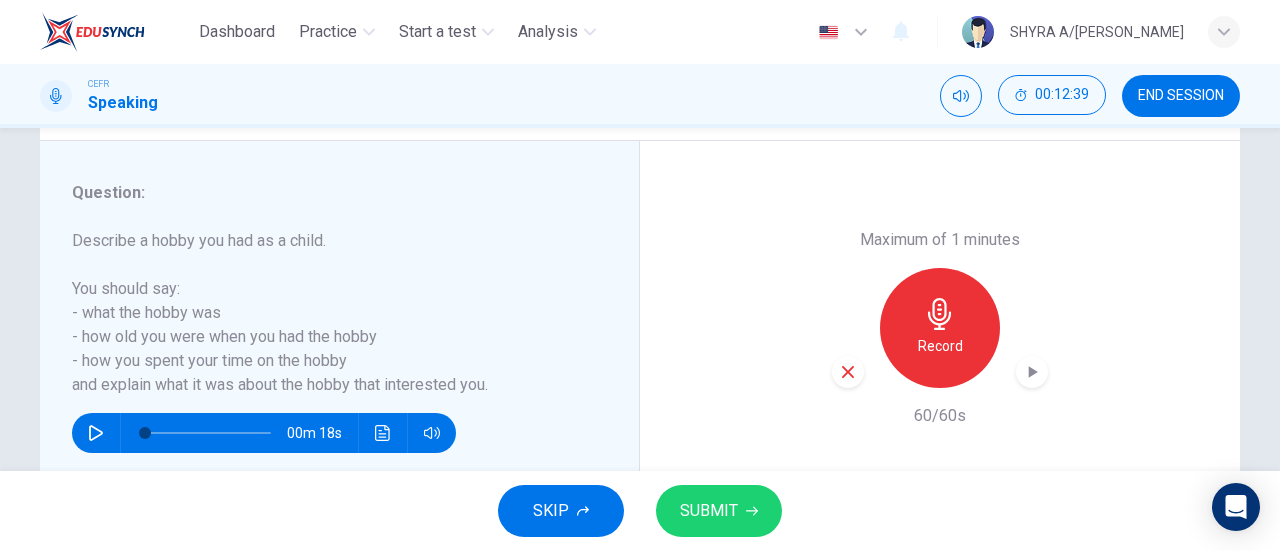 click 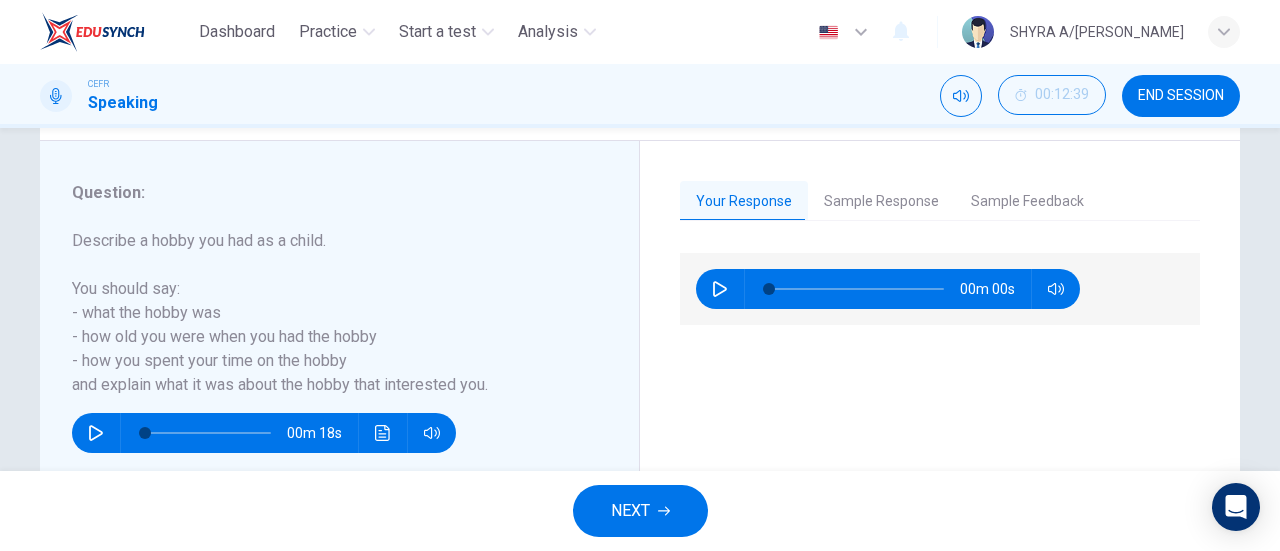 click on "Sample Response" at bounding box center [881, 202] 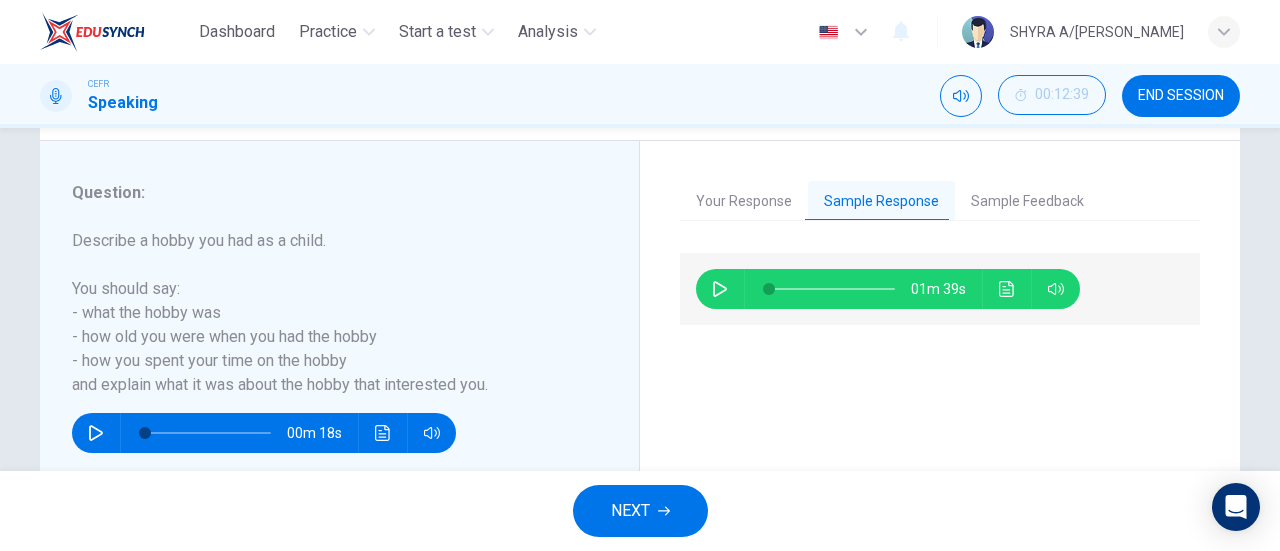 click on "Sample Feedback" at bounding box center (1027, 202) 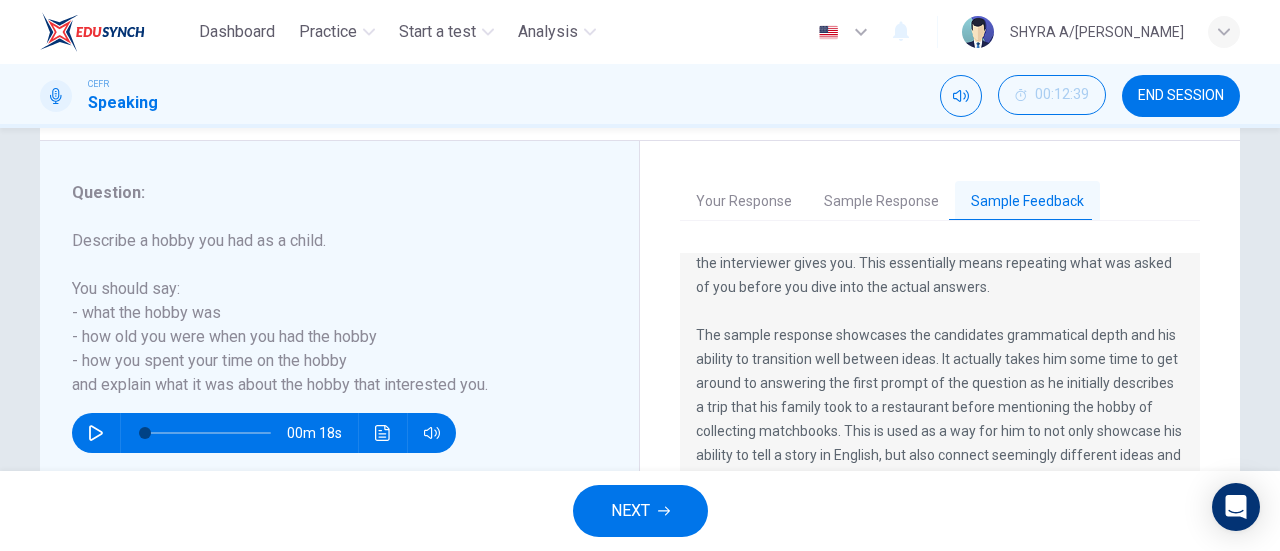 scroll, scrollTop: 120, scrollLeft: 0, axis: vertical 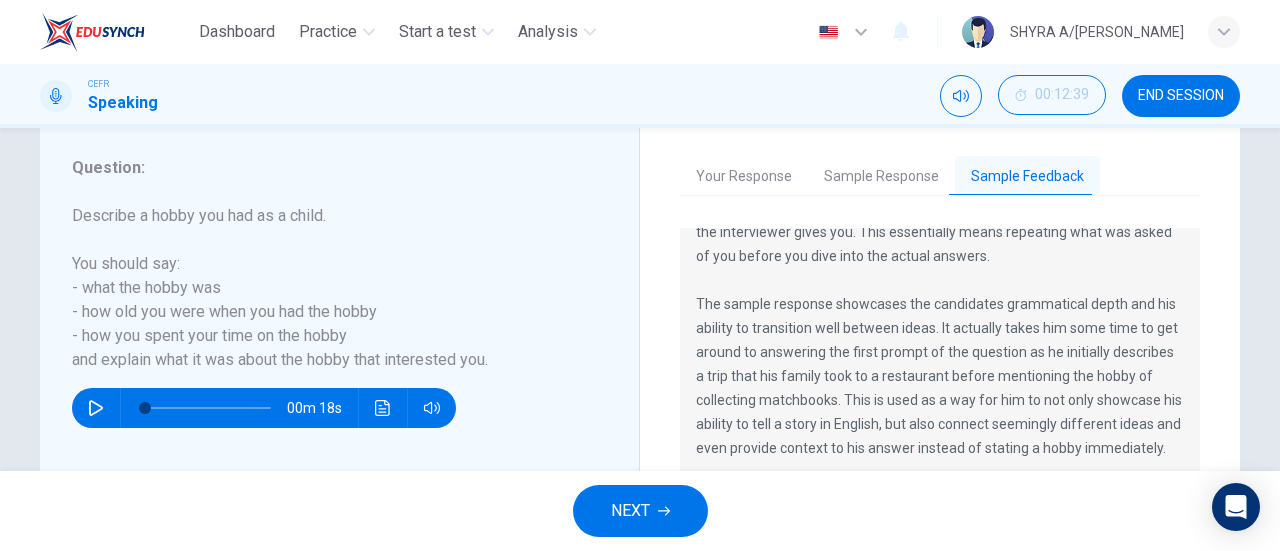 click 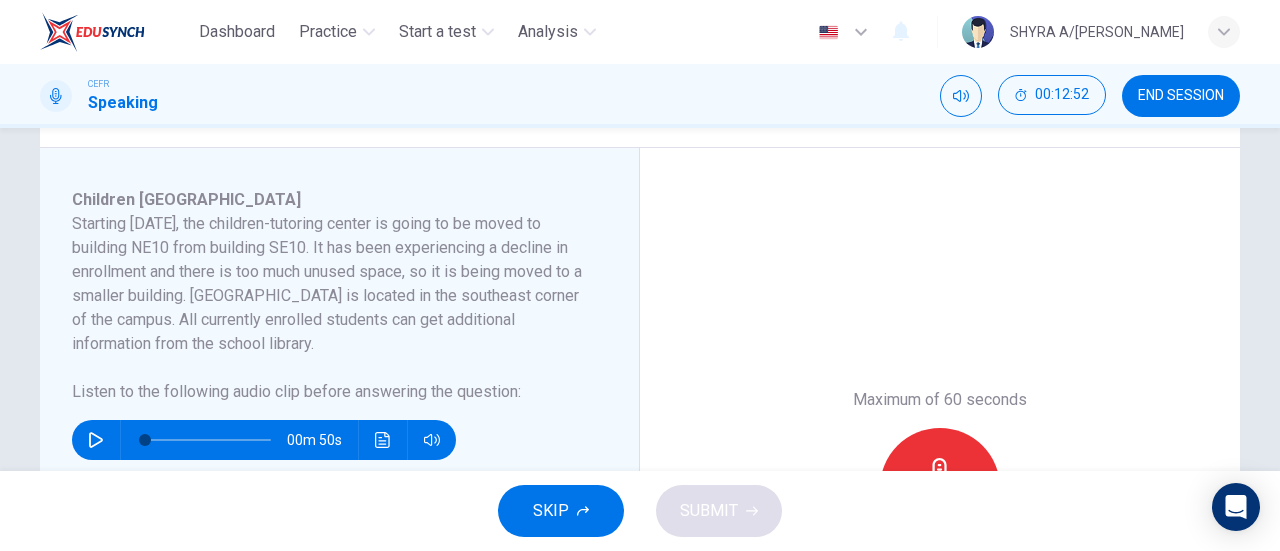 scroll, scrollTop: 310, scrollLeft: 0, axis: vertical 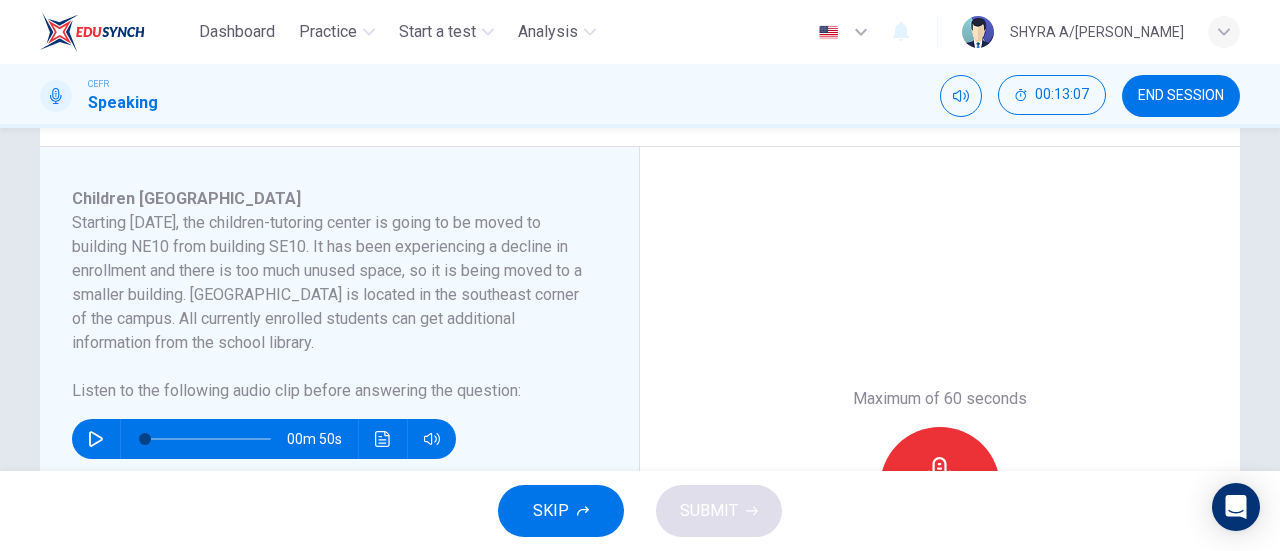 click 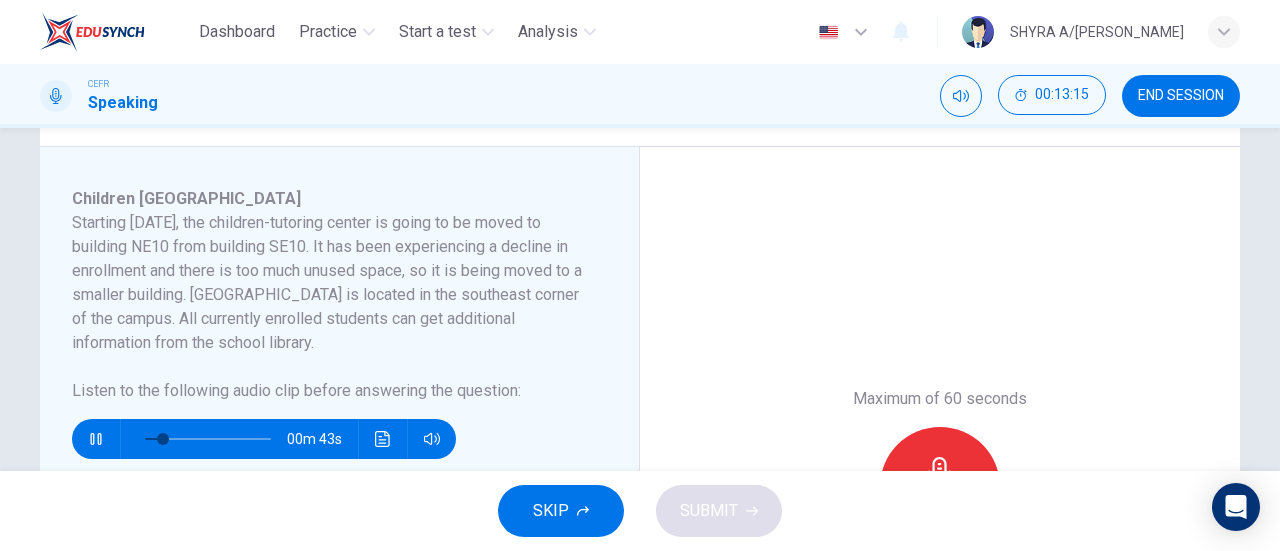 type on "16" 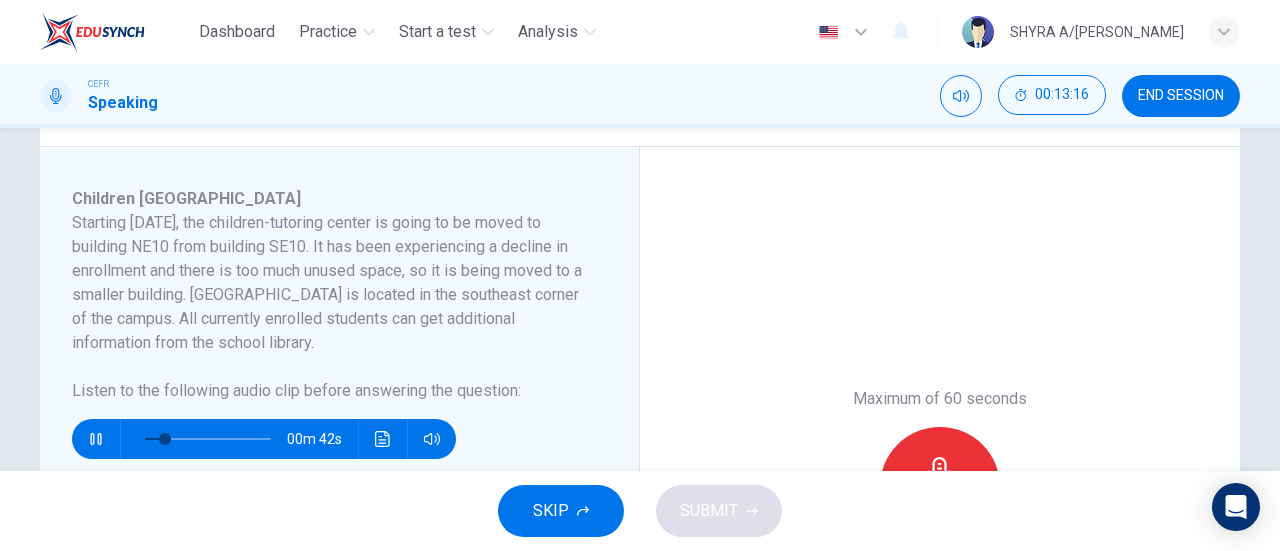 type 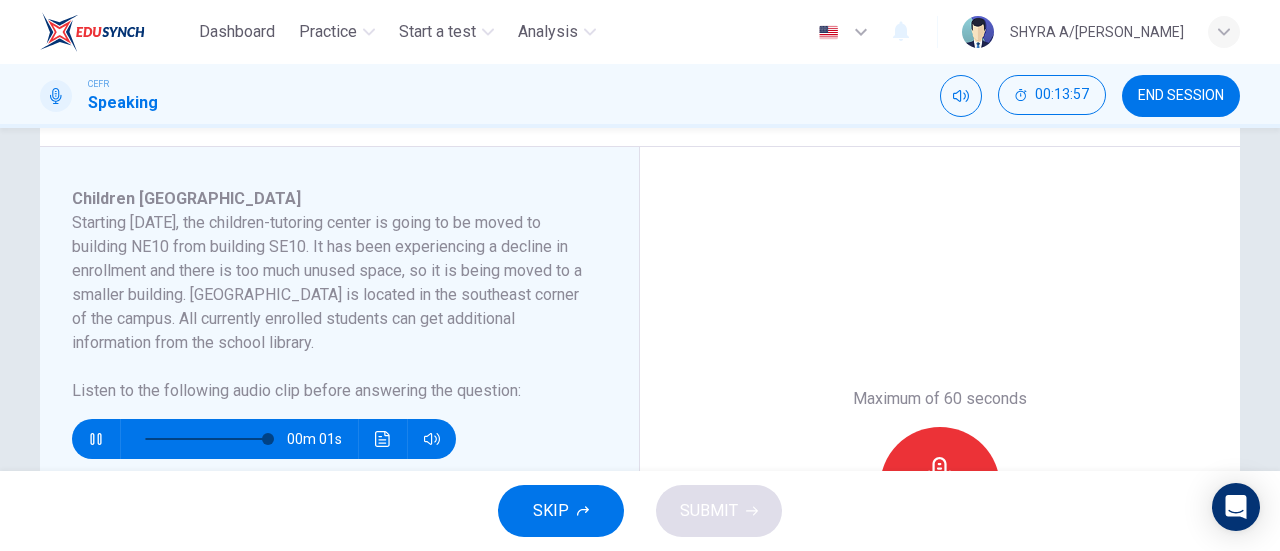 type on "0" 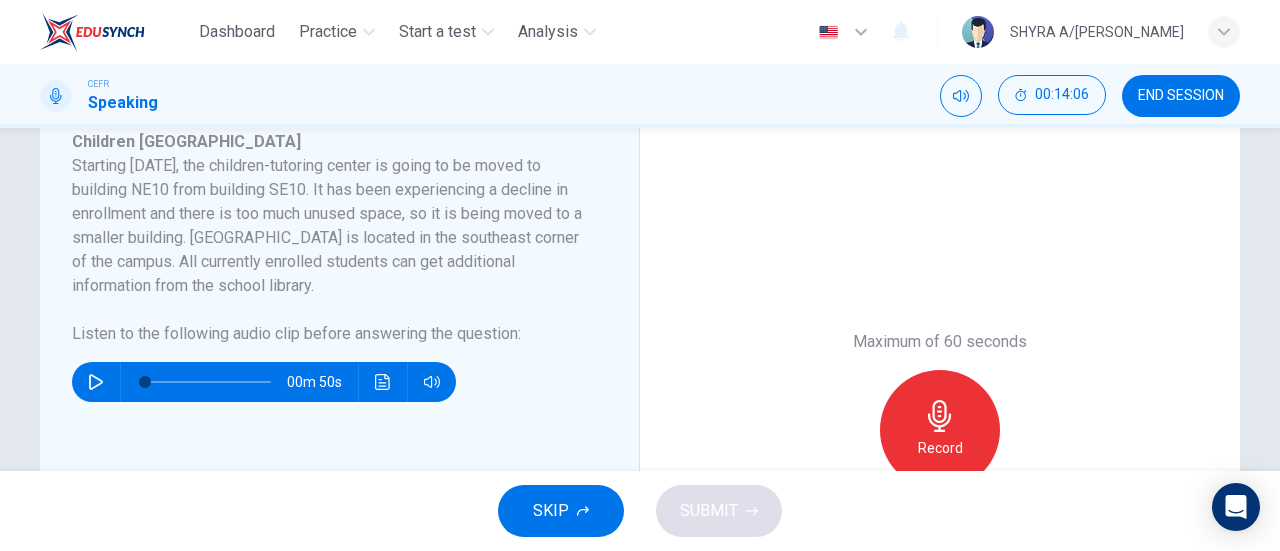 scroll, scrollTop: 370, scrollLeft: 0, axis: vertical 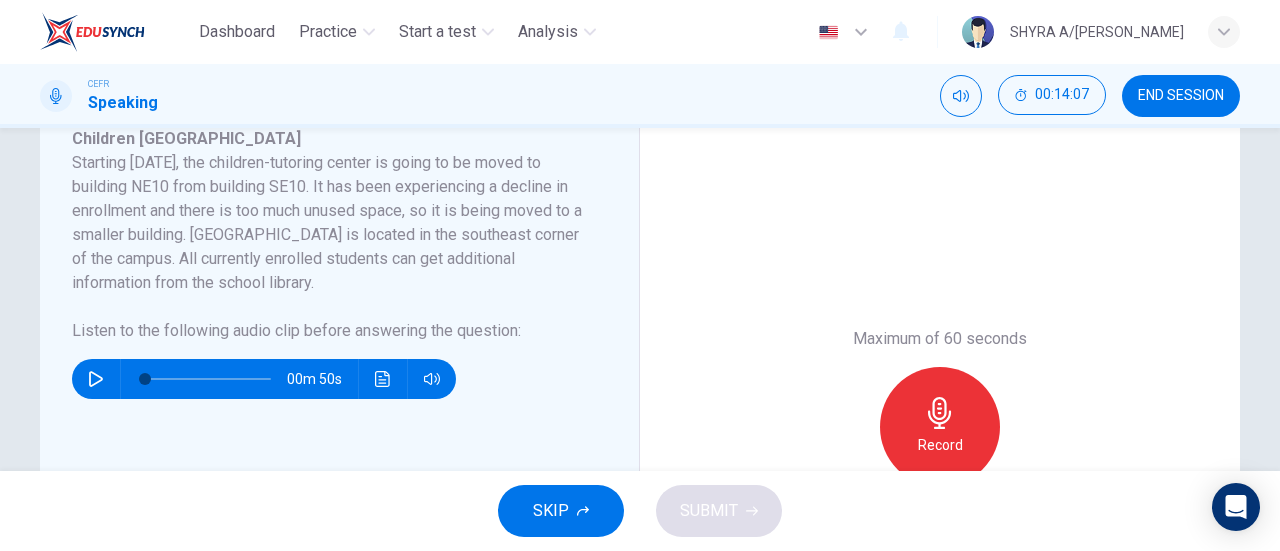 click 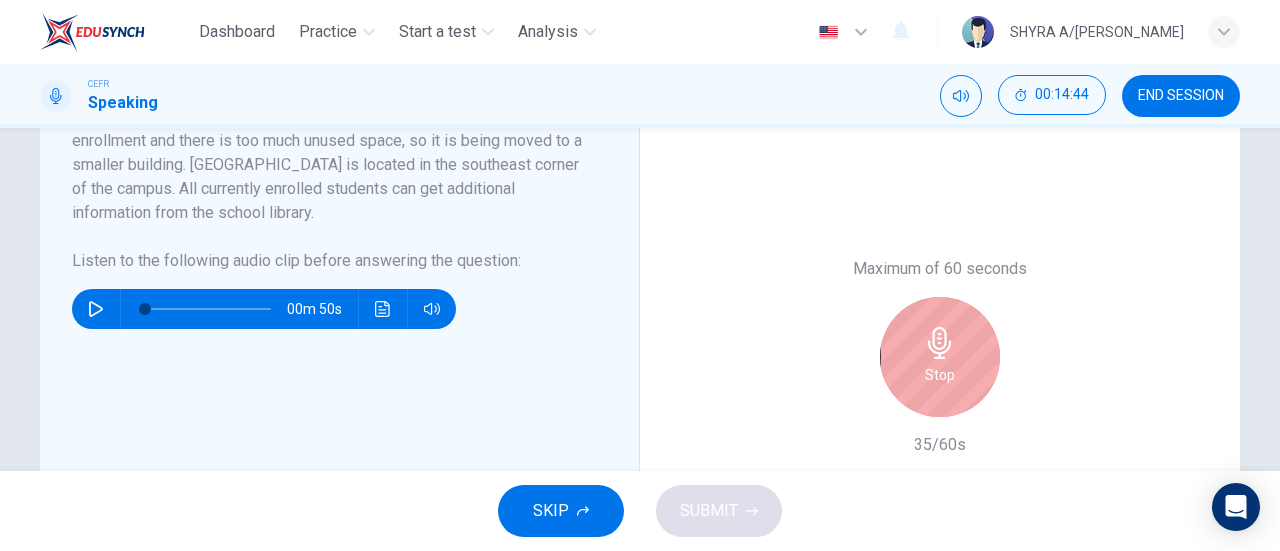scroll, scrollTop: 443, scrollLeft: 0, axis: vertical 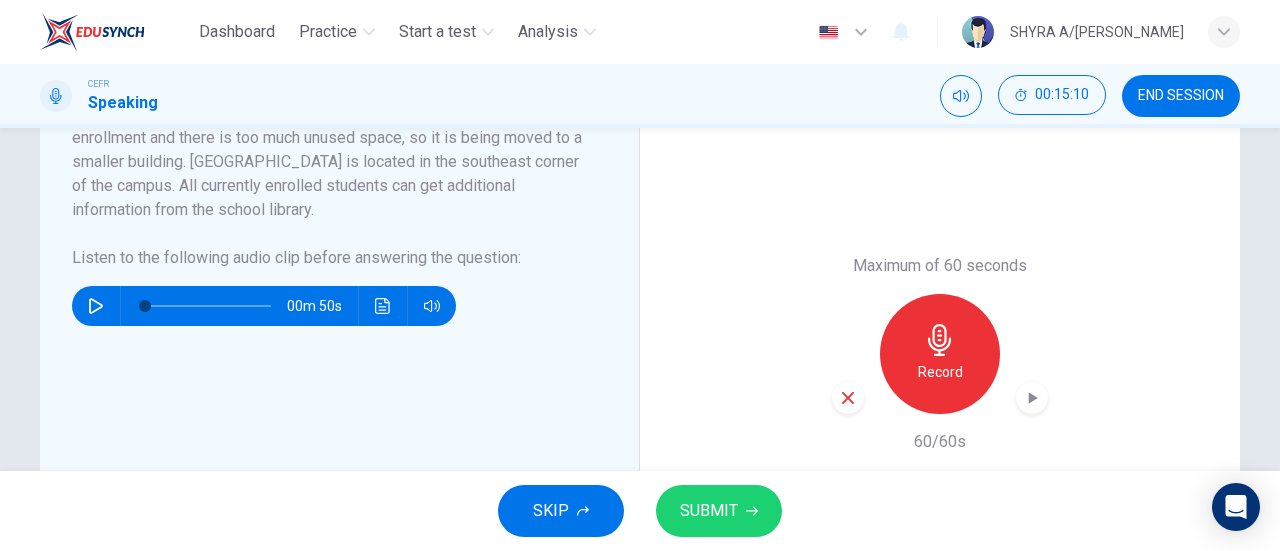 click 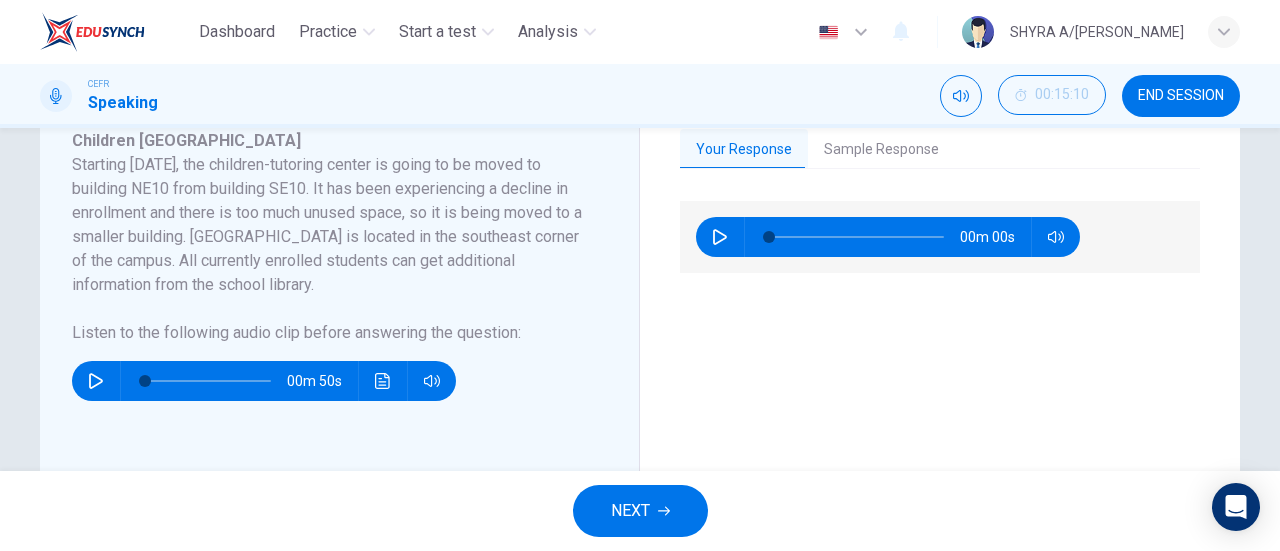 scroll, scrollTop: 302, scrollLeft: 0, axis: vertical 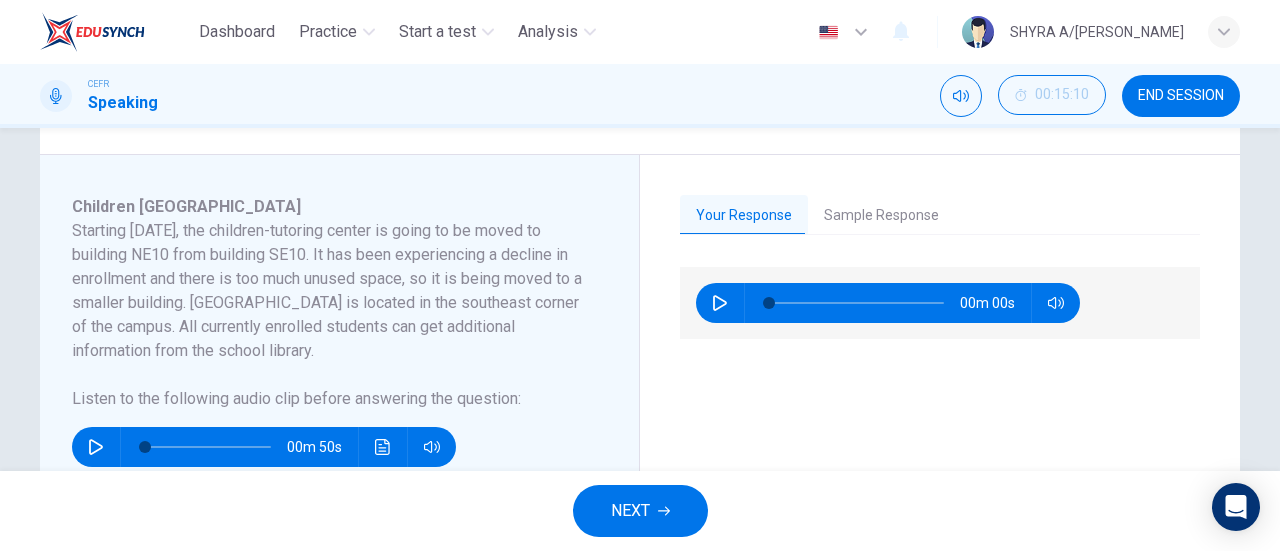click on "Sample Response" at bounding box center (881, 216) 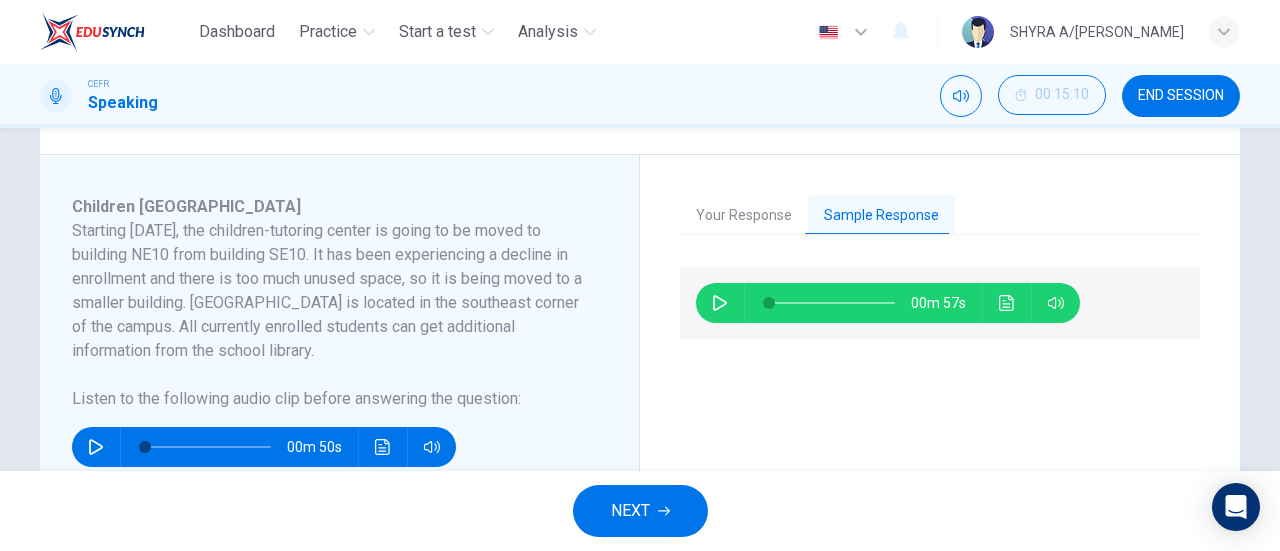 click 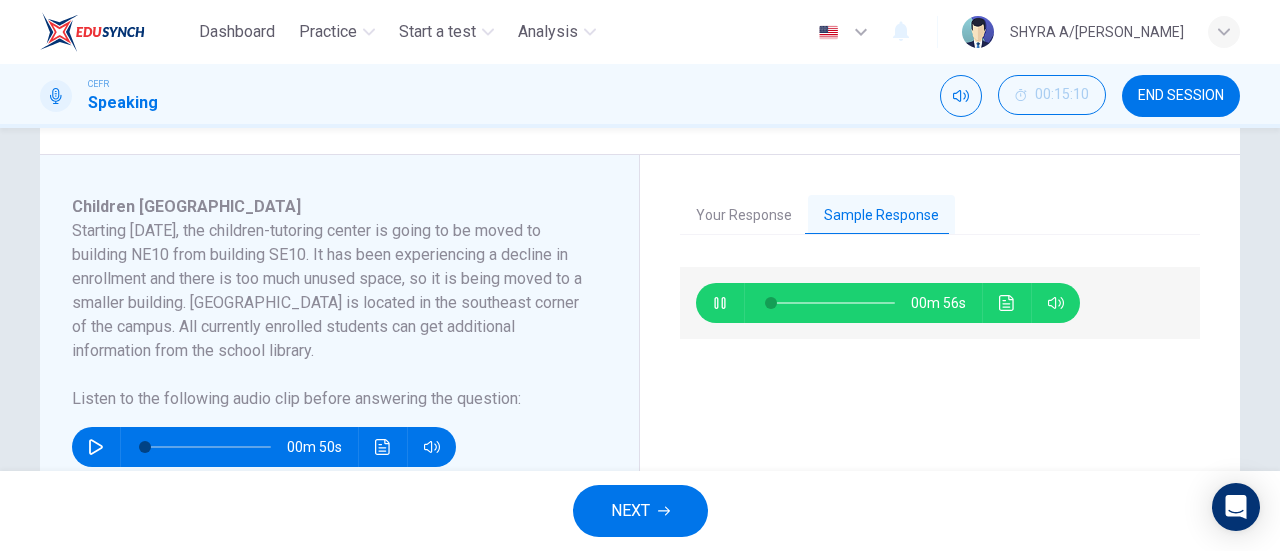 type on "3" 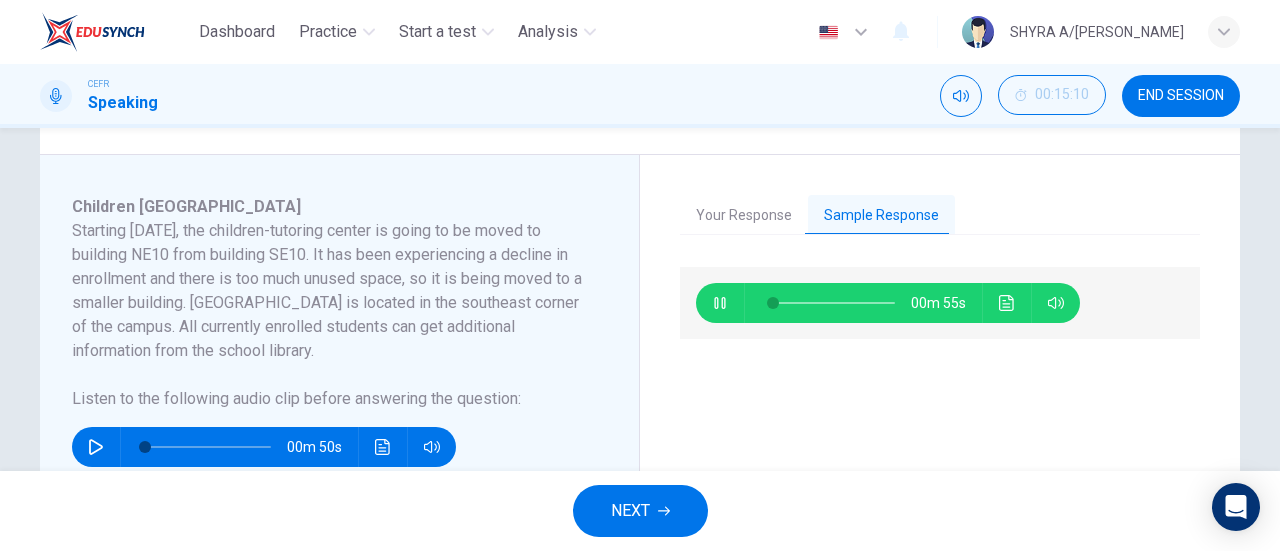 type 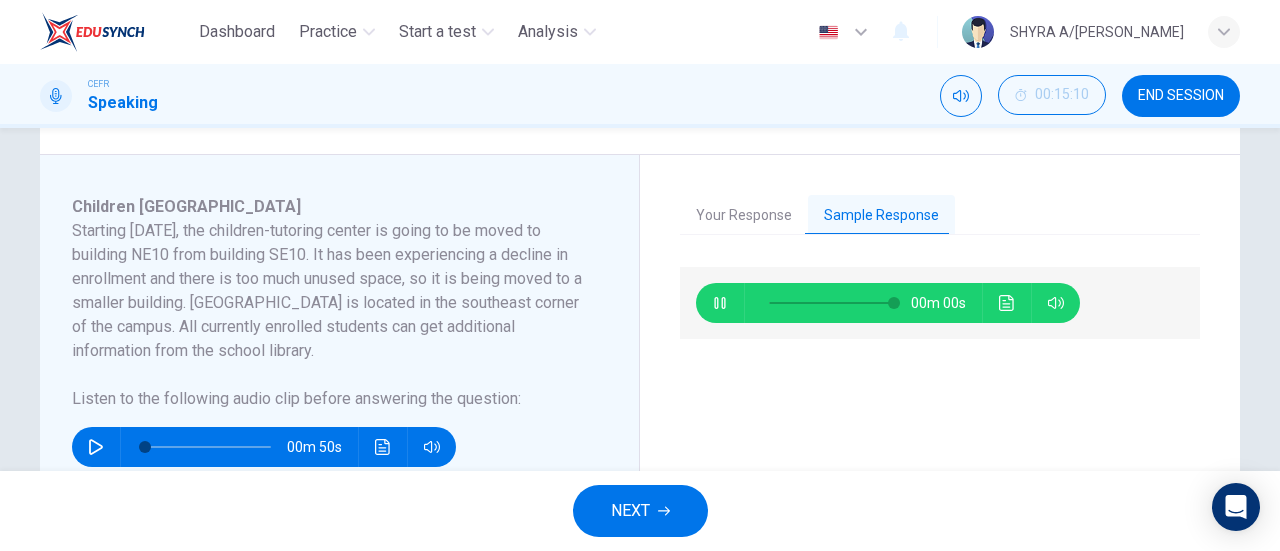 type on "0" 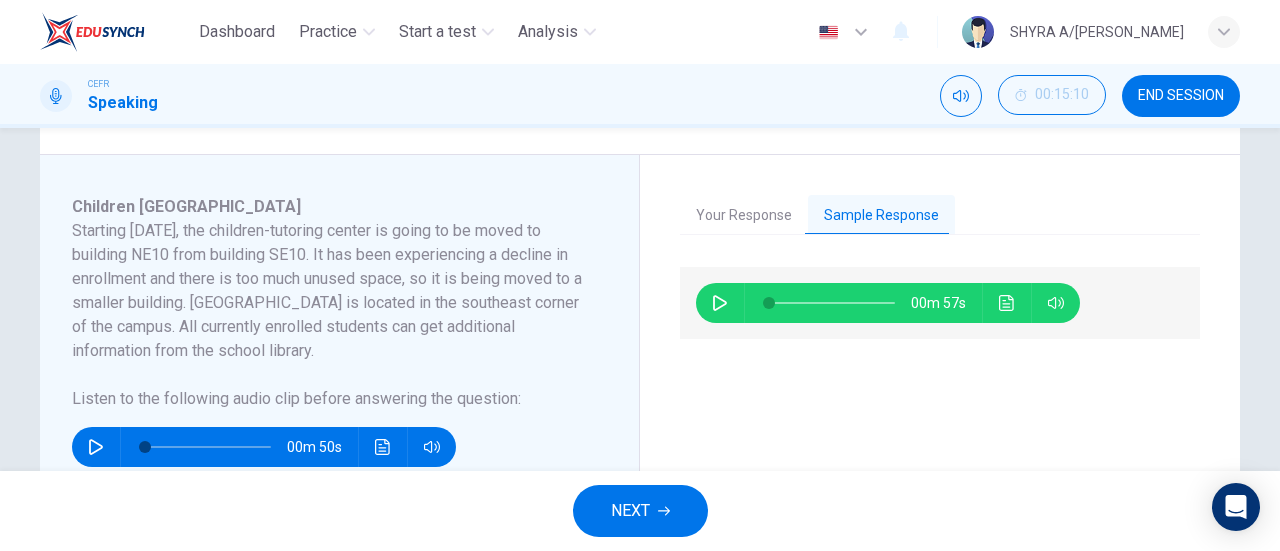 click 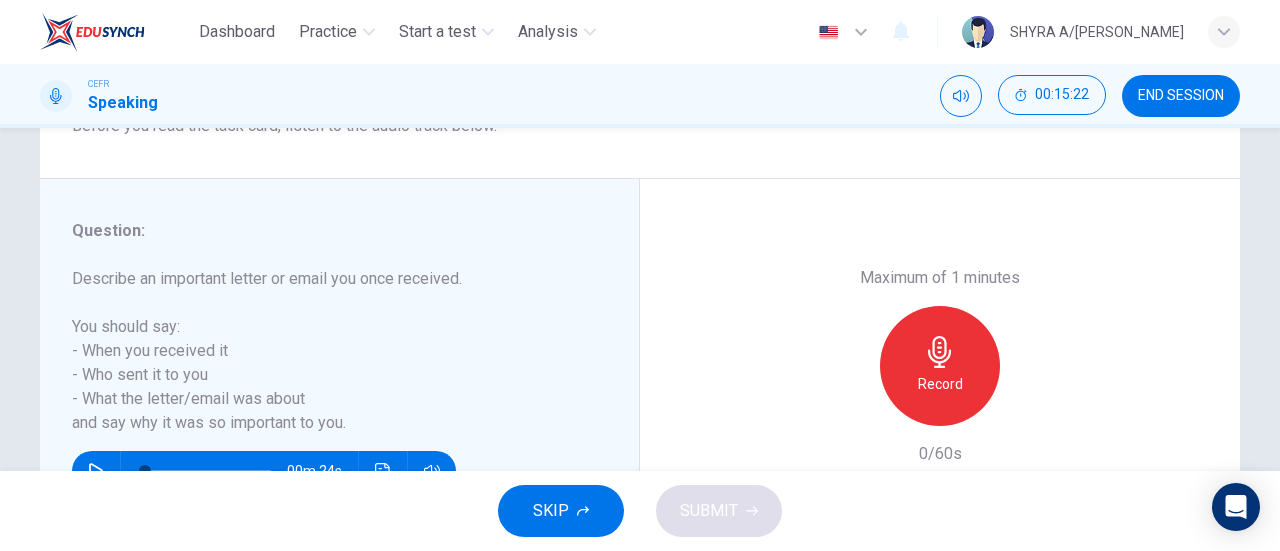 scroll, scrollTop: 342, scrollLeft: 0, axis: vertical 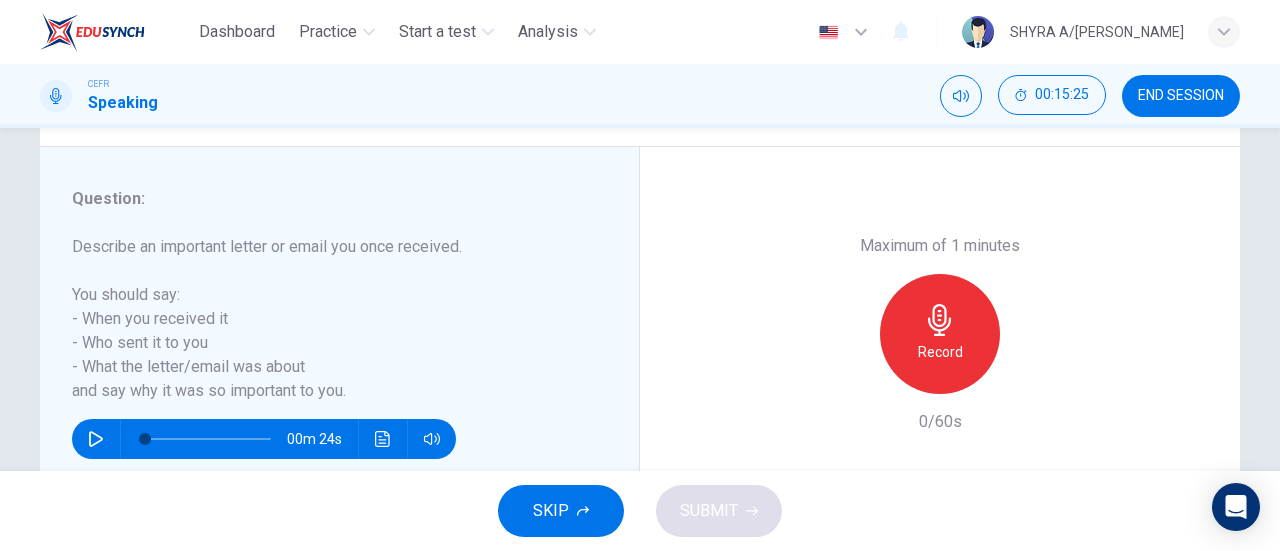 click 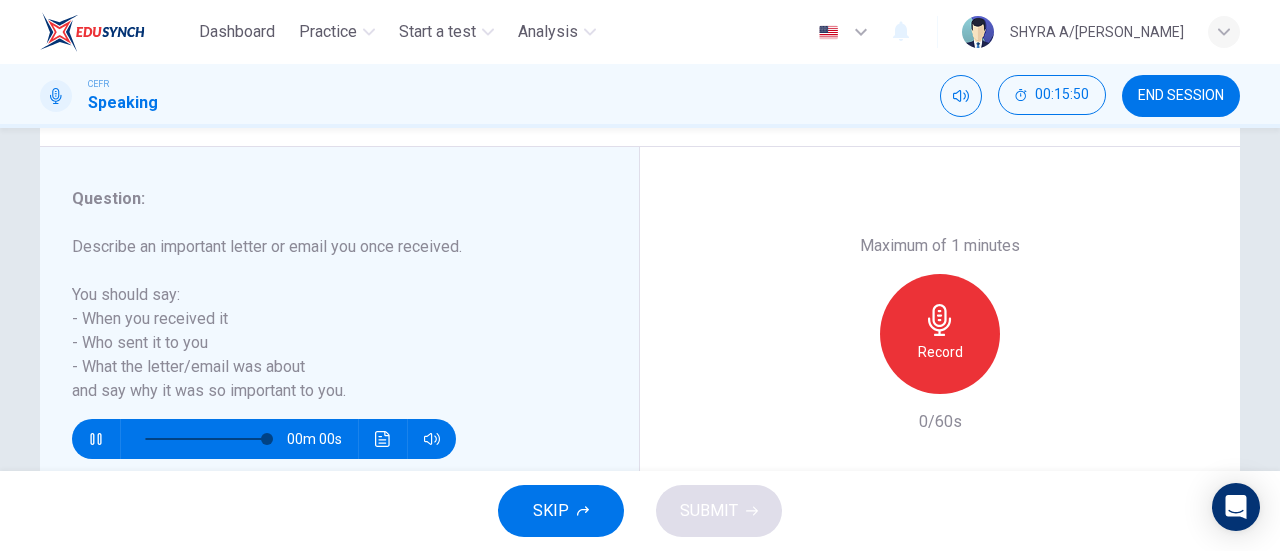 type on "0" 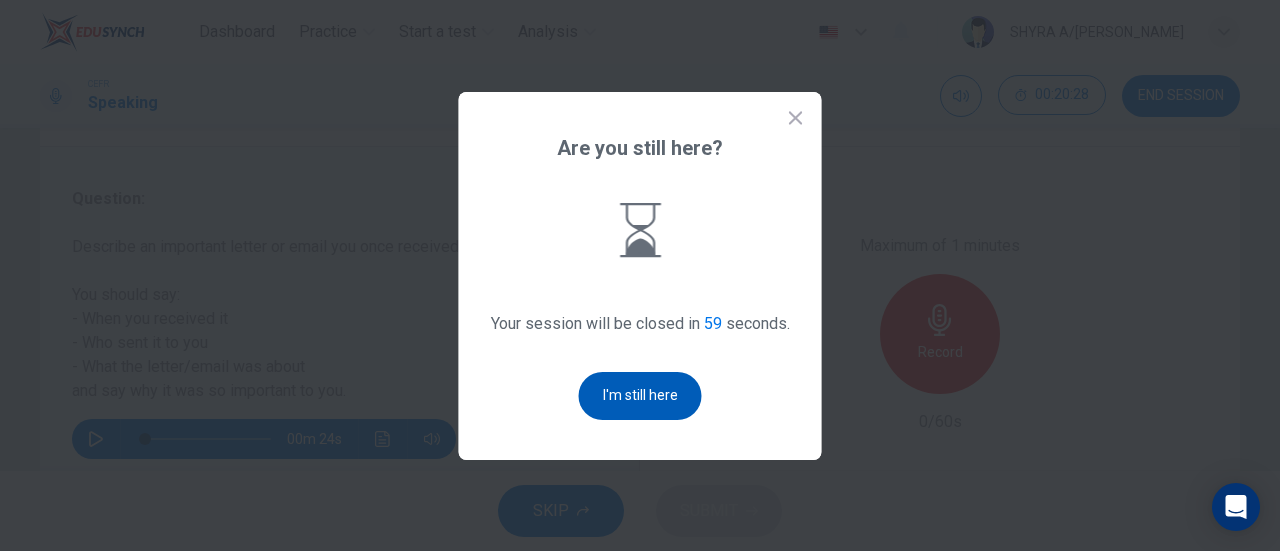 click on "I'm still here" at bounding box center [640, 396] 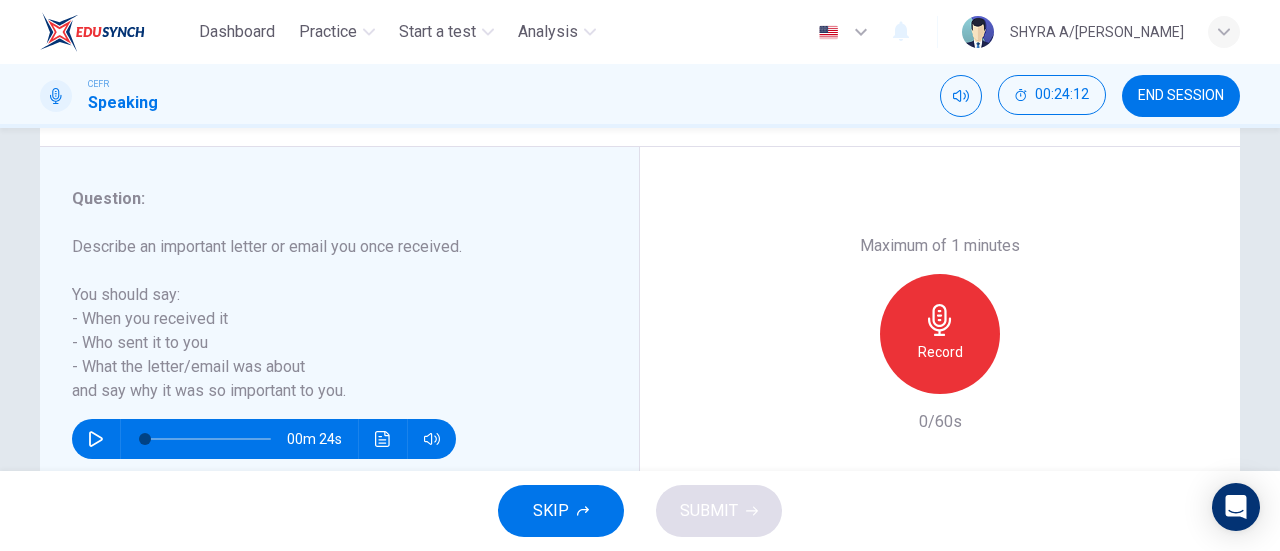 click on "Record" at bounding box center (940, 352) 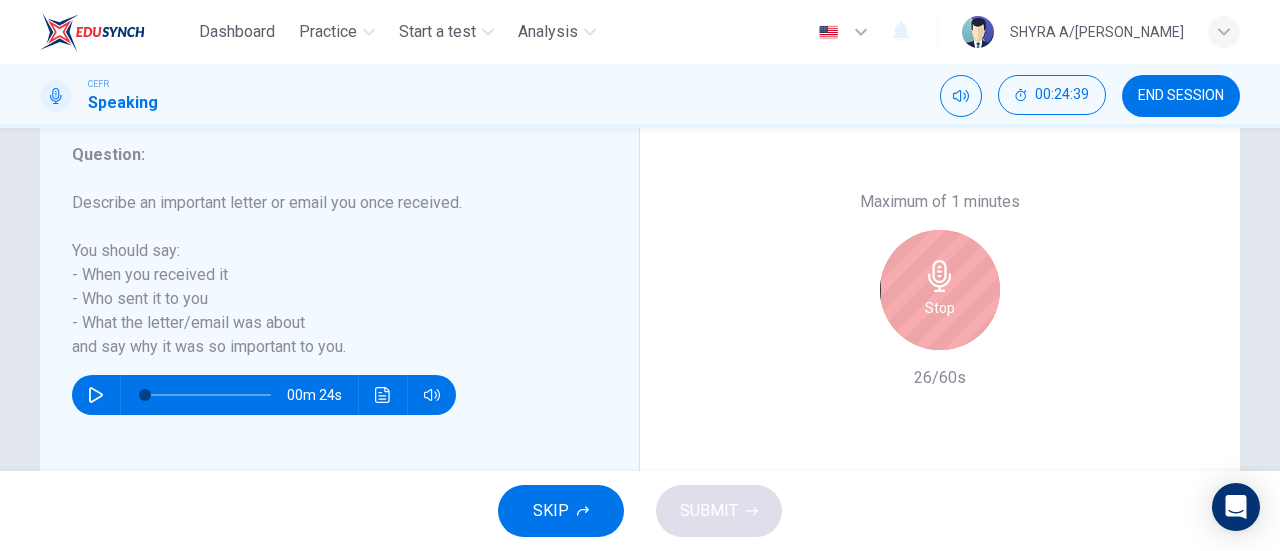 scroll, scrollTop: 389, scrollLeft: 0, axis: vertical 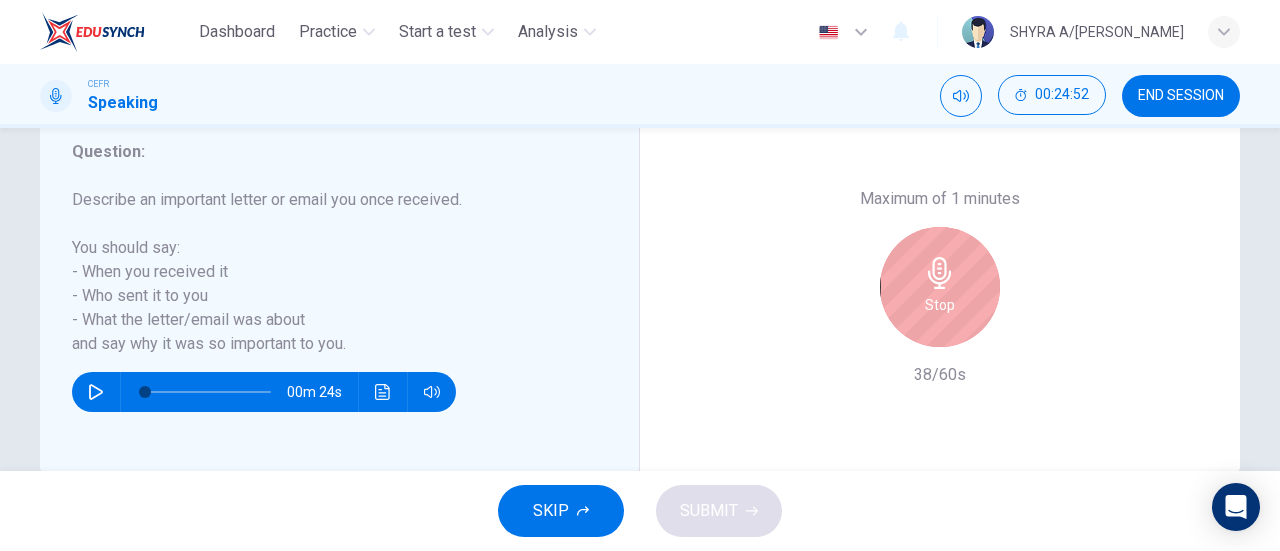 click 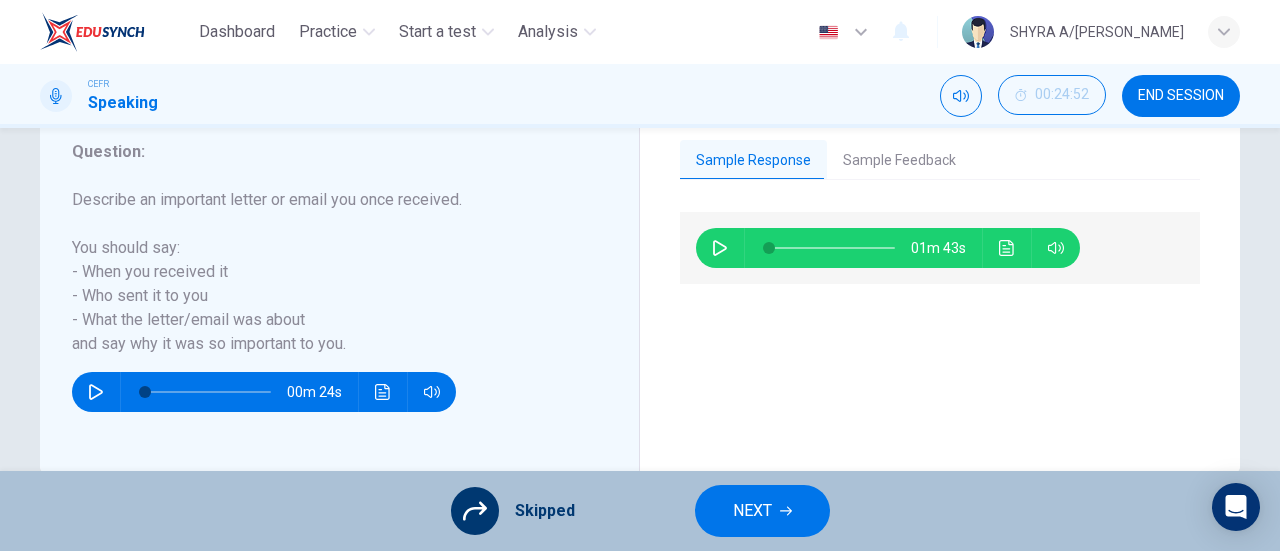 click 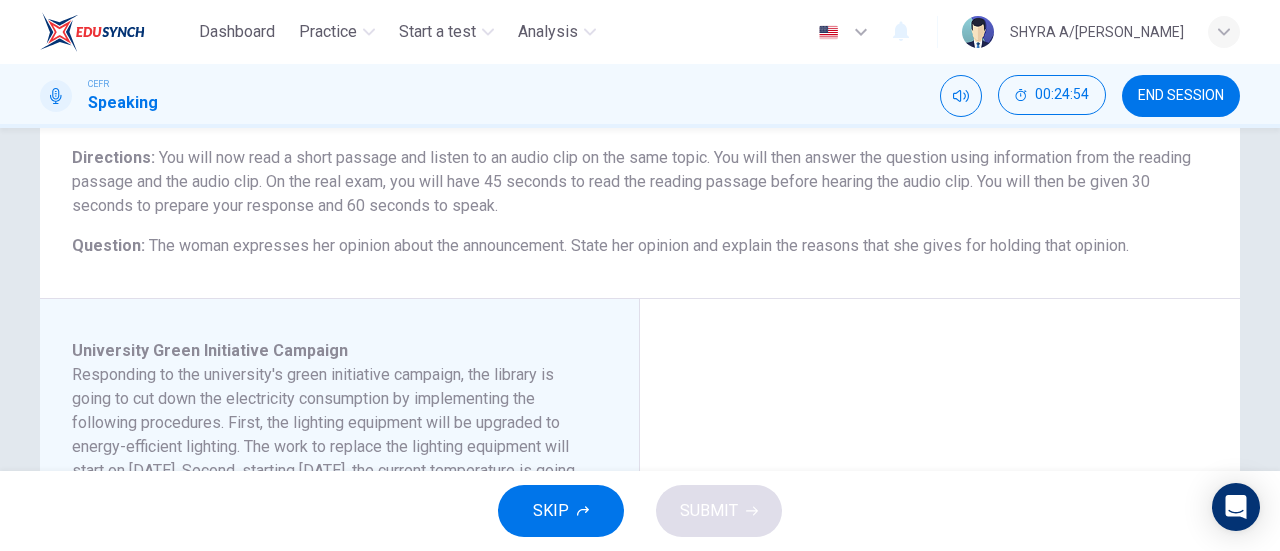 scroll, scrollTop: 159, scrollLeft: 0, axis: vertical 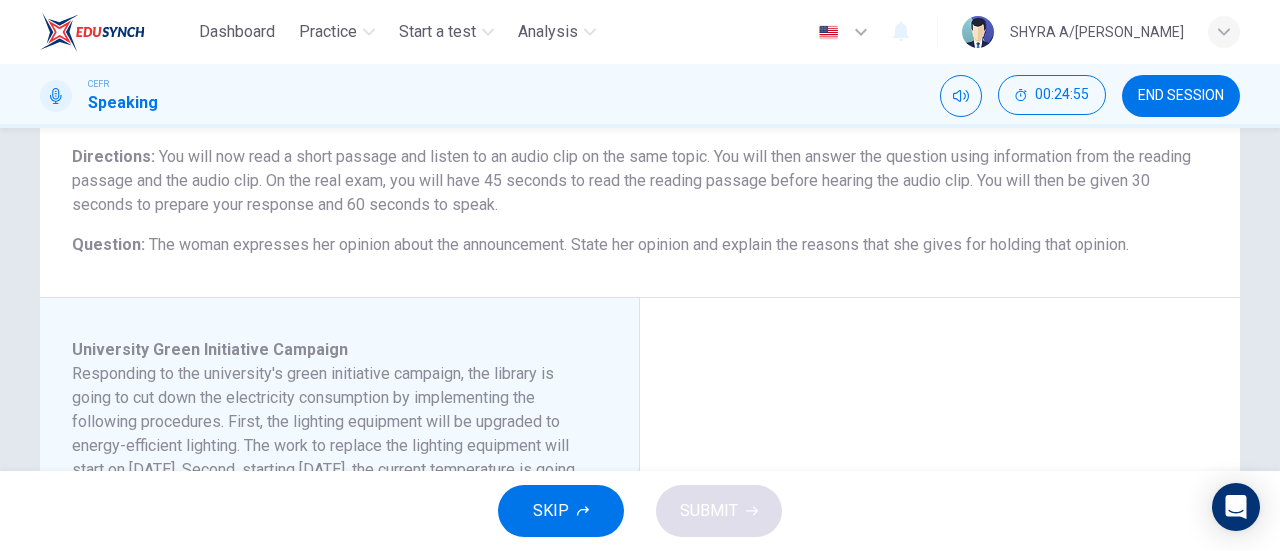 click 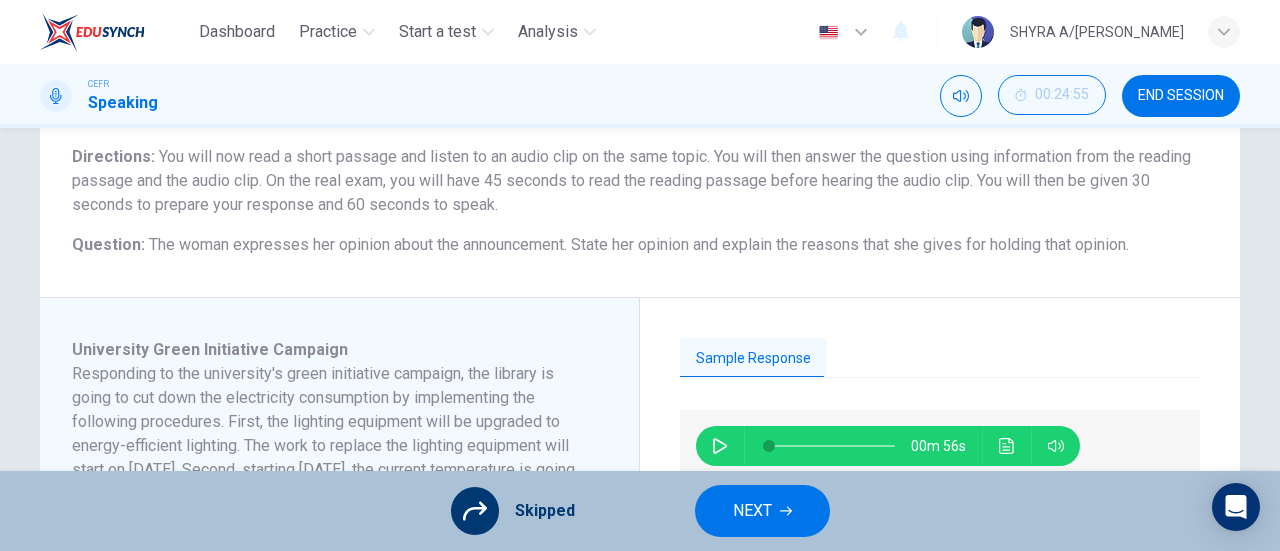 click 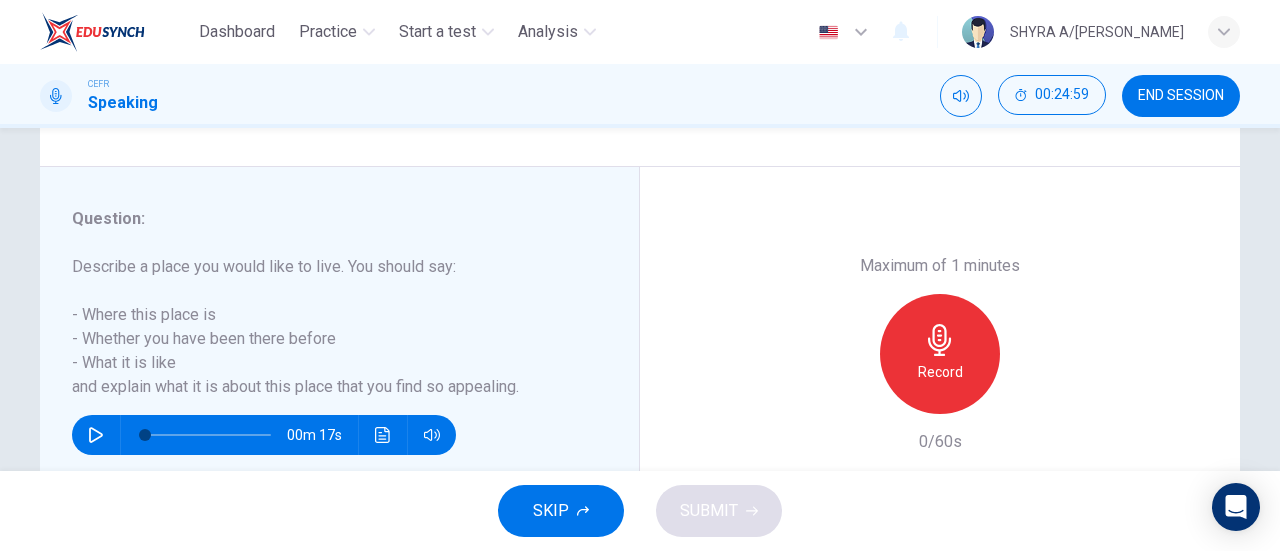 scroll, scrollTop: 323, scrollLeft: 0, axis: vertical 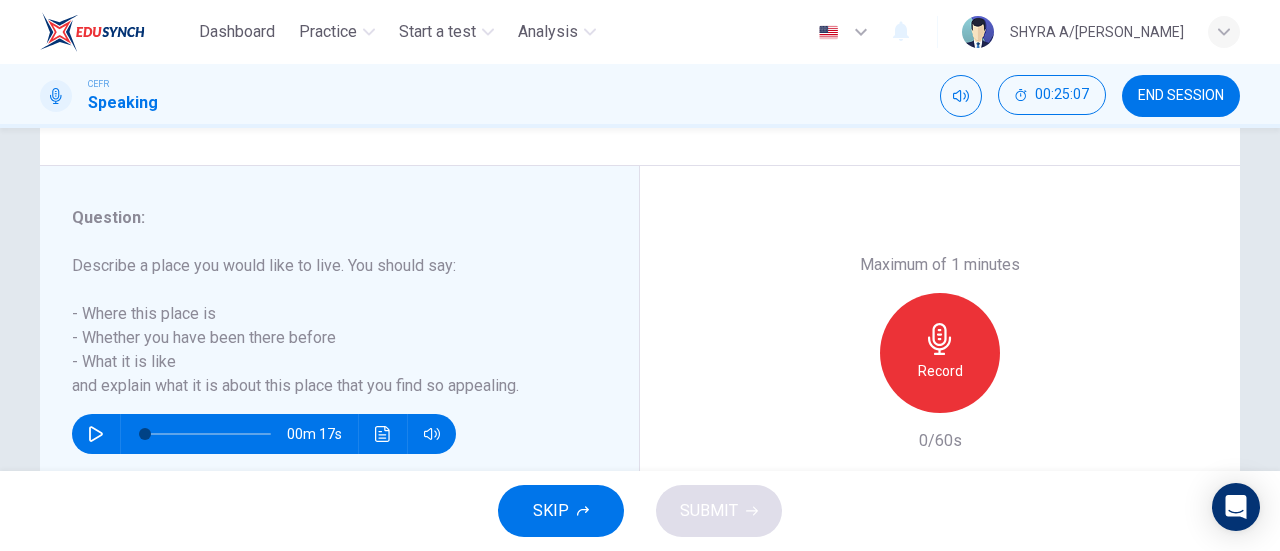 click 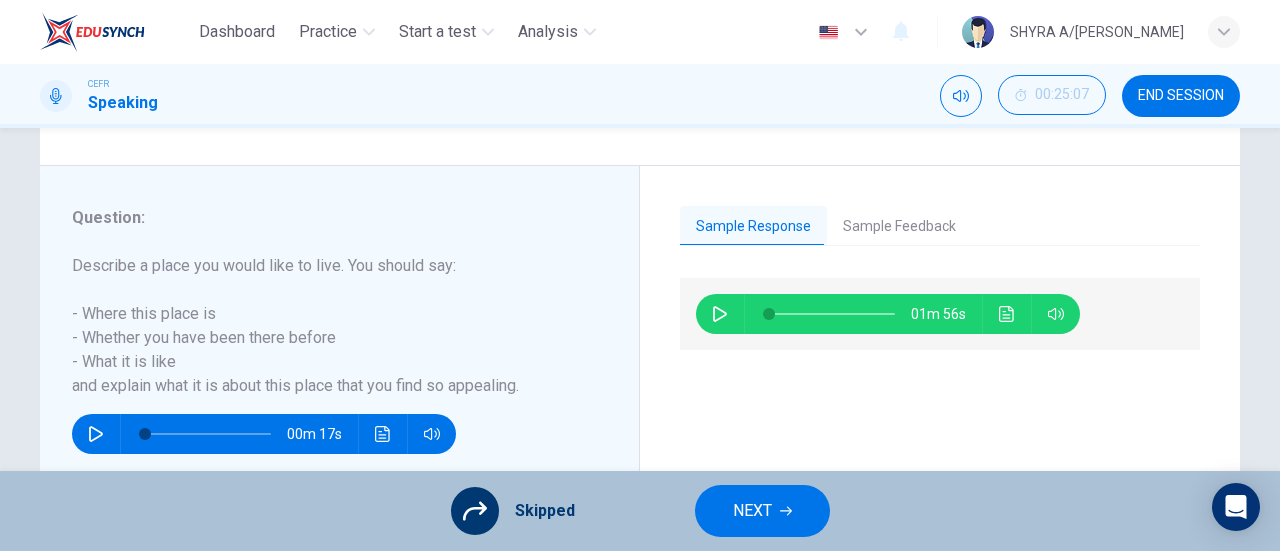 click 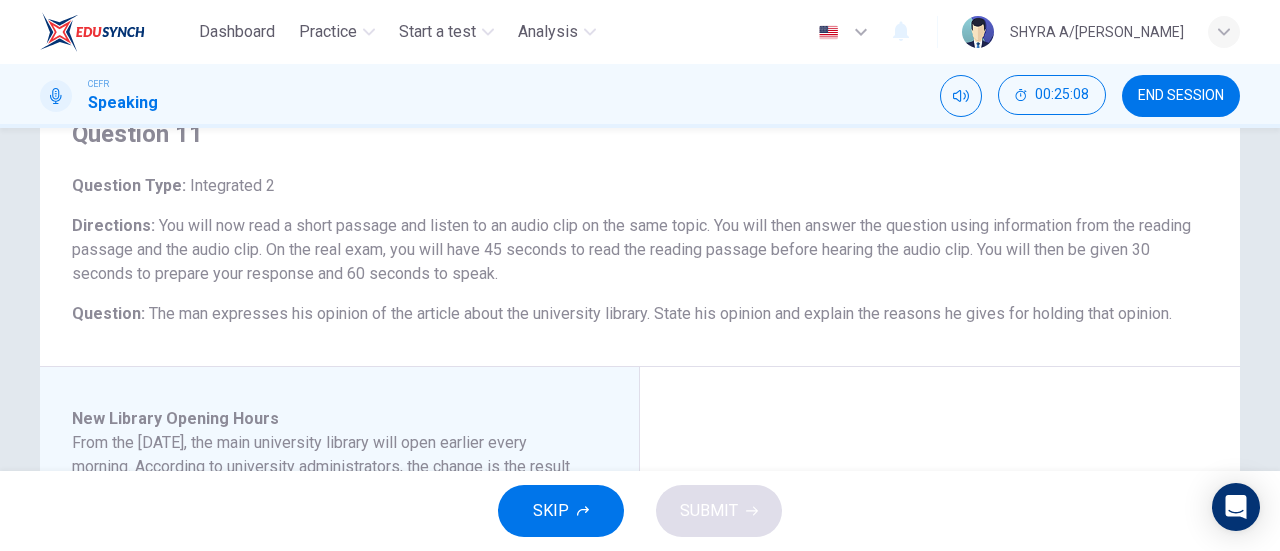 scroll, scrollTop: 93, scrollLeft: 0, axis: vertical 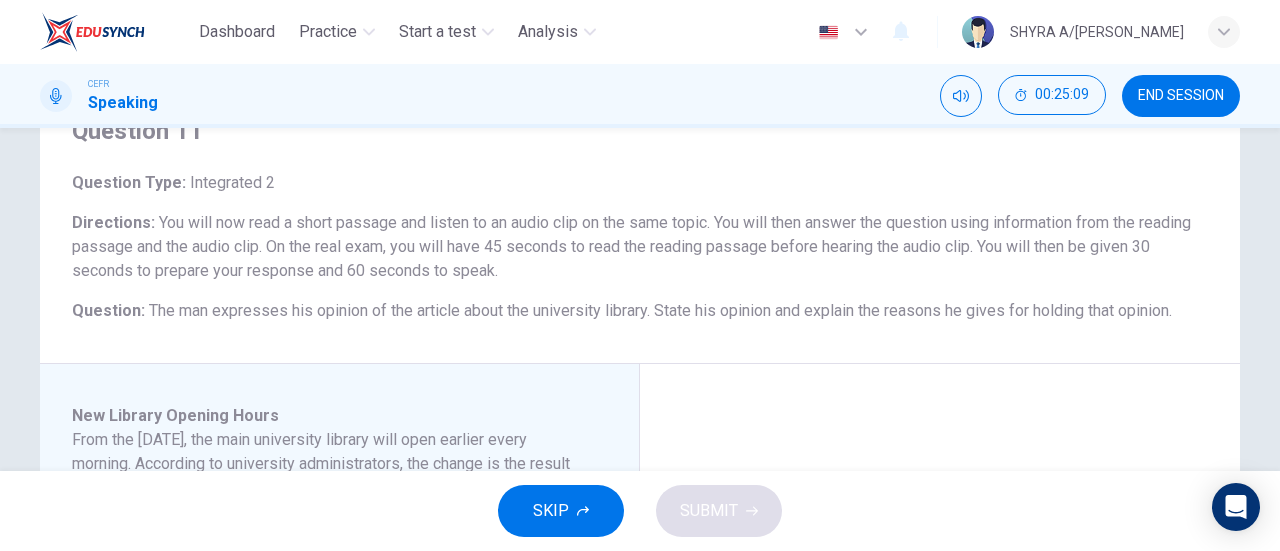 click on "END SESSION" at bounding box center [1181, 96] 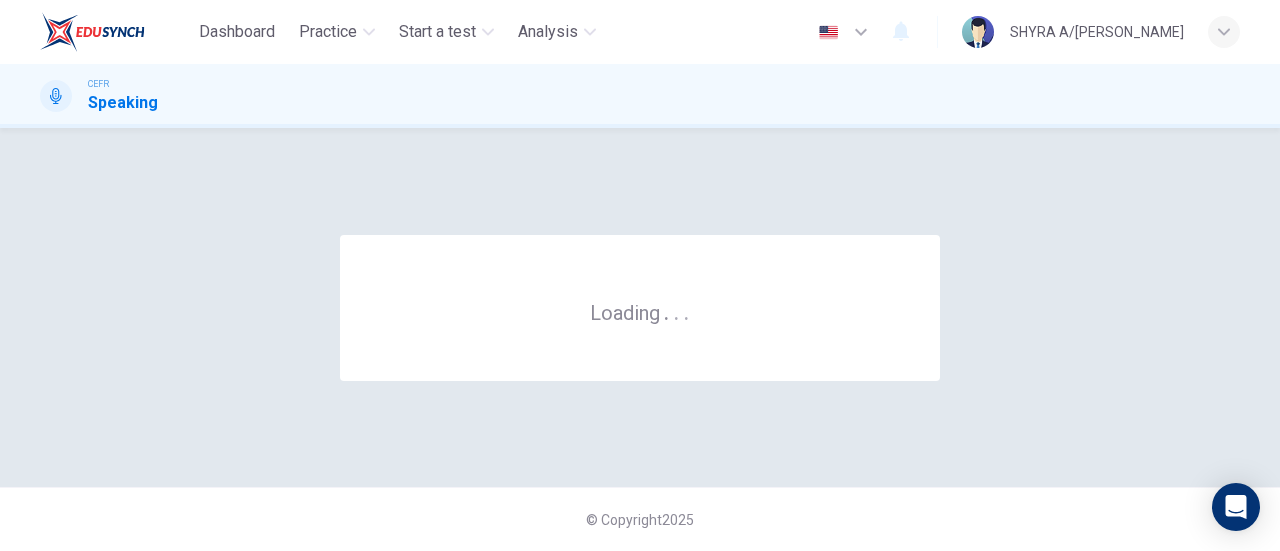 scroll, scrollTop: 0, scrollLeft: 0, axis: both 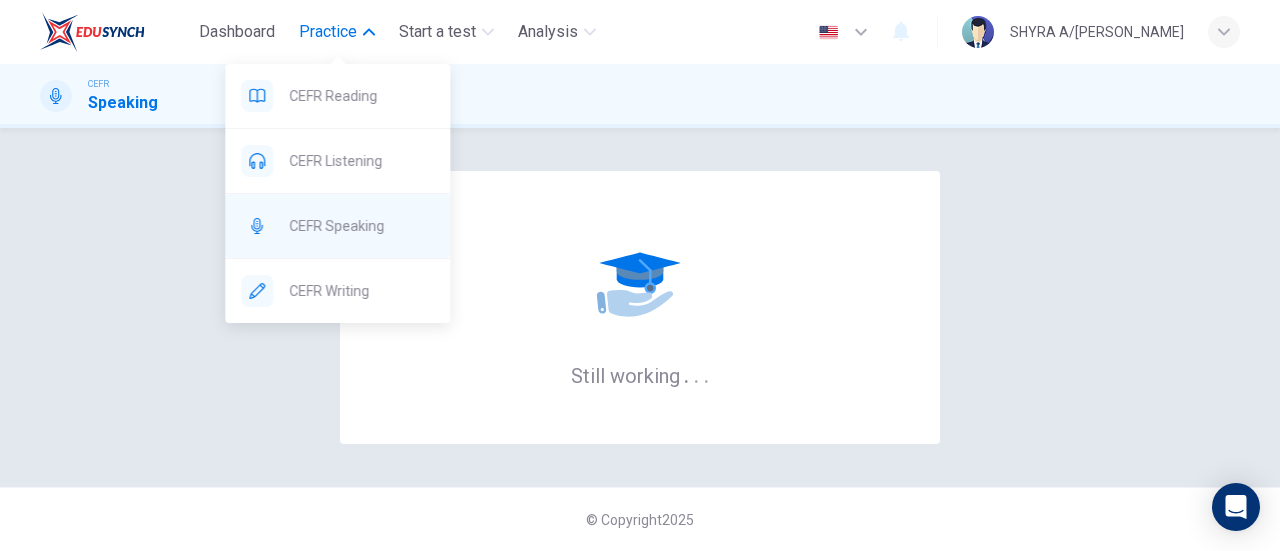 click on "CEFR Speaking" at bounding box center [337, 226] 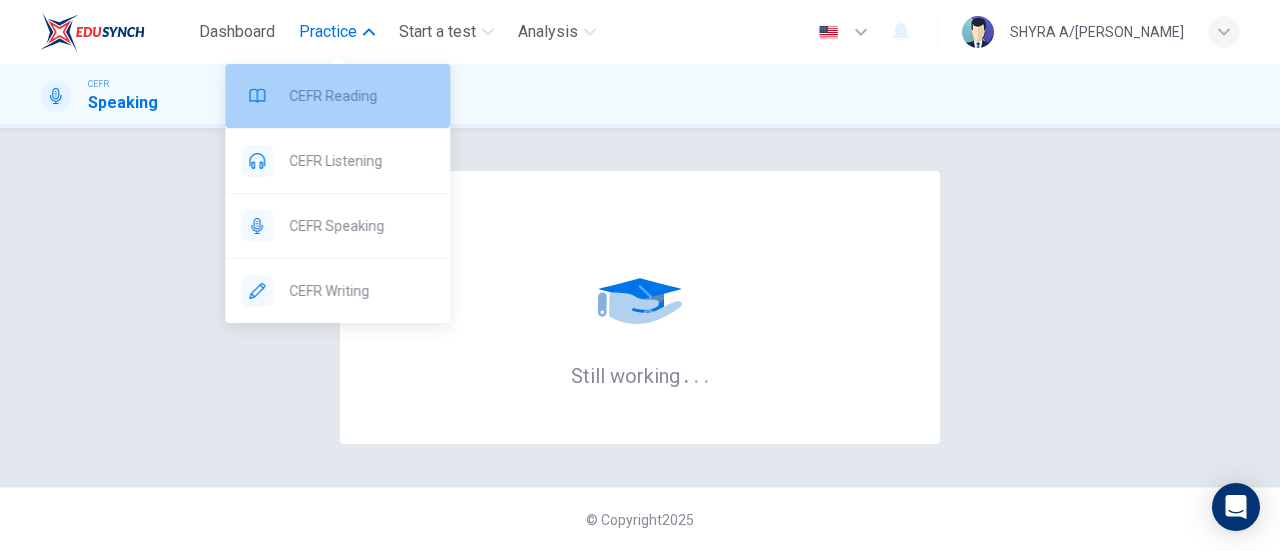 click on "CEFR Reading" at bounding box center (361, 96) 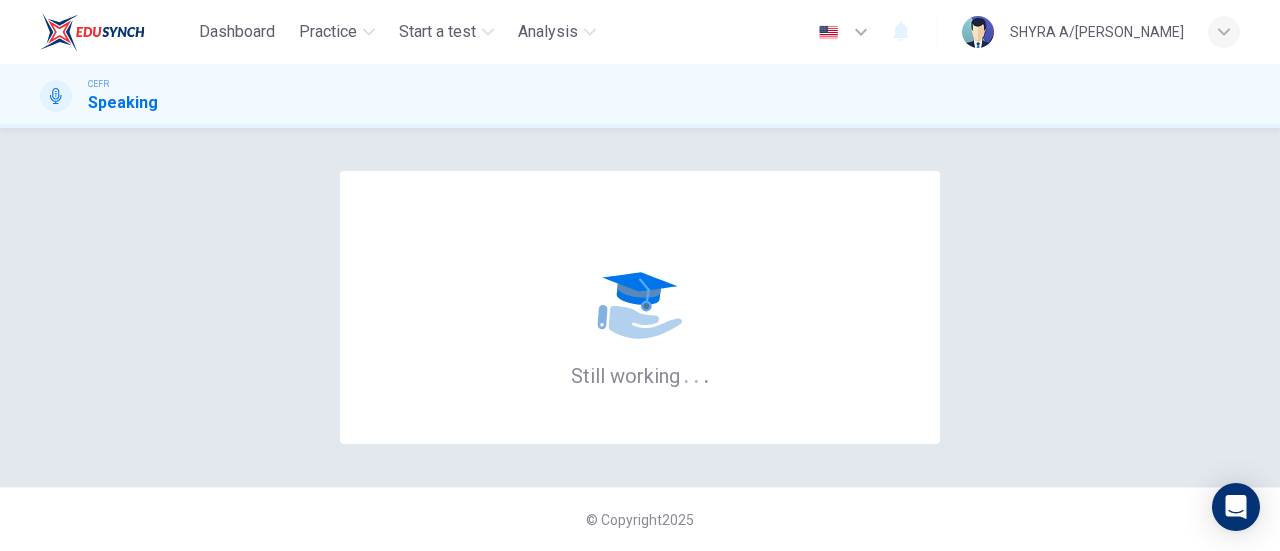 click 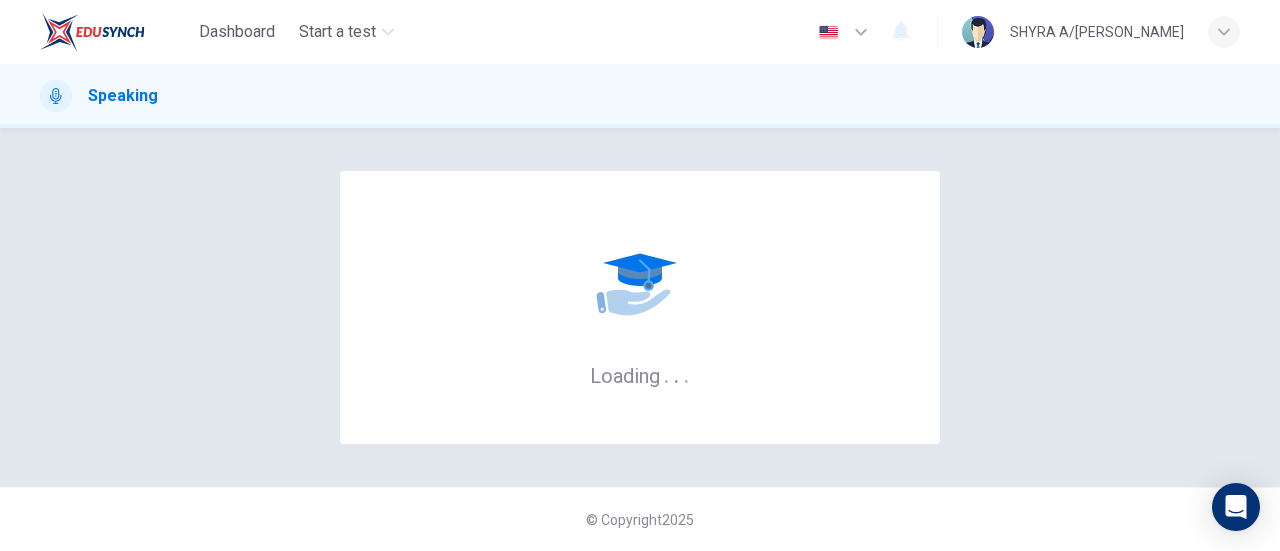 scroll, scrollTop: 0, scrollLeft: 0, axis: both 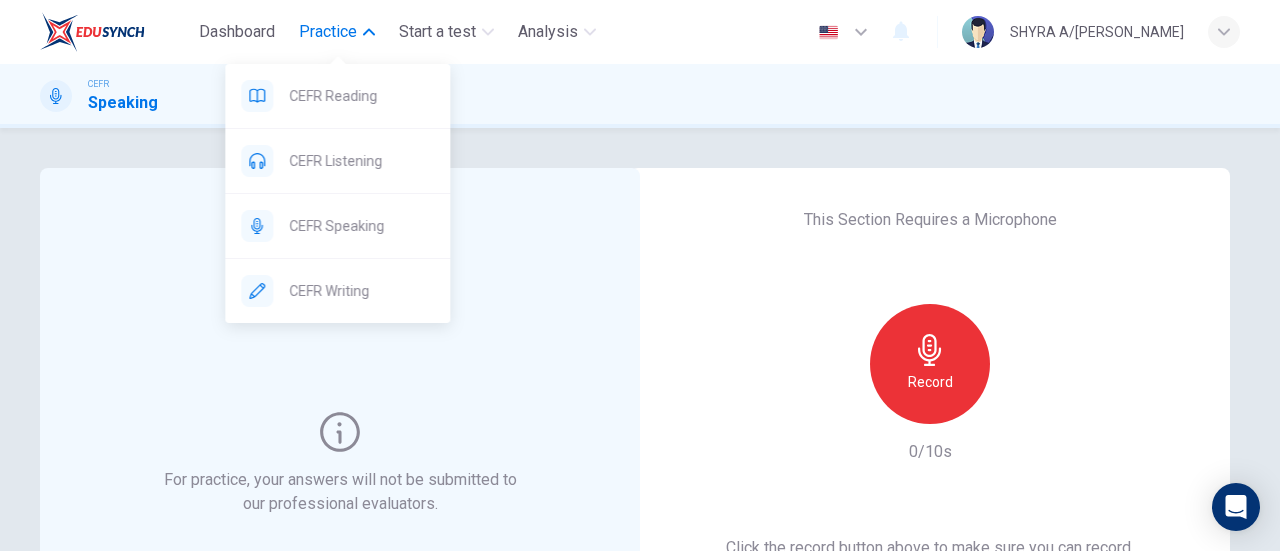 click on "Practice" at bounding box center [328, 32] 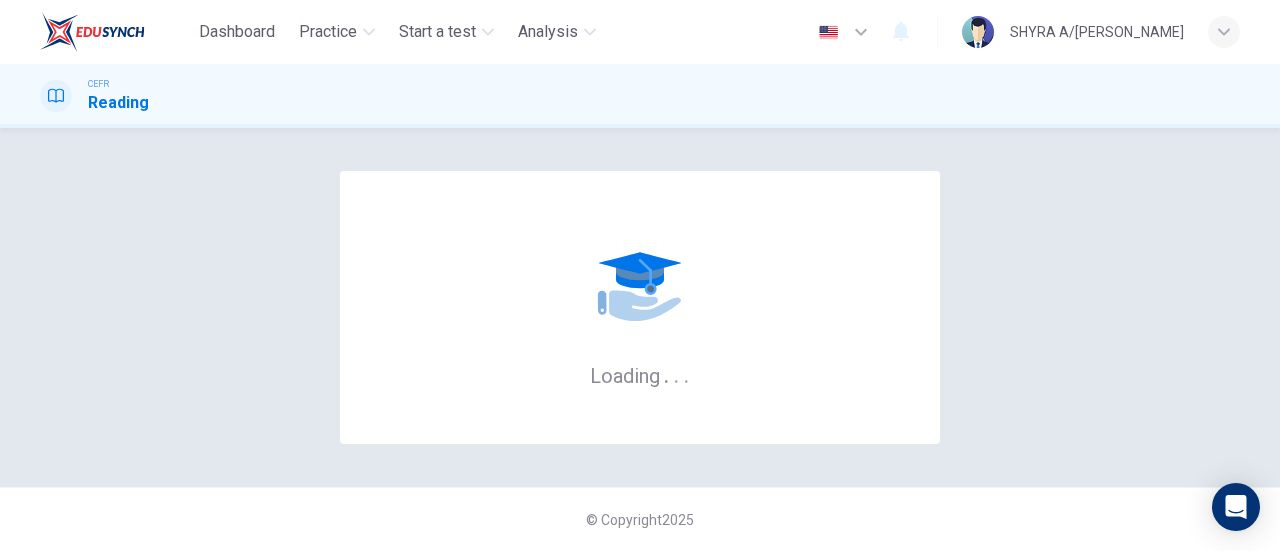 scroll, scrollTop: 0, scrollLeft: 0, axis: both 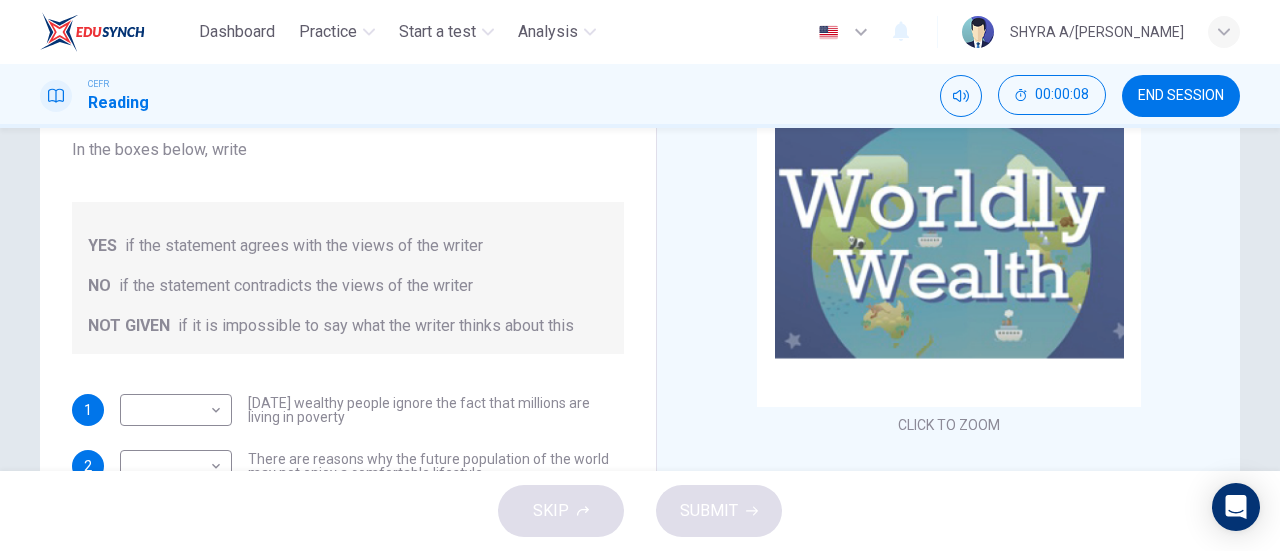 click on "SKIP SUBMIT" at bounding box center [640, 511] 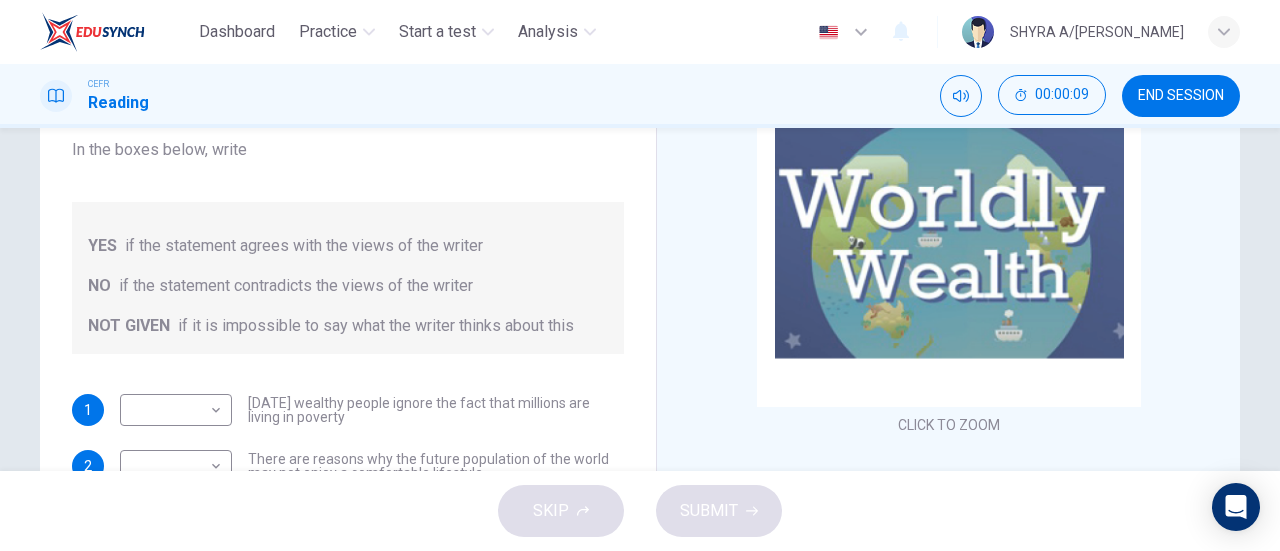 scroll, scrollTop: 432, scrollLeft: 0, axis: vertical 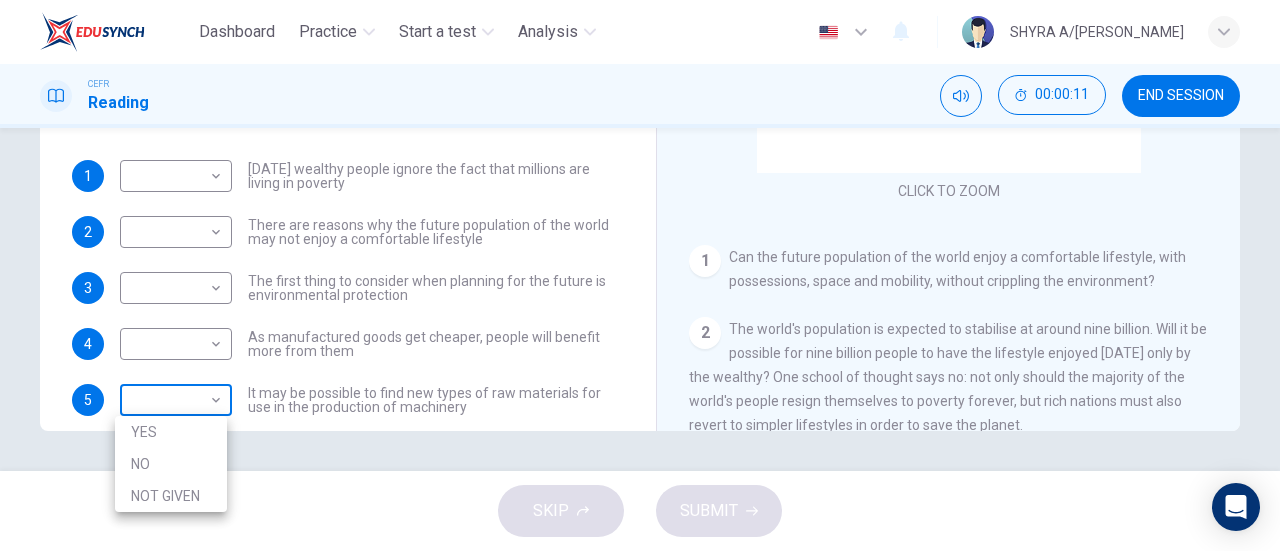 click on "Dashboard Practice Start a test Analysis English en ​ SHYRA A/P B SHAJI CEFR Reading 00:00:11 END SESSION Questions 1 - 6 Do the following statements reflect the claims of the writer in the Reading Passage?
In the boxes below, write YES if the statement agrees with the views of the writer NO if the statement contradicts the views of the writer NOT GIVEN if it is impossible to say what the writer thinks about this 1 ​ ​ Today's wealthy people ignore the fact that millions are living in poverty 2 ​ ​ There are reasons why the future population of the world may not enjoy a comfortable lifestyle 3 ​ ​ The first thing to consider when planning for the future is environmental protection 4 ​ ​ As manufactured goods get cheaper, people will benefit more from them 5 ​ ​ It may be possible to find new types of raw materials for use in the production of machinery 6 ​ ​ The rising prices of fossil fuels may bring some benefits Worldly Wealth CLICK TO ZOOM Click to Zoom 1 2 3 4 5 6 7 8 9 10 11" at bounding box center [640, 275] 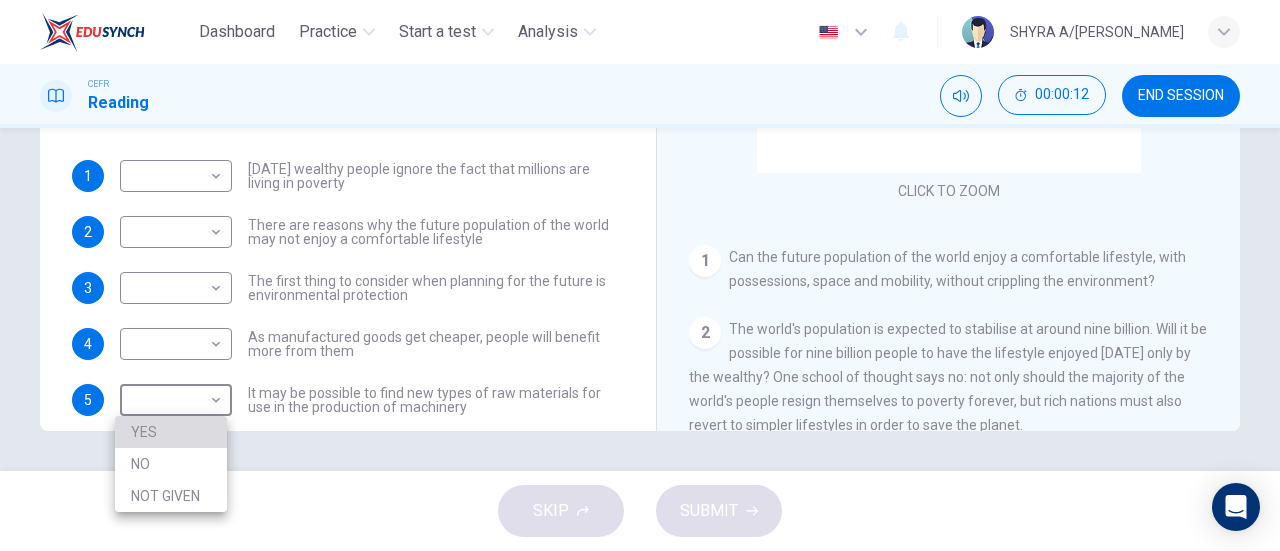 click on "YES" at bounding box center (171, 432) 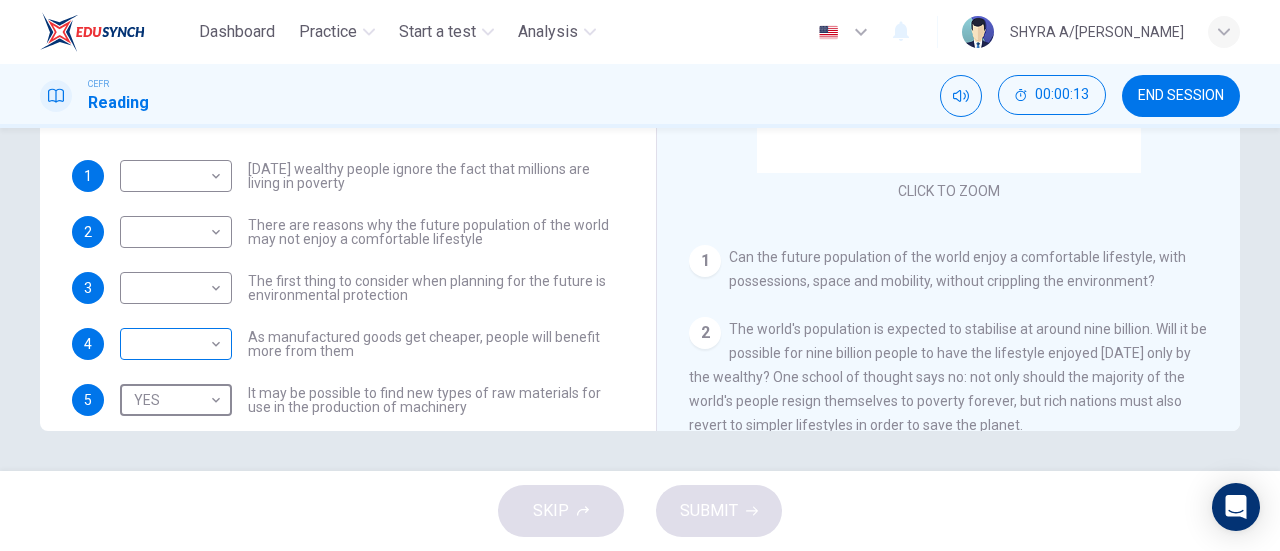 click on "Dashboard Practice Start a test Analysis English en ​ SHYRA A/P B SHAJI CEFR Reading 00:00:13 END SESSION Questions 1 - 6 Do the following statements reflect the claims of the writer in the Reading Passage?
In the boxes below, write YES if the statement agrees with the views of the writer NO if the statement contradicts the views of the writer NOT GIVEN if it is impossible to say what the writer thinks about this 1 ​ ​ Today's wealthy people ignore the fact that millions are living in poverty 2 ​ ​ There are reasons why the future population of the world may not enjoy a comfortable lifestyle 3 ​ ​ The first thing to consider when planning for the future is environmental protection 4 ​ ​ As manufactured goods get cheaper, people will benefit more from them 5 YES YES ​ It may be possible to find new types of raw materials for use in the production of machinery 6 ​ ​ The rising prices of fossil fuels may bring some benefits Worldly Wealth CLICK TO ZOOM Click to Zoom 1 2 3 4 5 6 7 8 9 10" at bounding box center (640, 275) 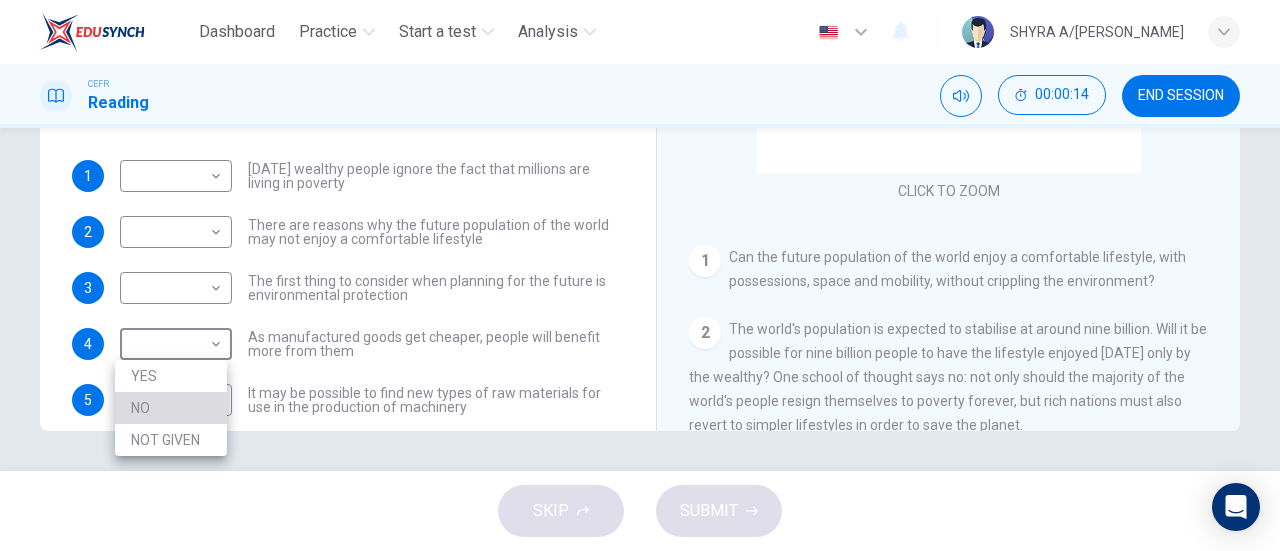 click on "NO" at bounding box center (171, 408) 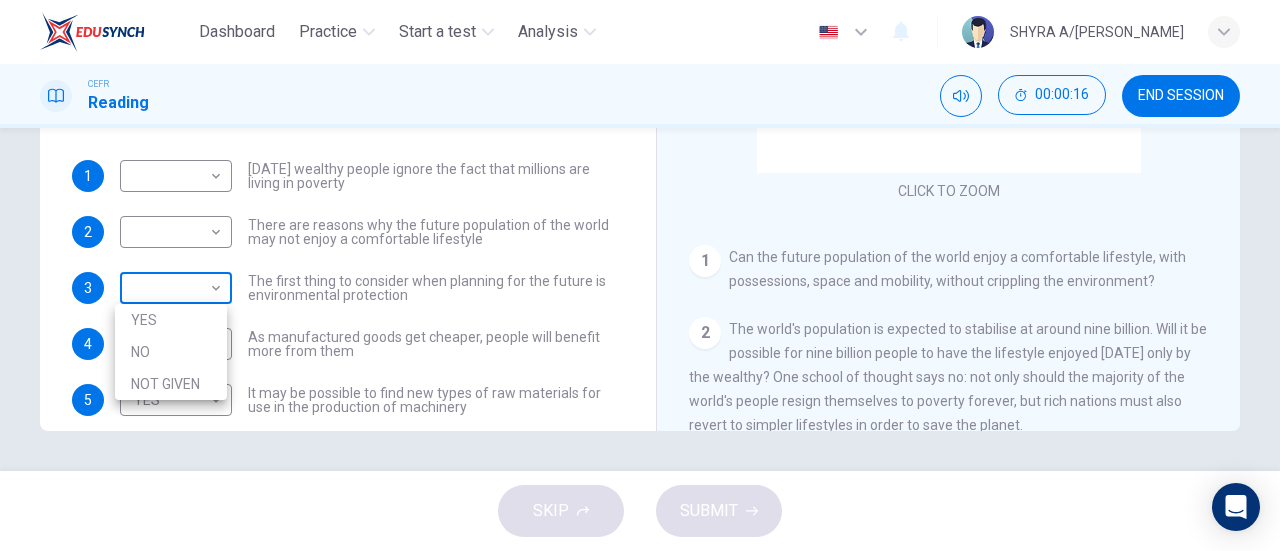 click on "Dashboard Practice Start a test Analysis English en ​ SHYRA A/P B SHAJI CEFR Reading 00:00:16 END SESSION Questions 1 - 6 Do the following statements reflect the claims of the writer in the Reading Passage?
In the boxes below, write YES if the statement agrees with the views of the writer NO if the statement contradicts the views of the writer NOT GIVEN if it is impossible to say what the writer thinks about this 1 ​ ​ Today's wealthy people ignore the fact that millions are living in poverty 2 ​ ​ There are reasons why the future population of the world may not enjoy a comfortable lifestyle 3 ​ ​ The first thing to consider when planning for the future is environmental protection 4 NO NO ​ As manufactured goods get cheaper, people will benefit more from them 5 YES YES ​ It may be possible to find new types of raw materials for use in the production of machinery 6 ​ ​ The rising prices of fossil fuels may bring some benefits Worldly Wealth CLICK TO ZOOM Click to Zoom 1 2 3 4 5 6 7 8 9" at bounding box center [640, 275] 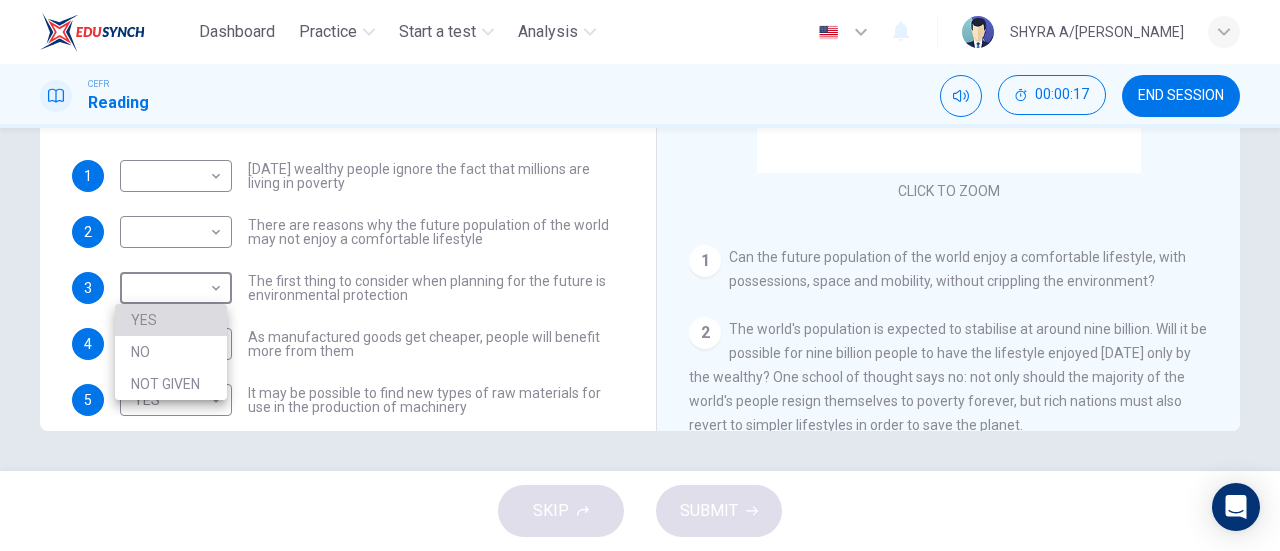 click on "YES" at bounding box center (171, 320) 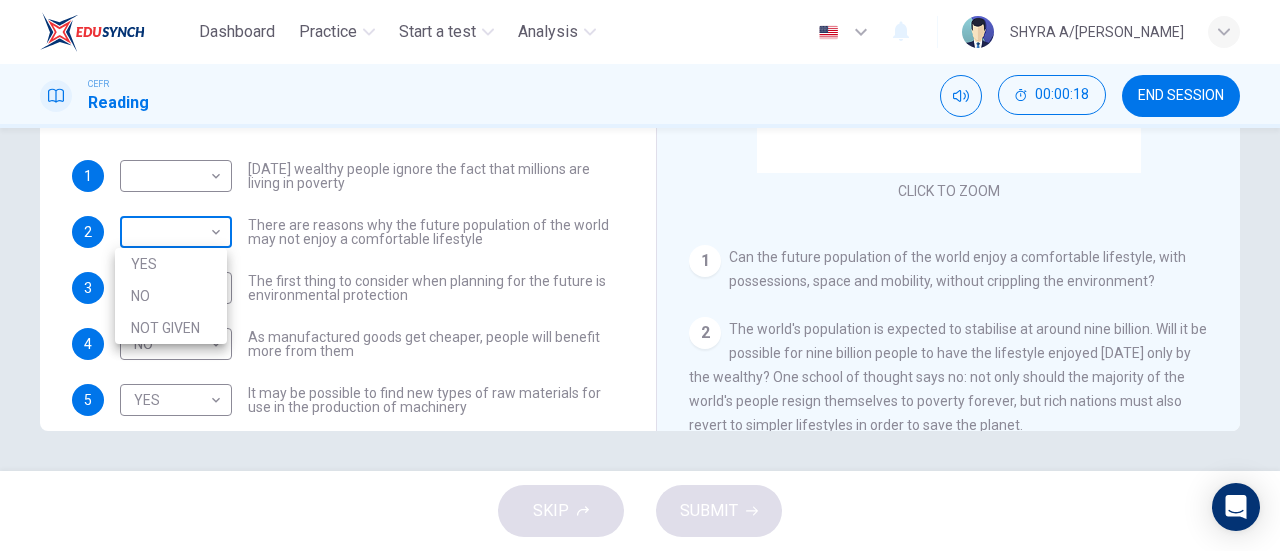 click on "Dashboard Practice Start a test Analysis English en ​ SHYRA A/P B SHAJI CEFR Reading 00:00:18 END SESSION Questions 1 - 6 Do the following statements reflect the claims of the writer in the Reading Passage?
In the boxes below, write YES if the statement agrees with the views of the writer NO if the statement contradicts the views of the writer NOT GIVEN if it is impossible to say what the writer thinks about this 1 ​ ​ Today's wealthy people ignore the fact that millions are living in poverty 2 ​ ​ There are reasons why the future population of the world may not enjoy a comfortable lifestyle 3 YES YES ​ The first thing to consider when planning for the future is environmental protection 4 NO NO ​ As manufactured goods get cheaper, people will benefit more from them 5 YES YES ​ It may be possible to find new types of raw materials for use in the production of machinery 6 ​ ​ The rising prices of fossil fuels may bring some benefits Worldly Wealth CLICK TO ZOOM Click to Zoom 1 2 3 4 5 6 7 8" at bounding box center (640, 275) 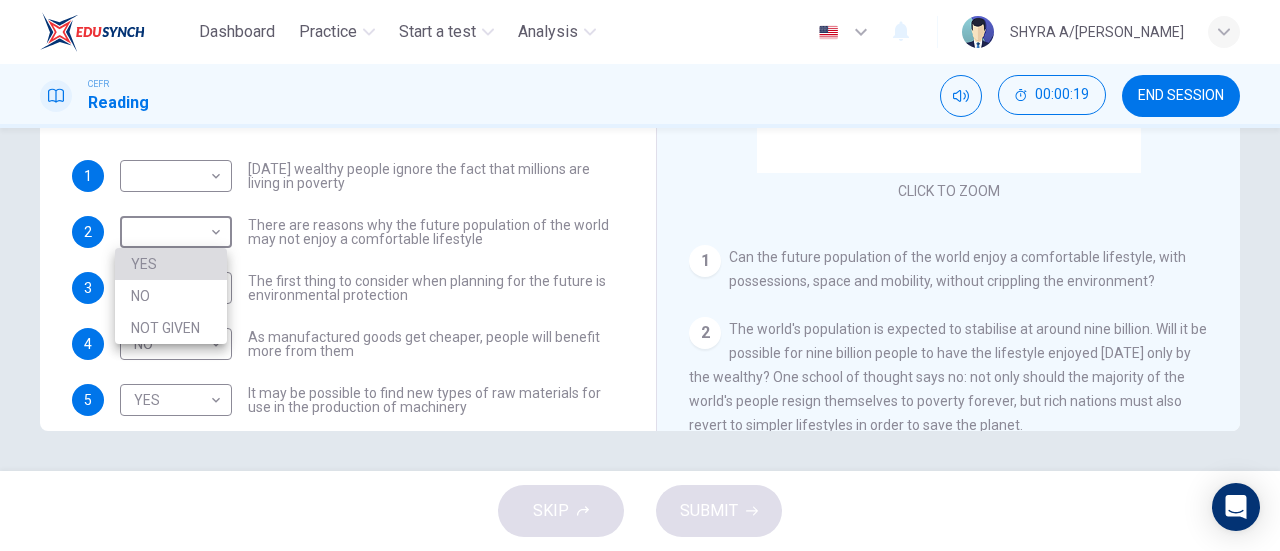 click on "YES" at bounding box center (171, 264) 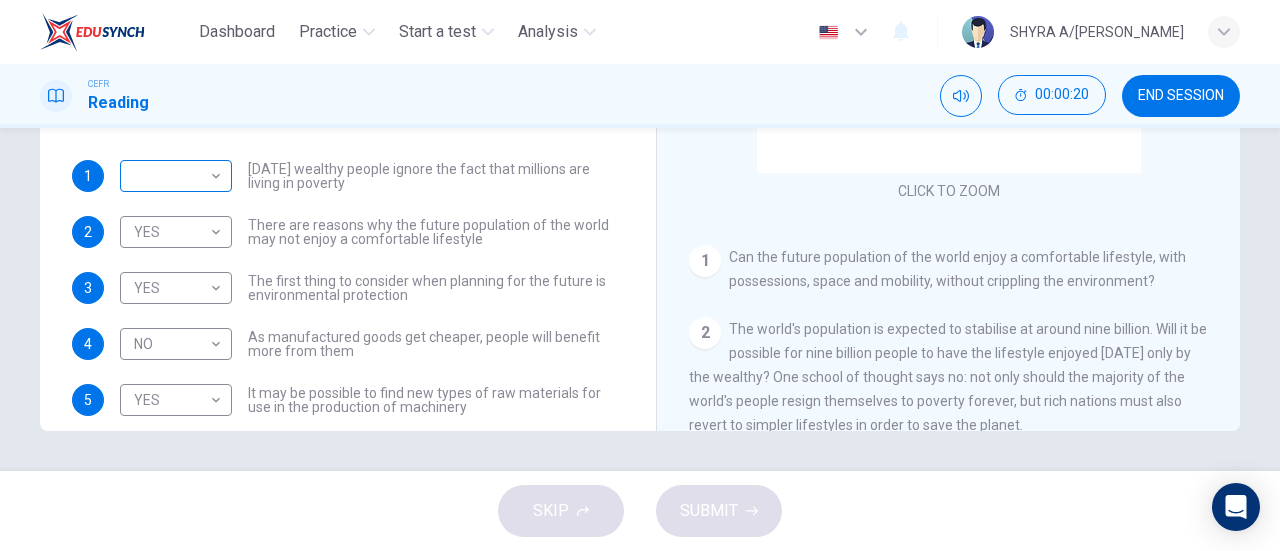 click on "​ ​" at bounding box center [176, 176] 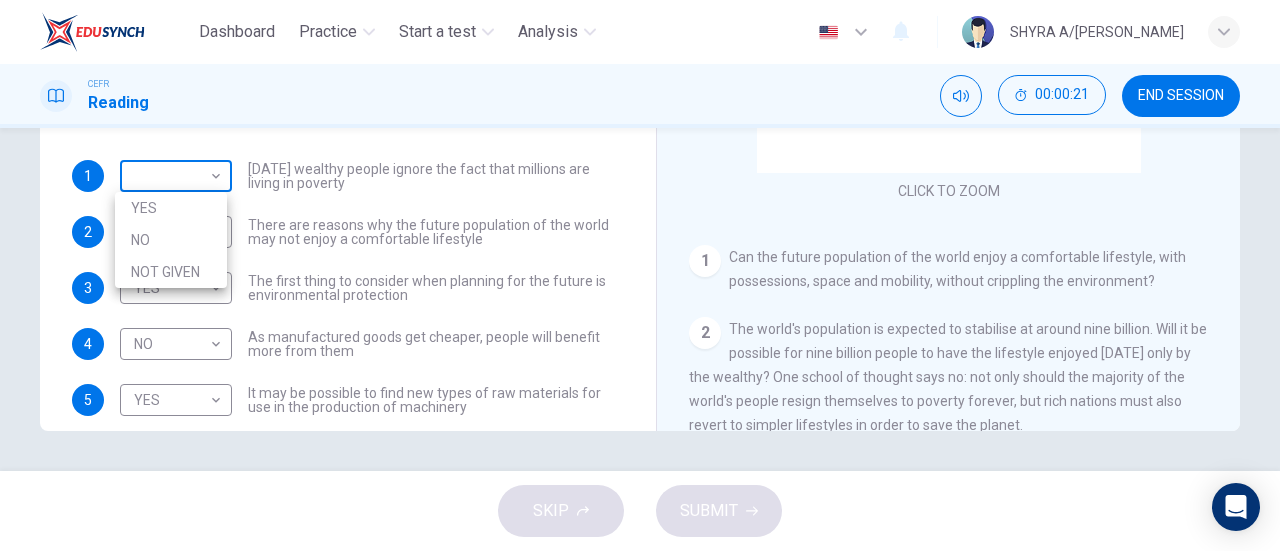 click on "Dashboard Practice Start a test Analysis English en ​ SHYRA A/P B SHAJI CEFR Reading 00:00:21 END SESSION Questions 1 - 6 Do the following statements reflect the claims of the writer in the Reading Passage?
In the boxes below, write YES if the statement agrees with the views of the writer NO if the statement contradicts the views of the writer NOT GIVEN if it is impossible to say what the writer thinks about this 1 ​ ​ Today's wealthy people ignore the fact that millions are living in poverty 2 YES YES ​ There are reasons why the future population of the world may not enjoy a comfortable lifestyle 3 YES YES ​ The first thing to consider when planning for the future is environmental protection 4 NO NO ​ As manufactured goods get cheaper, people will benefit more from them 5 YES YES ​ It may be possible to find new types of raw materials for use in the production of machinery 6 ​ ​ The rising prices of fossil fuels may bring some benefits Worldly Wealth CLICK TO ZOOM Click to Zoom 1 2 3 4 5 6" at bounding box center (640, 275) 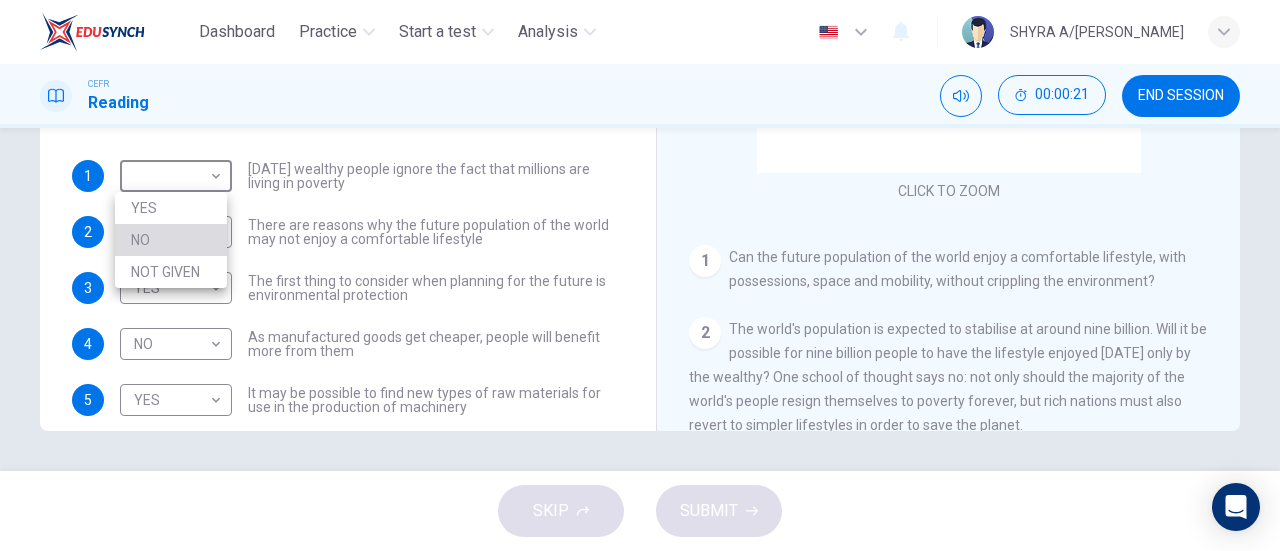 click on "NO" at bounding box center [171, 240] 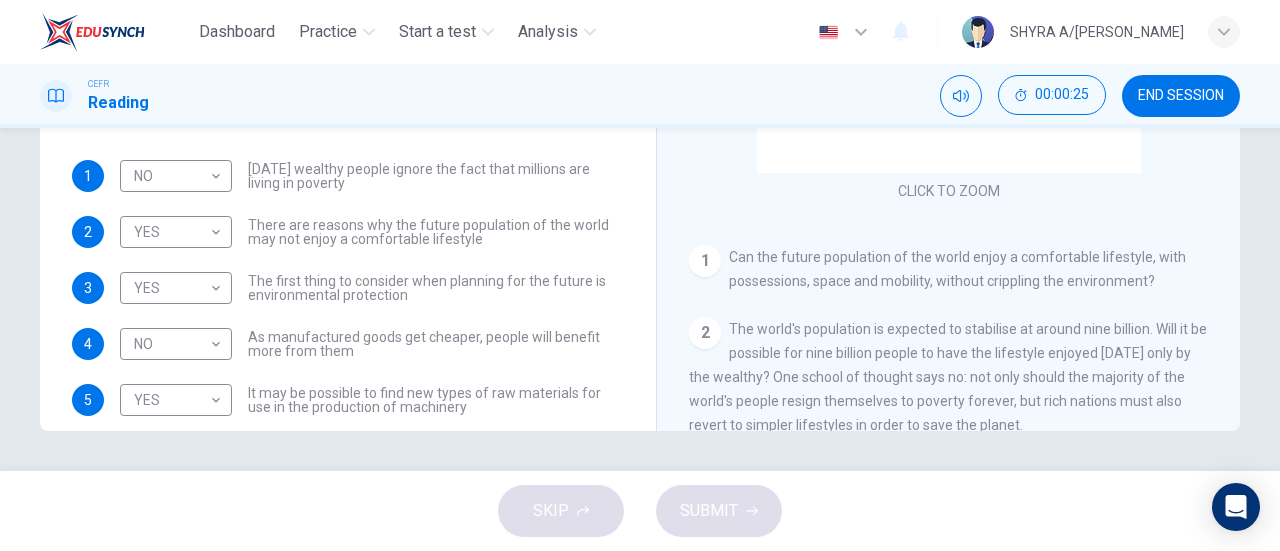 click on "1" at bounding box center (705, 261) 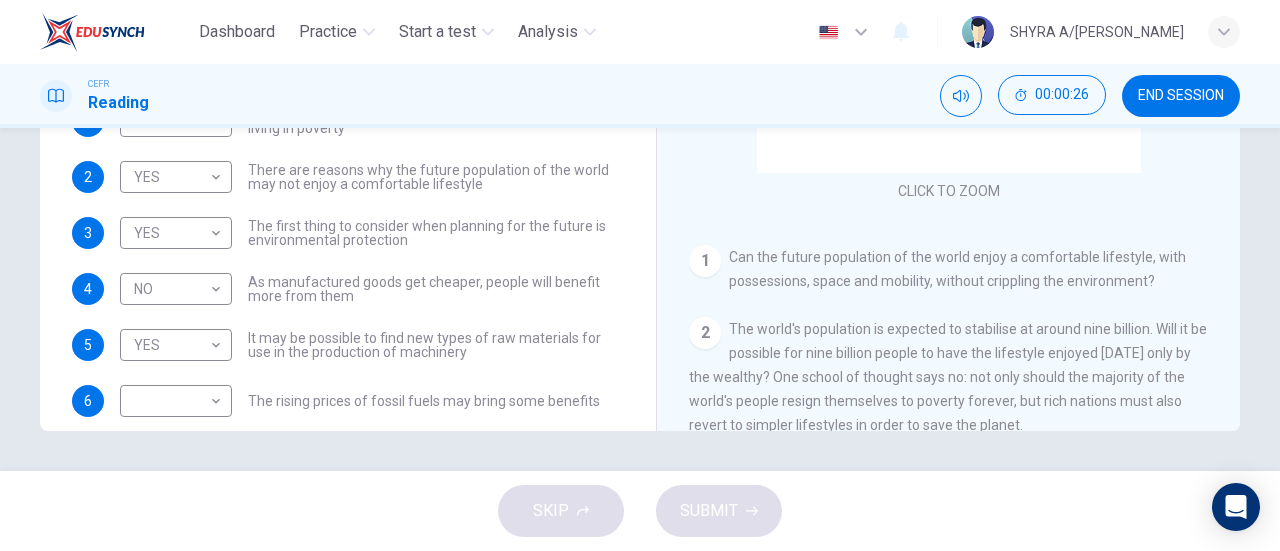 scroll, scrollTop: 80, scrollLeft: 0, axis: vertical 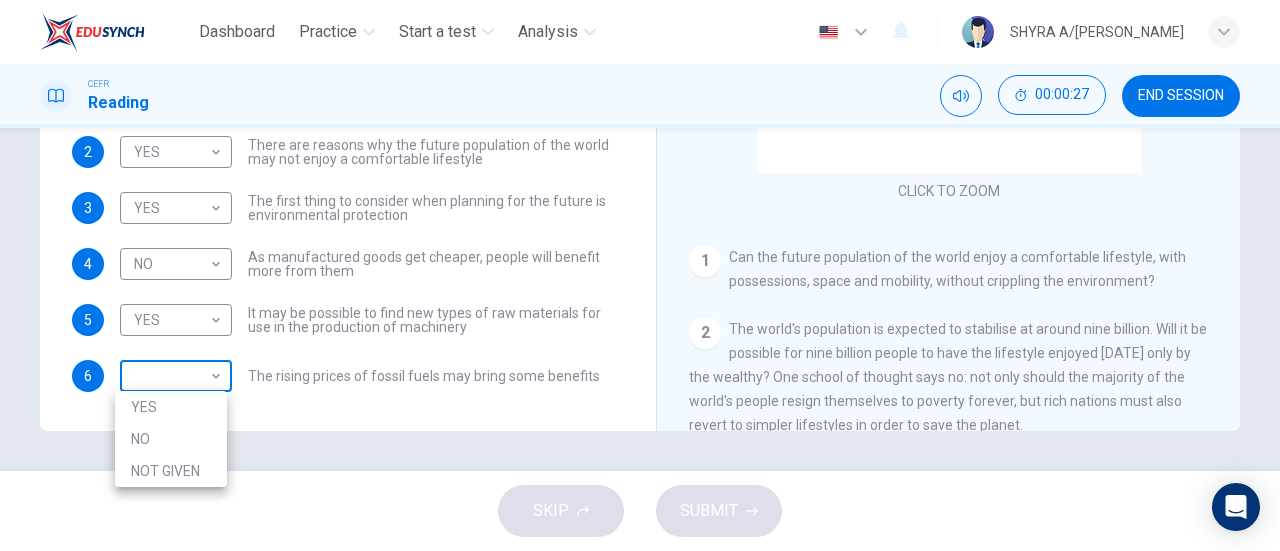 click on "Dashboard Practice Start a test Analysis English en ​ SHYRA A/P B SHAJI CEFR Reading 00:00:27 END SESSION Questions 1 - 6 Do the following statements reflect the claims of the writer in the Reading Passage?
In the boxes below, write YES if the statement agrees with the views of the writer NO if the statement contradicts the views of the writer NOT GIVEN if it is impossible to say what the writer thinks about this 1 NO NO ​ Today's wealthy people ignore the fact that millions are living in poverty 2 YES YES ​ There are reasons why the future population of the world may not enjoy a comfortable lifestyle 3 YES YES ​ The first thing to consider when planning for the future is environmental protection 4 NO NO ​ As manufactured goods get cheaper, people will benefit more from them 5 YES YES ​ It may be possible to find new types of raw materials for use in the production of machinery 6 ​ ​ The rising prices of fossil fuels may bring some benefits Worldly Wealth CLICK TO ZOOM Click to Zoom 1 2 3 4 5" at bounding box center (640, 275) 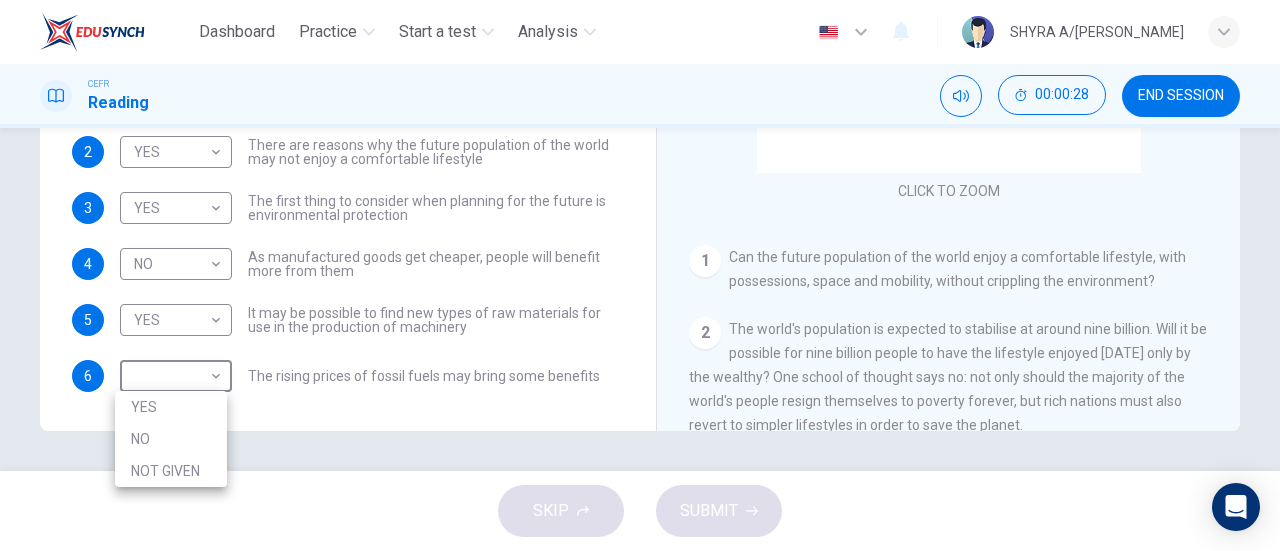 click on "NO" at bounding box center (171, 439) 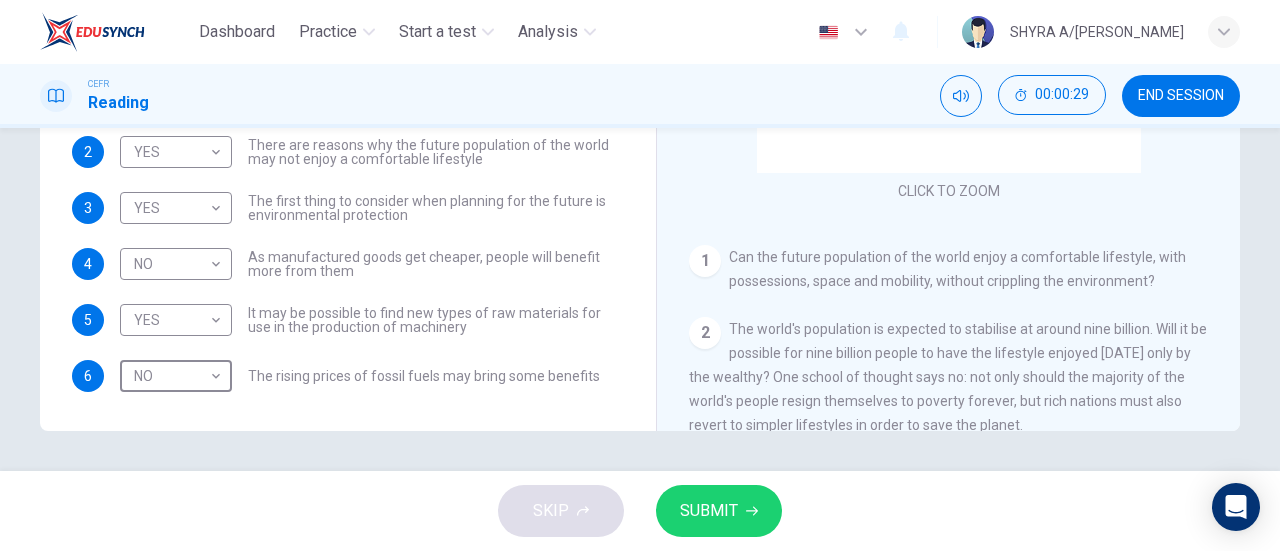 click on "SUBMIT" at bounding box center (709, 511) 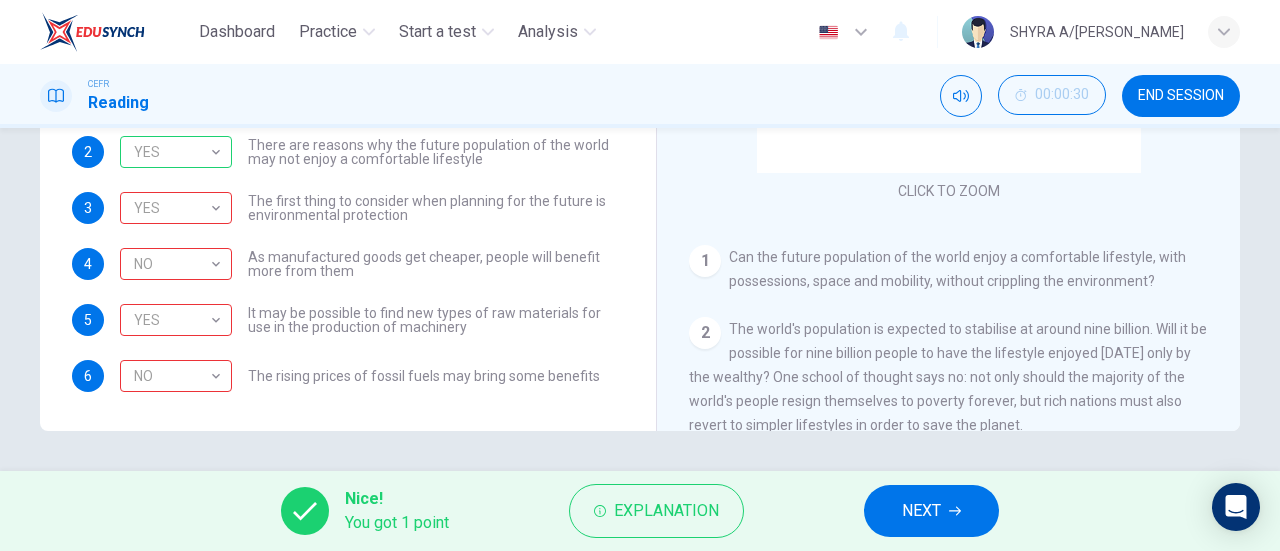 click on "NEXT" at bounding box center [921, 511] 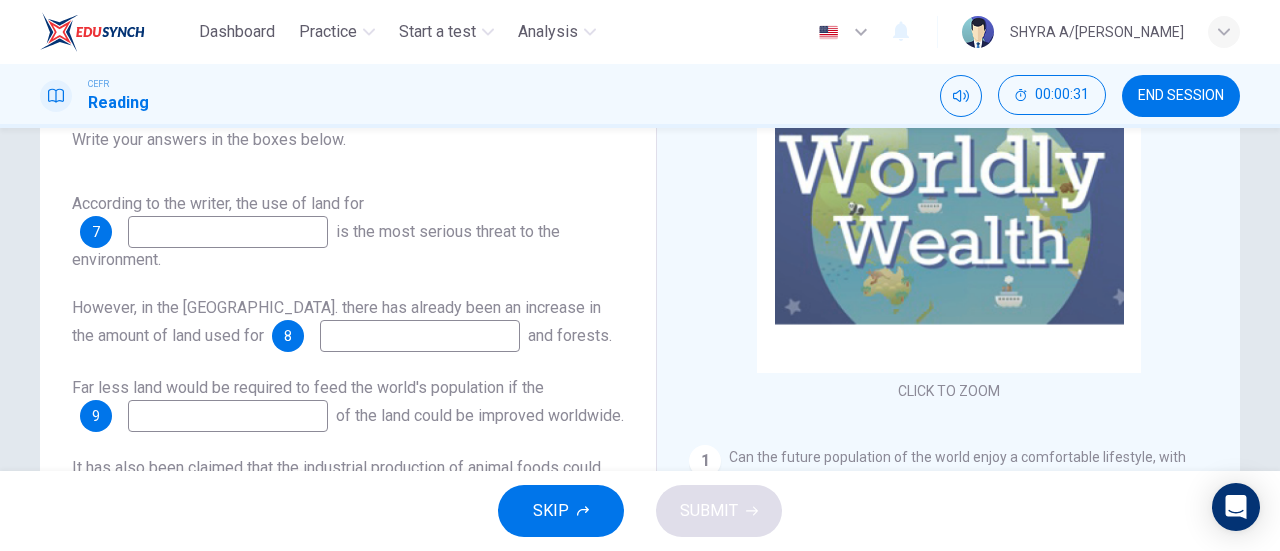 scroll, scrollTop: 230, scrollLeft: 0, axis: vertical 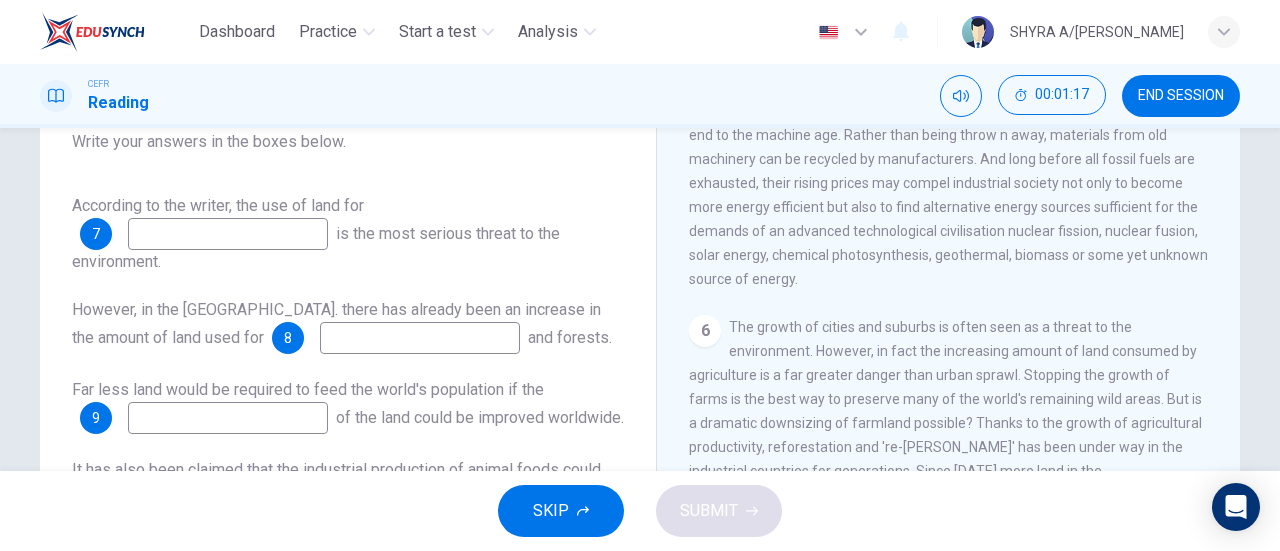 click at bounding box center [228, 234] 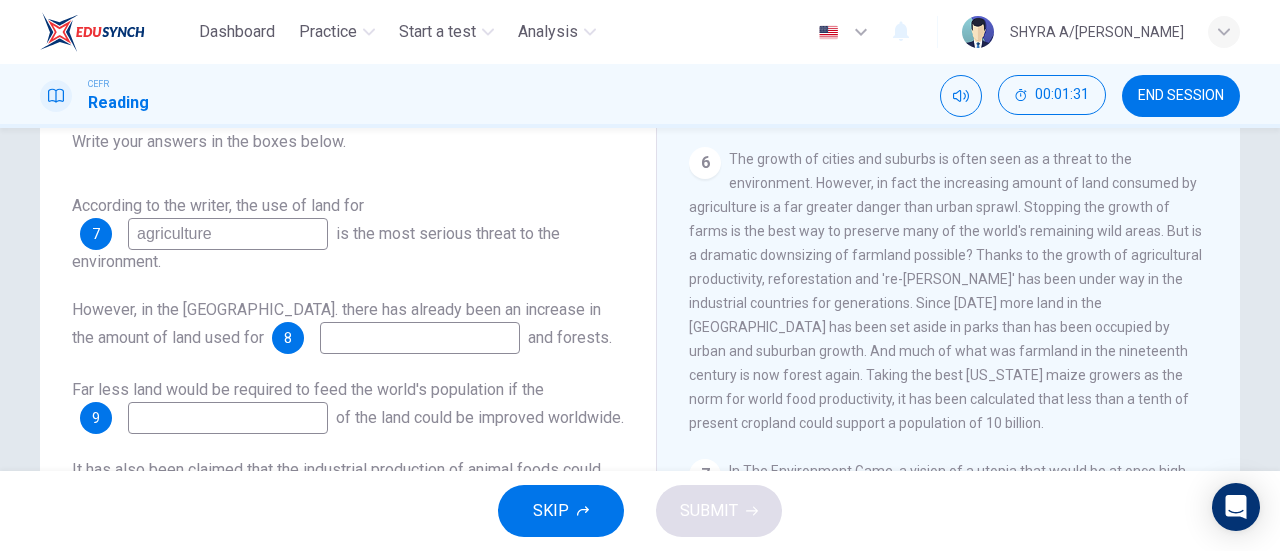 scroll, scrollTop: 1146, scrollLeft: 0, axis: vertical 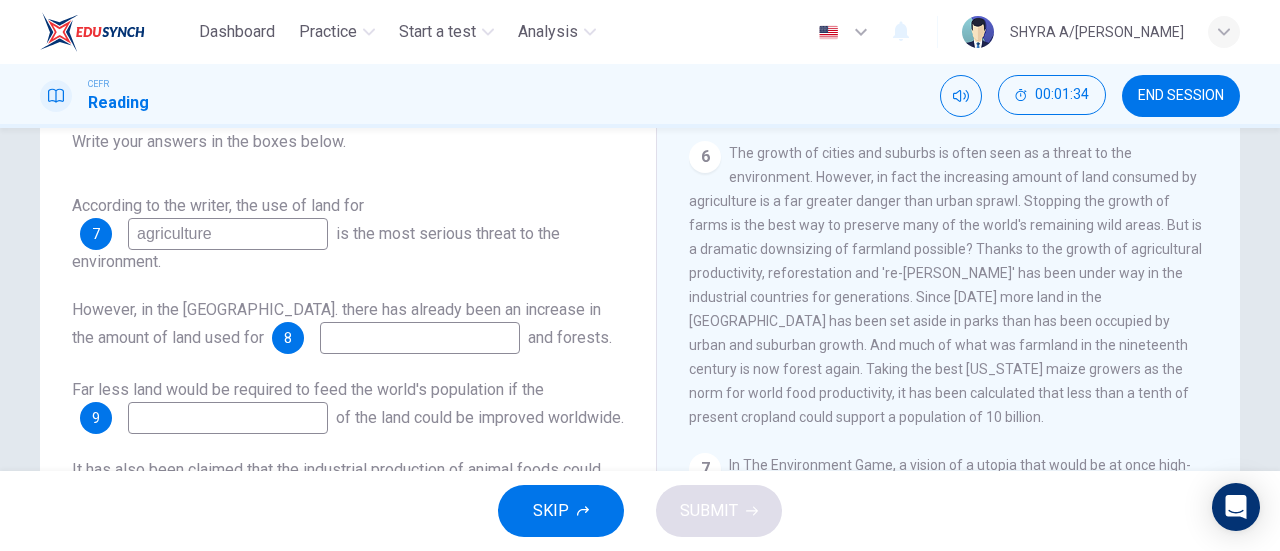 type on "agriculture" 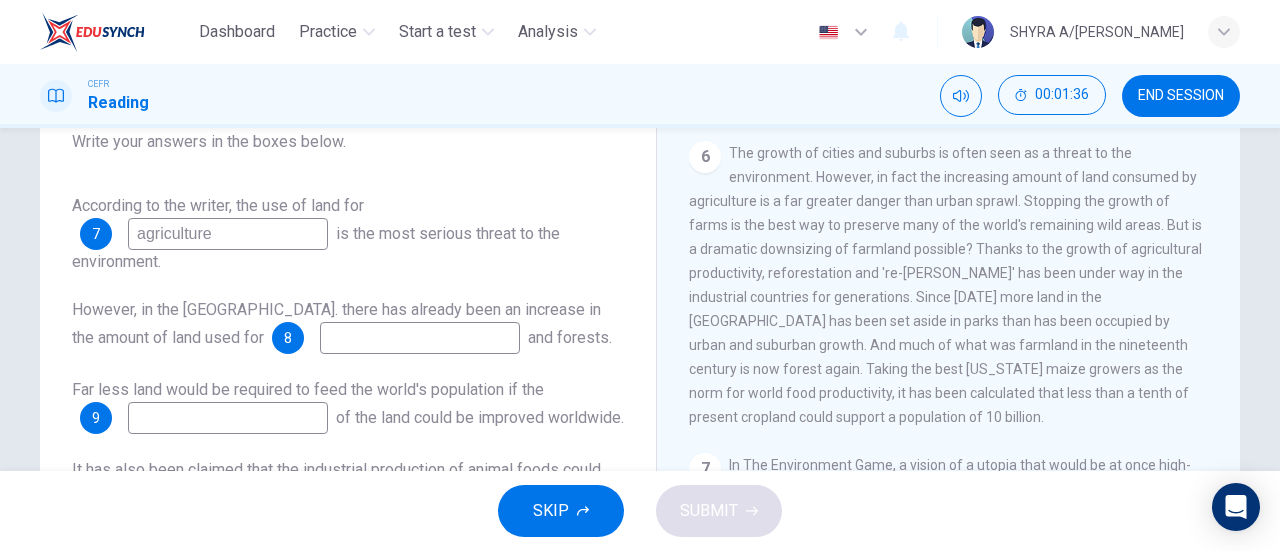 click at bounding box center (420, 338) 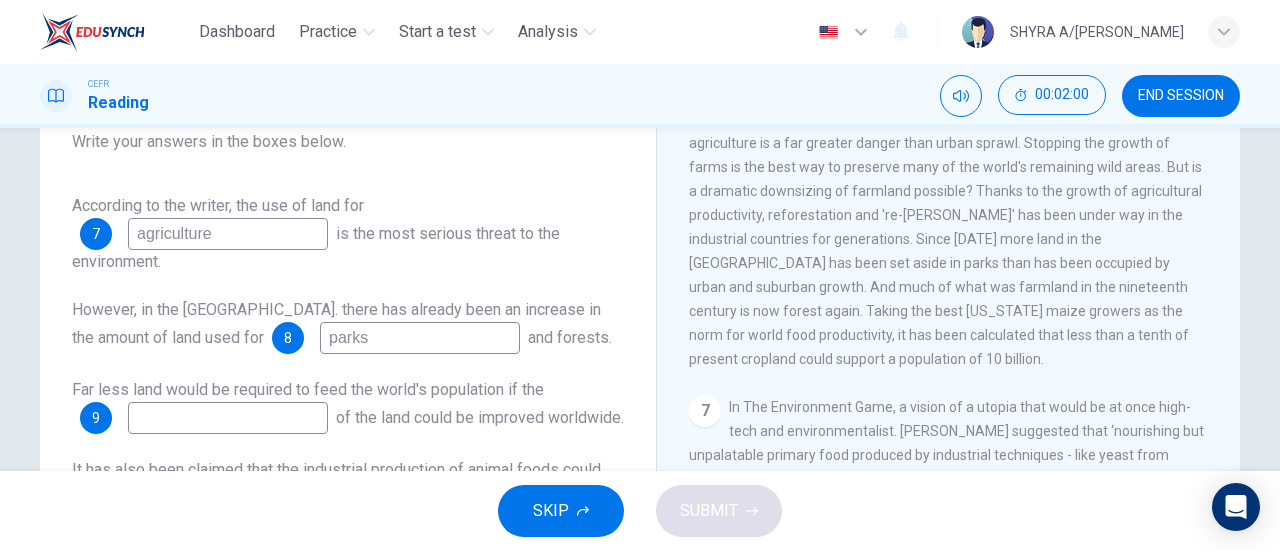 scroll, scrollTop: 1206, scrollLeft: 0, axis: vertical 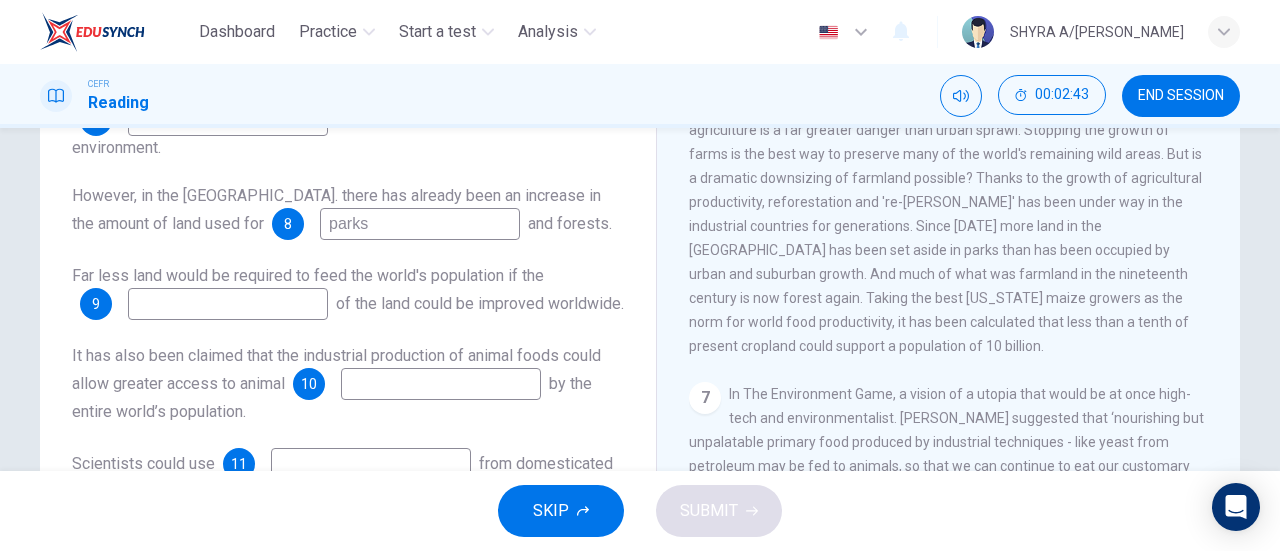 type on "parks" 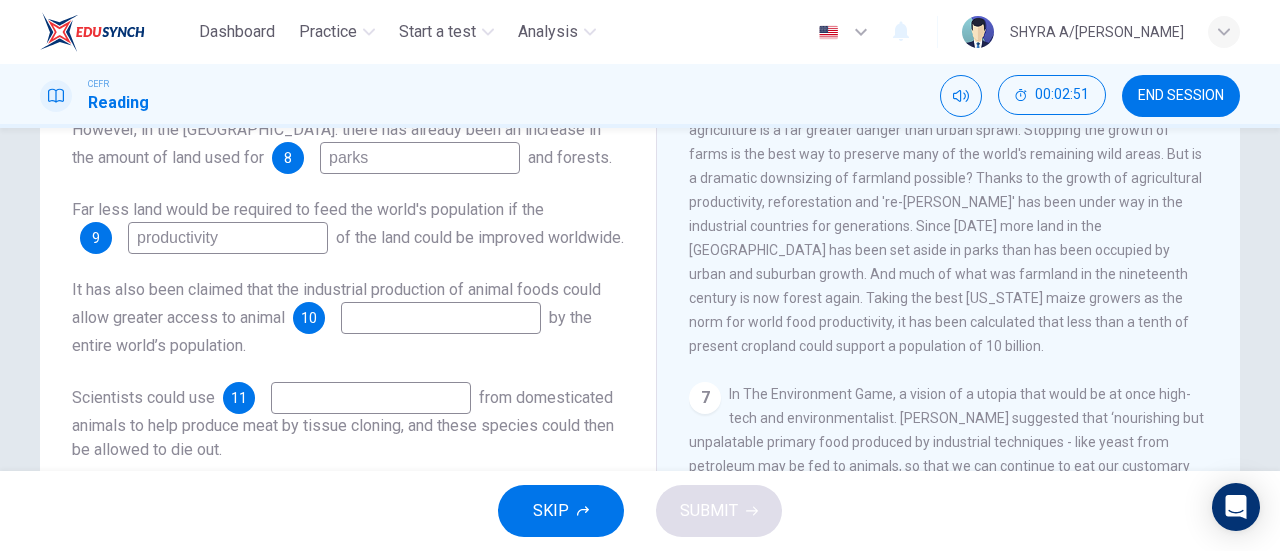 scroll, scrollTop: 113, scrollLeft: 0, axis: vertical 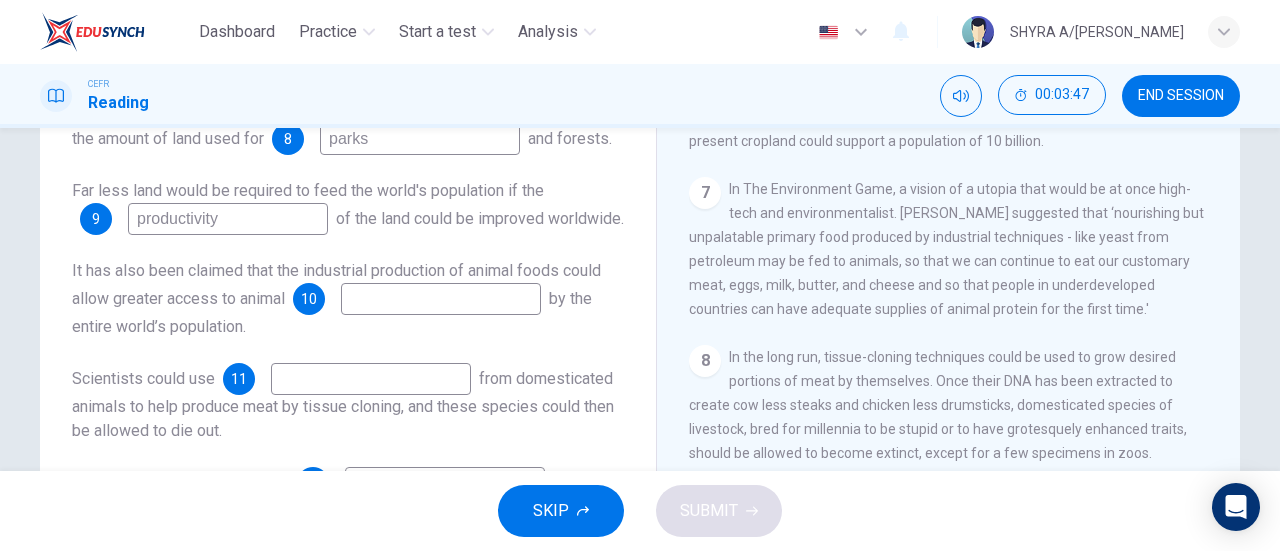 type on "productivity" 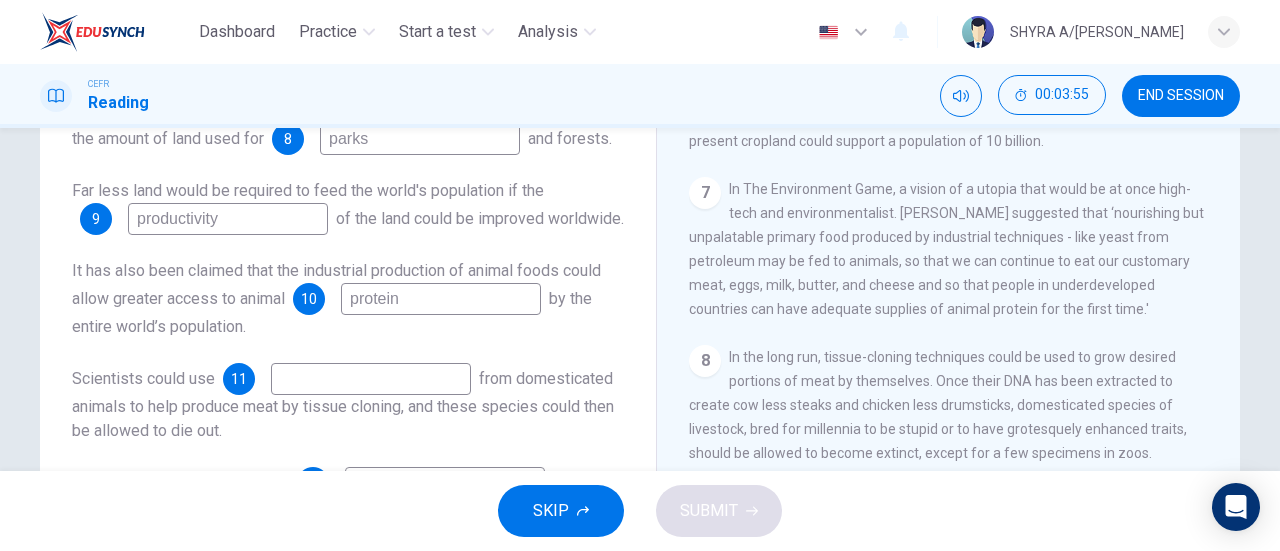 scroll, scrollTop: 152, scrollLeft: 0, axis: vertical 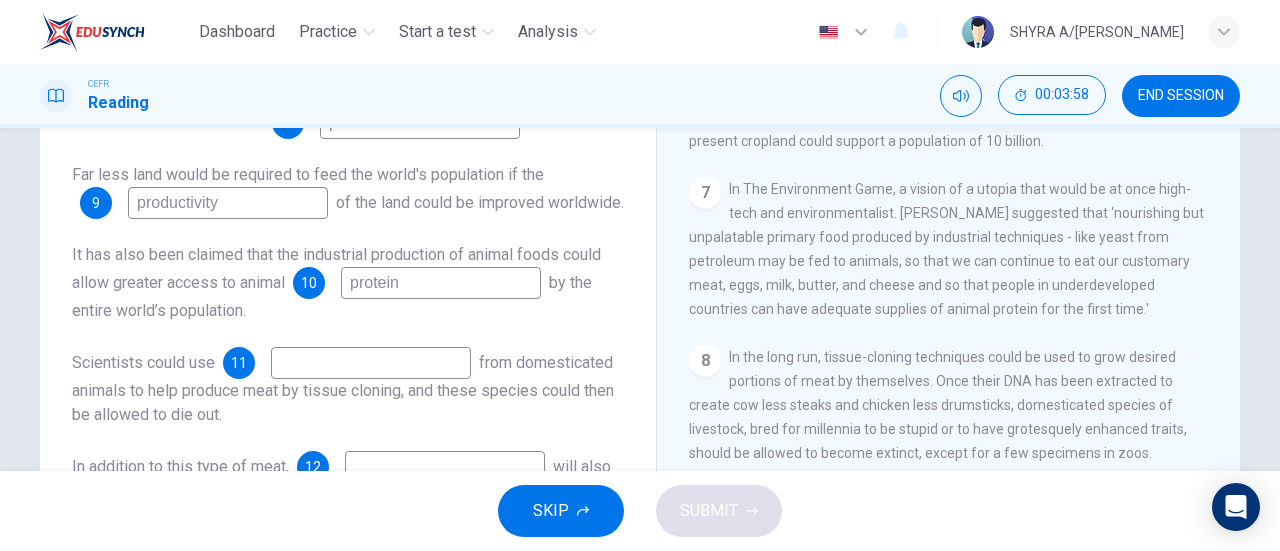 type on "protein" 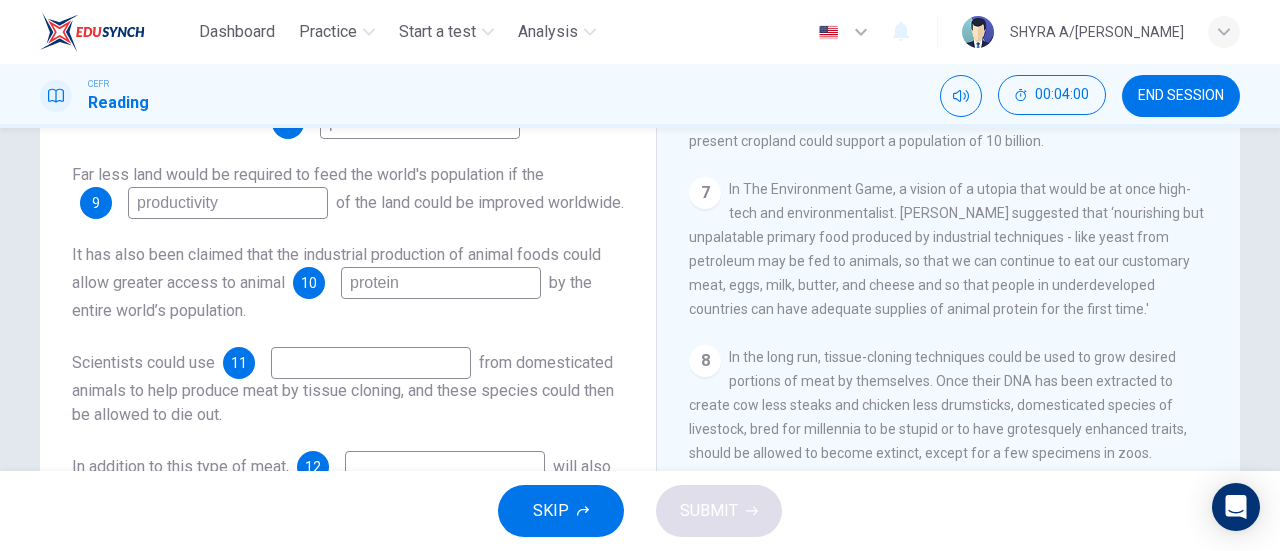 click at bounding box center [371, 363] 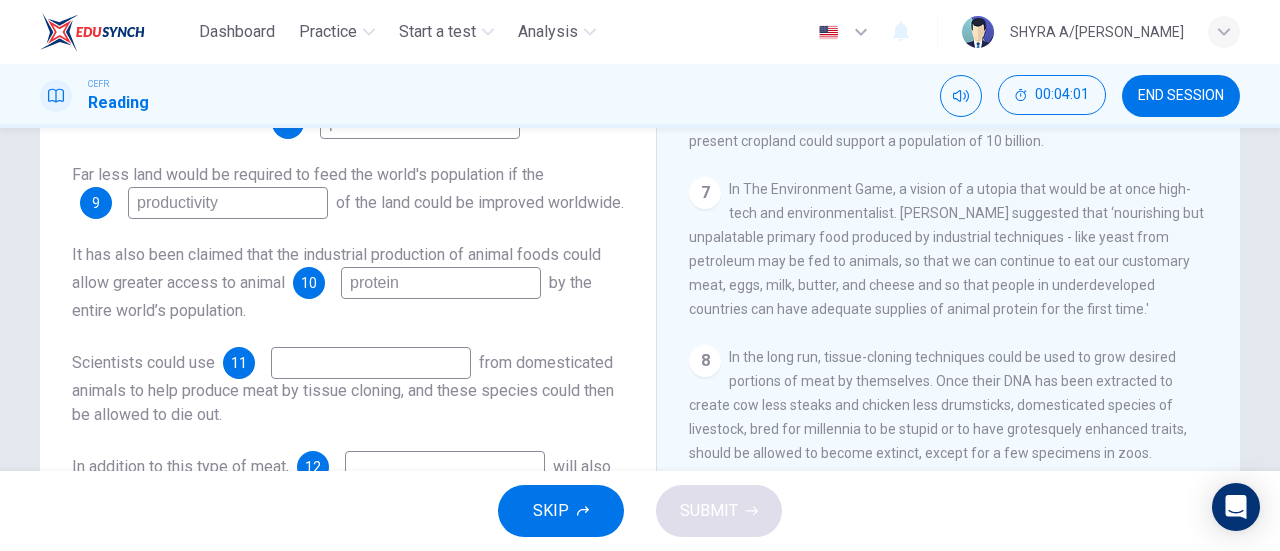click at bounding box center [371, 363] 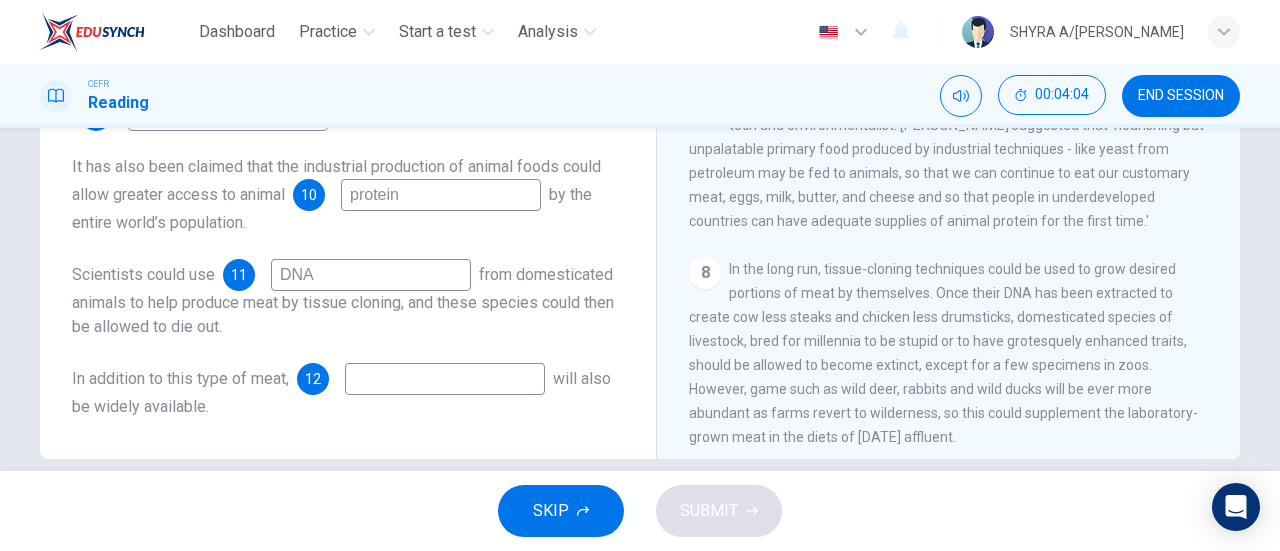 scroll, scrollTop: 426, scrollLeft: 0, axis: vertical 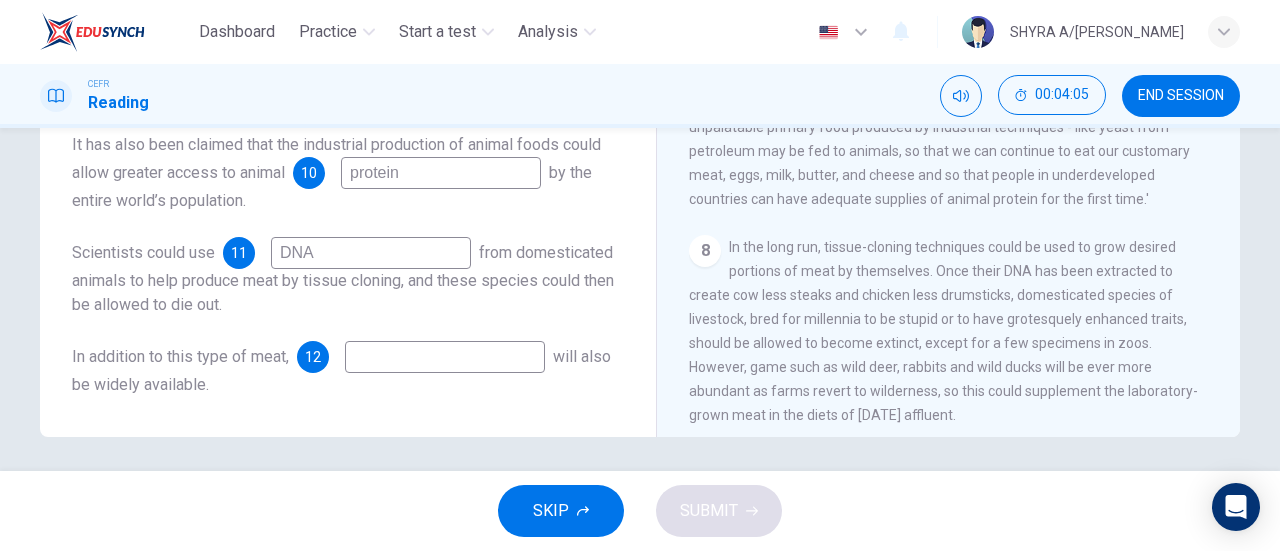 type on "DNA" 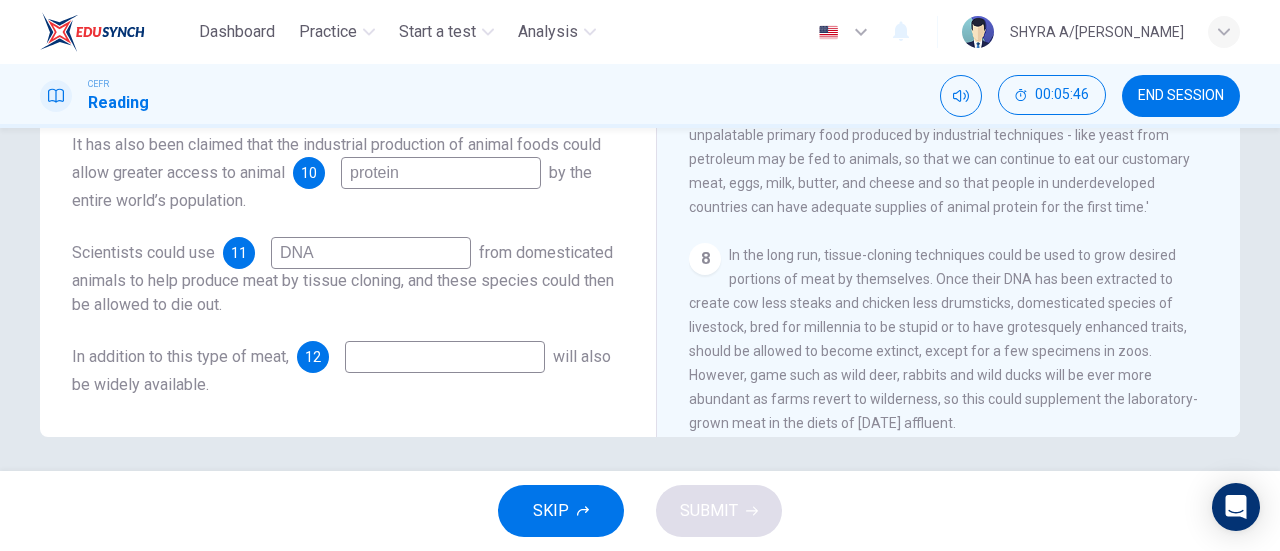 scroll, scrollTop: 1346, scrollLeft: 0, axis: vertical 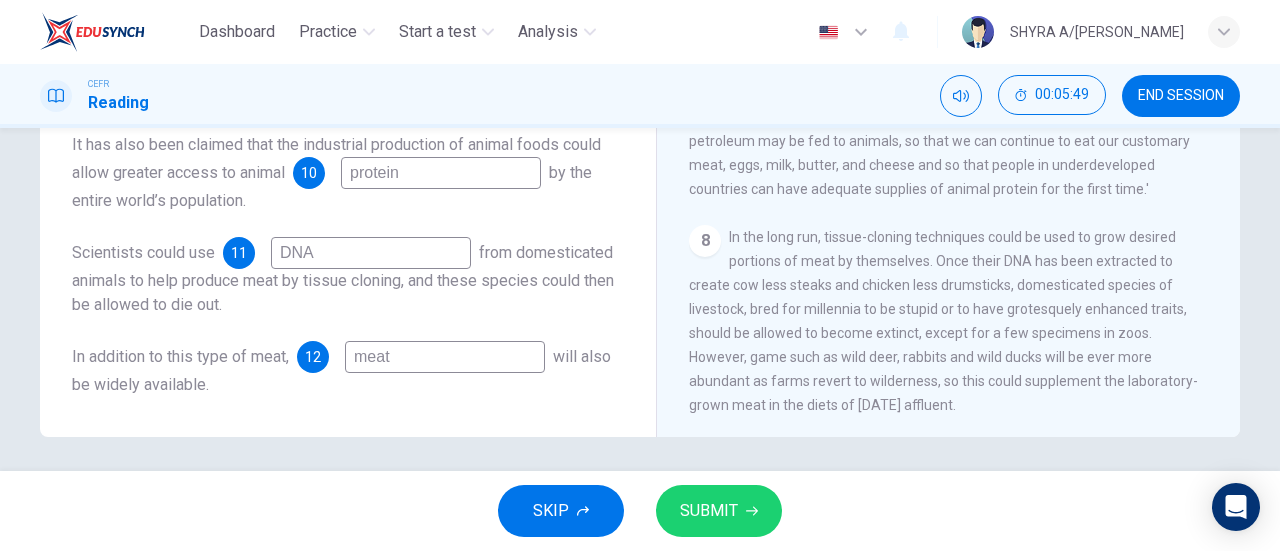 type on "meat" 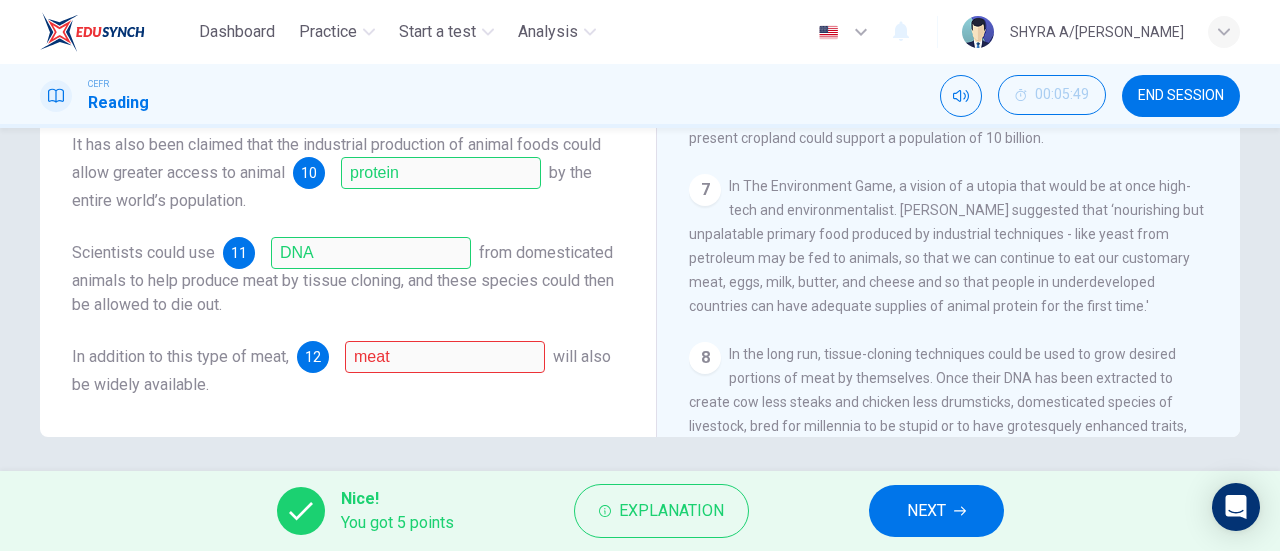 scroll, scrollTop: 1220, scrollLeft: 0, axis: vertical 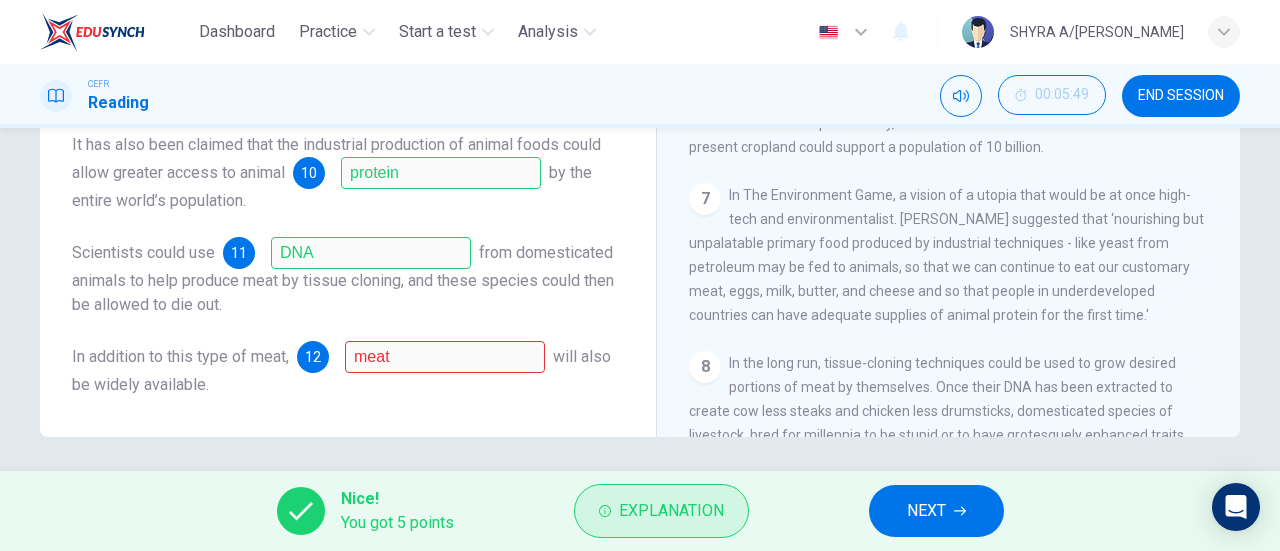 click on "Explanation" at bounding box center (671, 511) 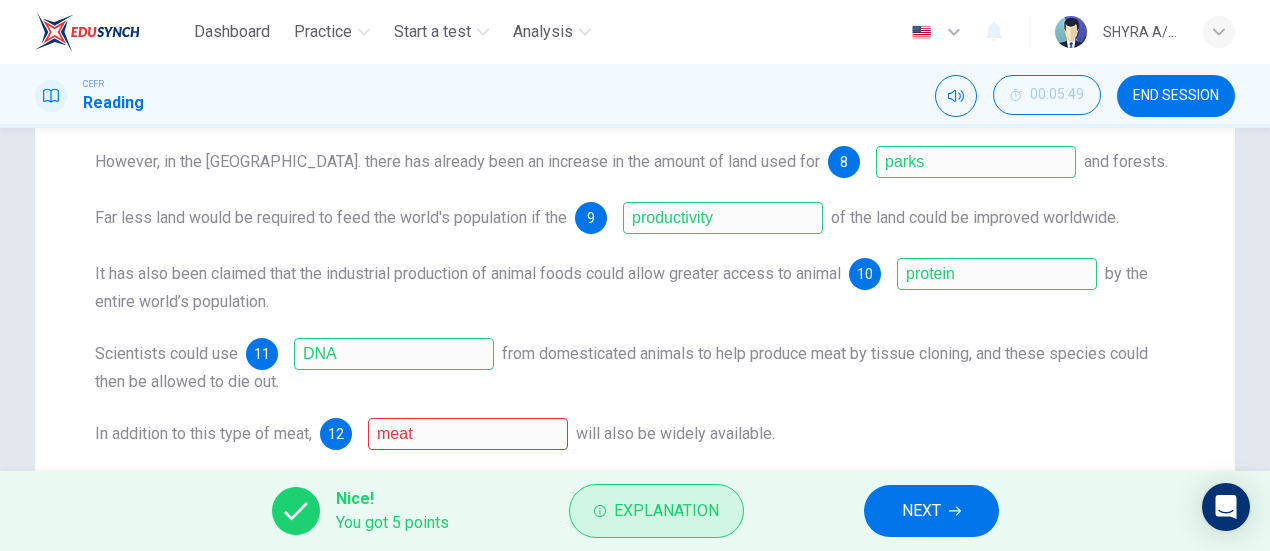 click on "Explanation" at bounding box center [666, 511] 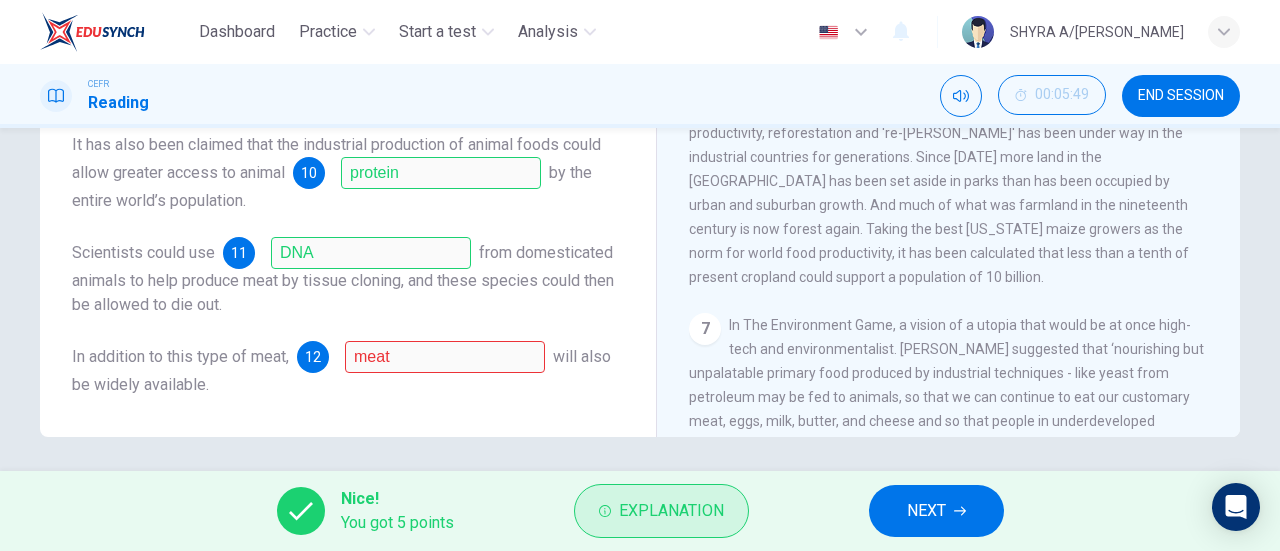 scroll, scrollTop: 1037, scrollLeft: 0, axis: vertical 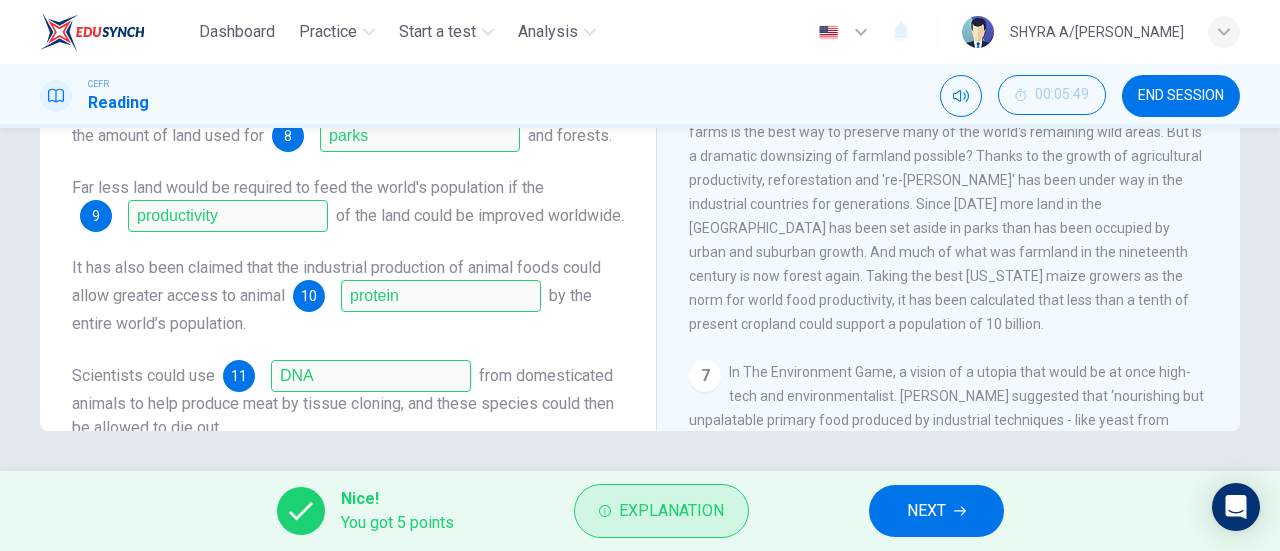 click 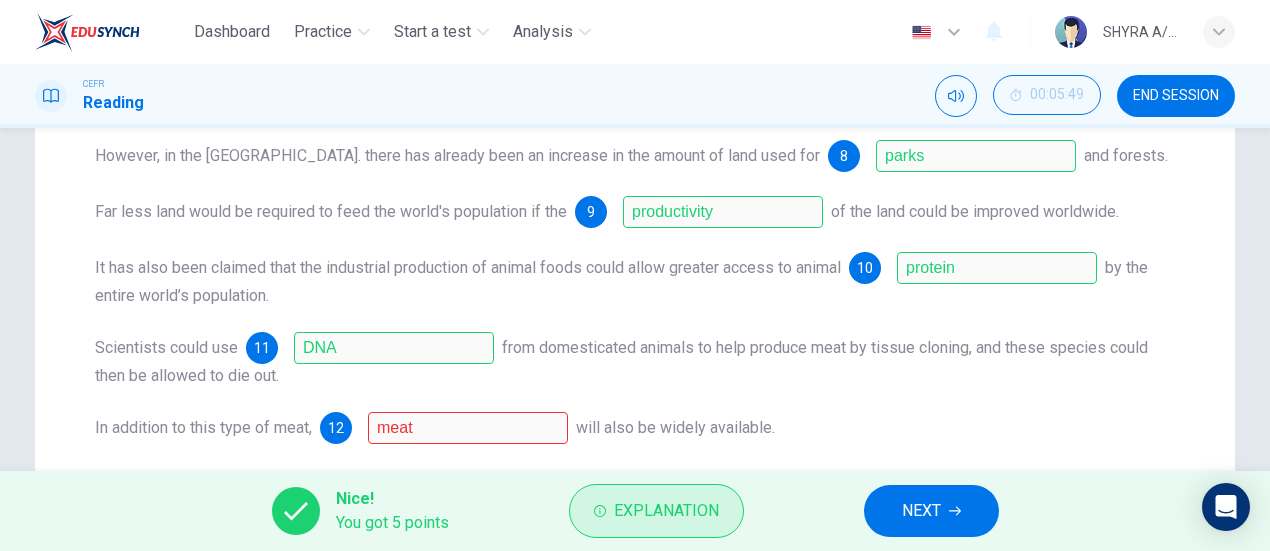 click on "Explanation" at bounding box center [666, 511] 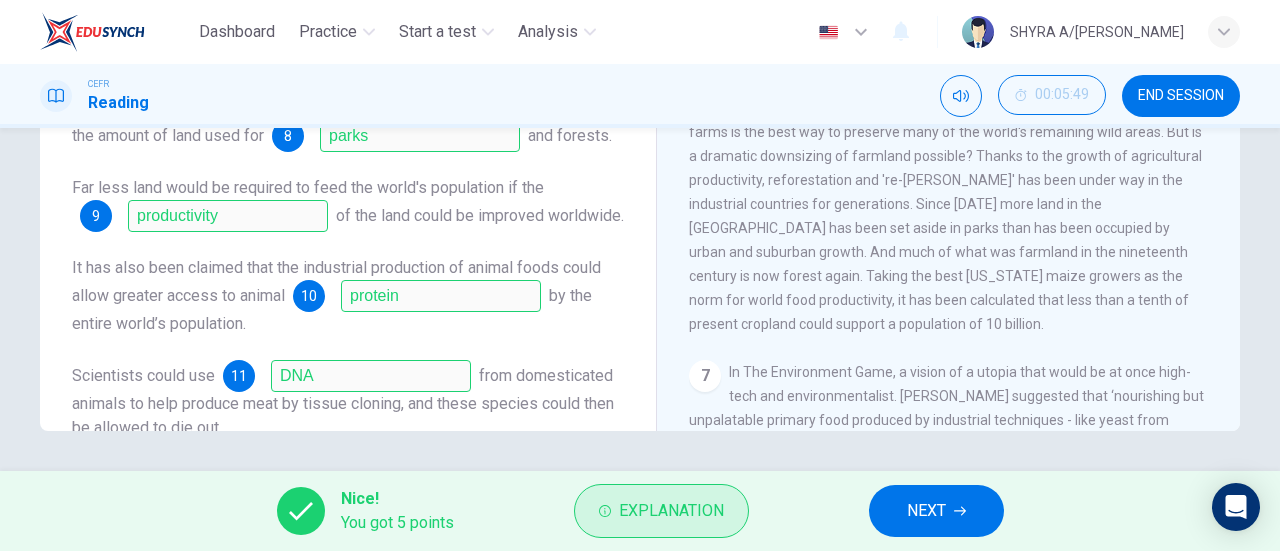 click on "Explanation" at bounding box center (671, 511) 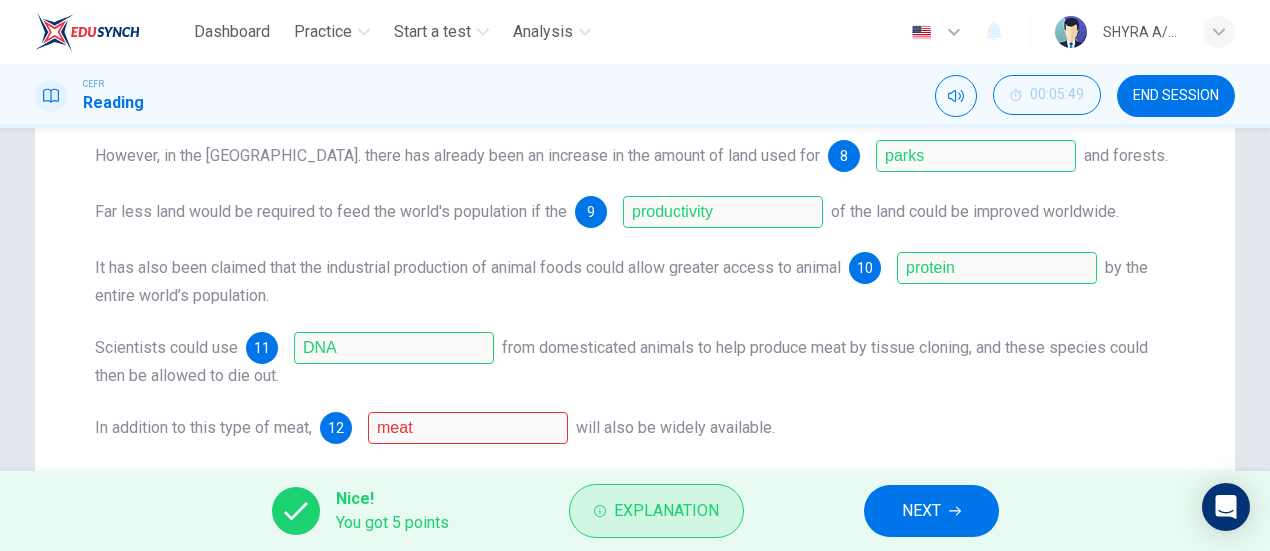 click on "Explanation" at bounding box center (666, 511) 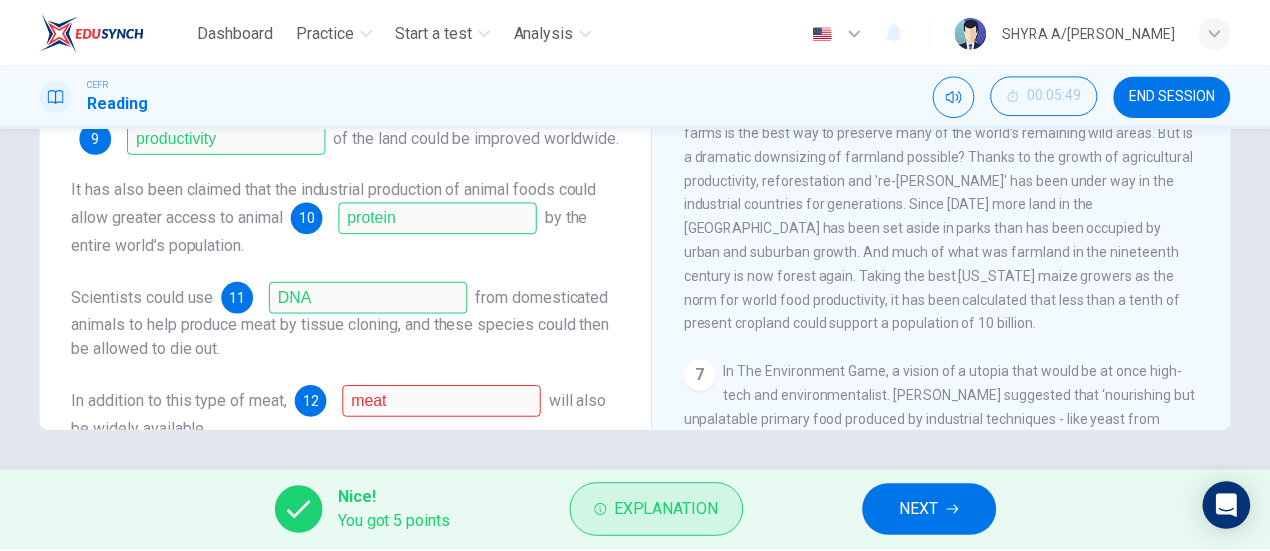 scroll, scrollTop: 152, scrollLeft: 0, axis: vertical 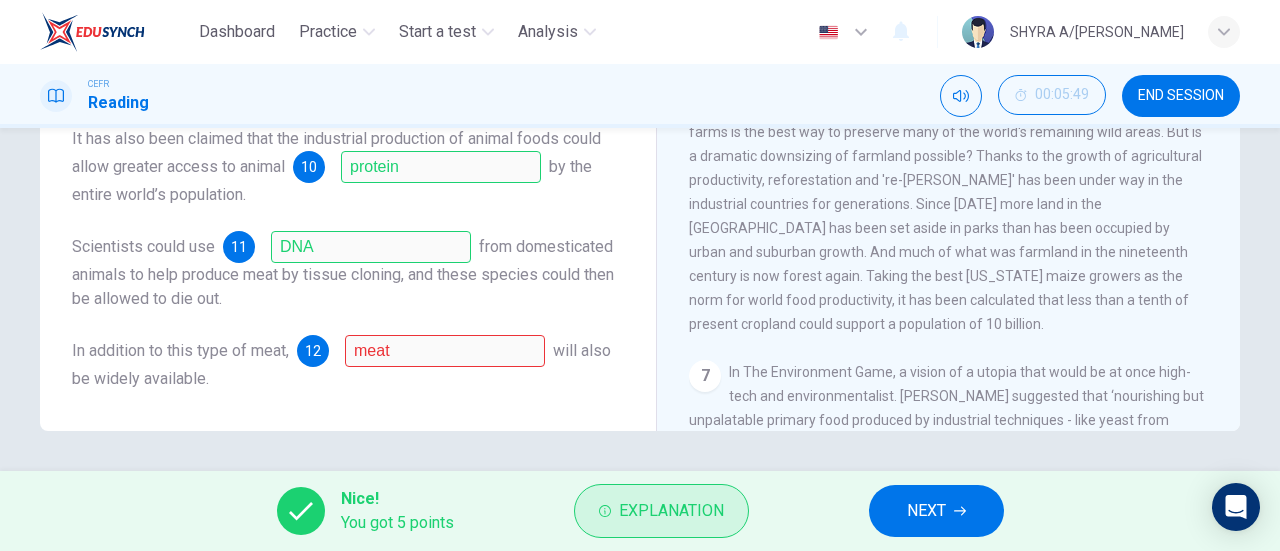 click on "Explanation" at bounding box center [671, 511] 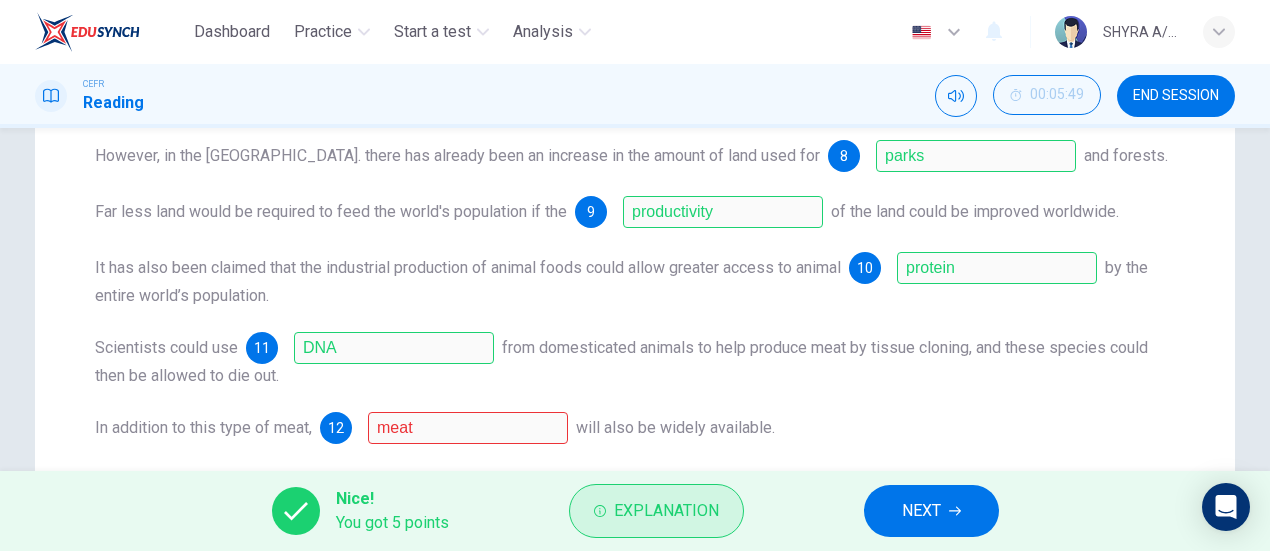 click on "Explanation" at bounding box center [666, 511] 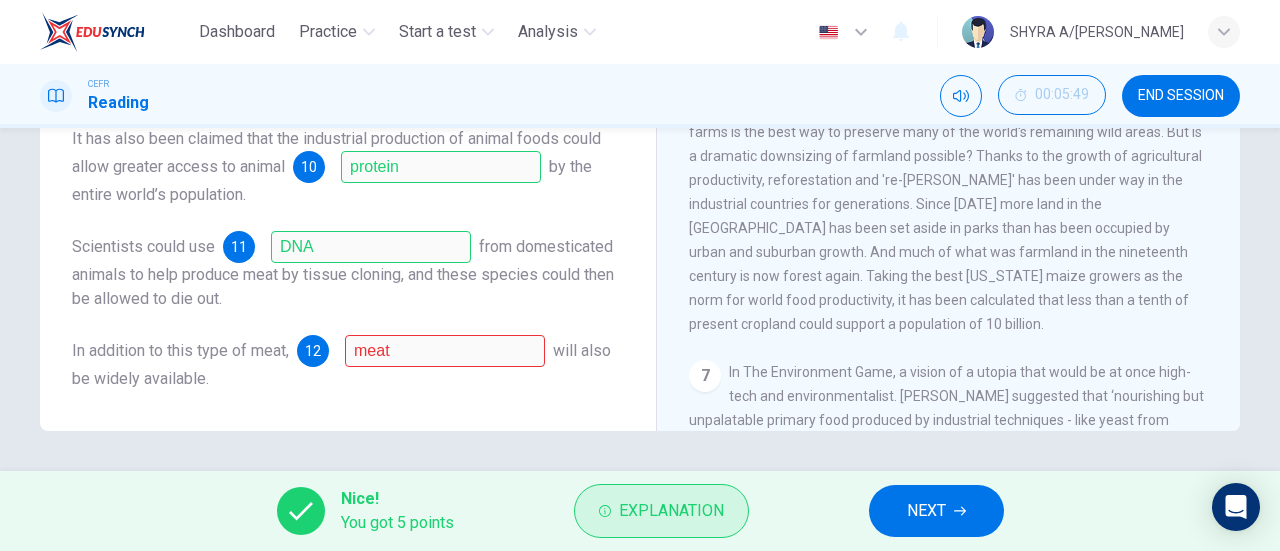 click on "Explanation" at bounding box center (671, 511) 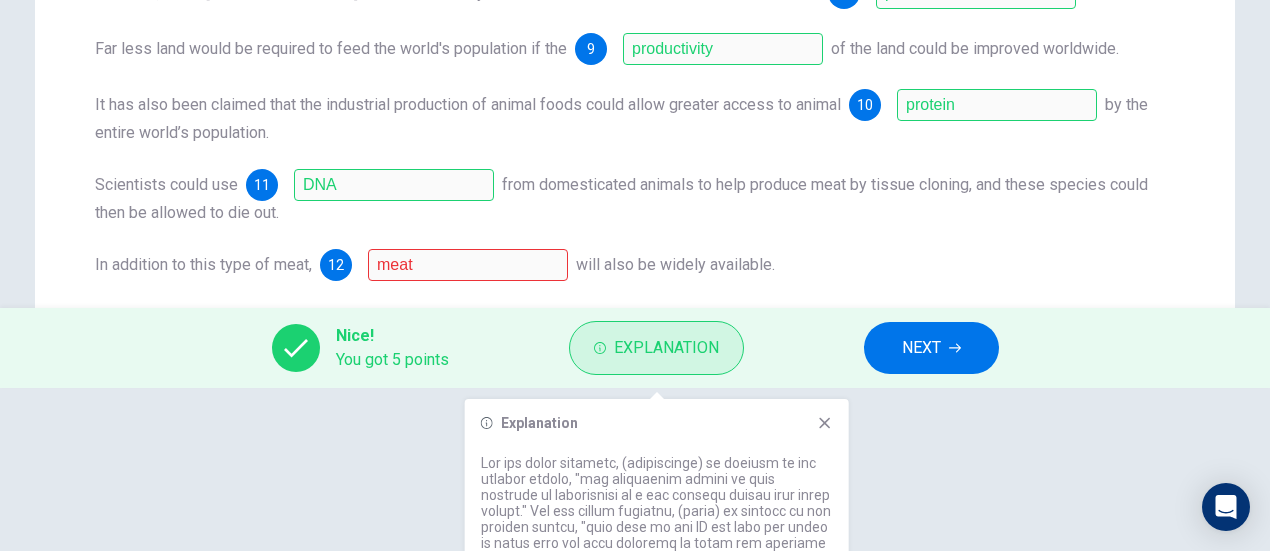 scroll, scrollTop: 162, scrollLeft: 0, axis: vertical 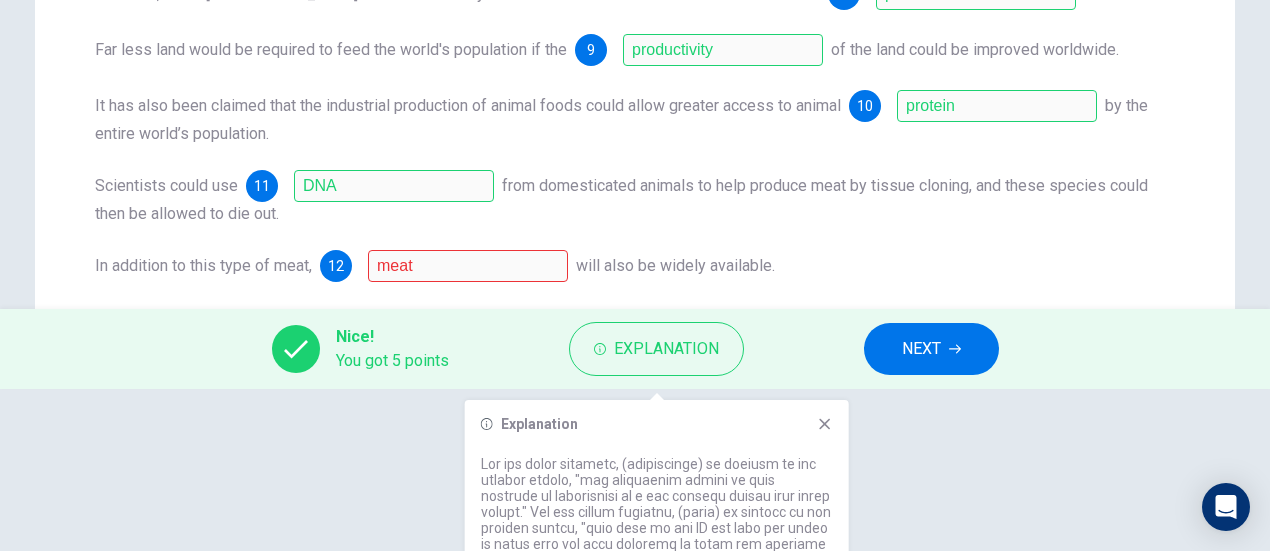 click on "CLICK TO ZOOM Click to Zoom 1 Can the future population of the world enjoy a comfortable lifestyle, with possessions, space and mobility, without crippling the environment? 2 The world's population is expected to stabilise at around nine billion. Will it be possible for nine billion people to have the lifestyle enjoyed today only by the wealthy? One school of thought says no: not only should the majority of the world's people resign themselves to poverty forever, but rich nations must also revert to simpler lifestyles in order to save the planet. 3 4 In the developed world, the personal technologies of the wealthy, including telephones, washing machines and ears, have become necessities within a generation or two. Increasing productivity that results in decreasing costs for such goods has been responsible for the greatest gains in the standard of living, and there is every reason to believe that this will continue. 5 6 7 8 9 10 11" at bounding box center [0, 0] 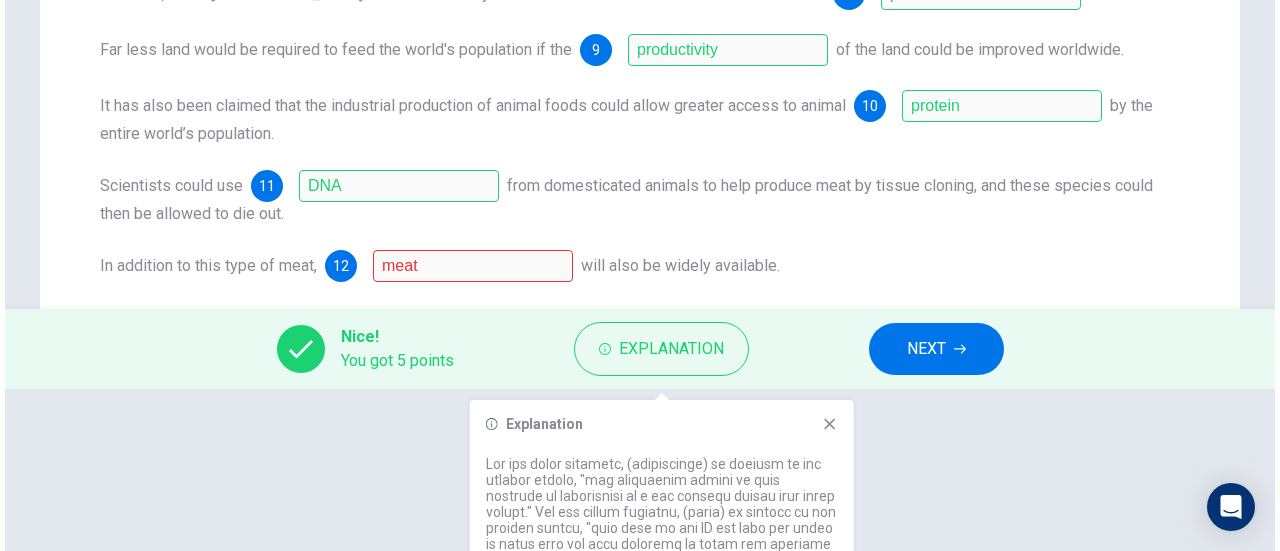 scroll, scrollTop: 0, scrollLeft: 0, axis: both 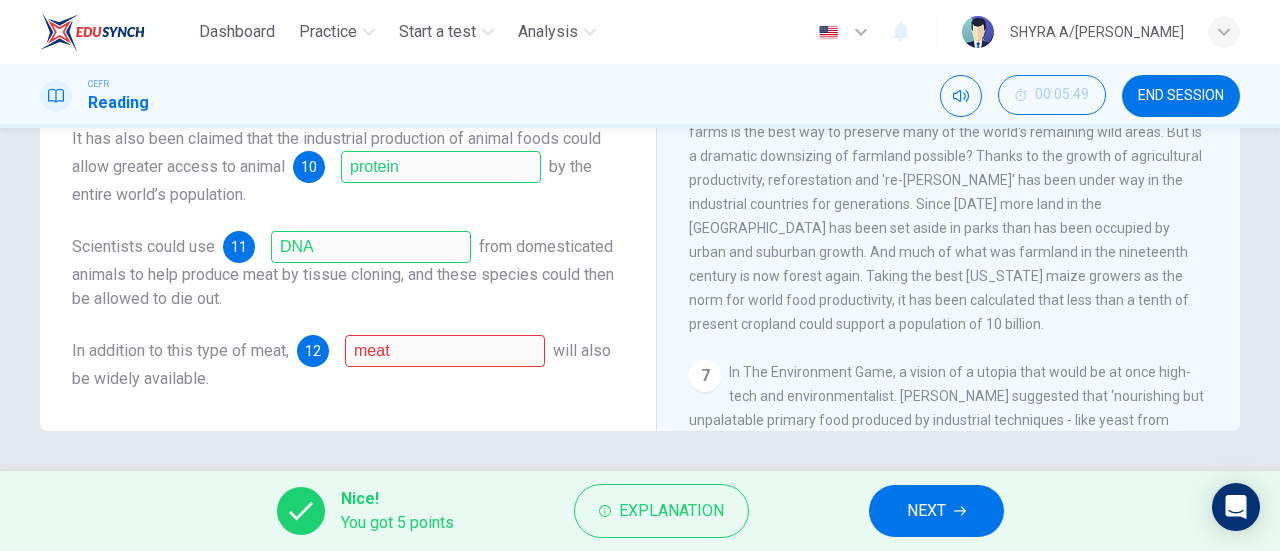 click on "NEXT" at bounding box center (926, 511) 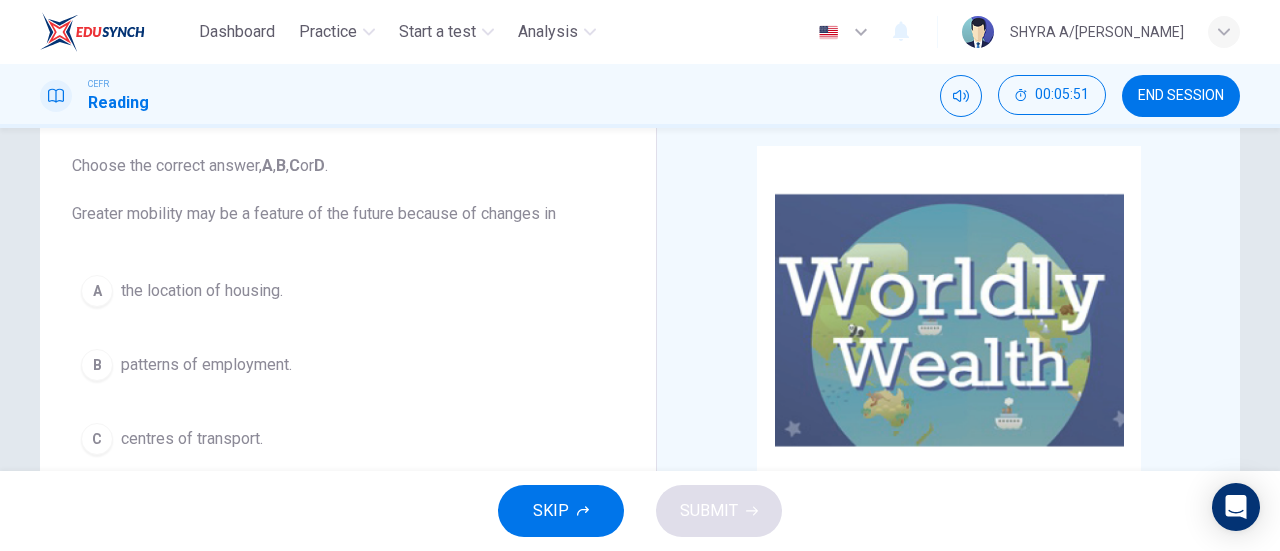 scroll, scrollTop: 97, scrollLeft: 0, axis: vertical 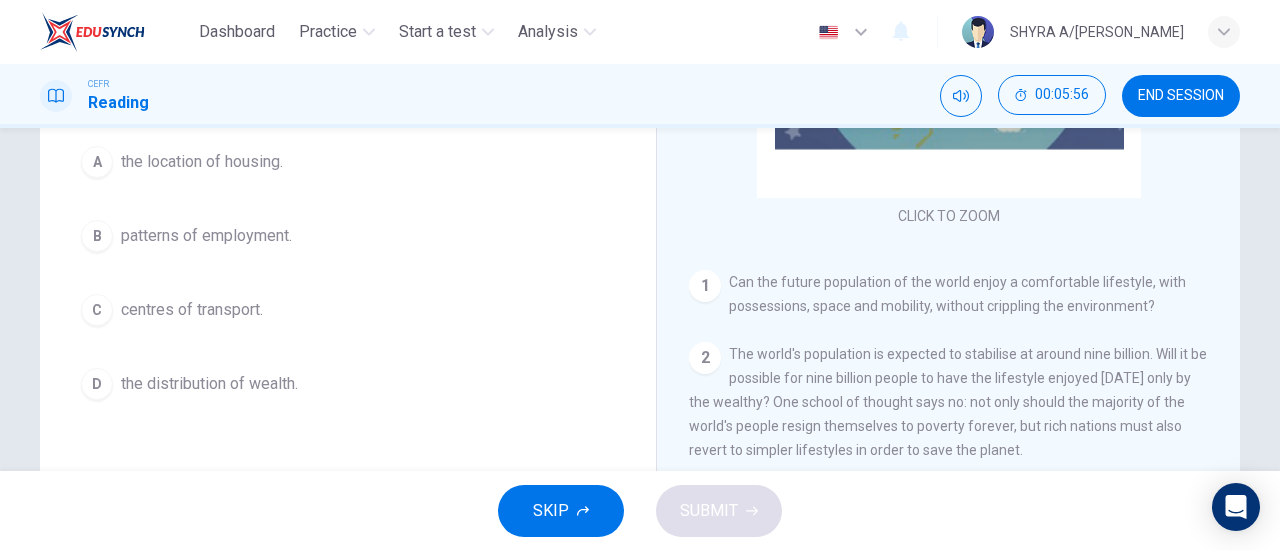 click on "patterns of employment." at bounding box center (206, 236) 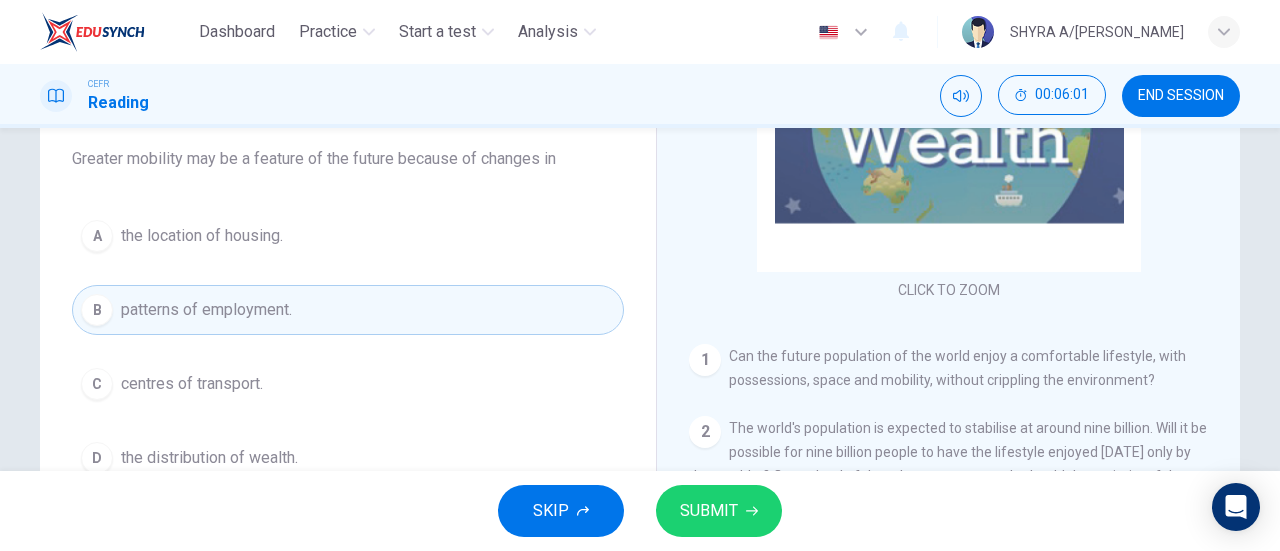 scroll, scrollTop: 179, scrollLeft: 0, axis: vertical 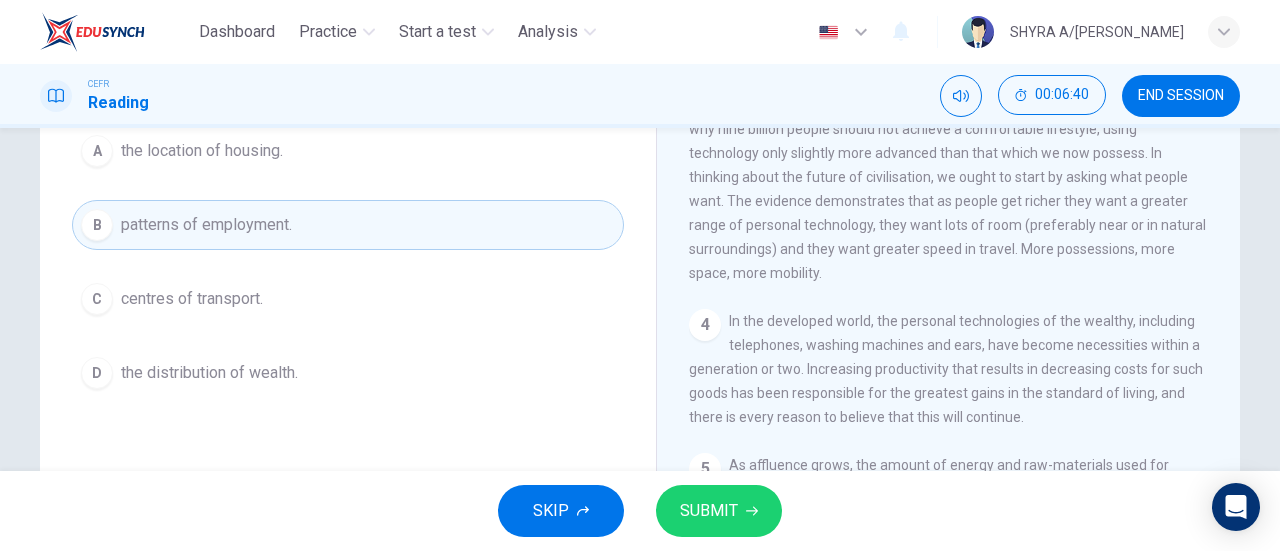 click on "the distribution of wealth." at bounding box center (209, 373) 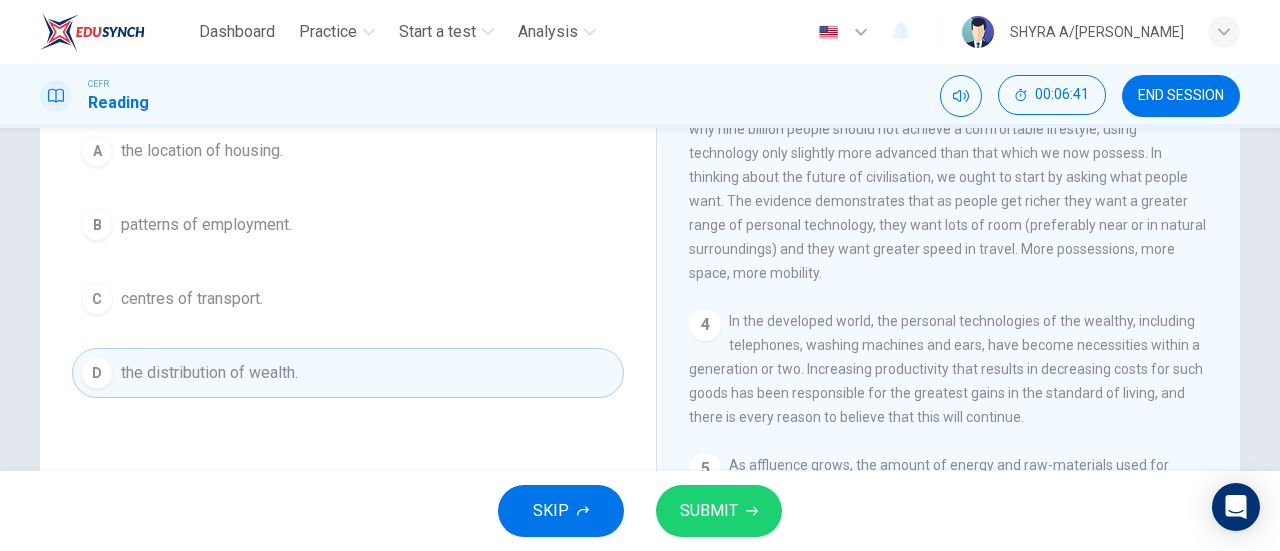 click 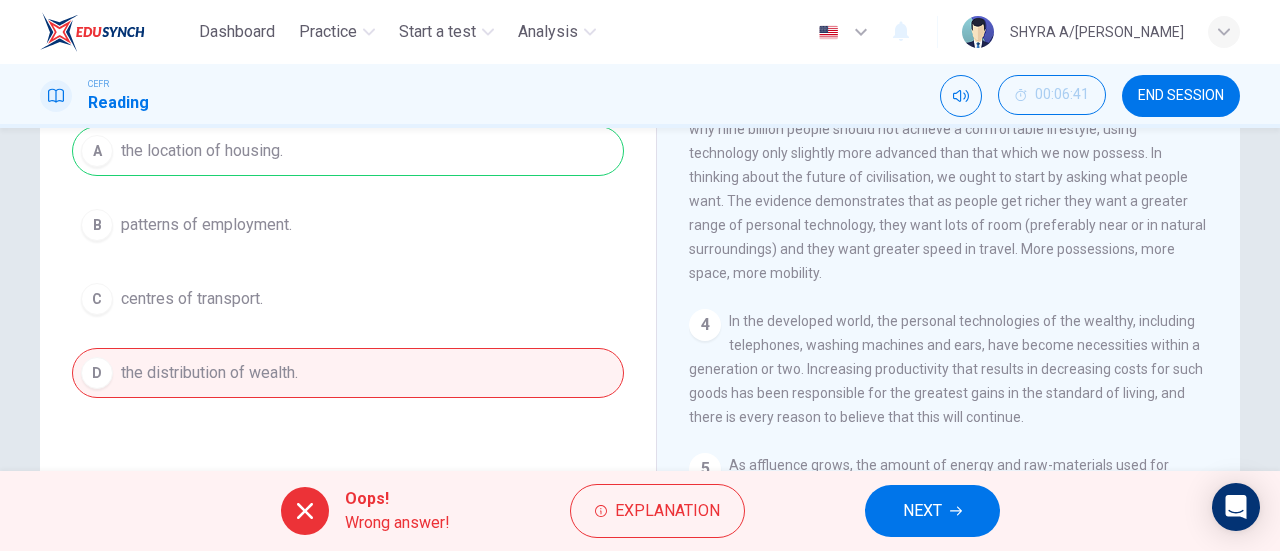 click on "NEXT" at bounding box center [922, 511] 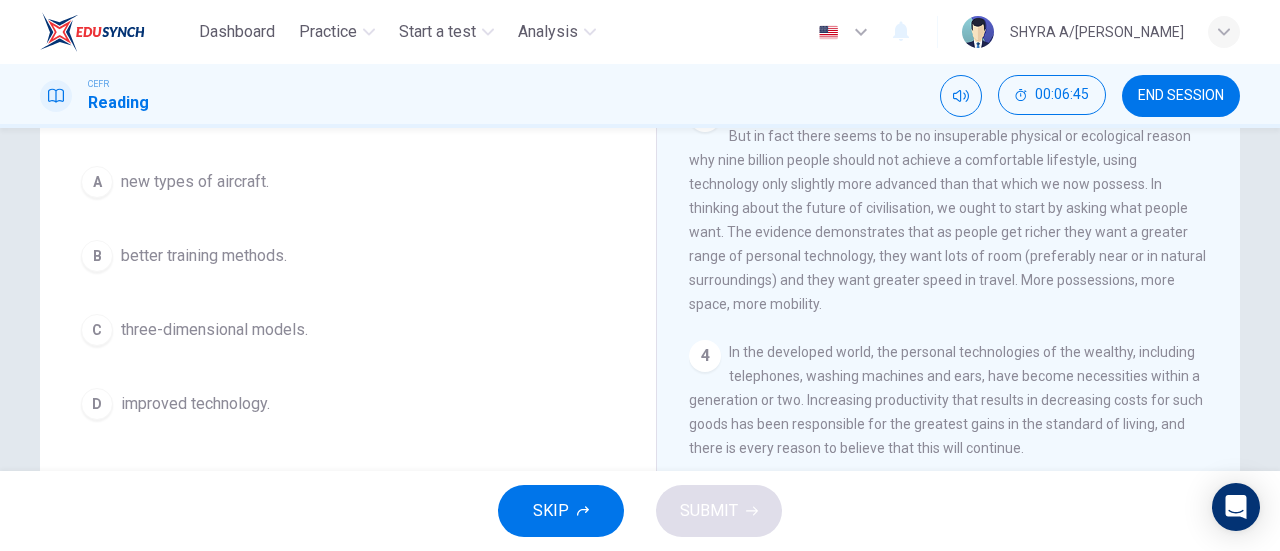 scroll, scrollTop: 230, scrollLeft: 0, axis: vertical 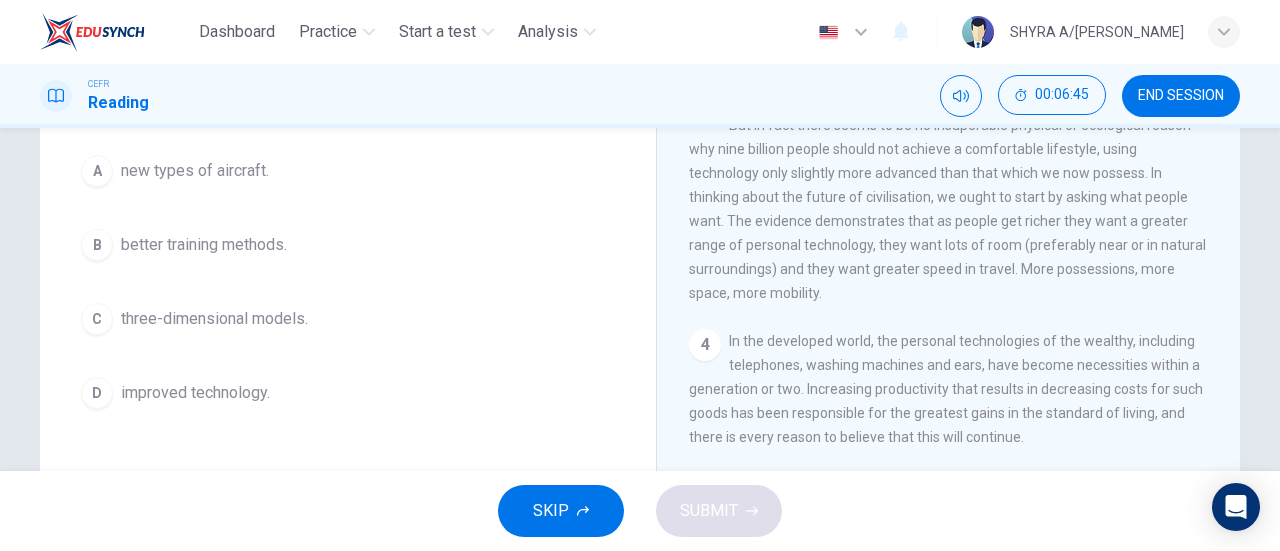 click on "improved technology." at bounding box center (195, 393) 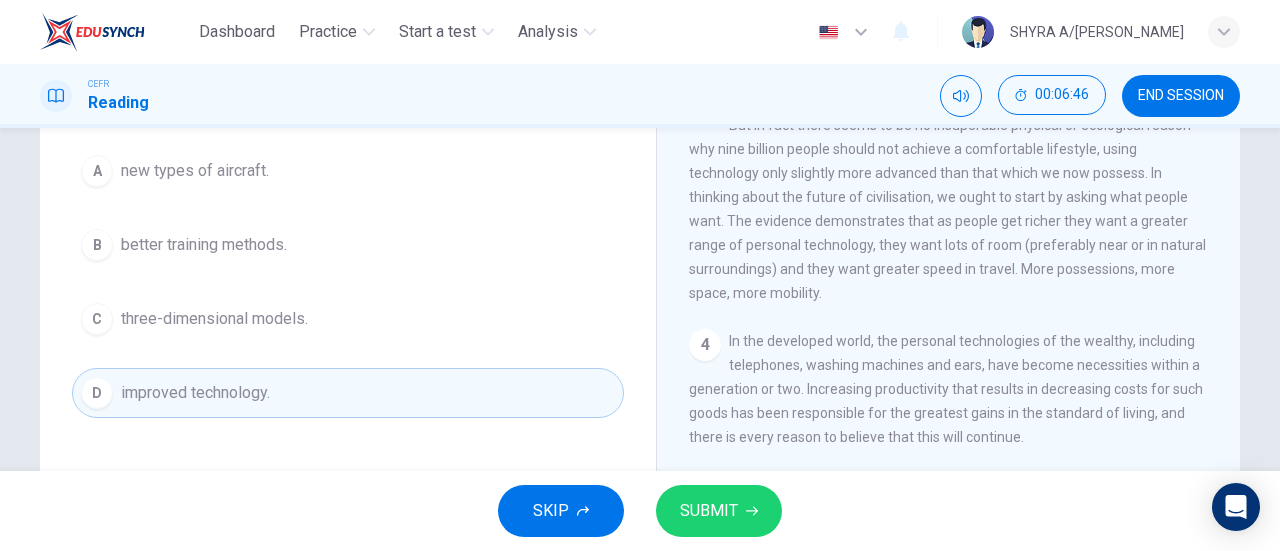 click on "SUBMIT" at bounding box center [709, 511] 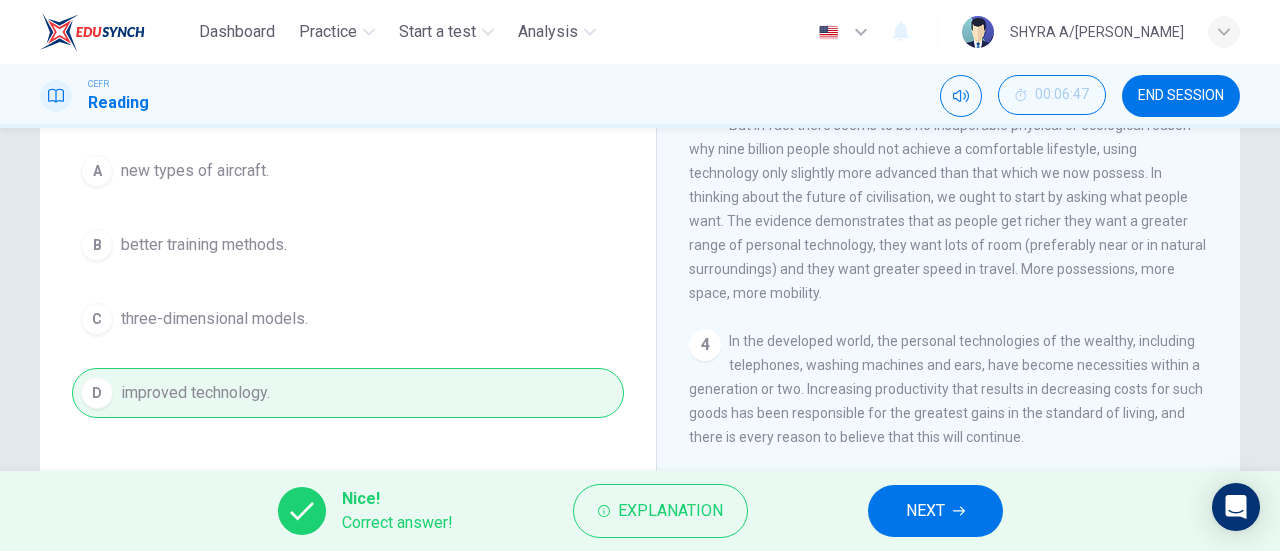 click on "NEXT" at bounding box center [925, 511] 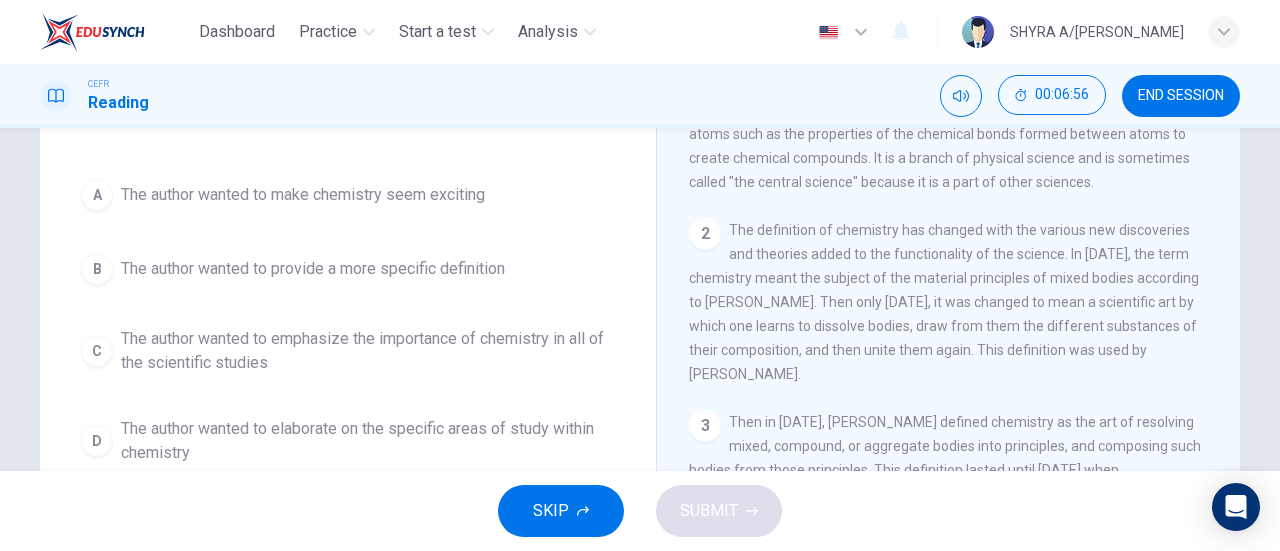 scroll, scrollTop: 182, scrollLeft: 0, axis: vertical 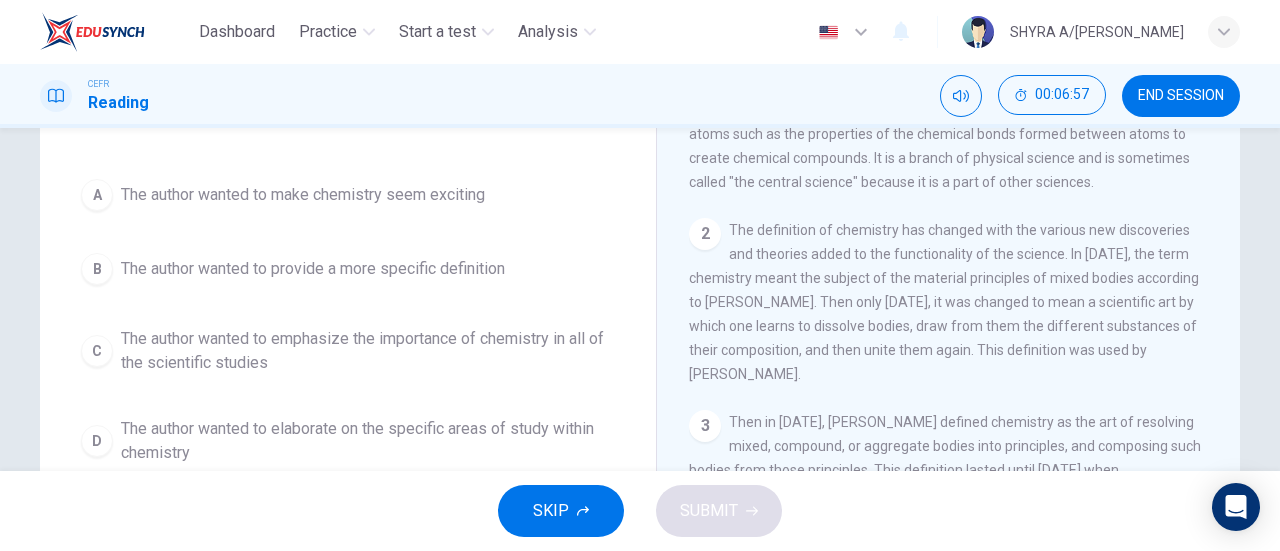 click on "The author wanted to emphasize the importance of chemistry in all of the scientific studies" at bounding box center (368, 351) 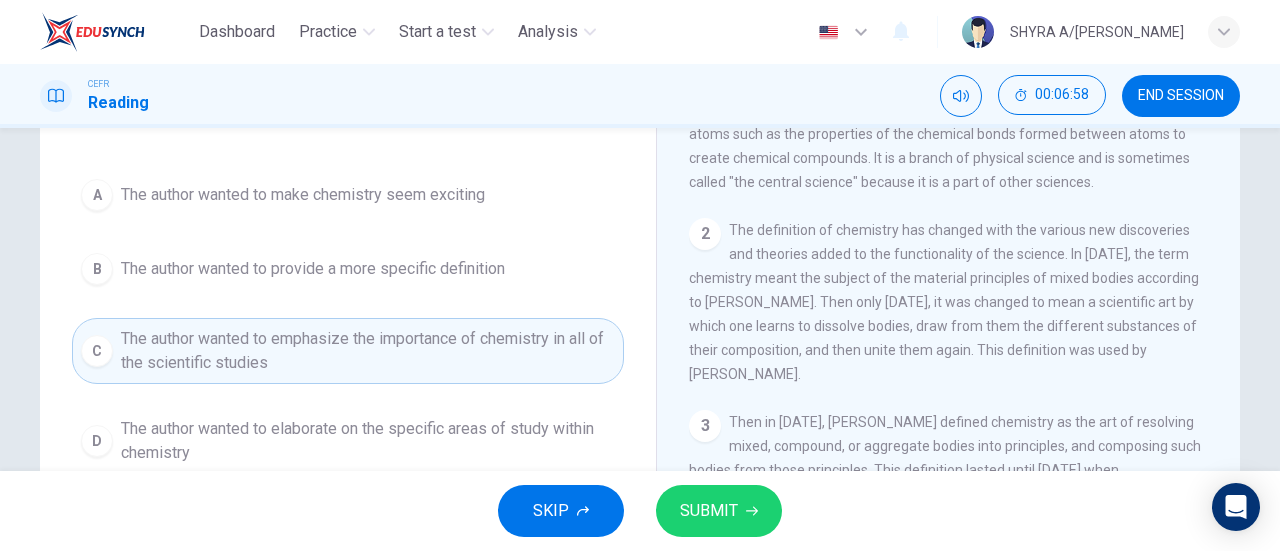 click on "SUBMIT" at bounding box center [709, 511] 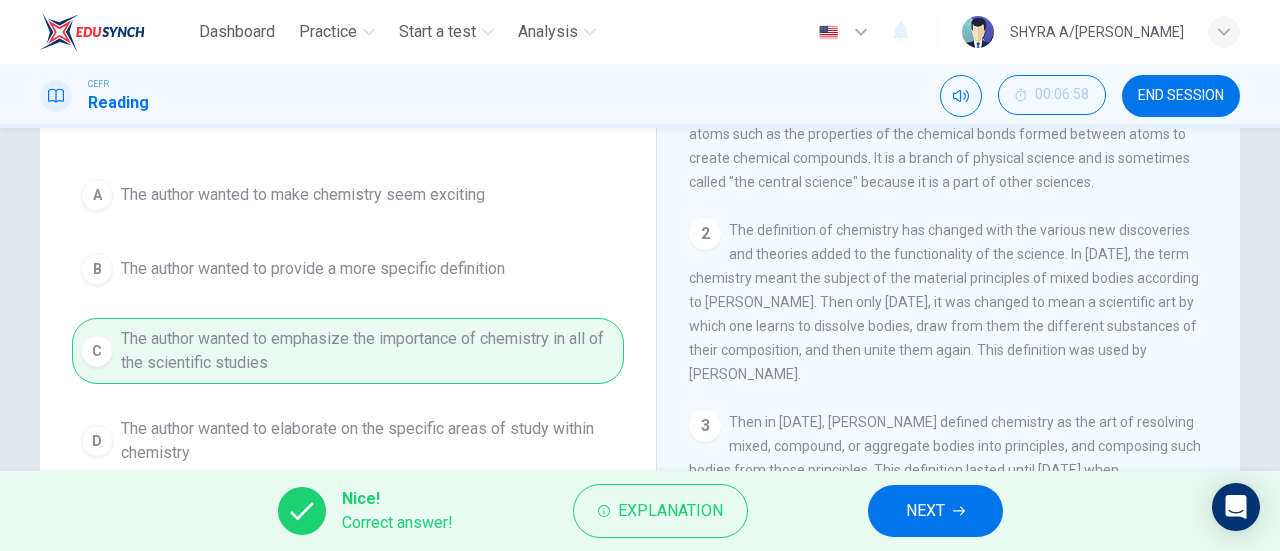 click on "NEXT" at bounding box center [925, 511] 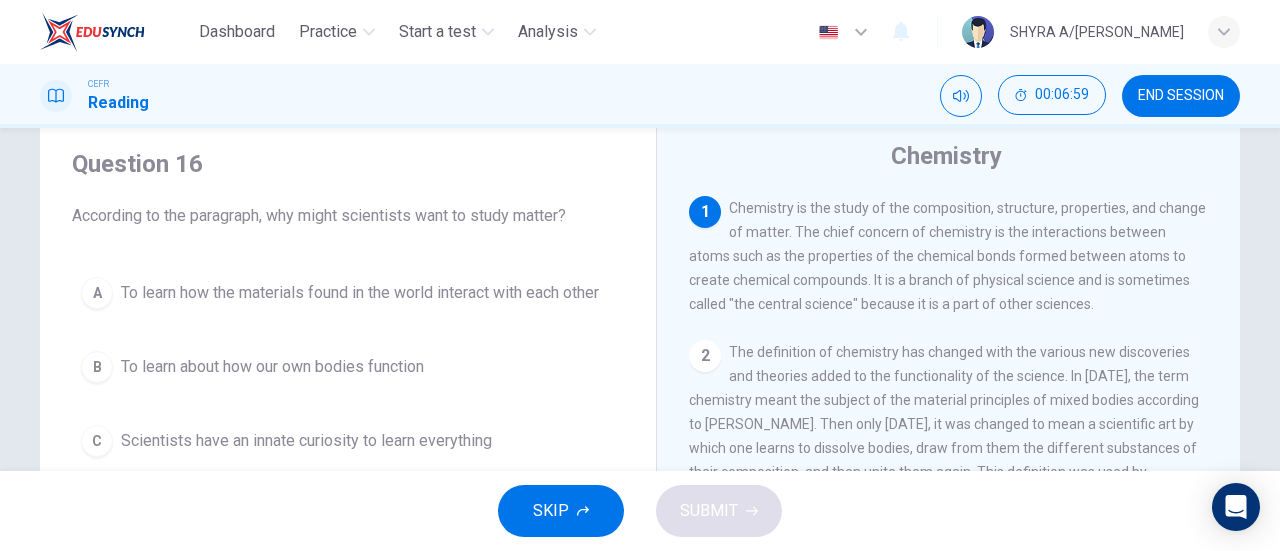scroll, scrollTop: 57, scrollLeft: 0, axis: vertical 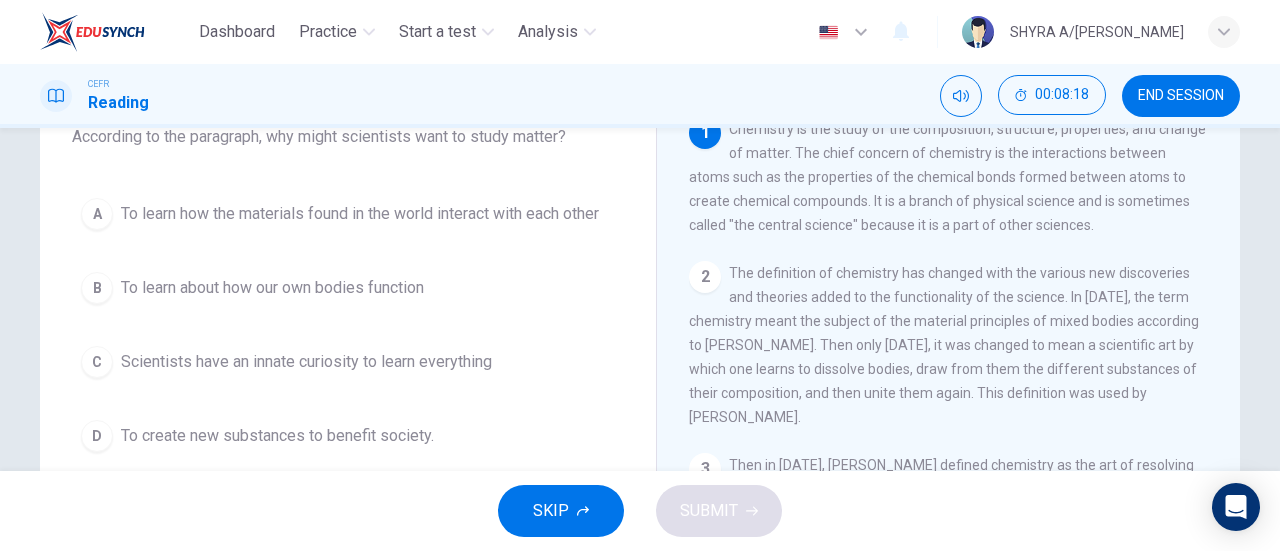 click on "To learn how the materials found in the world interact with each other" at bounding box center (360, 214) 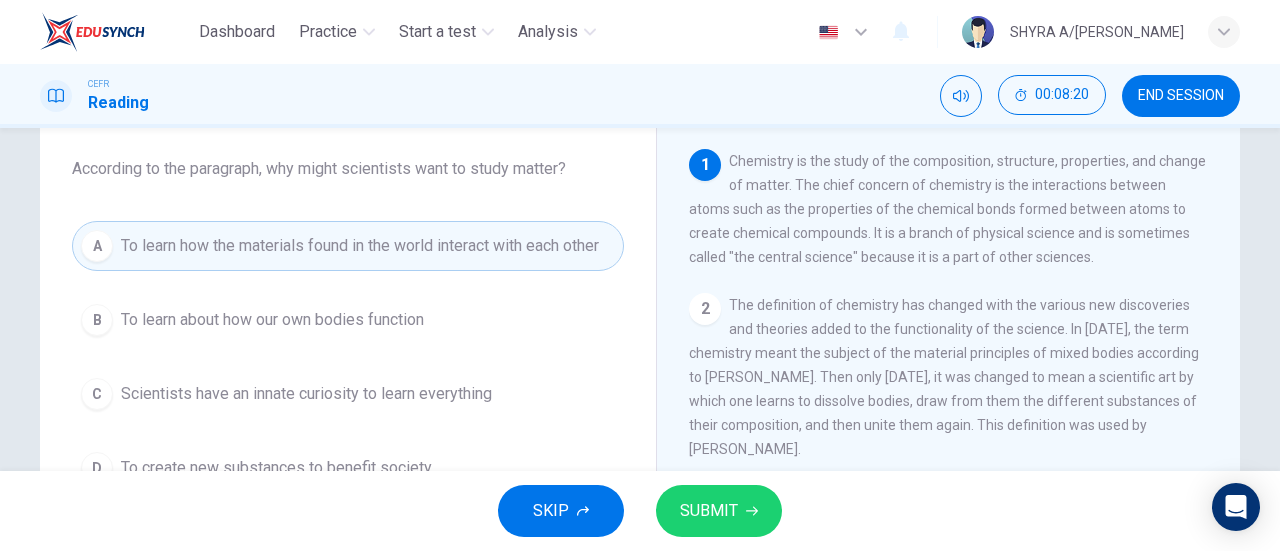 scroll, scrollTop: 106, scrollLeft: 0, axis: vertical 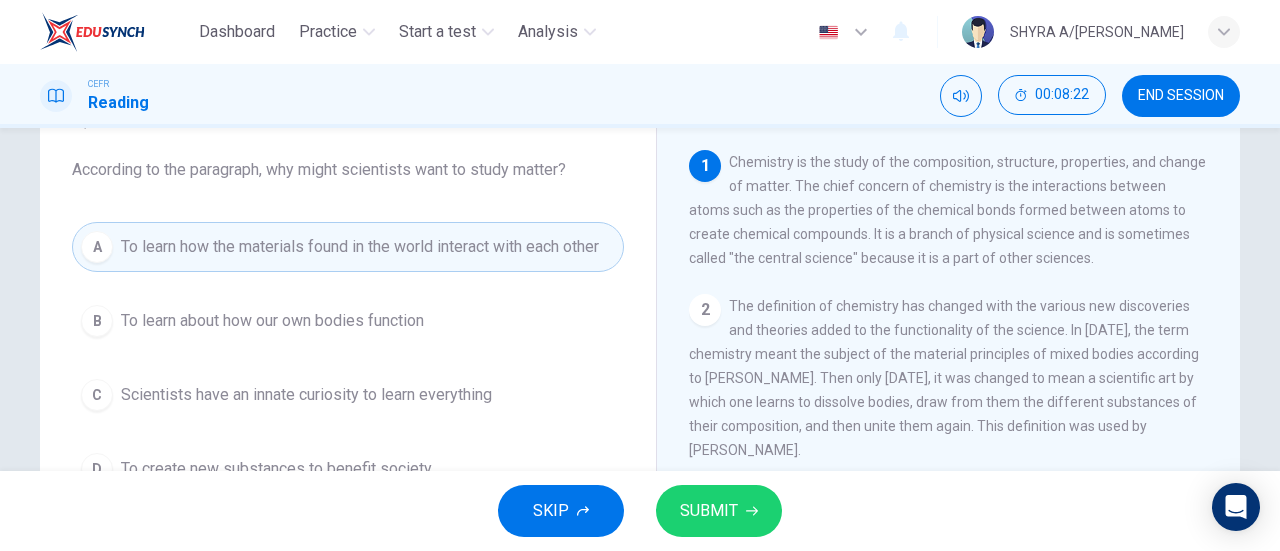 click 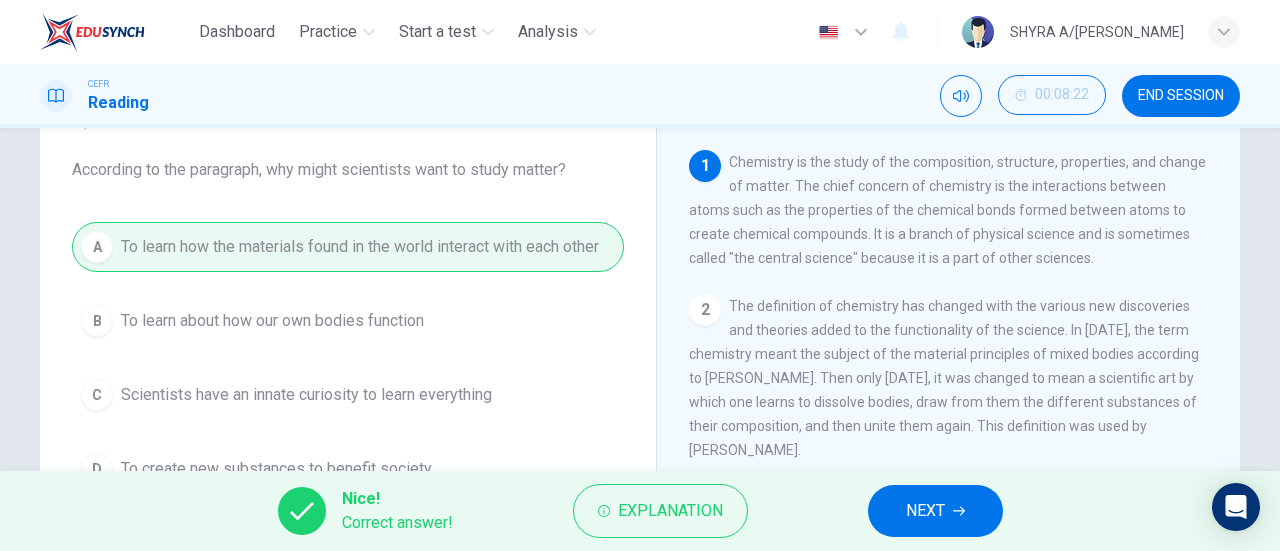 click on "NEXT" at bounding box center [925, 511] 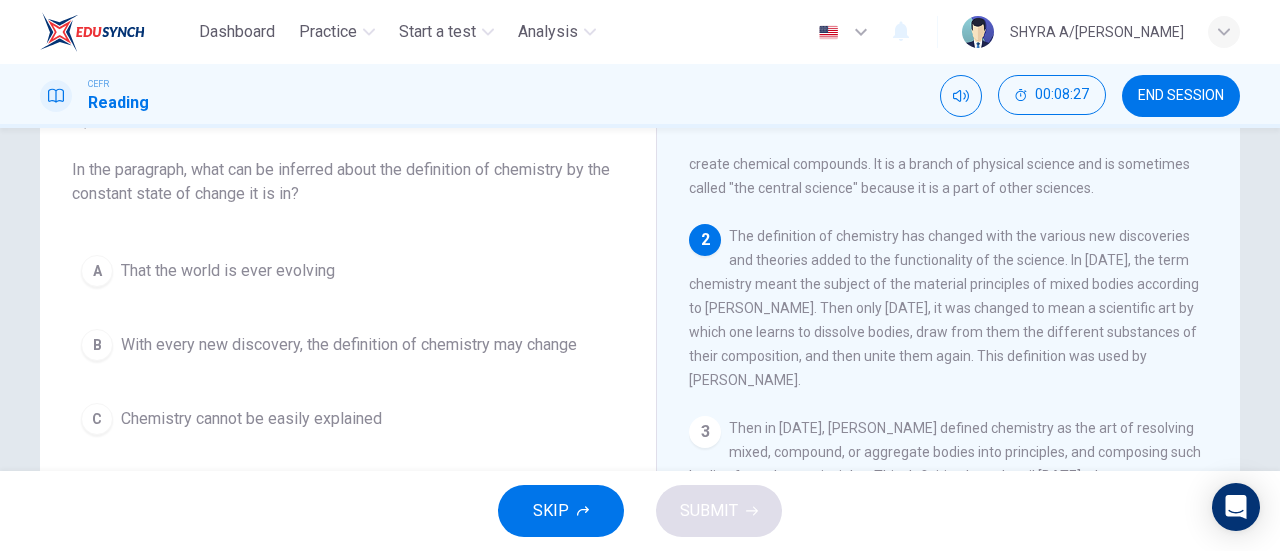 scroll, scrollTop: 72, scrollLeft: 0, axis: vertical 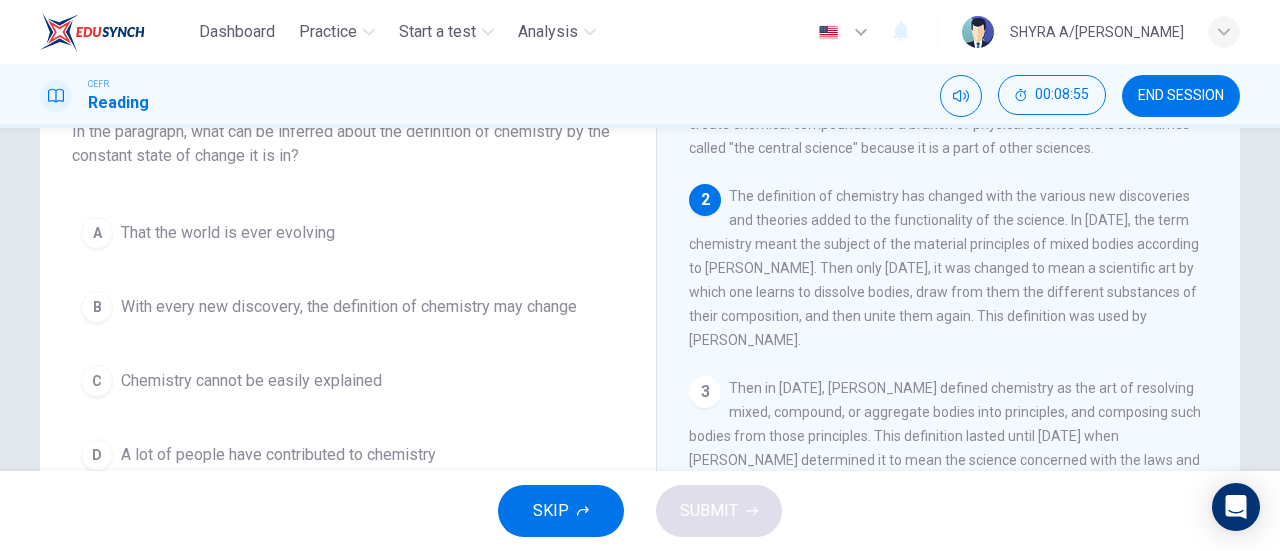 click on "With every new discovery, the definition of chemistry may change" at bounding box center [349, 307] 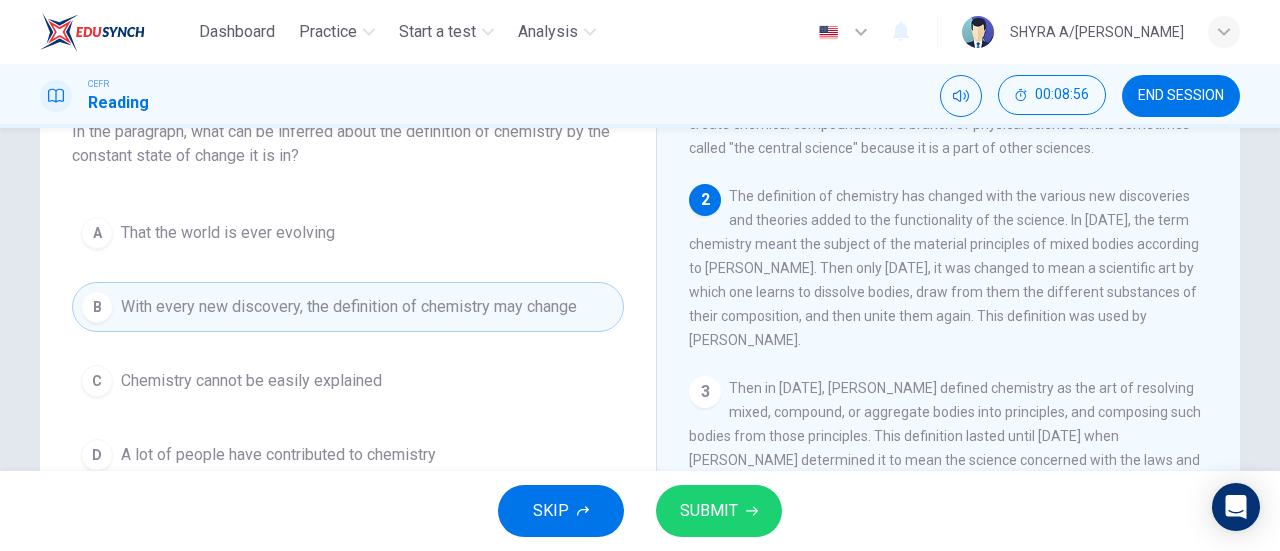 click 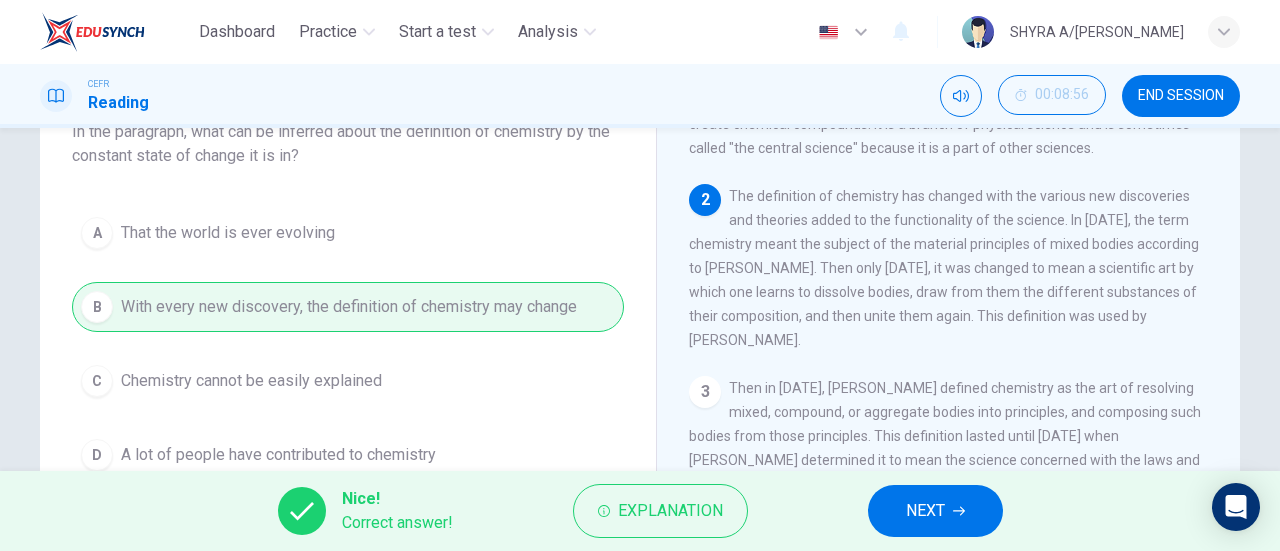 click on "NEXT" at bounding box center (925, 511) 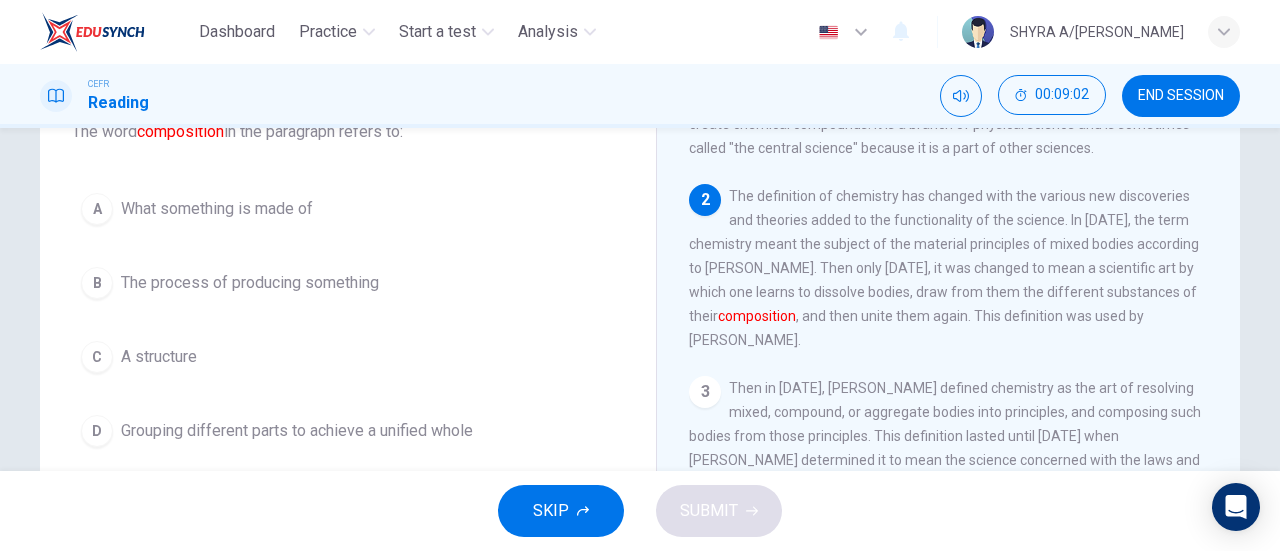 click on "What something is made of" at bounding box center (217, 209) 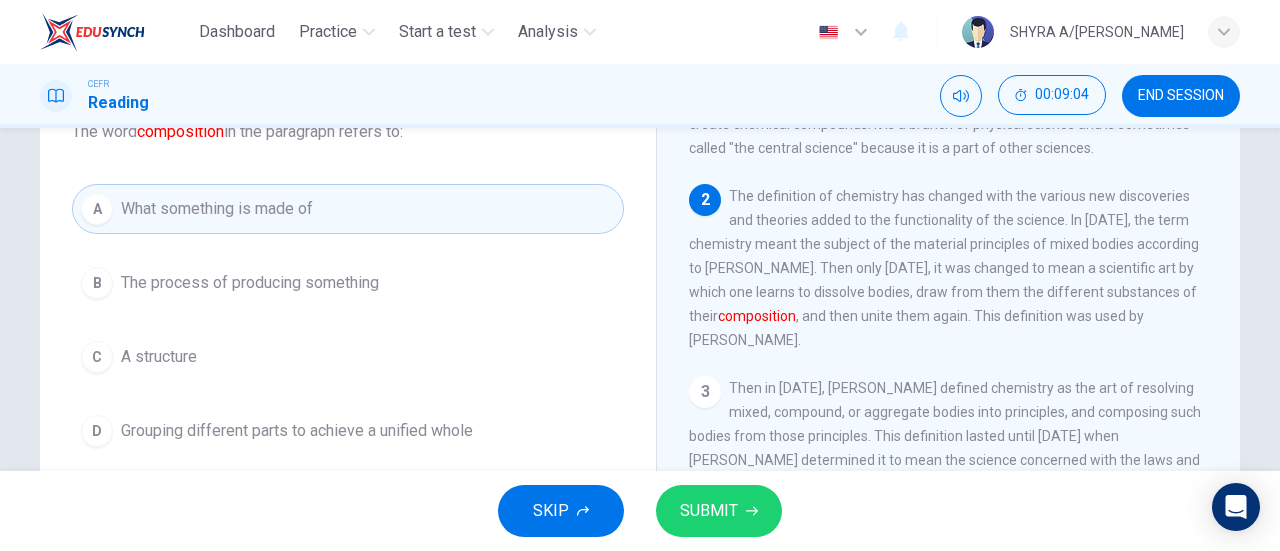 click on "SUBMIT" at bounding box center (709, 511) 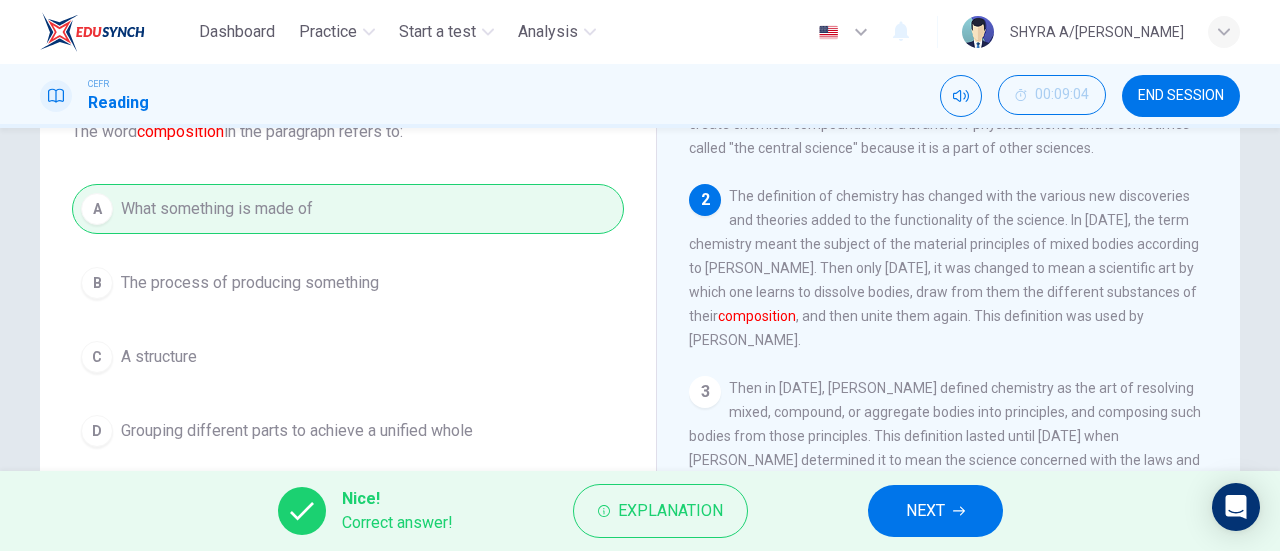 click 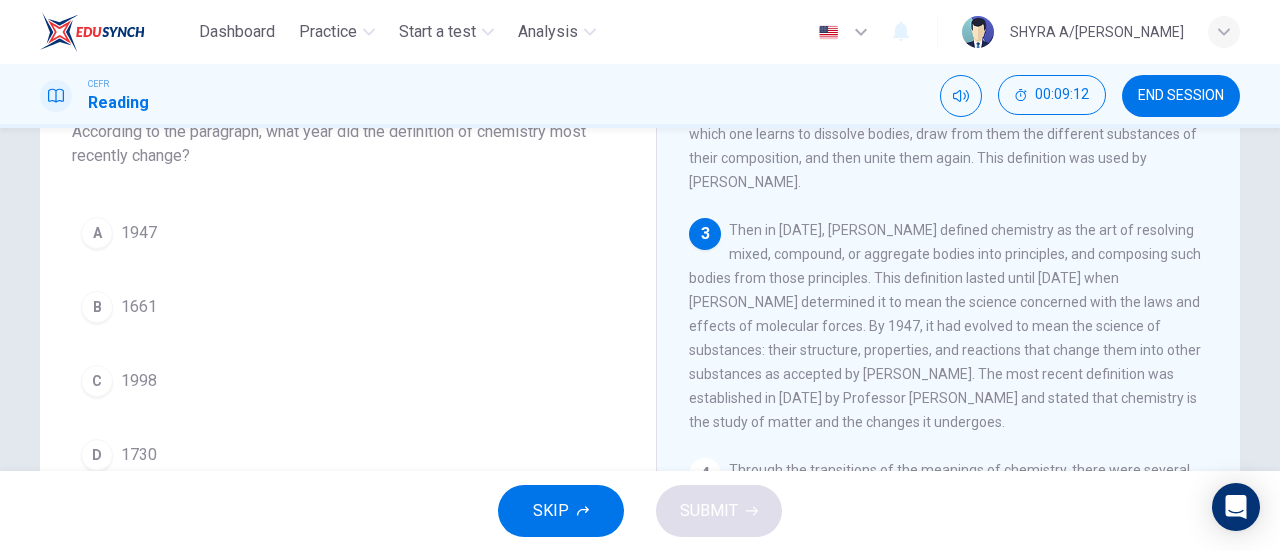 scroll, scrollTop: 231, scrollLeft: 0, axis: vertical 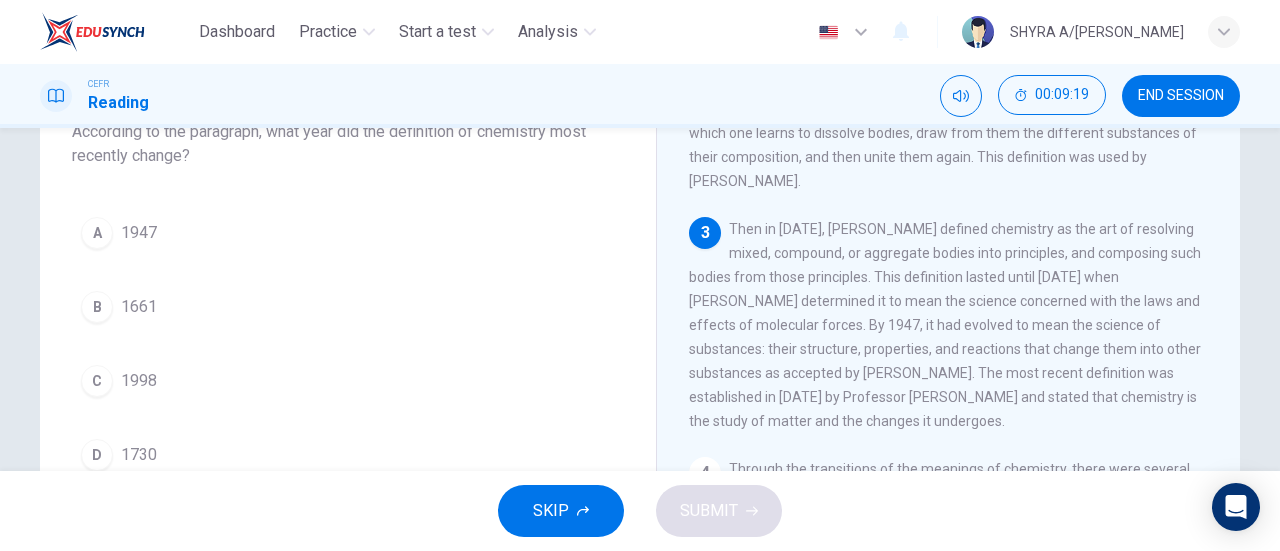 click on "1998" at bounding box center (139, 381) 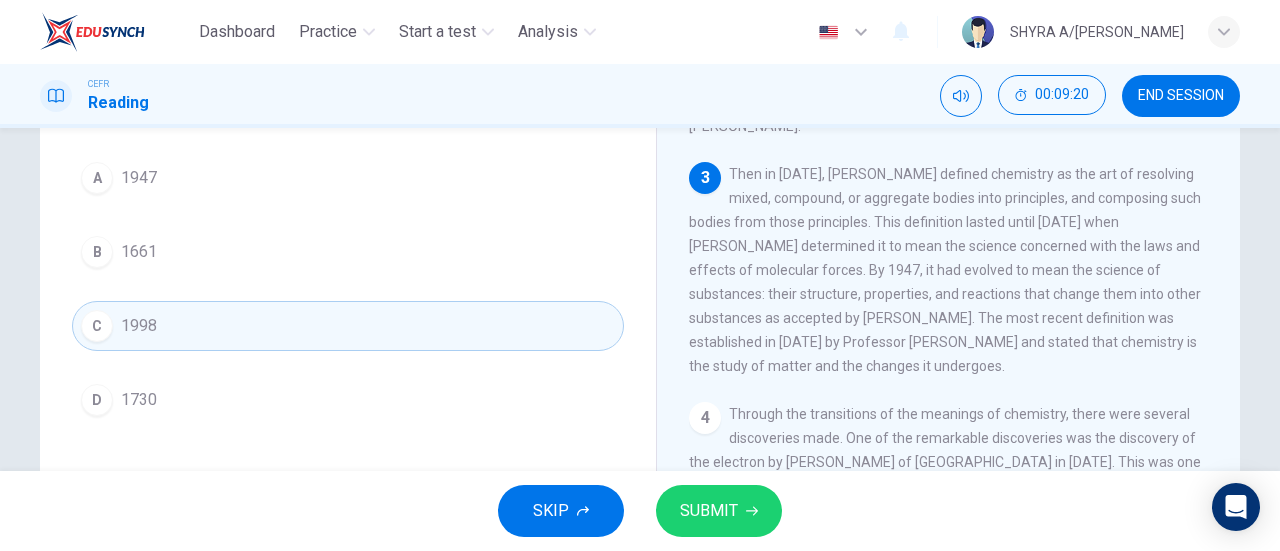 scroll, scrollTop: 218, scrollLeft: 0, axis: vertical 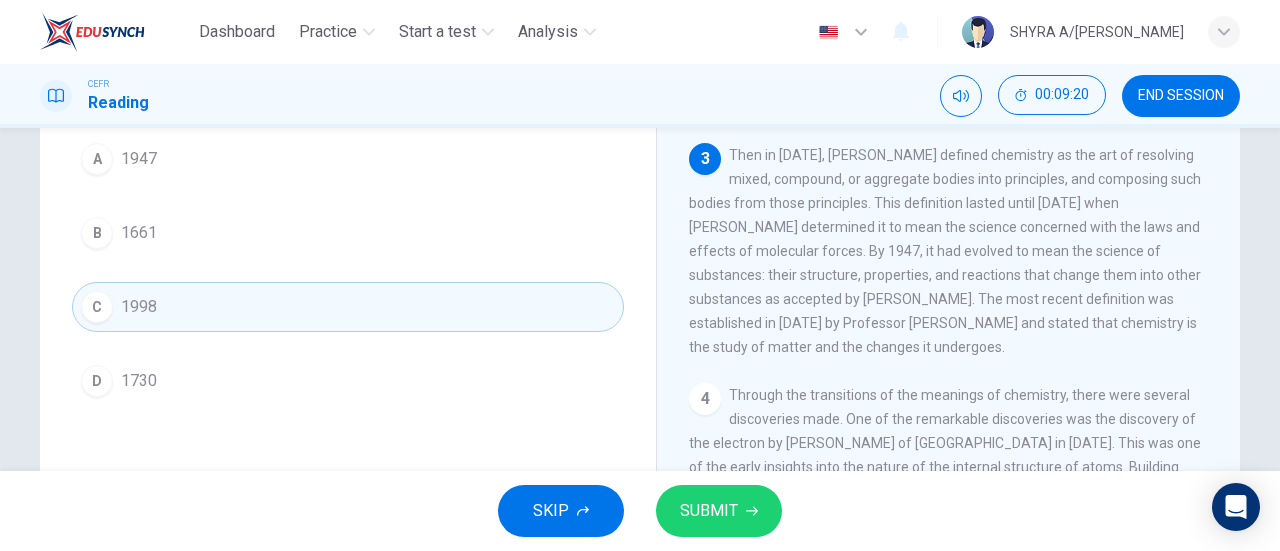 click on "SUBMIT" at bounding box center (709, 511) 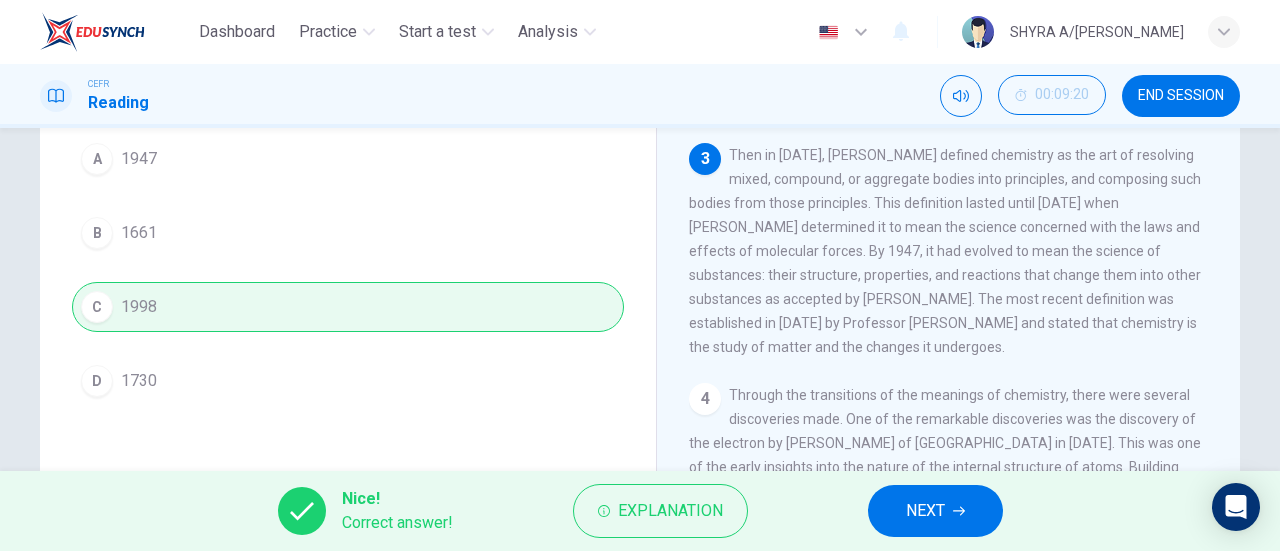 click 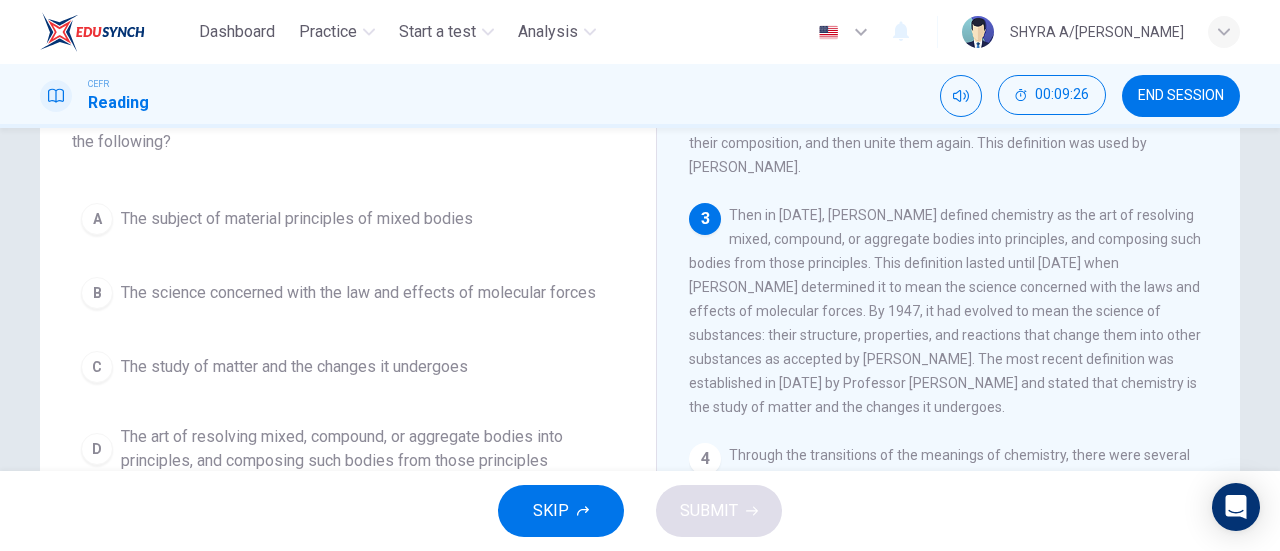 scroll, scrollTop: 154, scrollLeft: 0, axis: vertical 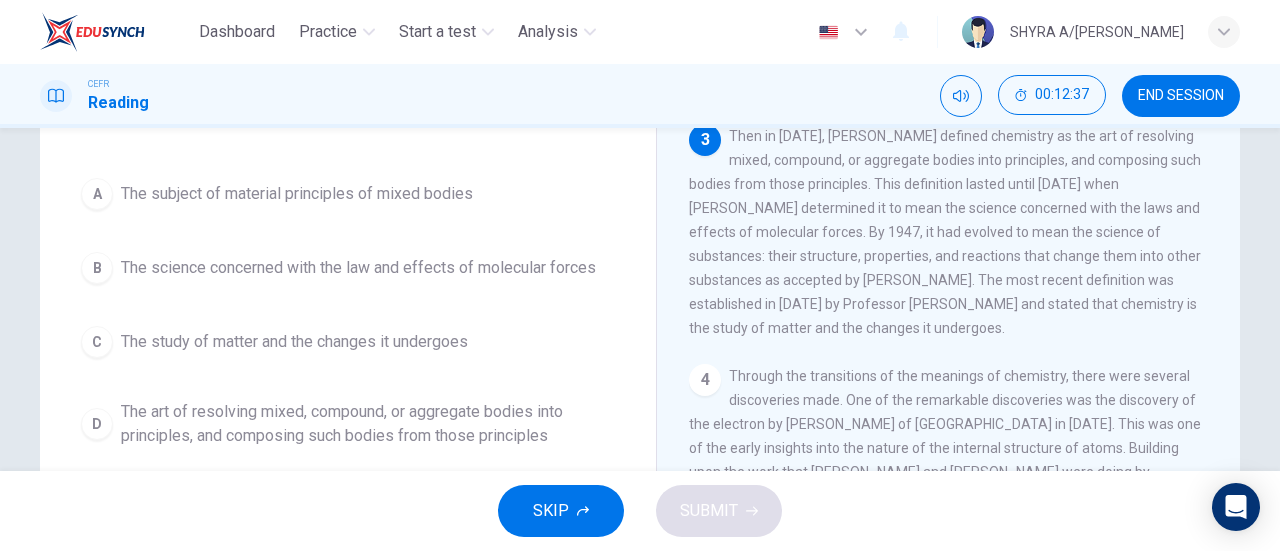 click on "The art of resolving mixed, compound, or aggregate bodies into principles, and composing such bodies from those principles" at bounding box center (368, 424) 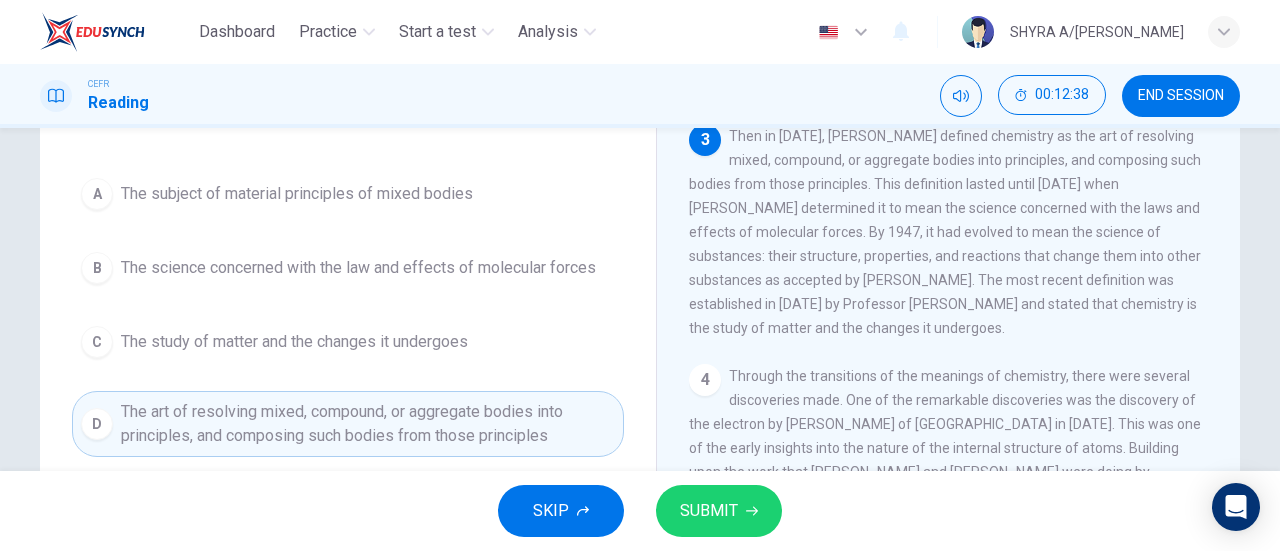 click on "SUBMIT" at bounding box center (709, 511) 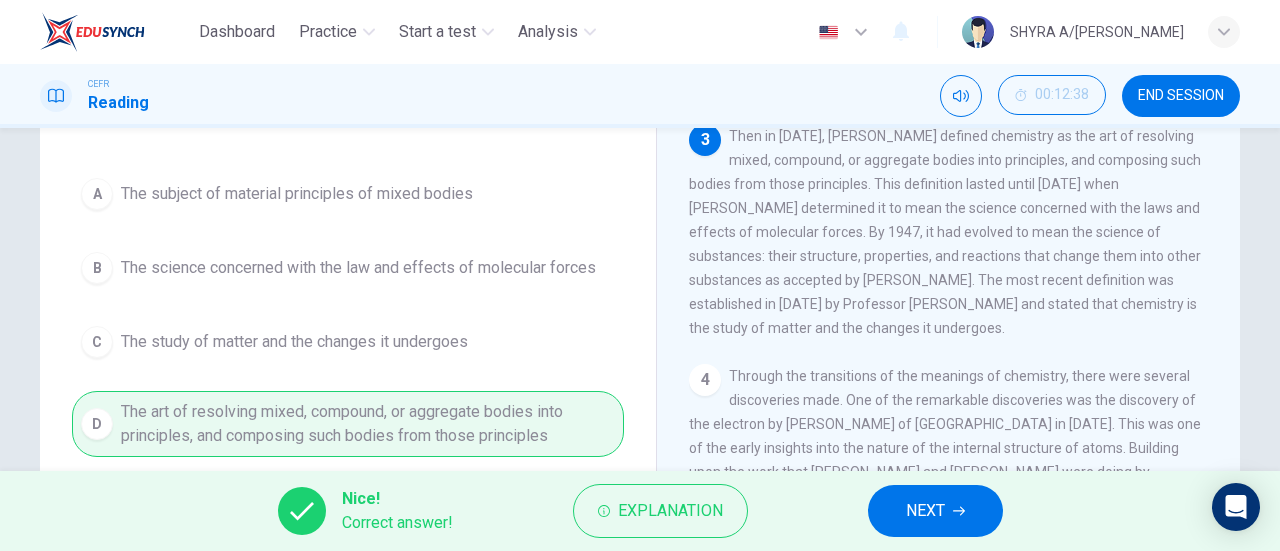 click on "NEXT" at bounding box center (925, 511) 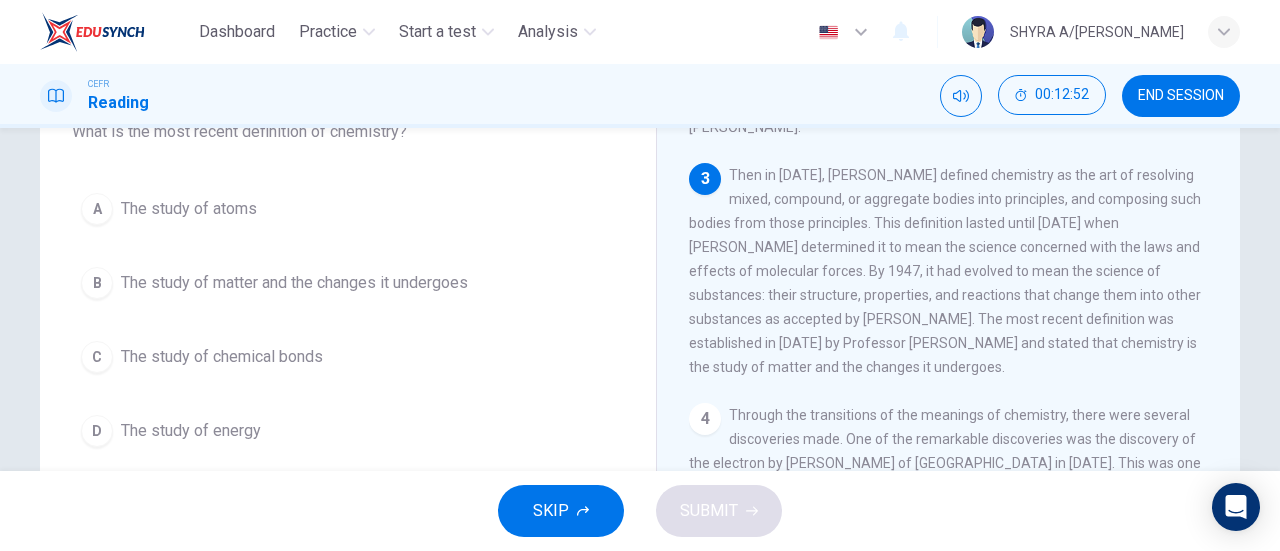 scroll, scrollTop: 157, scrollLeft: 0, axis: vertical 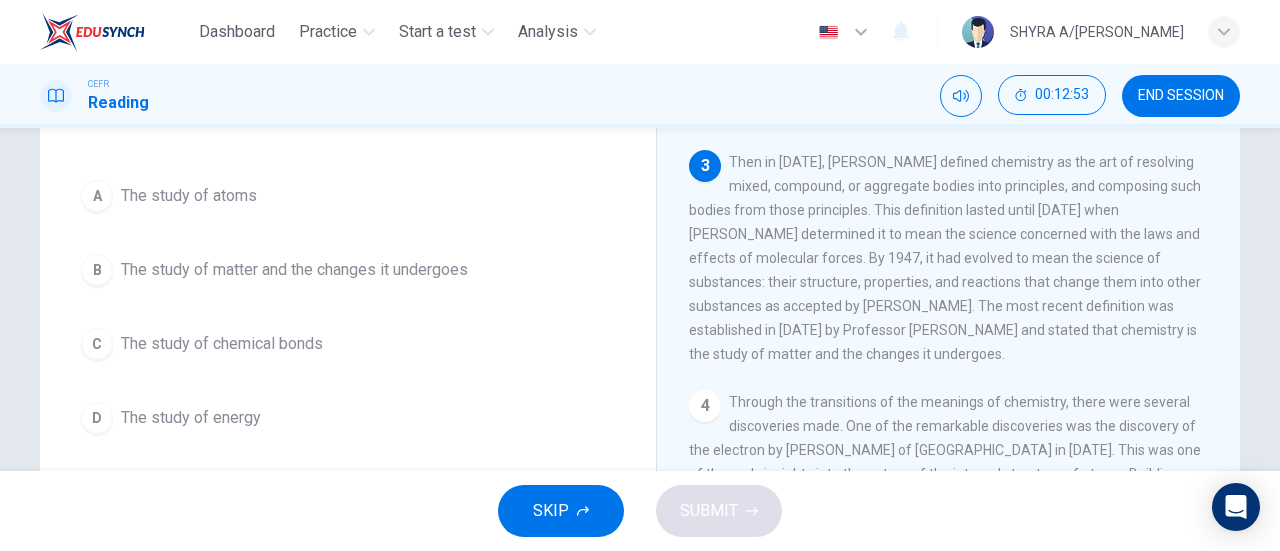 click on "The study of matter and the changes it undergoes" at bounding box center (294, 270) 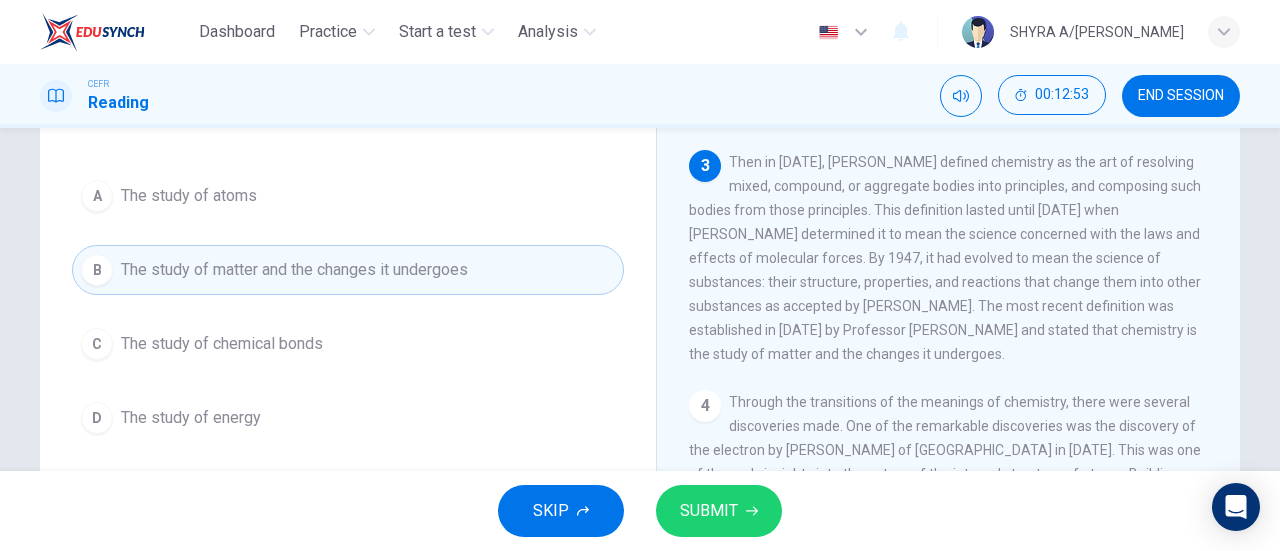 click 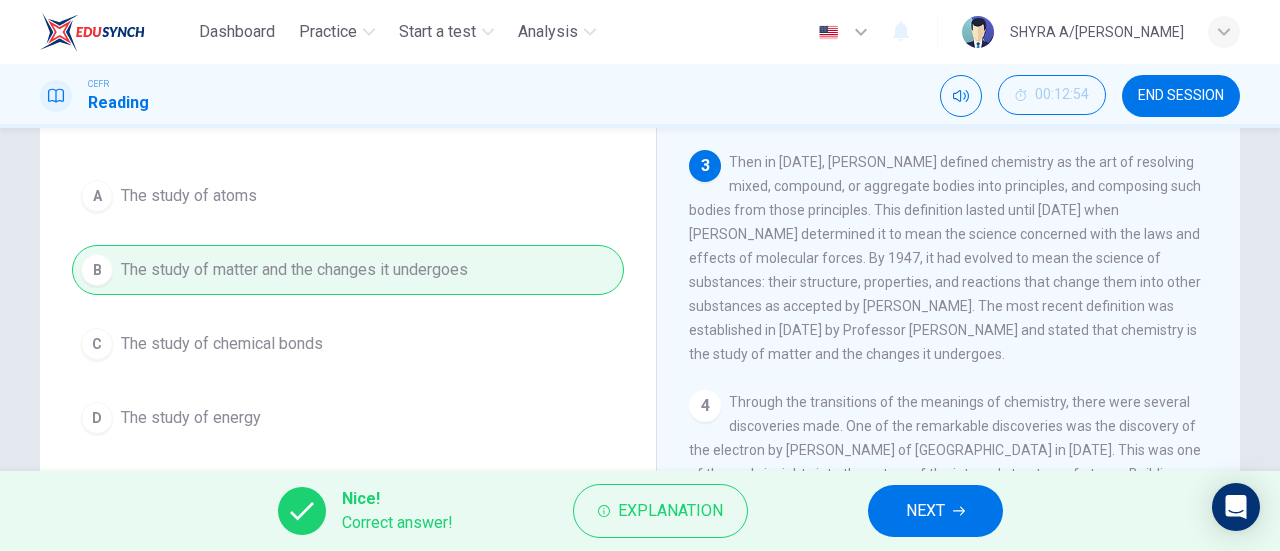 click 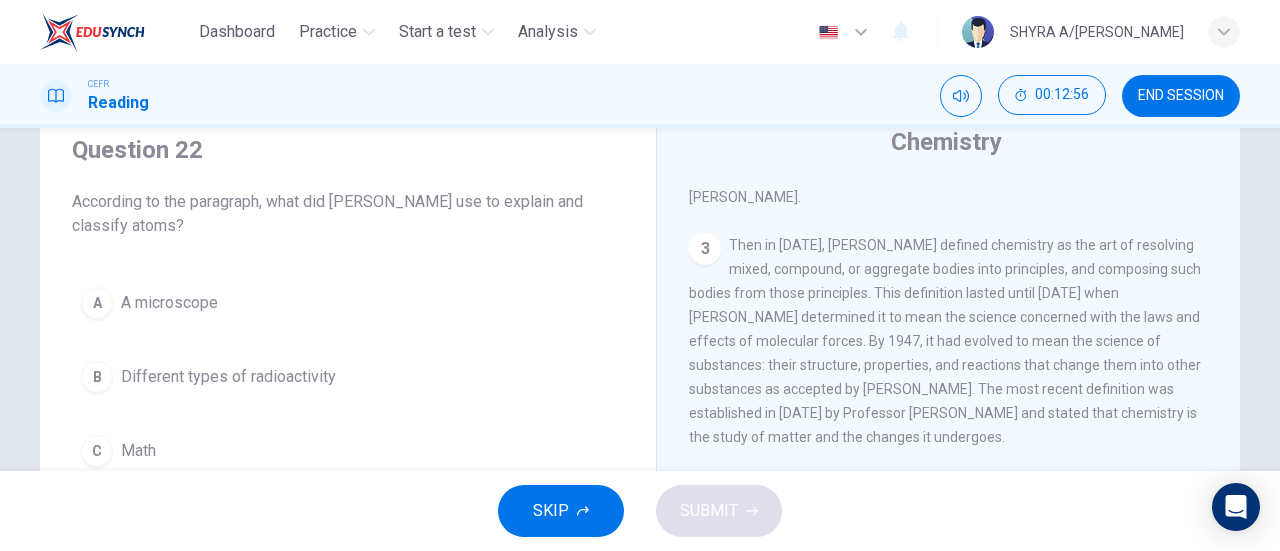 scroll, scrollTop: 87, scrollLeft: 0, axis: vertical 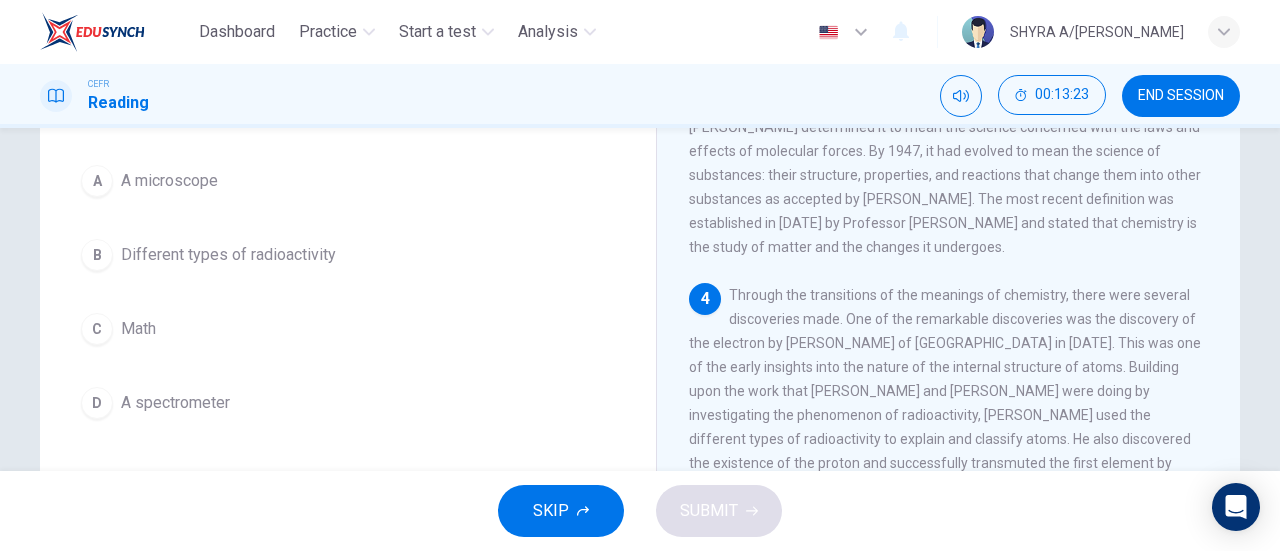 click on "Different types of radioactivity" at bounding box center (228, 255) 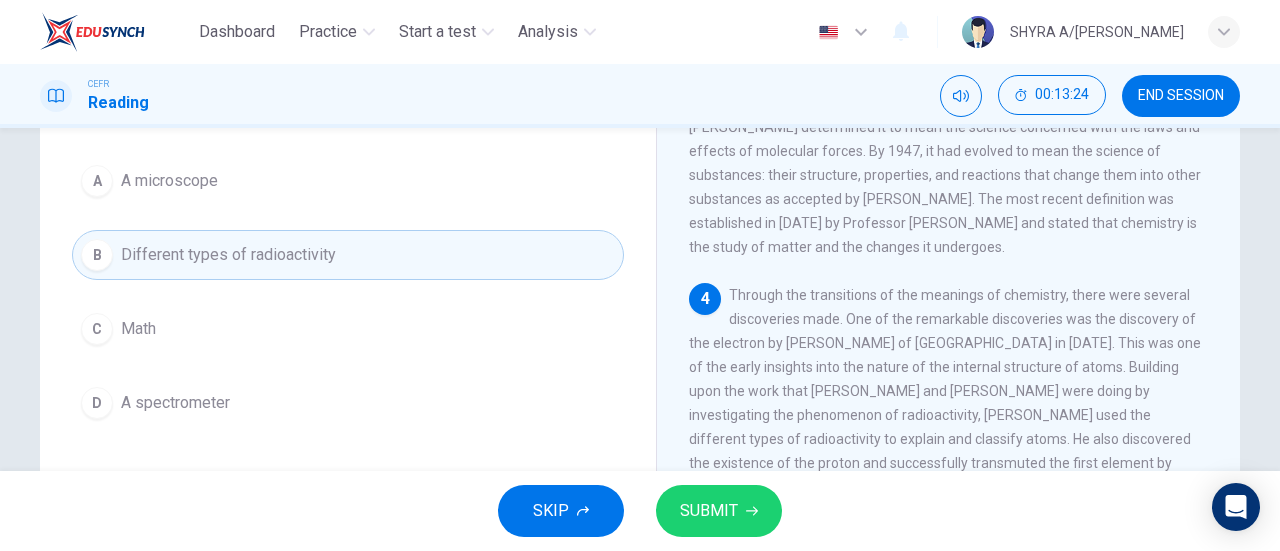 click on "SUBMIT" at bounding box center [709, 511] 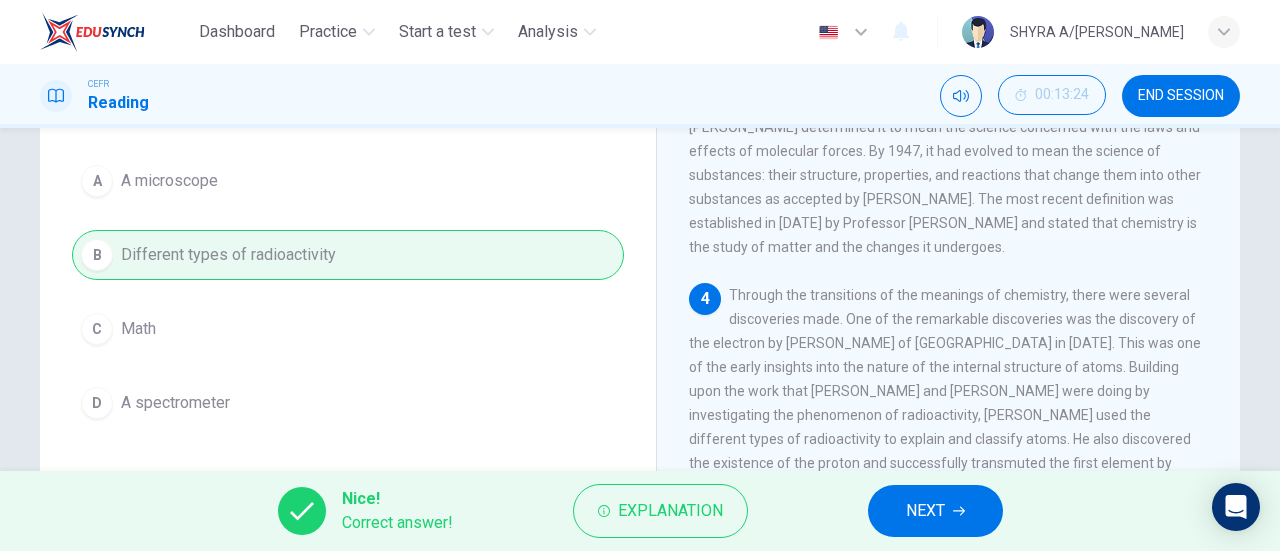 click on "NEXT" at bounding box center (925, 511) 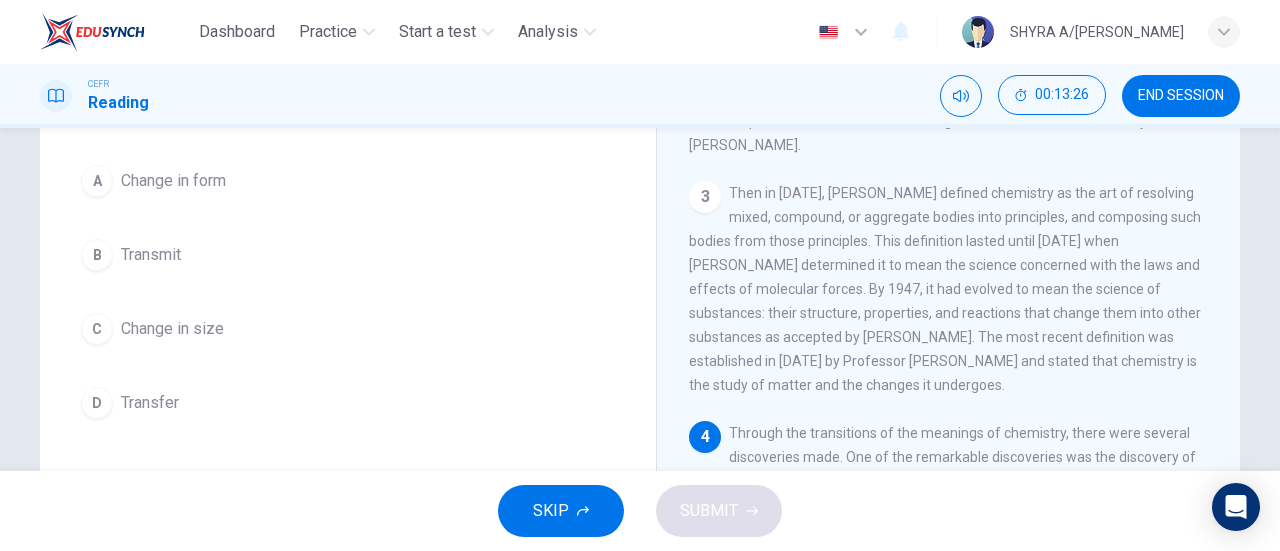 scroll, scrollTop: 212, scrollLeft: 0, axis: vertical 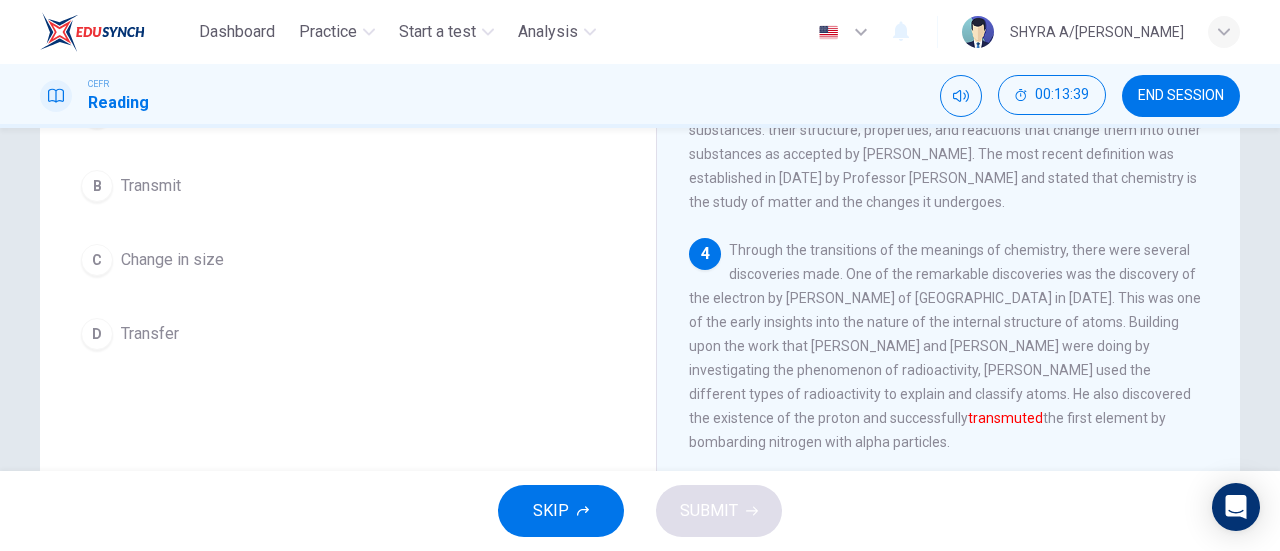 click on "D Transfer" at bounding box center [348, 334] 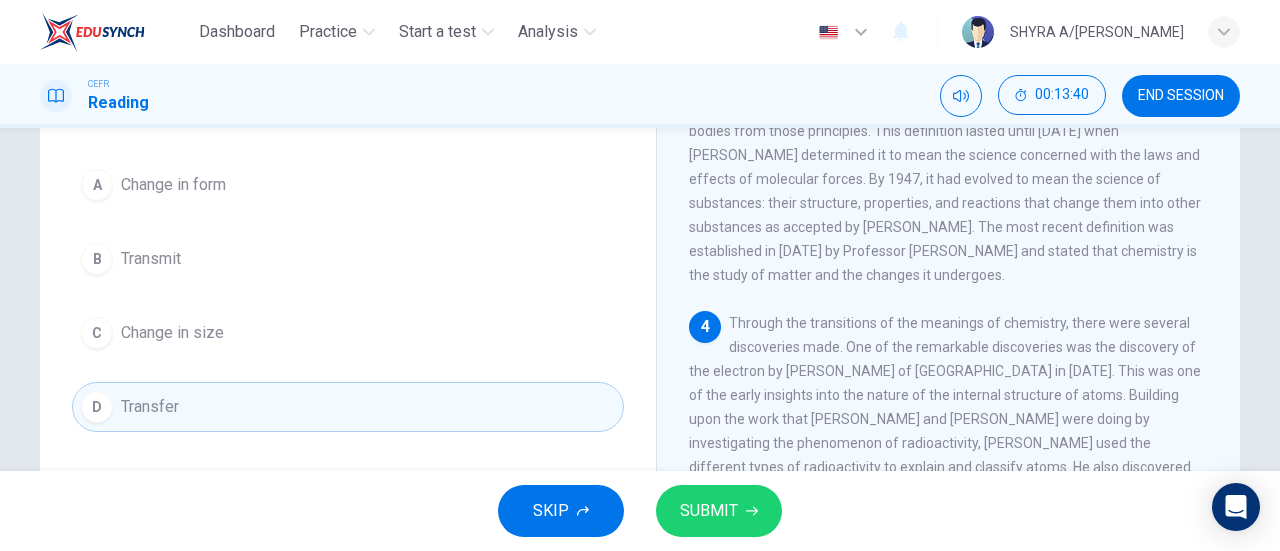 scroll, scrollTop: 178, scrollLeft: 0, axis: vertical 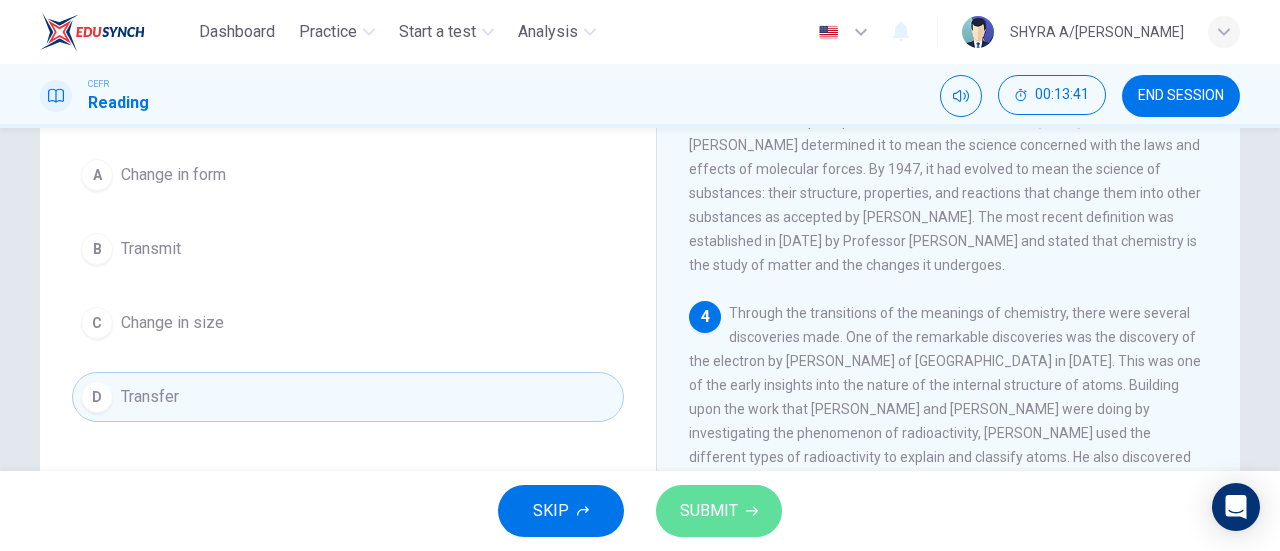 click on "SUBMIT" at bounding box center (709, 511) 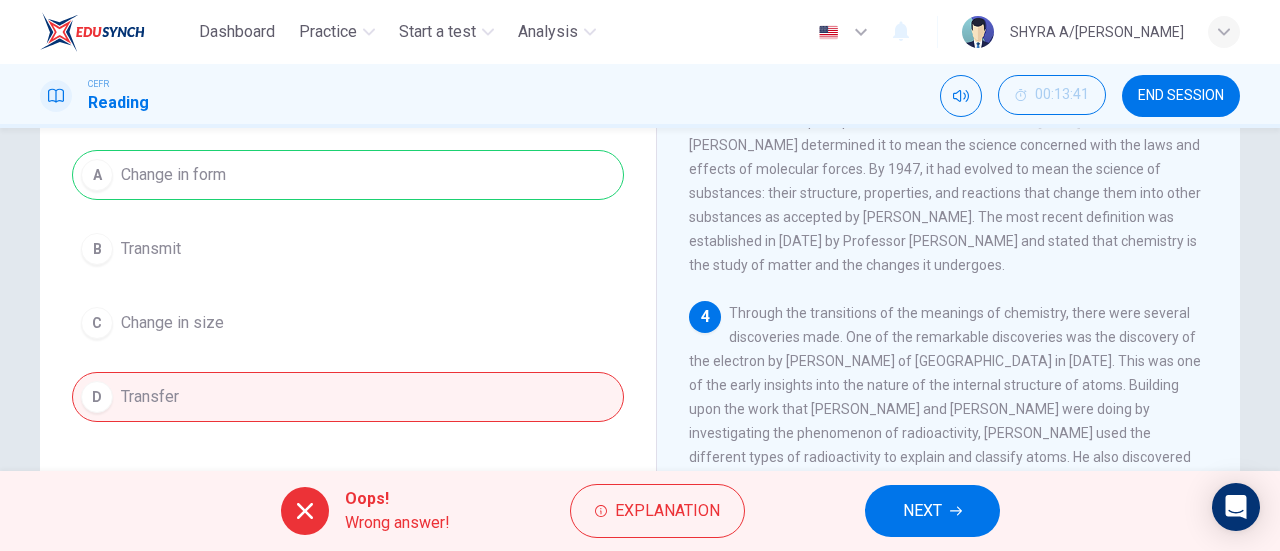 click on "NEXT" at bounding box center (922, 511) 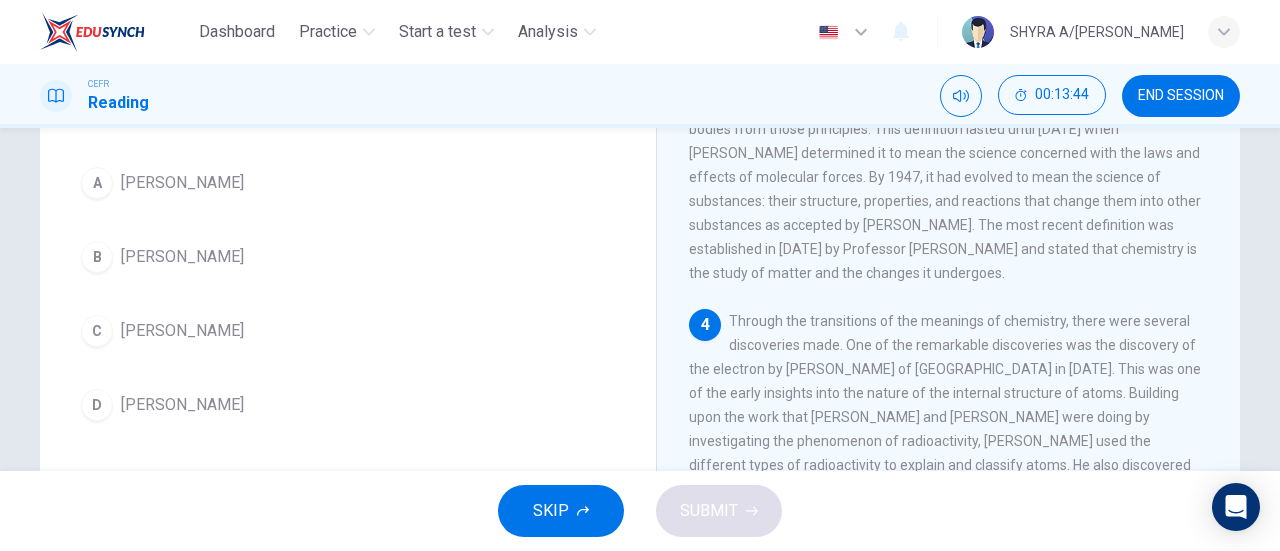 scroll, scrollTop: 172, scrollLeft: 0, axis: vertical 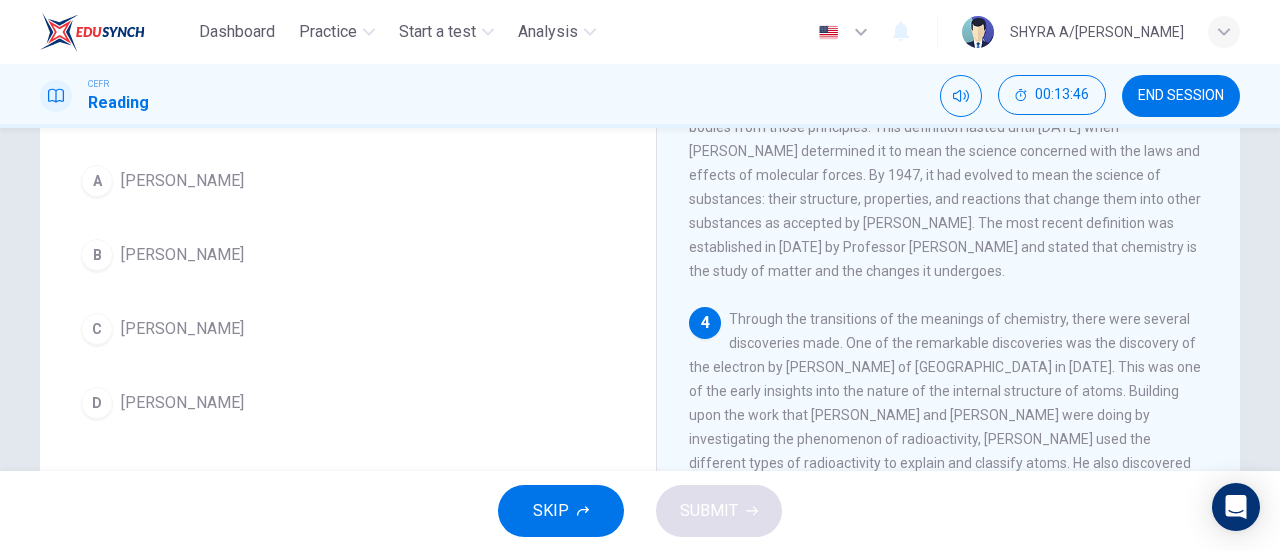 click on "JJ Thomson" at bounding box center [182, 181] 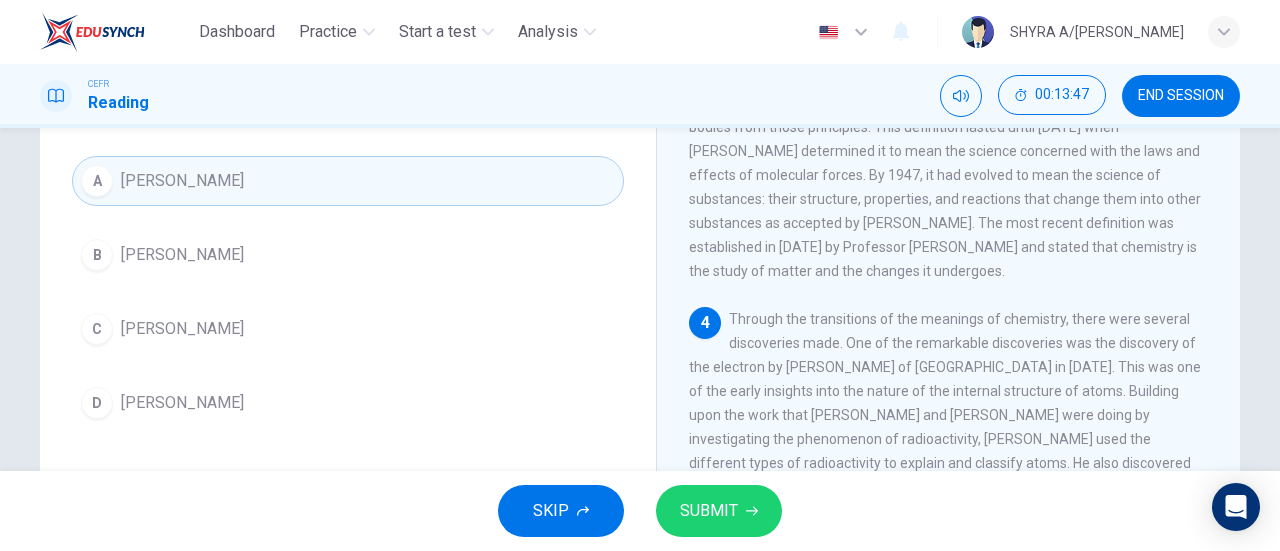 click on "SUBMIT" at bounding box center (709, 511) 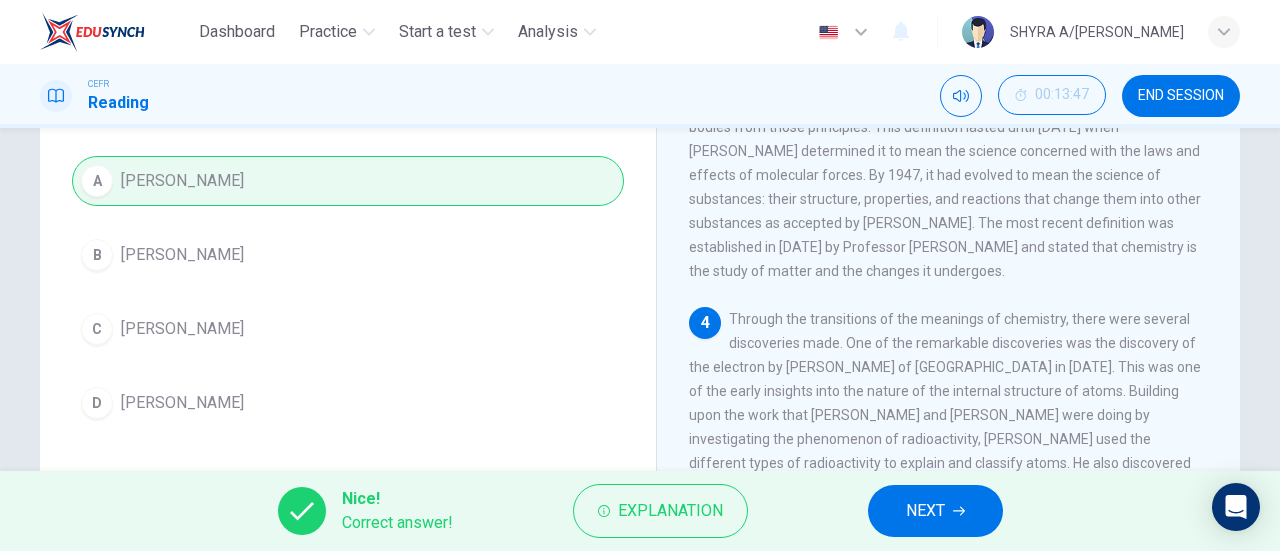 click on "NEXT" at bounding box center [925, 511] 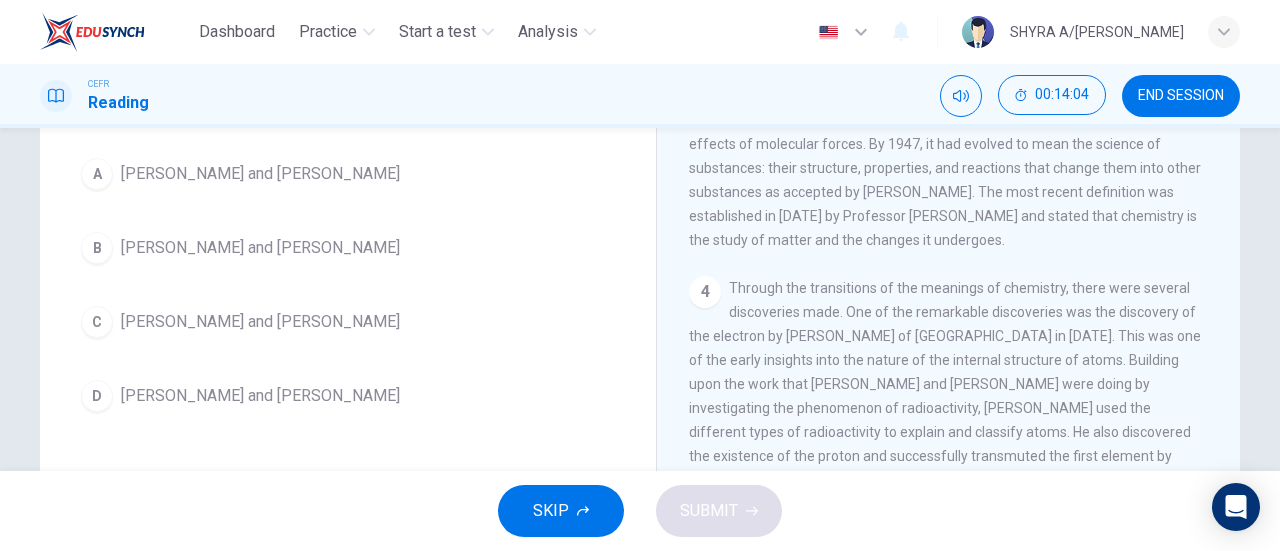 scroll, scrollTop: 202, scrollLeft: 0, axis: vertical 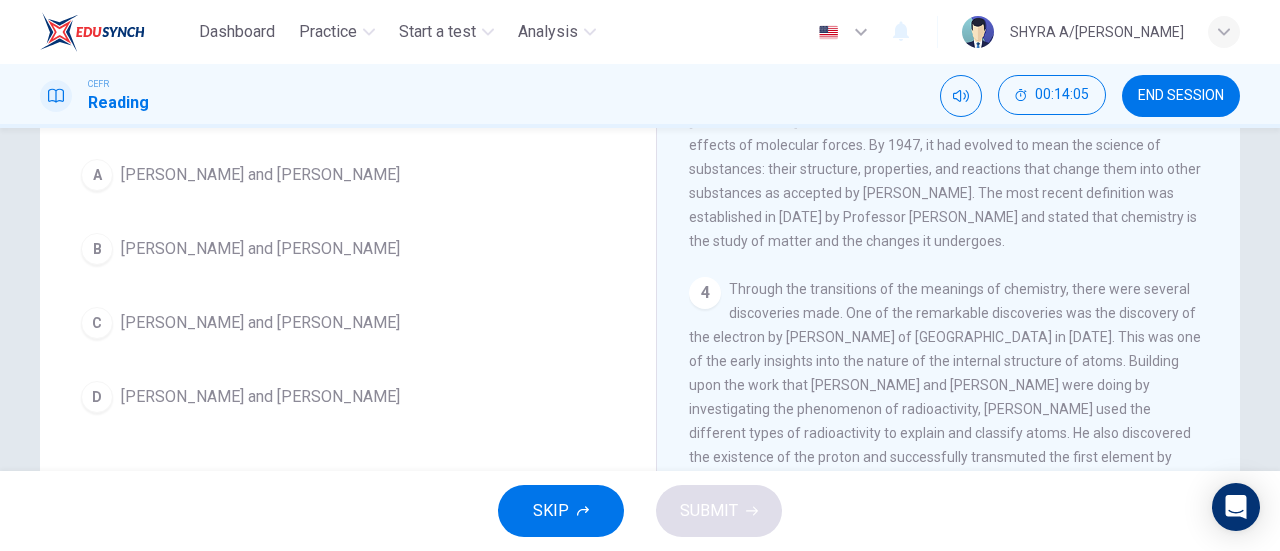 click on "Linus Pauling and Gilbert Lewis" at bounding box center [260, 175] 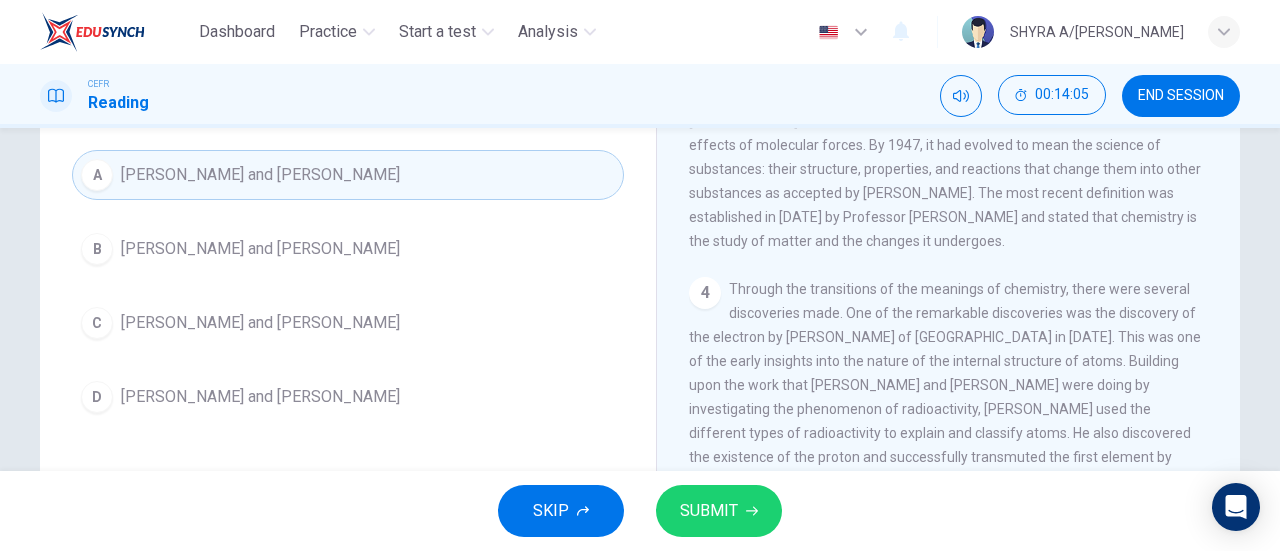 click on "SUBMIT" at bounding box center [709, 511] 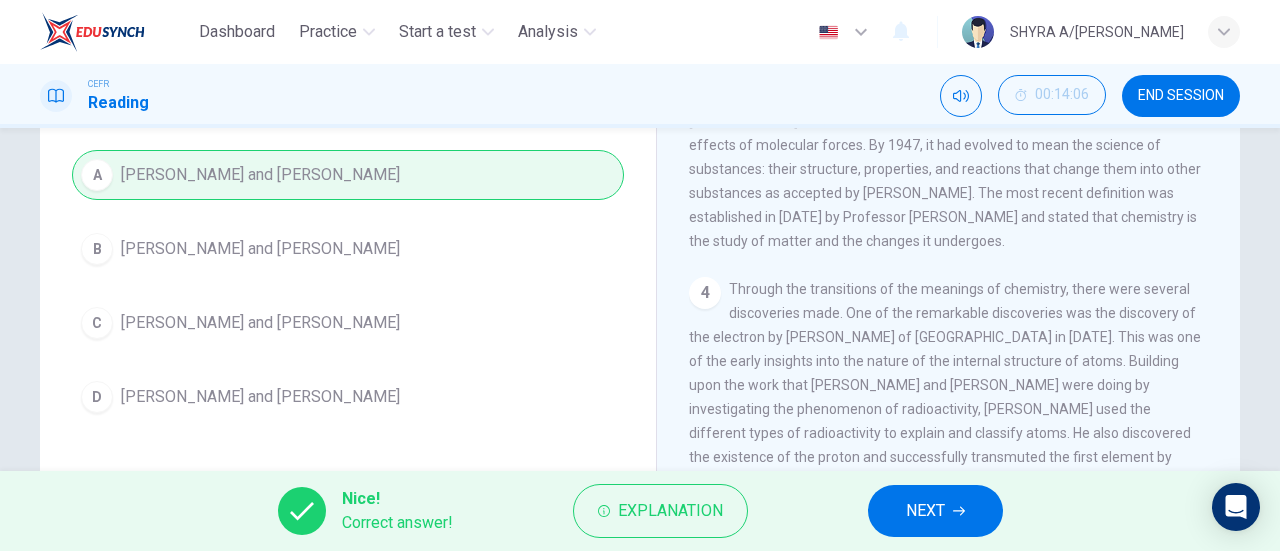 click 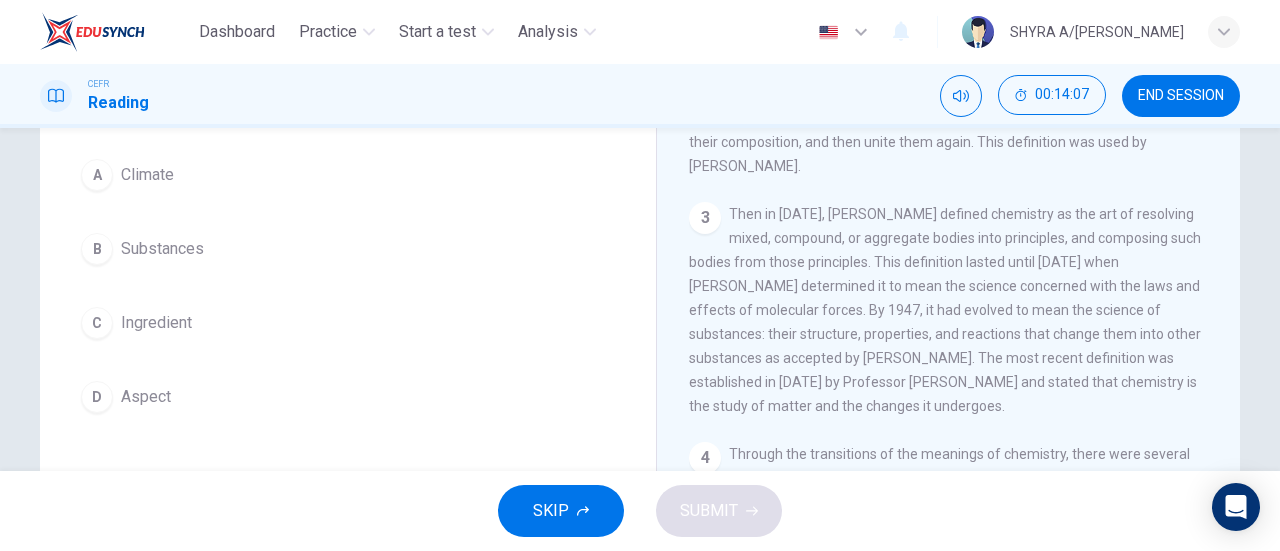 scroll, scrollTop: 204, scrollLeft: 0, axis: vertical 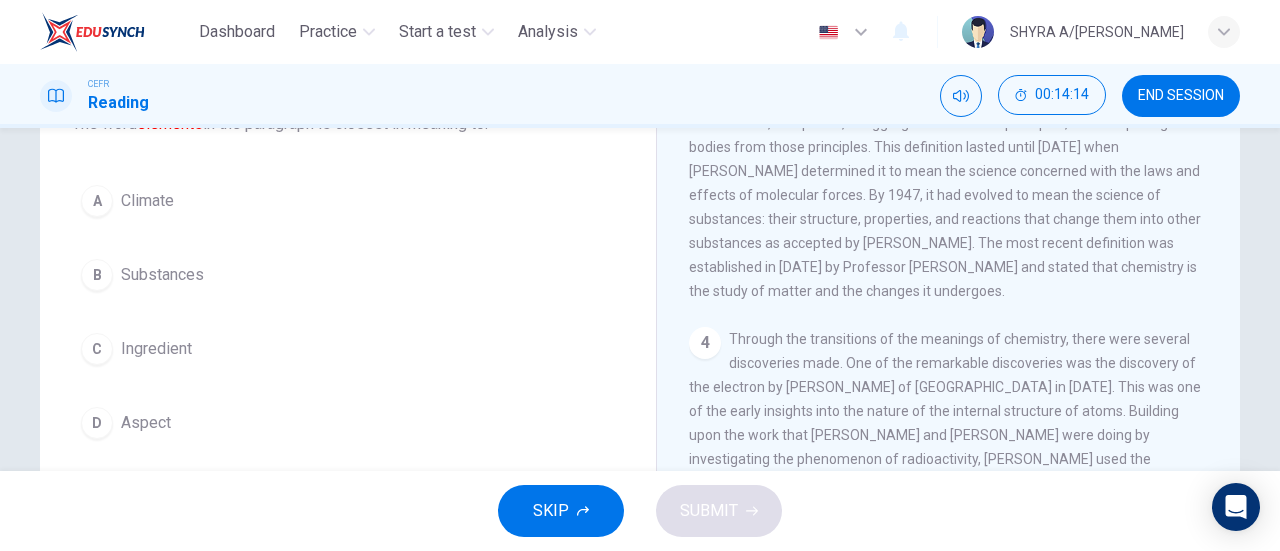 click on "Substances" at bounding box center [162, 275] 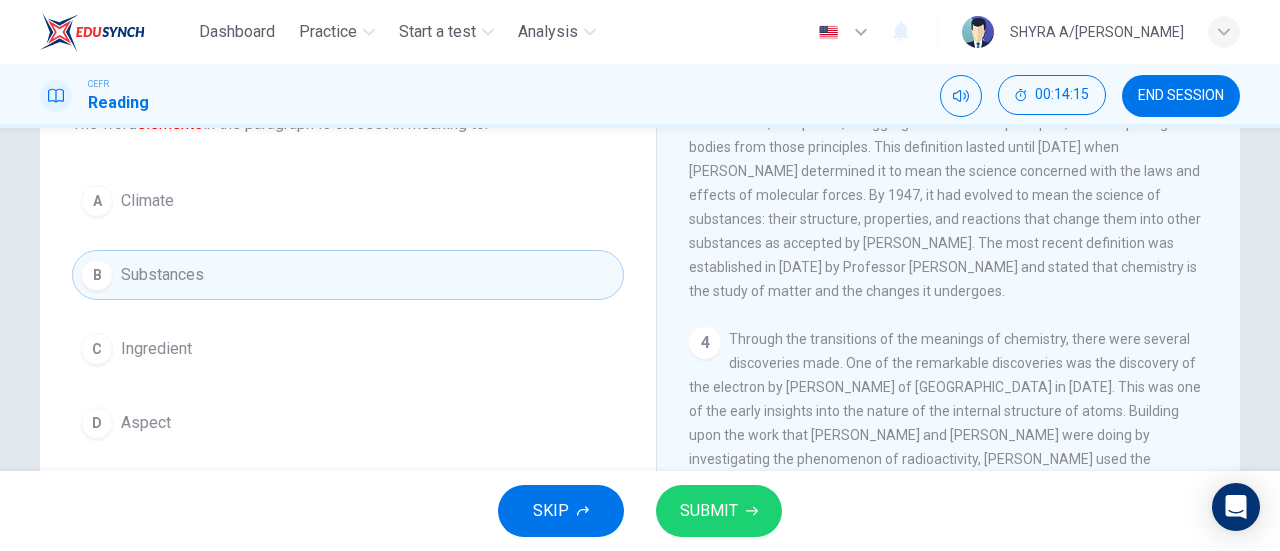 click on "SUBMIT" at bounding box center (709, 511) 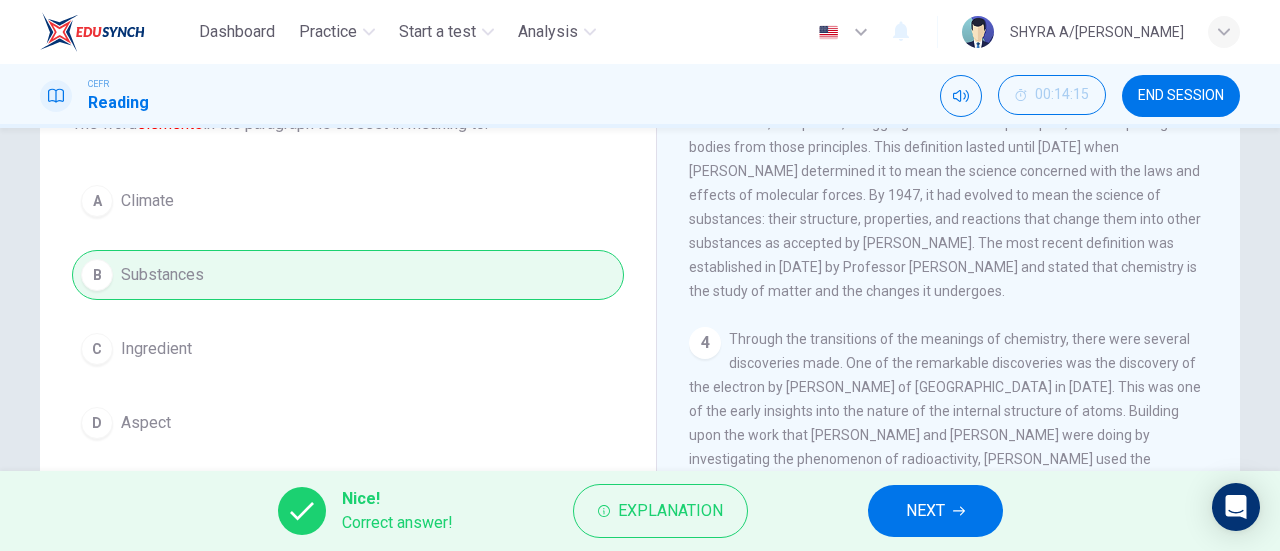 click on "NEXT" at bounding box center (925, 511) 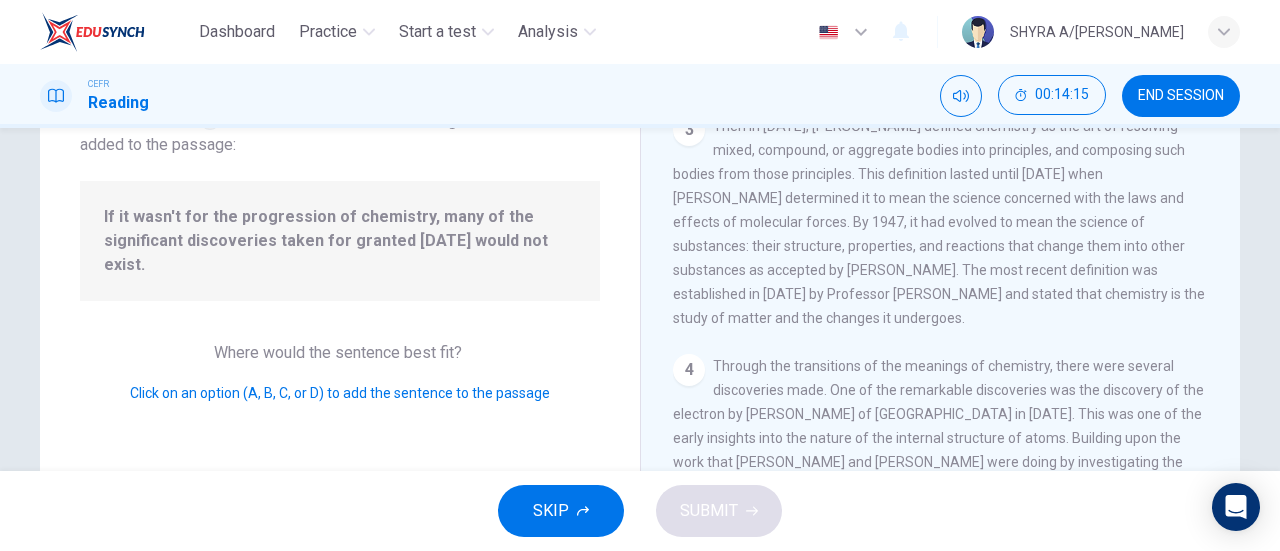 scroll, scrollTop: 412, scrollLeft: 0, axis: vertical 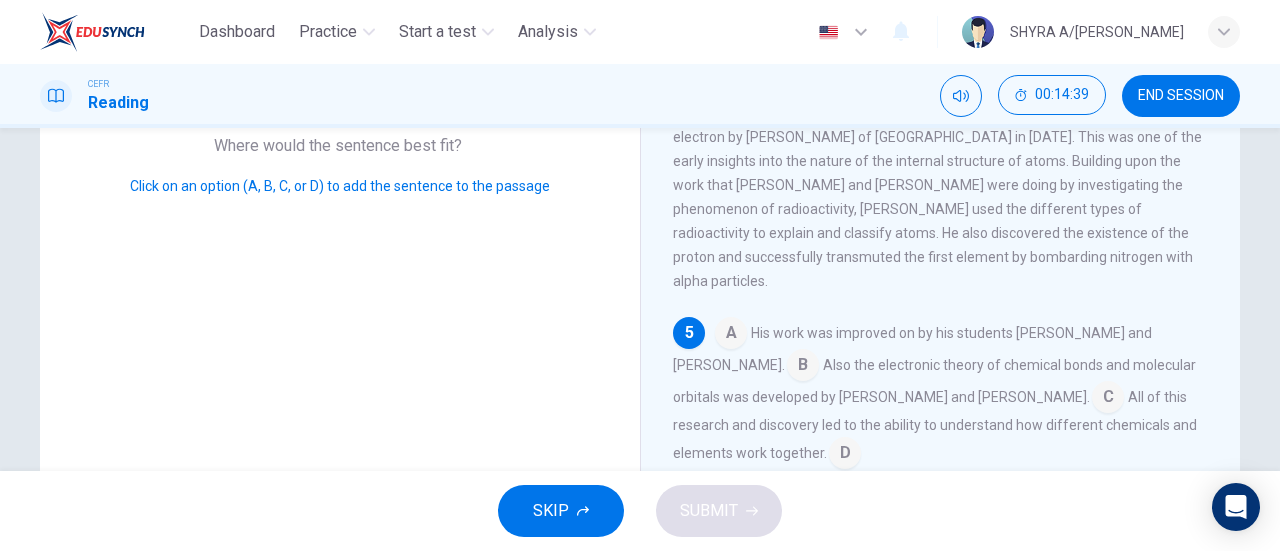 click at bounding box center [1108, 399] 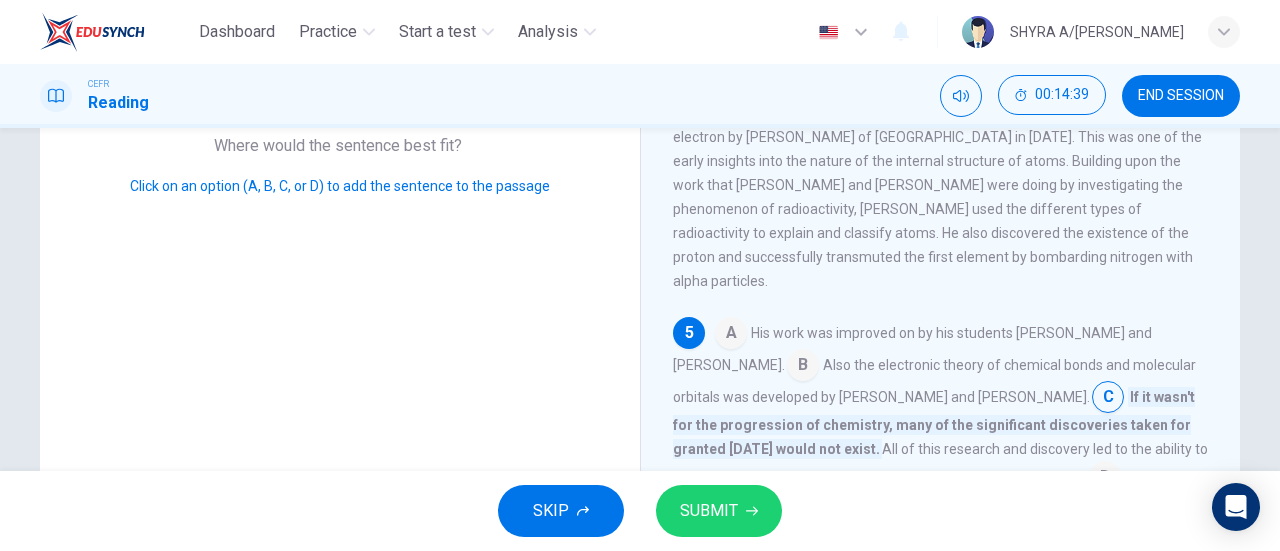 scroll, scrollTop: 436, scrollLeft: 0, axis: vertical 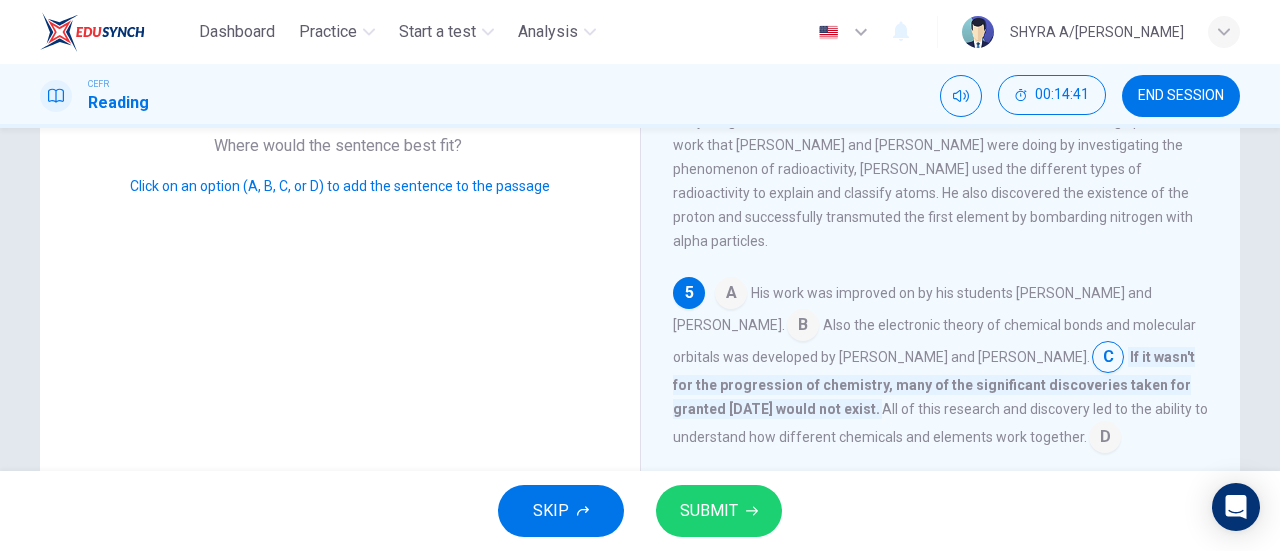 click 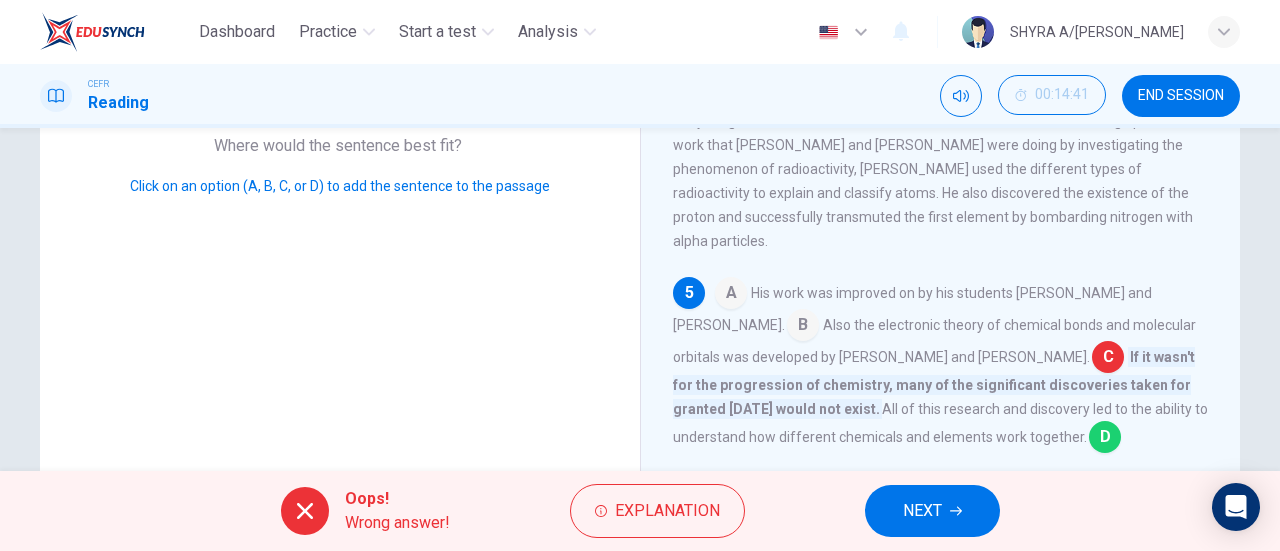 click 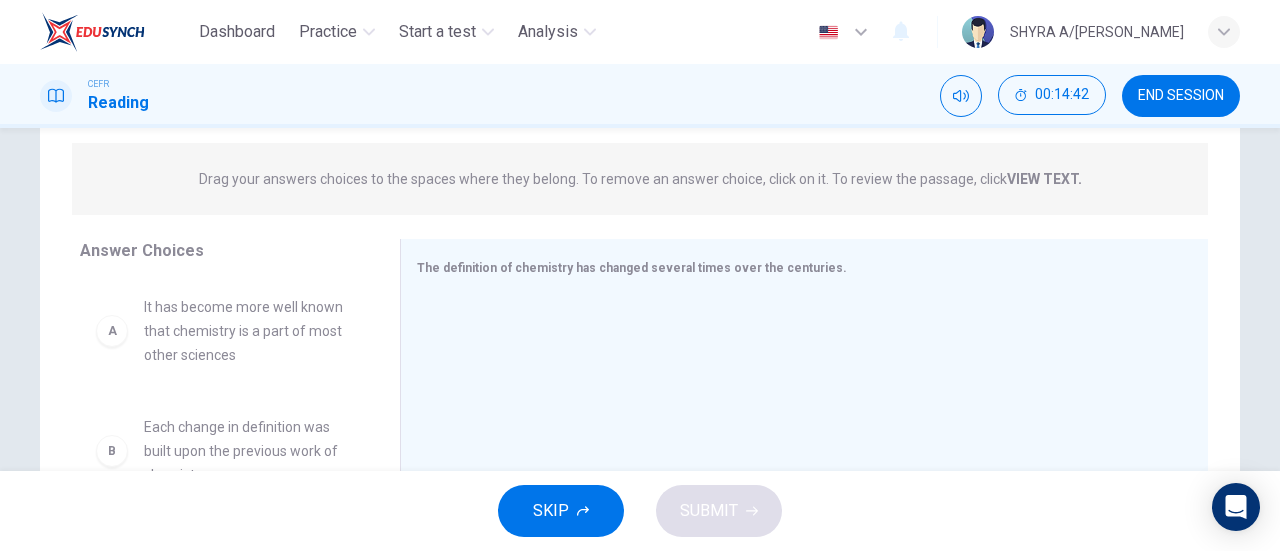scroll, scrollTop: 237, scrollLeft: 0, axis: vertical 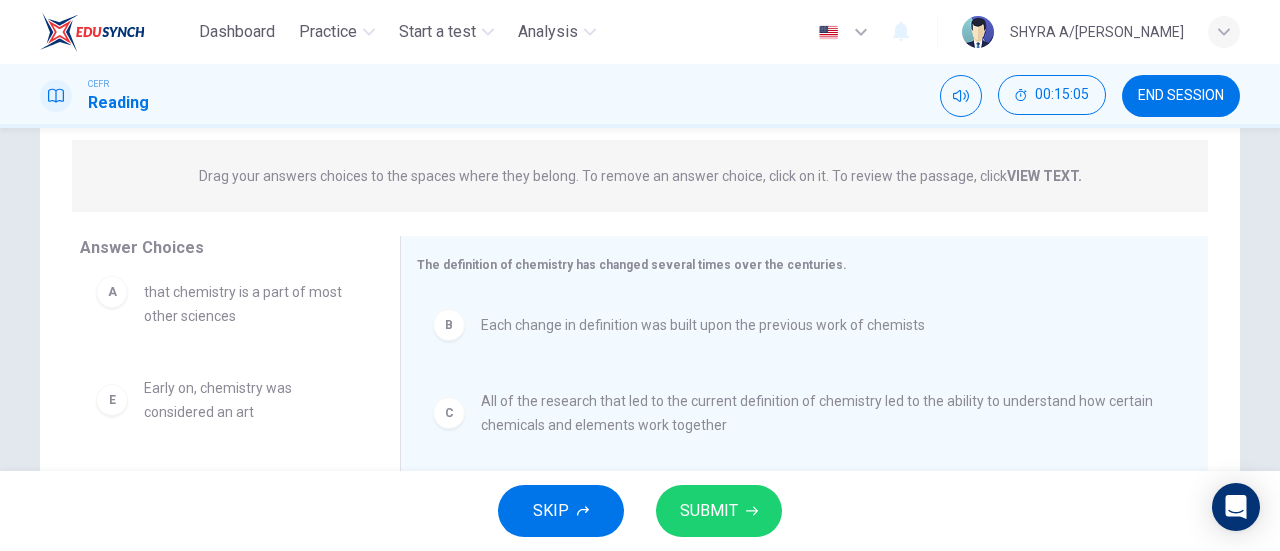 click on "SUBMIT" at bounding box center [709, 511] 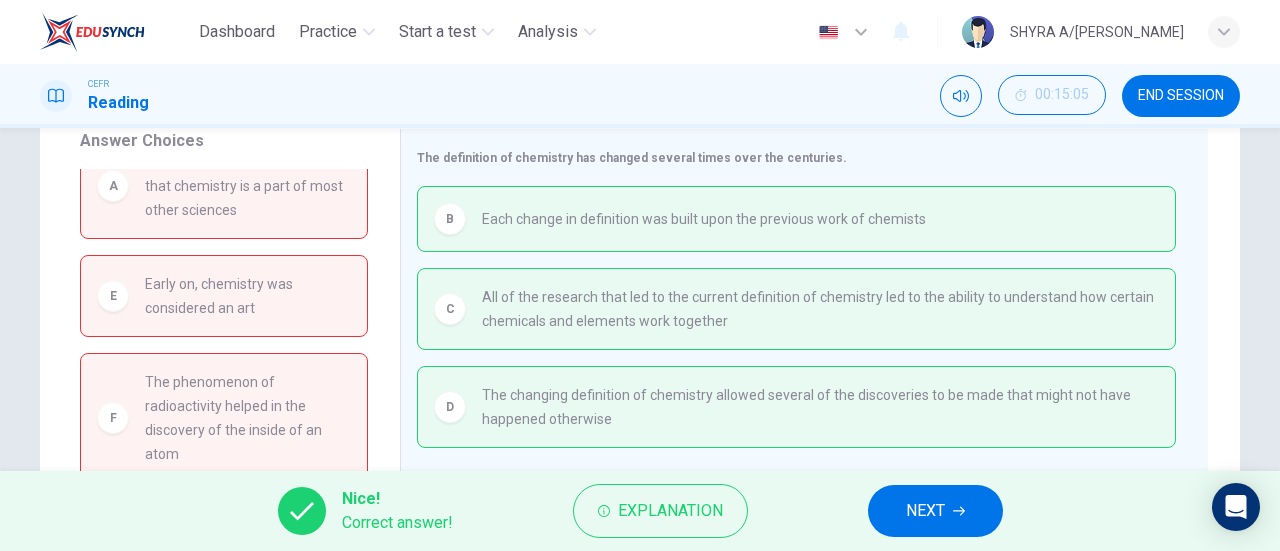 scroll, scrollTop: 341, scrollLeft: 0, axis: vertical 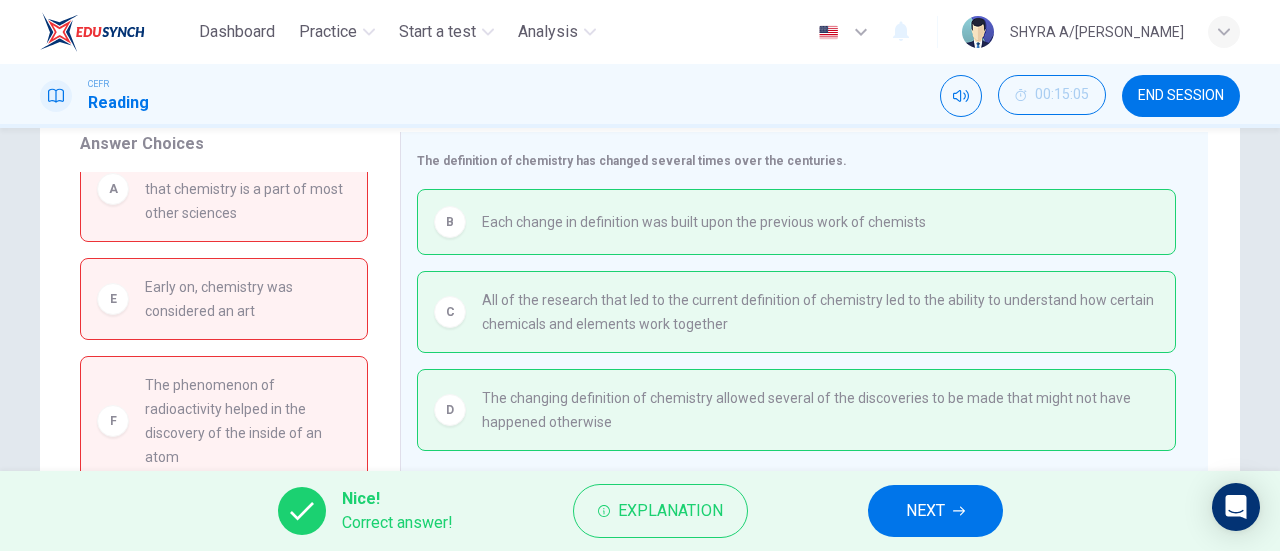 click 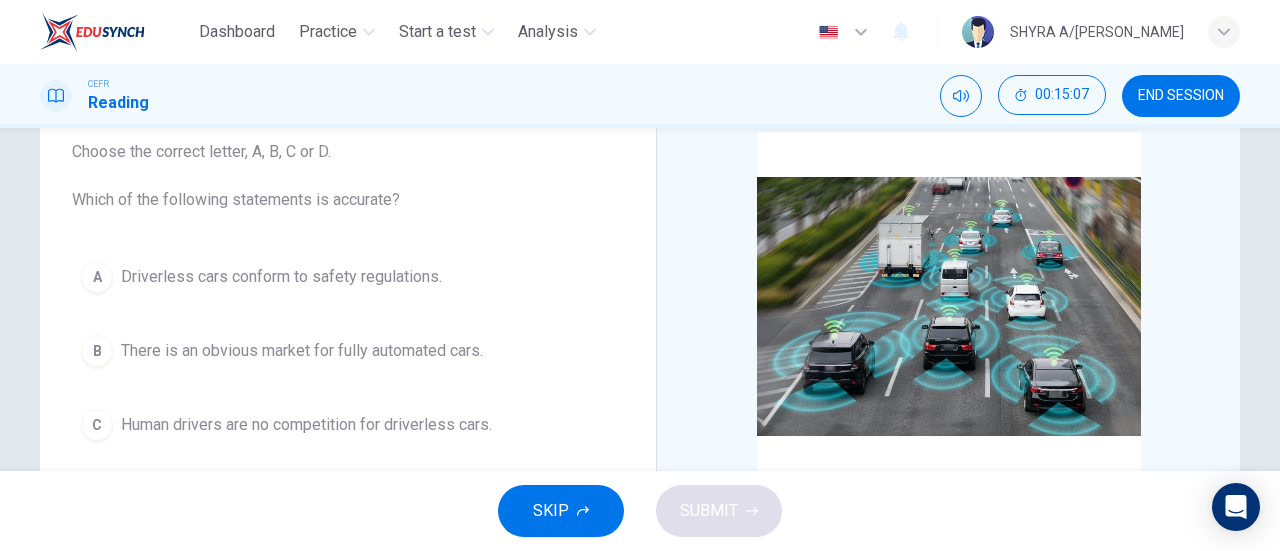 scroll, scrollTop: 125, scrollLeft: 0, axis: vertical 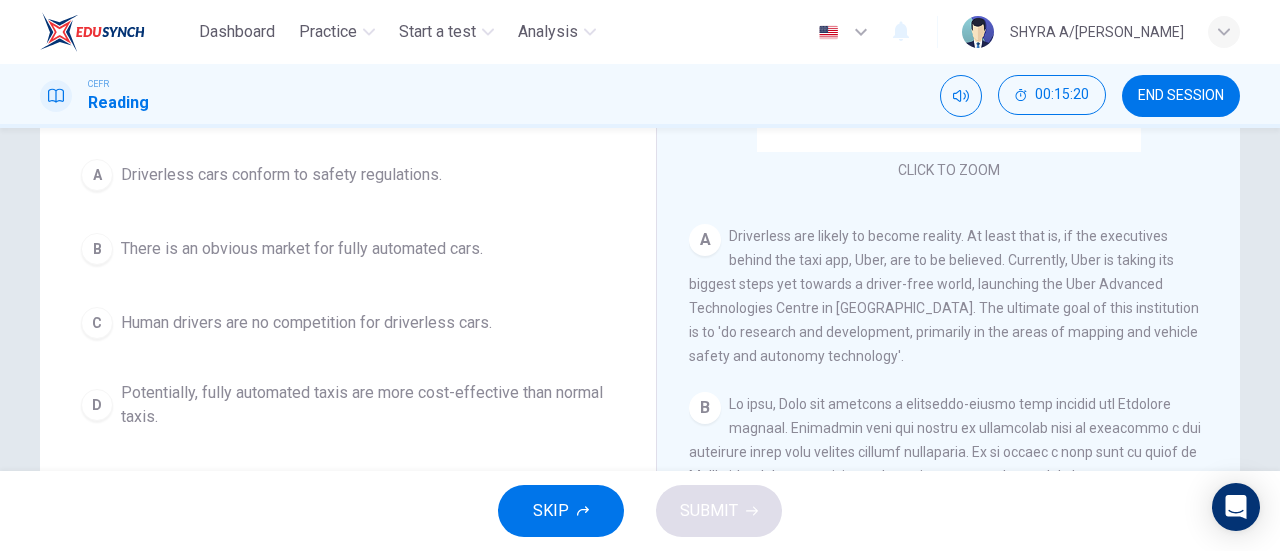 click on "Driverless cars conform to safety regulations." at bounding box center [281, 175] 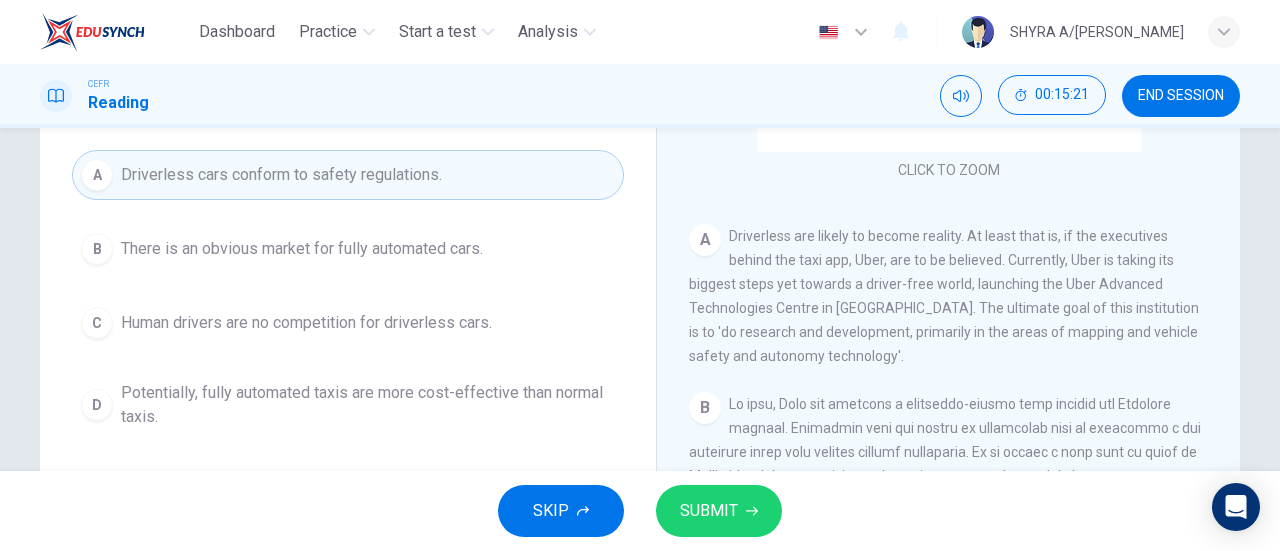 click on "SUBMIT" at bounding box center [709, 511] 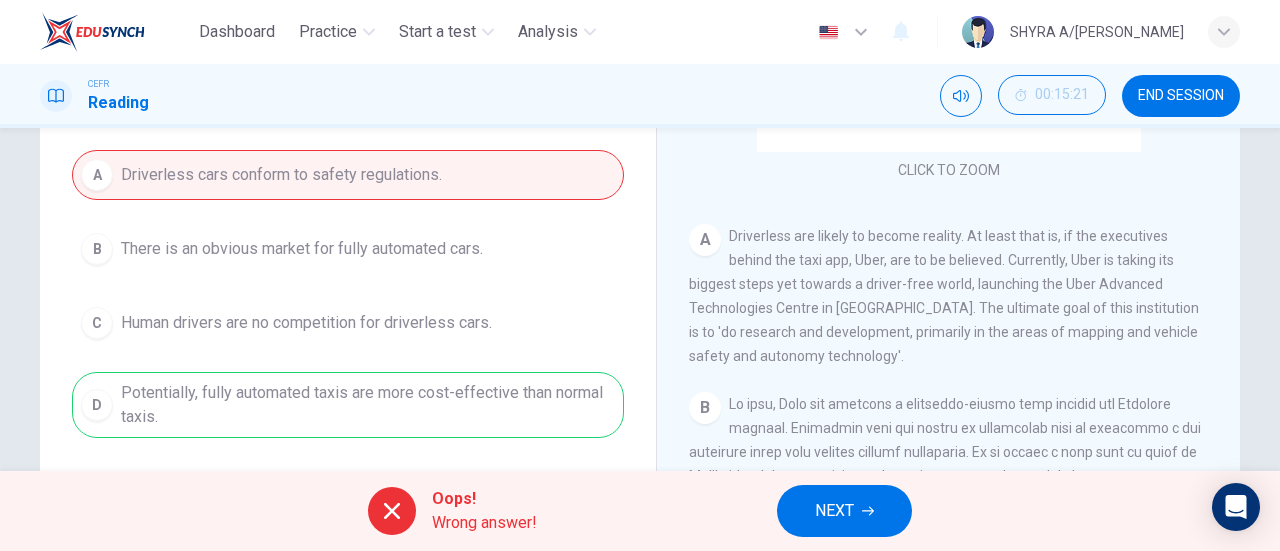 click on "NEXT" at bounding box center [834, 511] 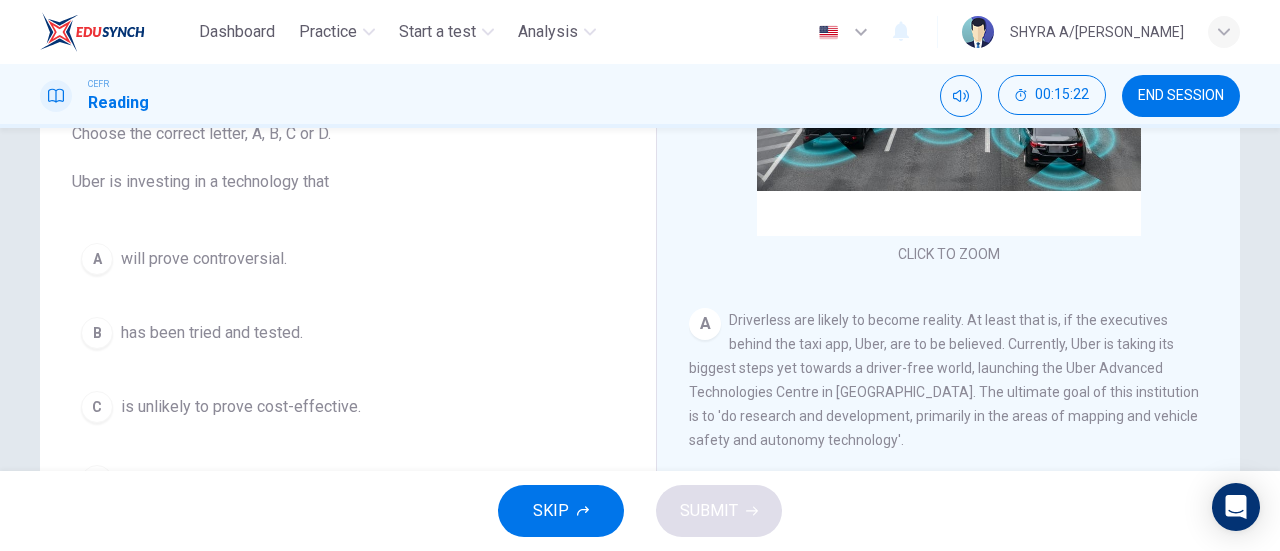 scroll, scrollTop: 135, scrollLeft: 0, axis: vertical 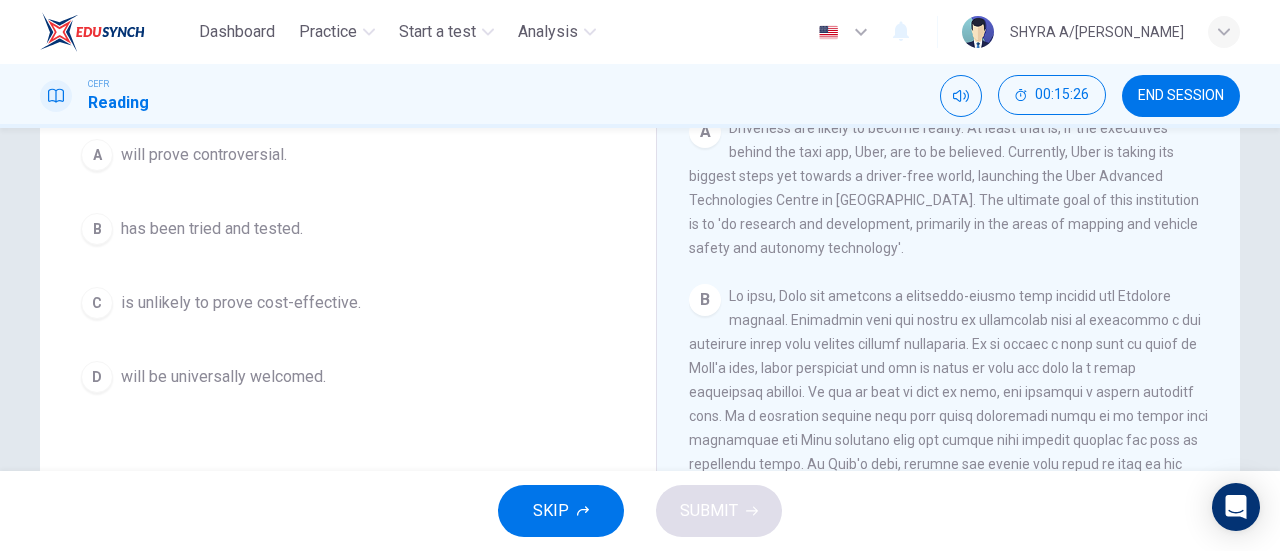 click on "will be universally welcomed." at bounding box center [223, 377] 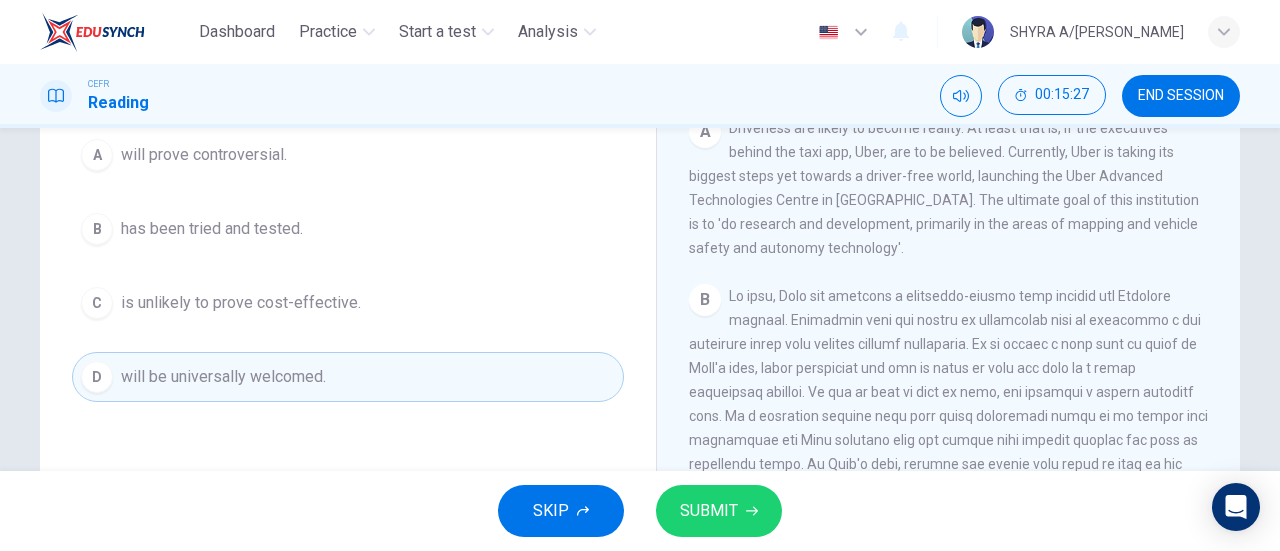 click on "SUBMIT" at bounding box center [709, 511] 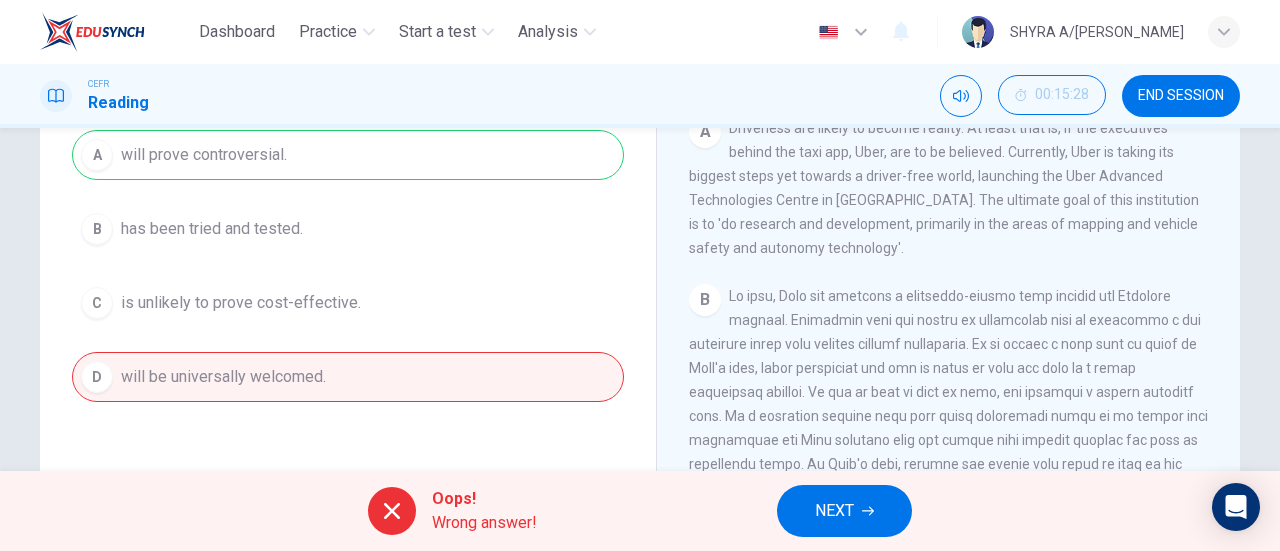 click on "NEXT" at bounding box center (834, 511) 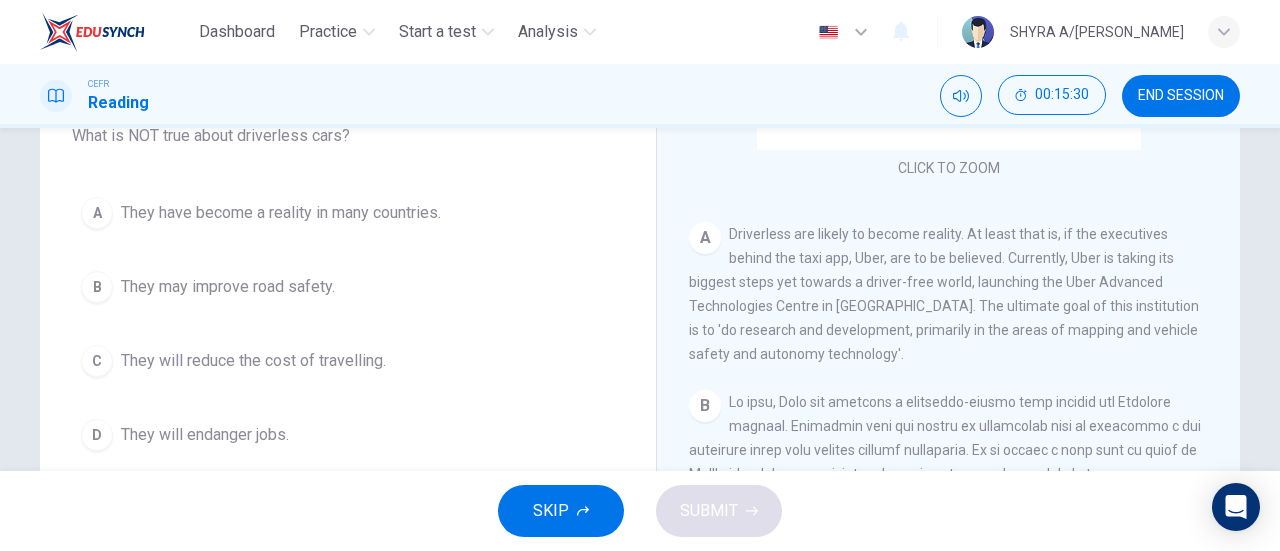 scroll, scrollTop: 141, scrollLeft: 0, axis: vertical 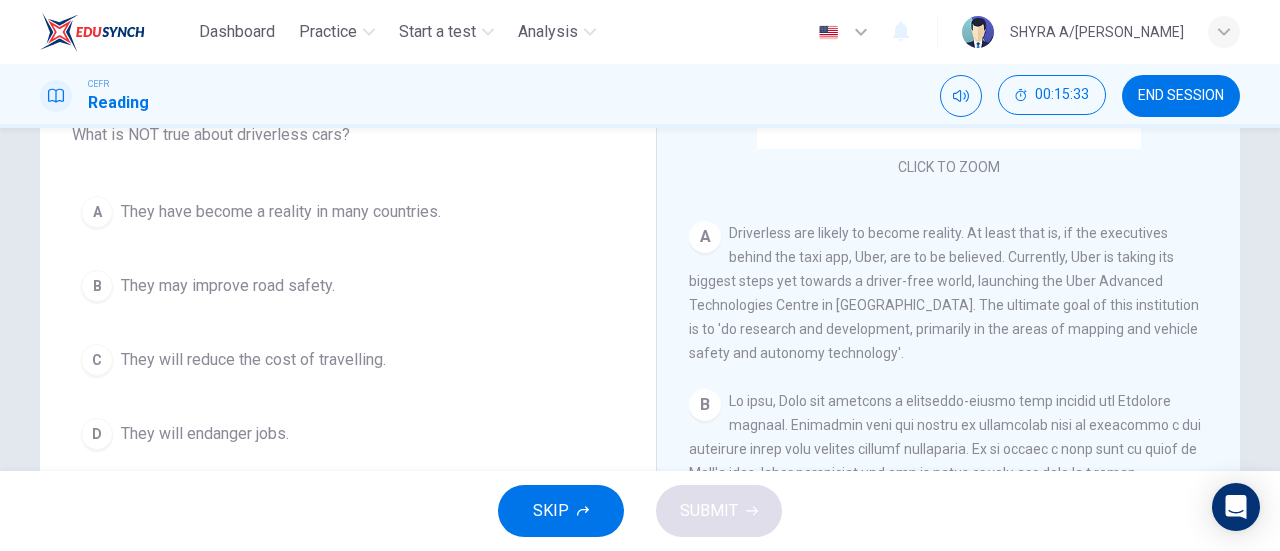 click on "They will endanger jobs." at bounding box center [205, 434] 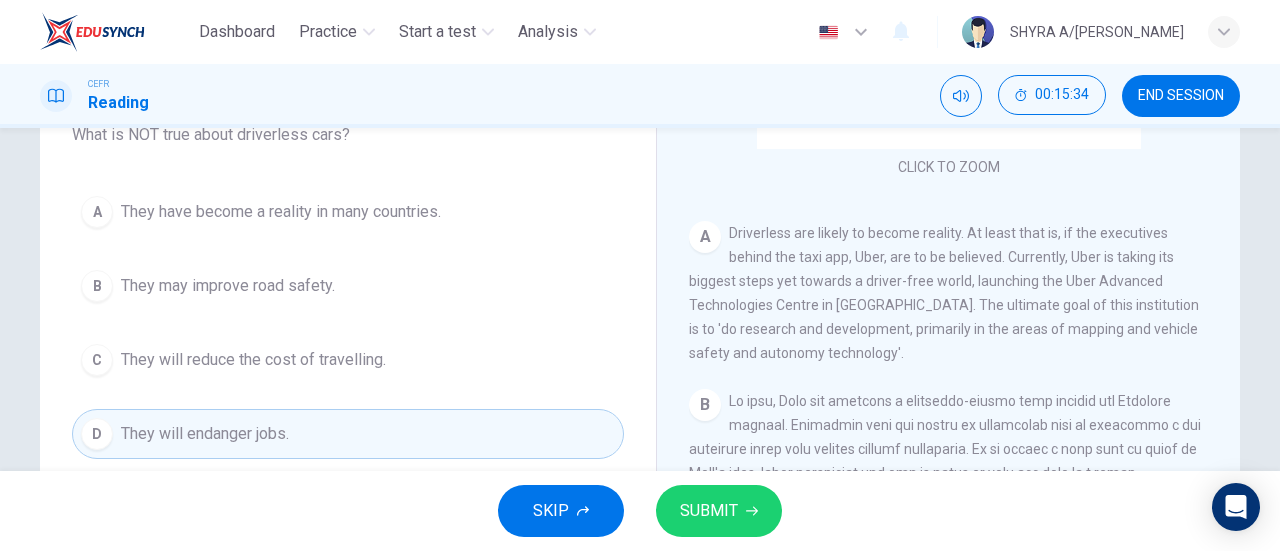 click 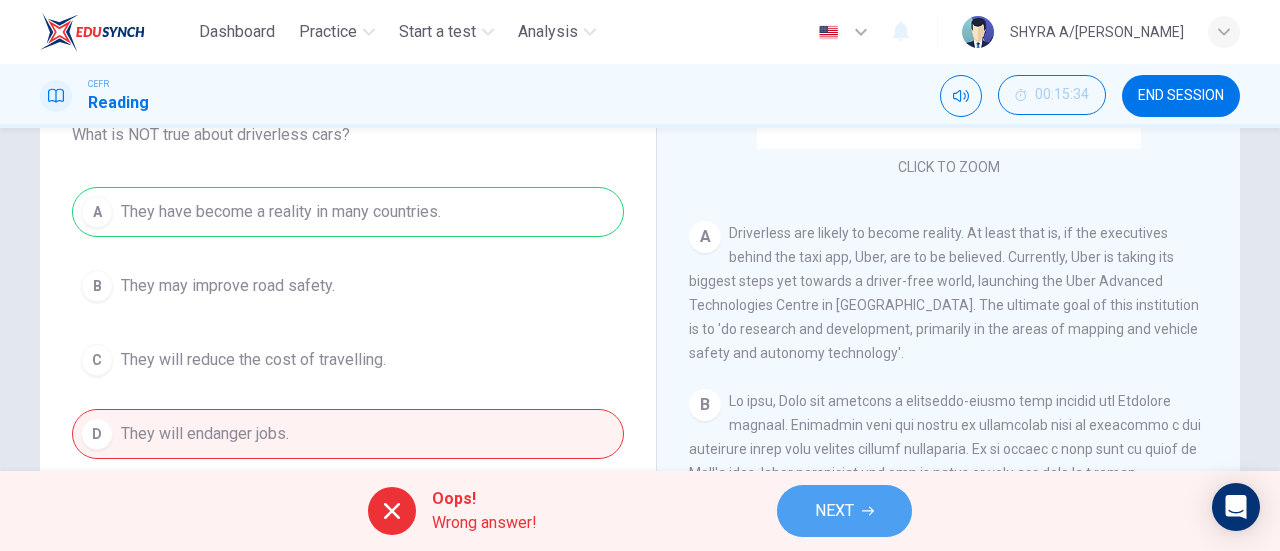 click 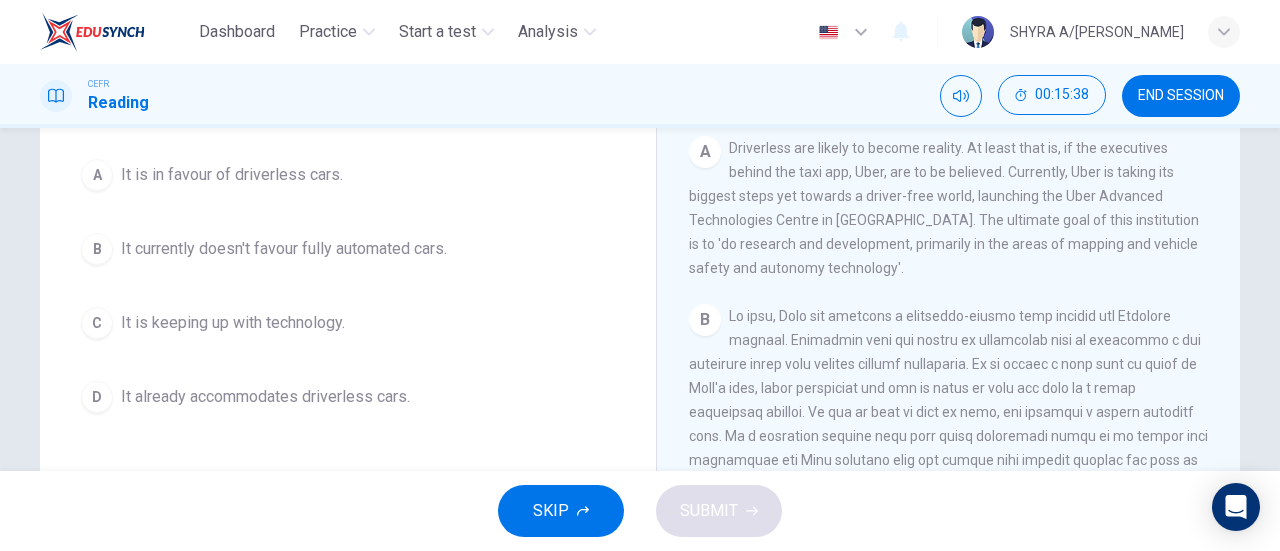 scroll, scrollTop: 227, scrollLeft: 0, axis: vertical 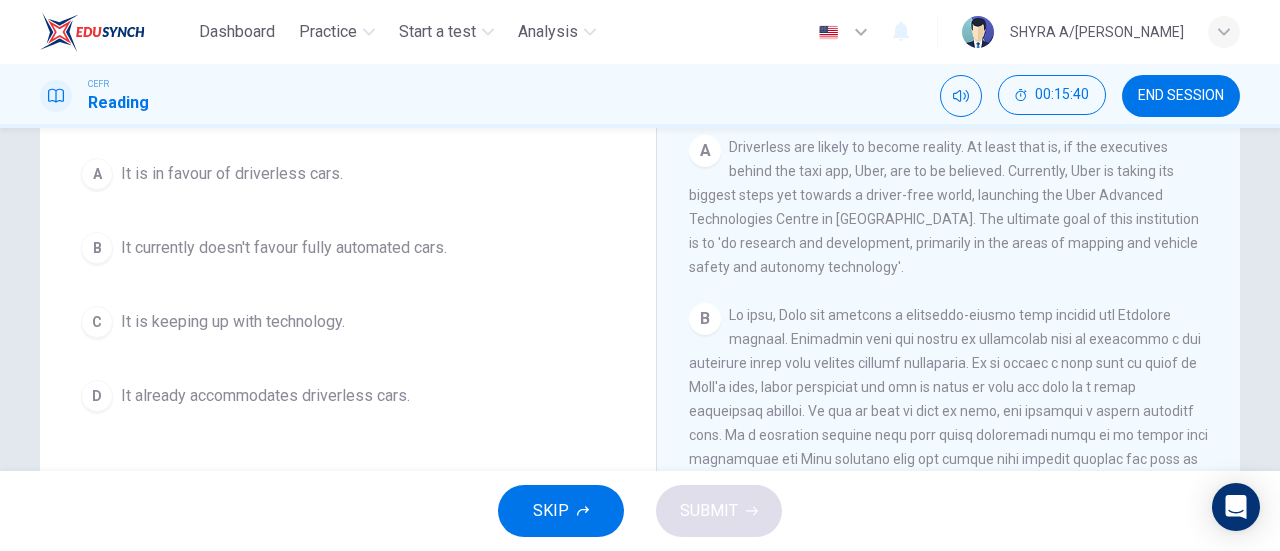 click on "It already accommodates driverless cars." at bounding box center (265, 396) 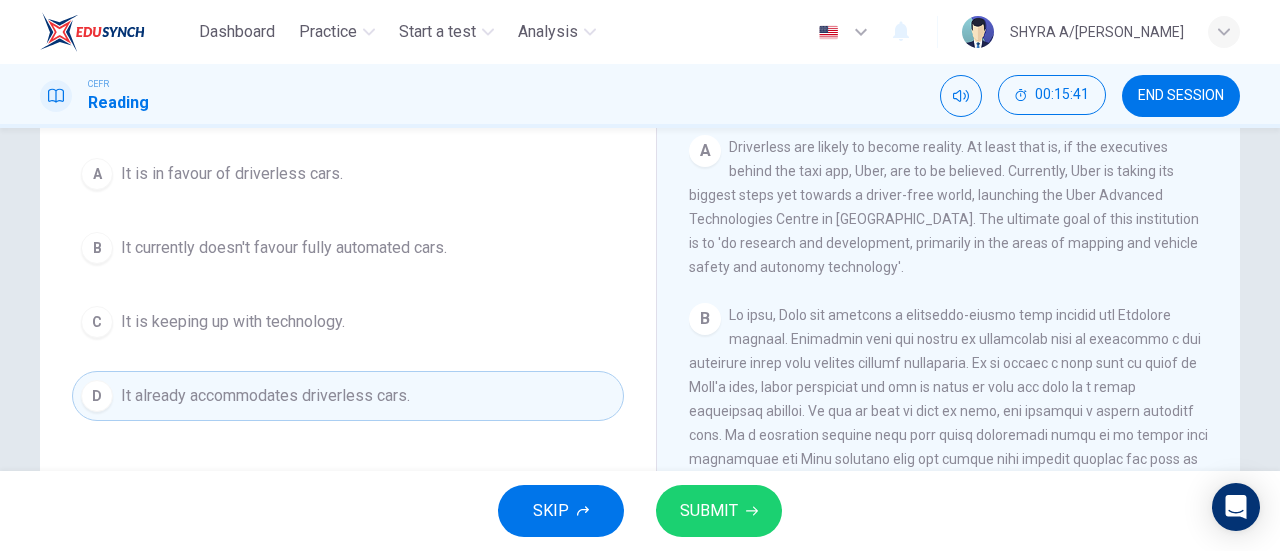 click on "SUBMIT" at bounding box center [709, 511] 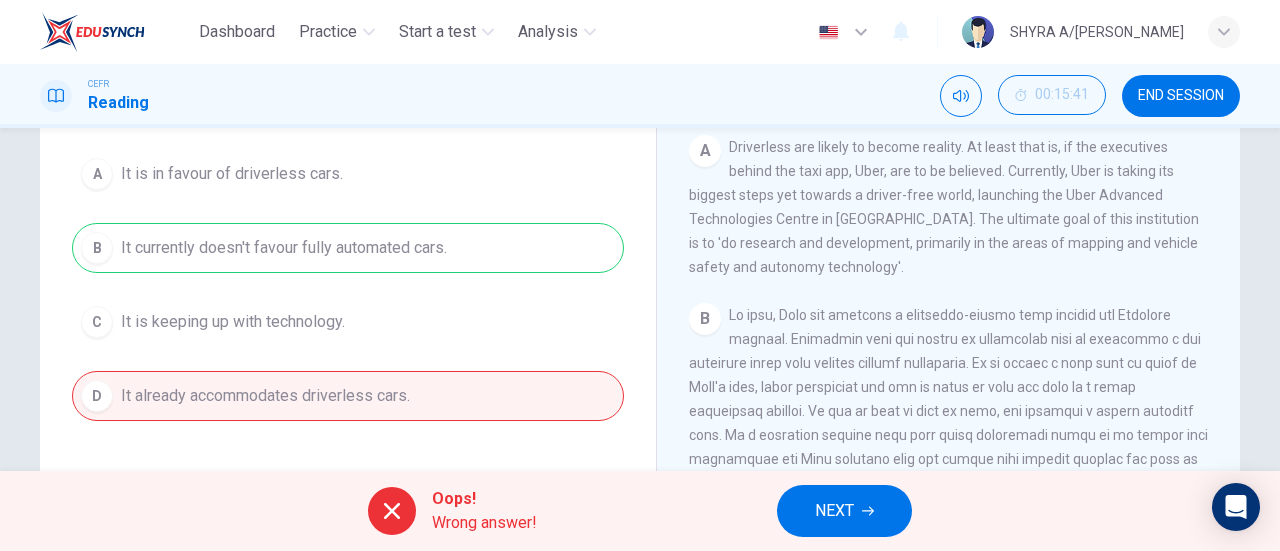 click on "NEXT" at bounding box center [834, 511] 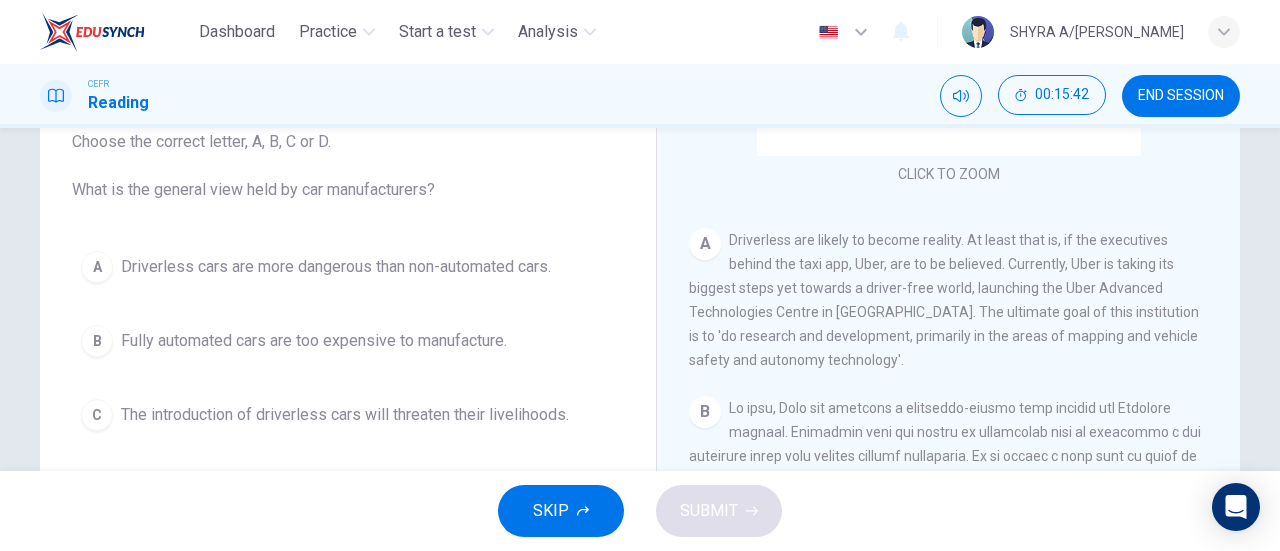 scroll, scrollTop: 132, scrollLeft: 0, axis: vertical 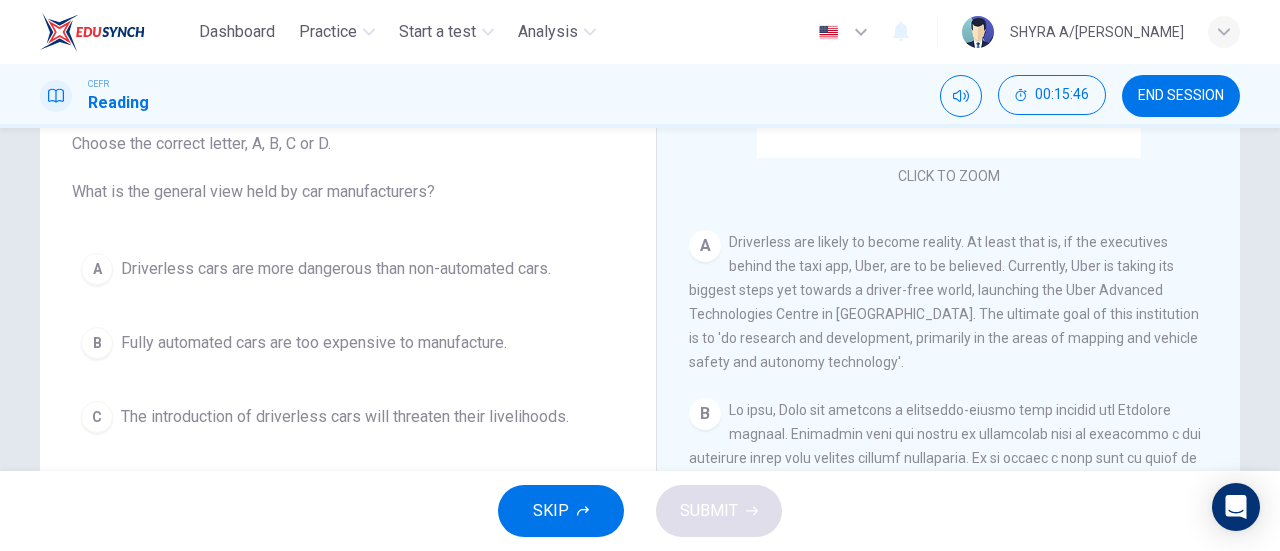 click on "END SESSION" at bounding box center [1181, 96] 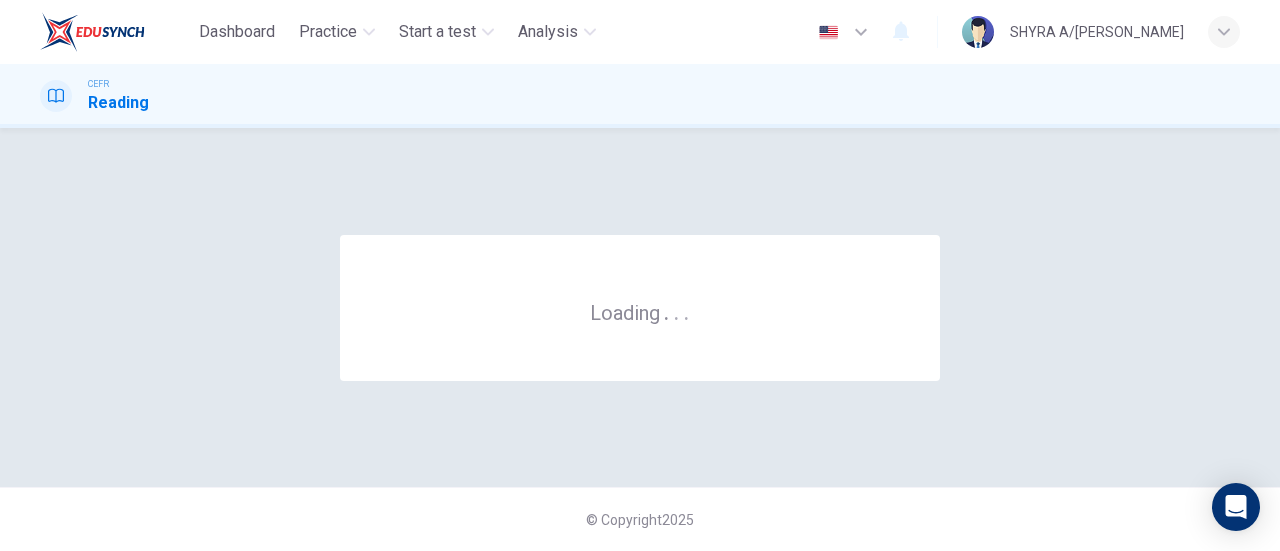 scroll, scrollTop: 0, scrollLeft: 0, axis: both 